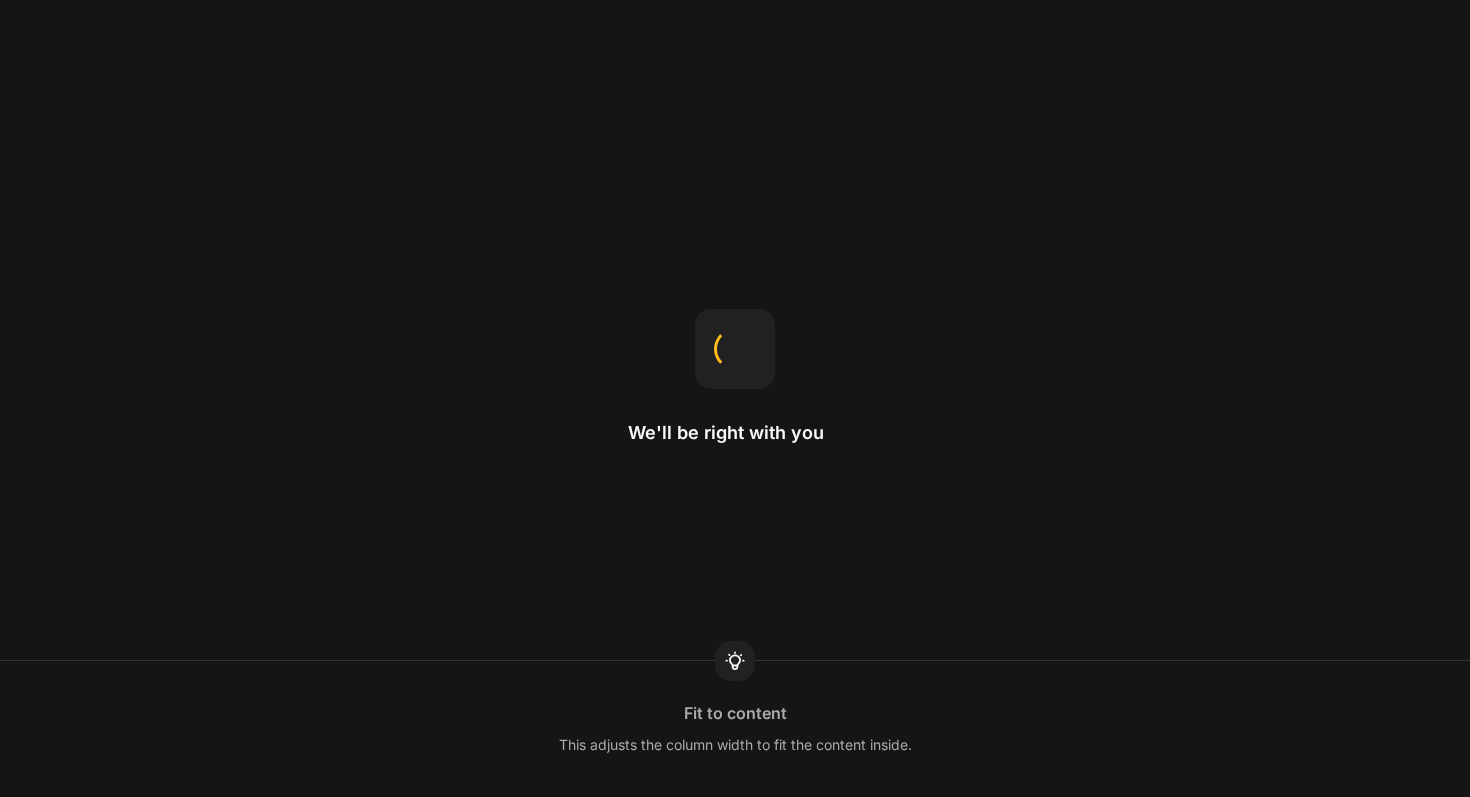 scroll, scrollTop: 0, scrollLeft: 0, axis: both 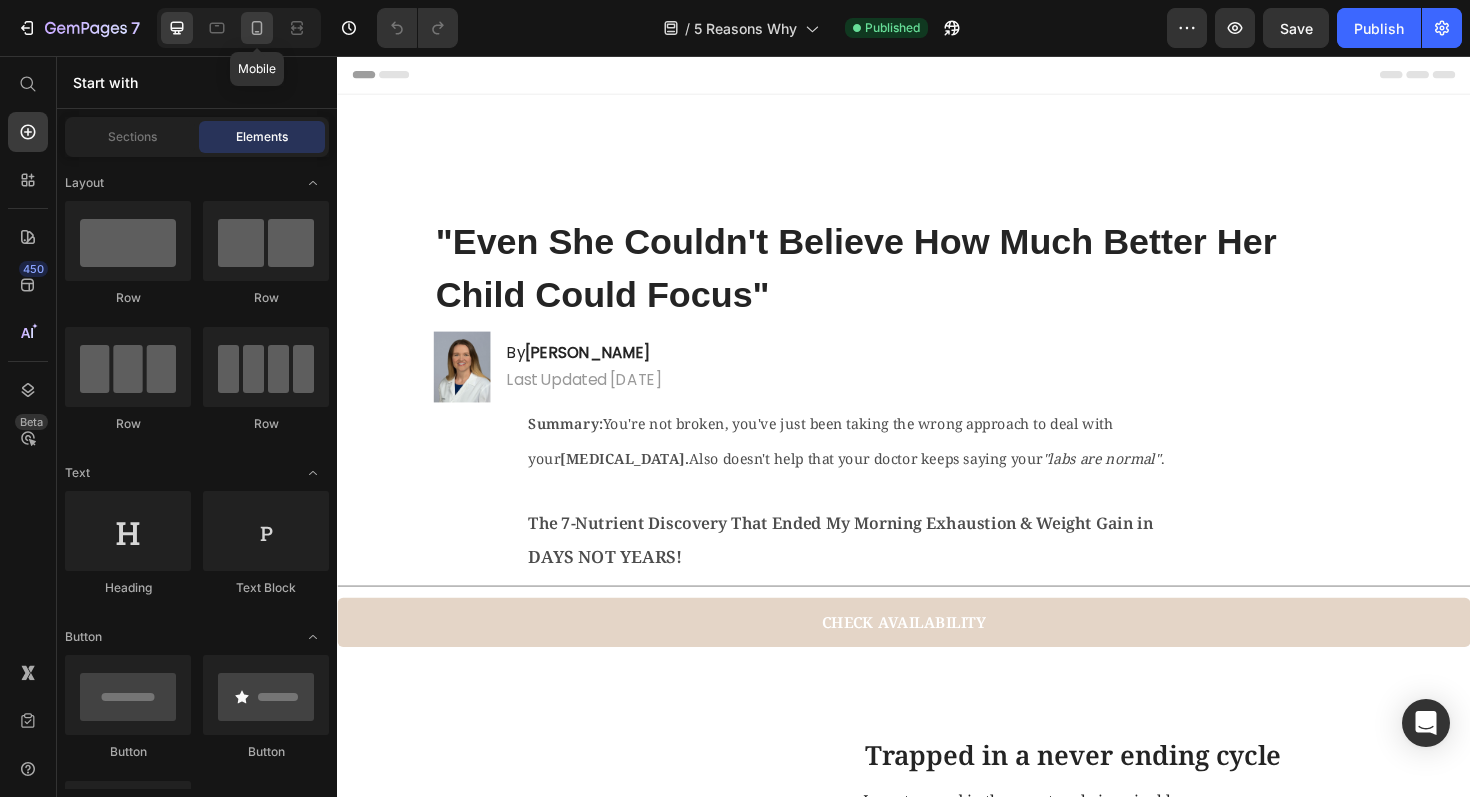 click 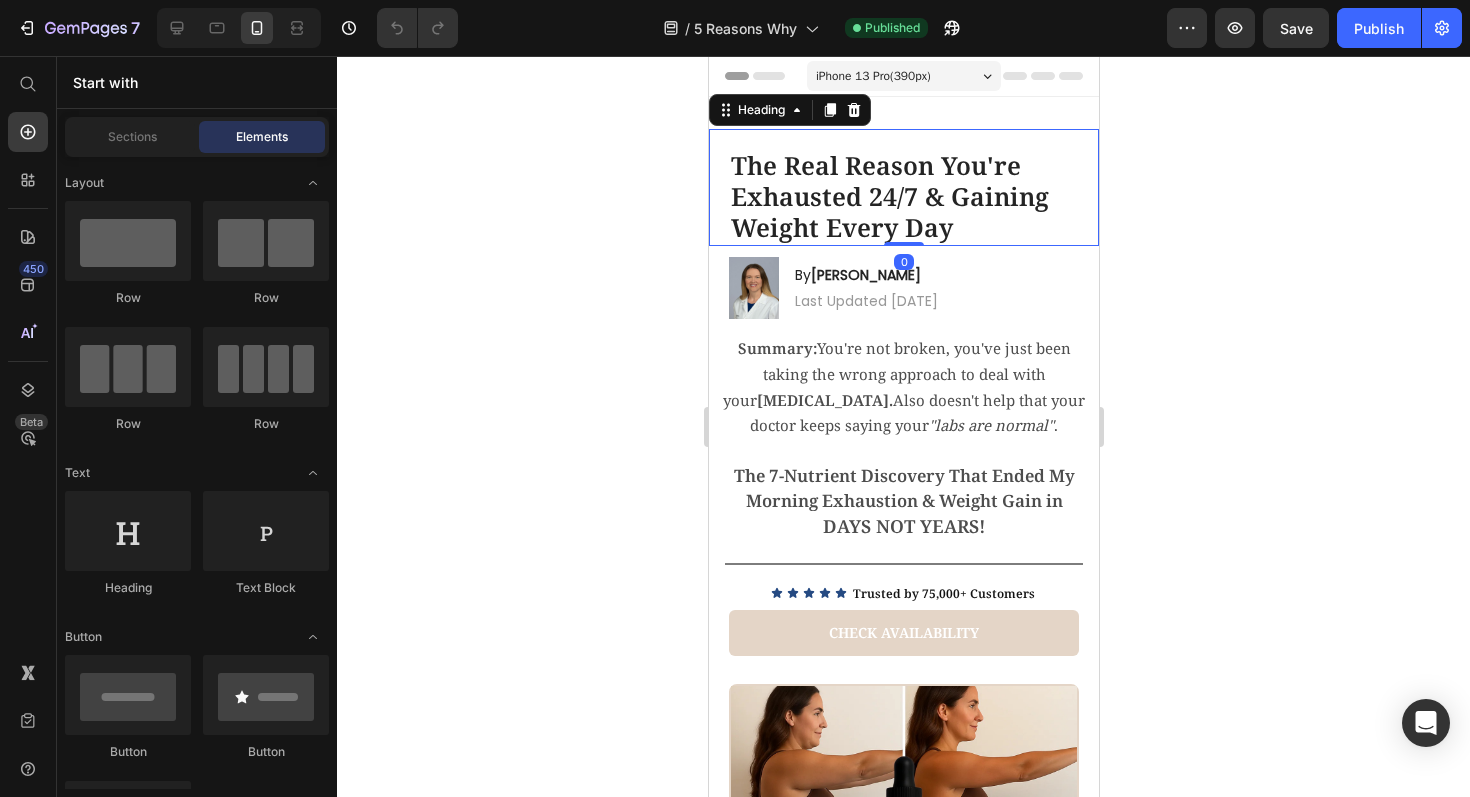 click on "The Real Reason You're Exhausted 24/7 & Gaining Weight Every Day" at bounding box center (889, 196) 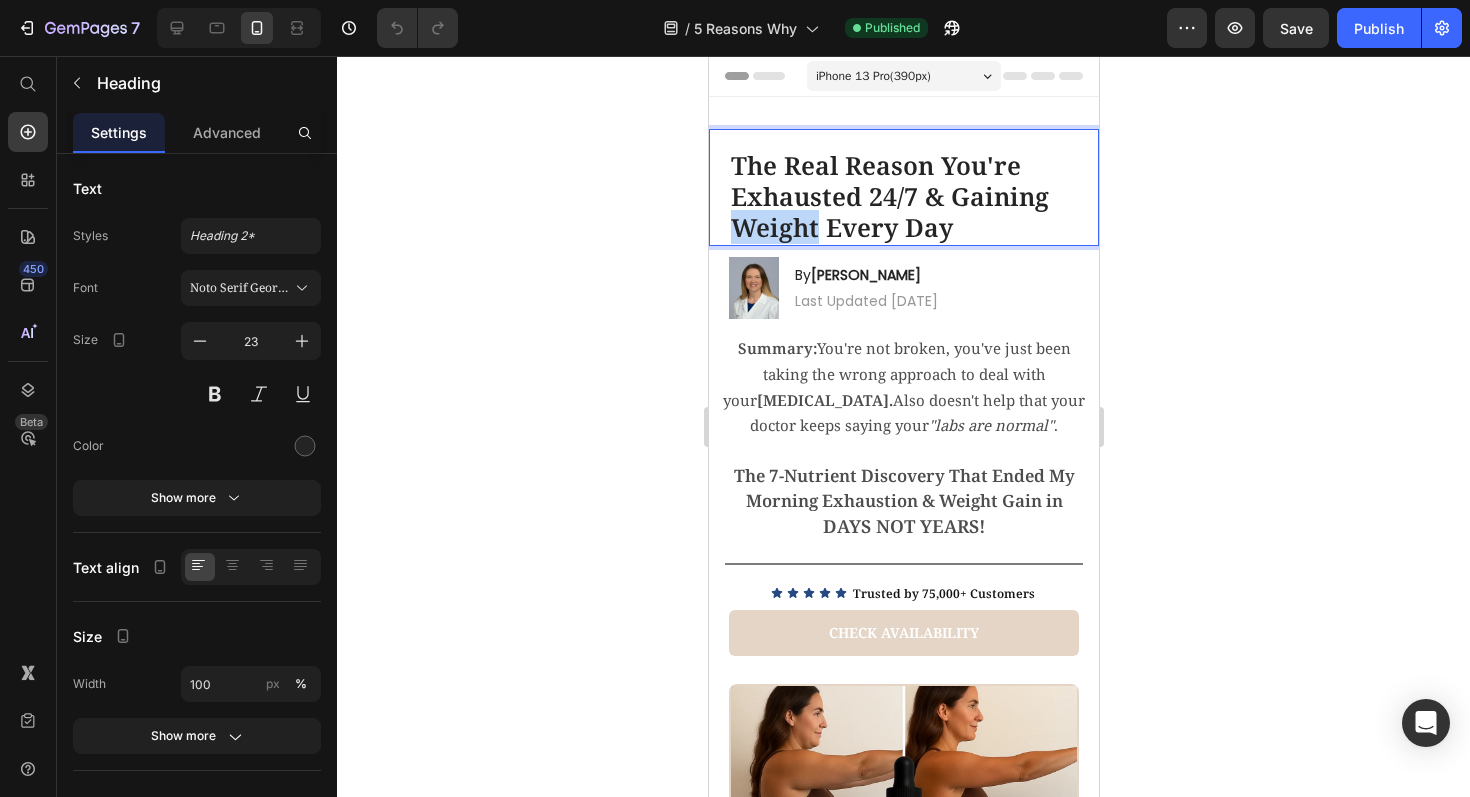 click on "The Real Reason You're Exhausted 24/7 & Gaining Weight Every Day" at bounding box center (889, 196) 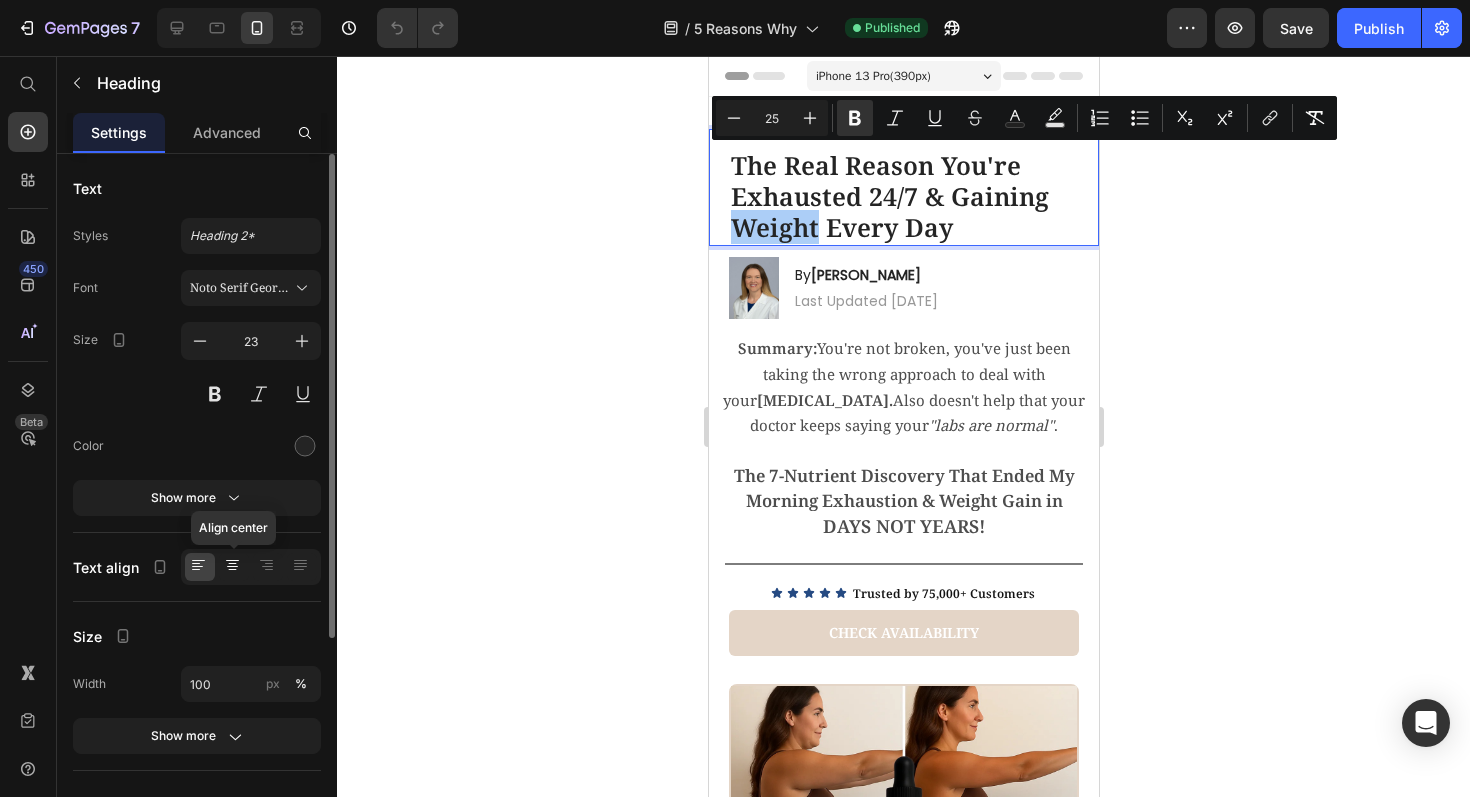 click 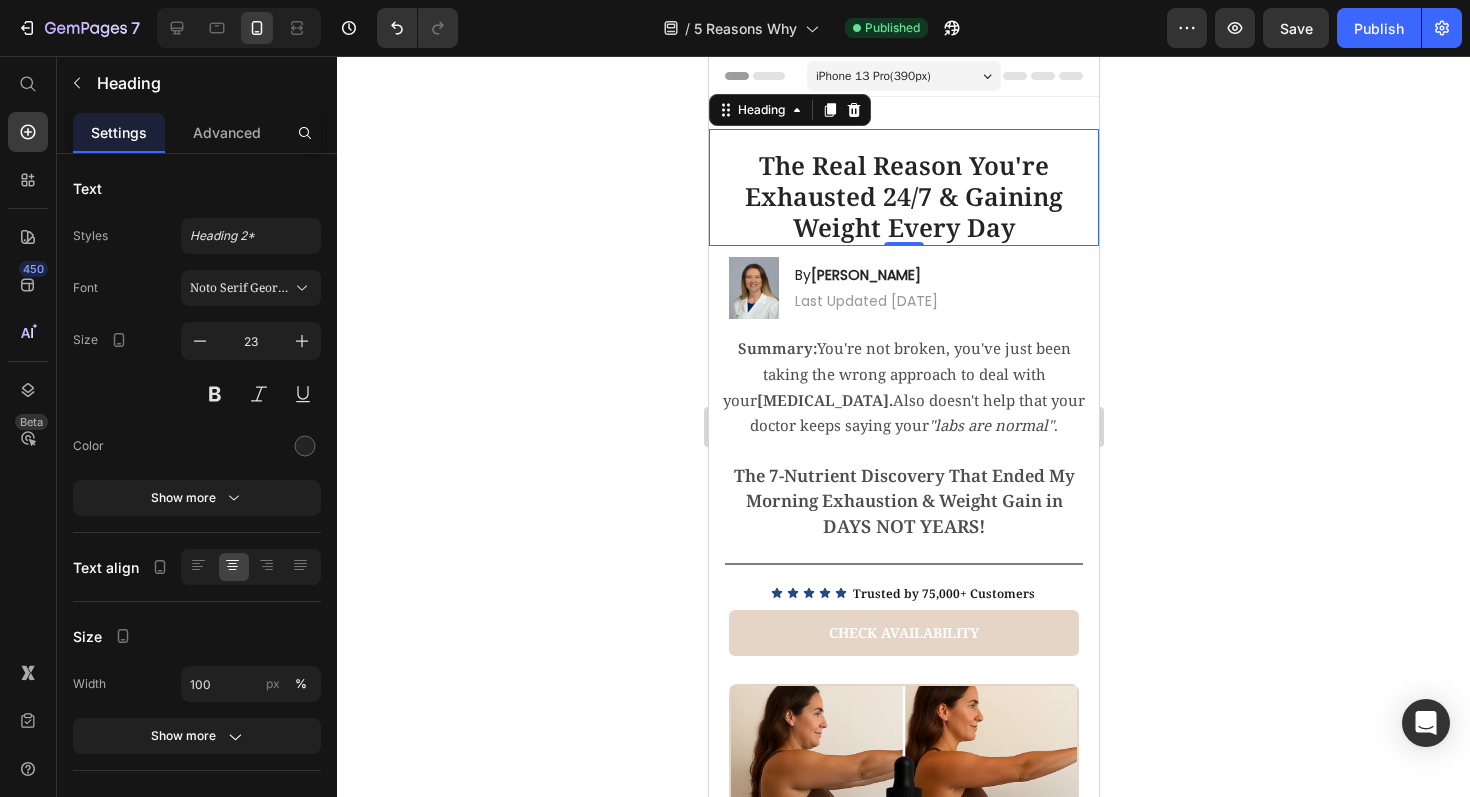 click on "The Real Reason You're Exhausted 24/7 & Gaining Weight Every Day" at bounding box center (903, 197) 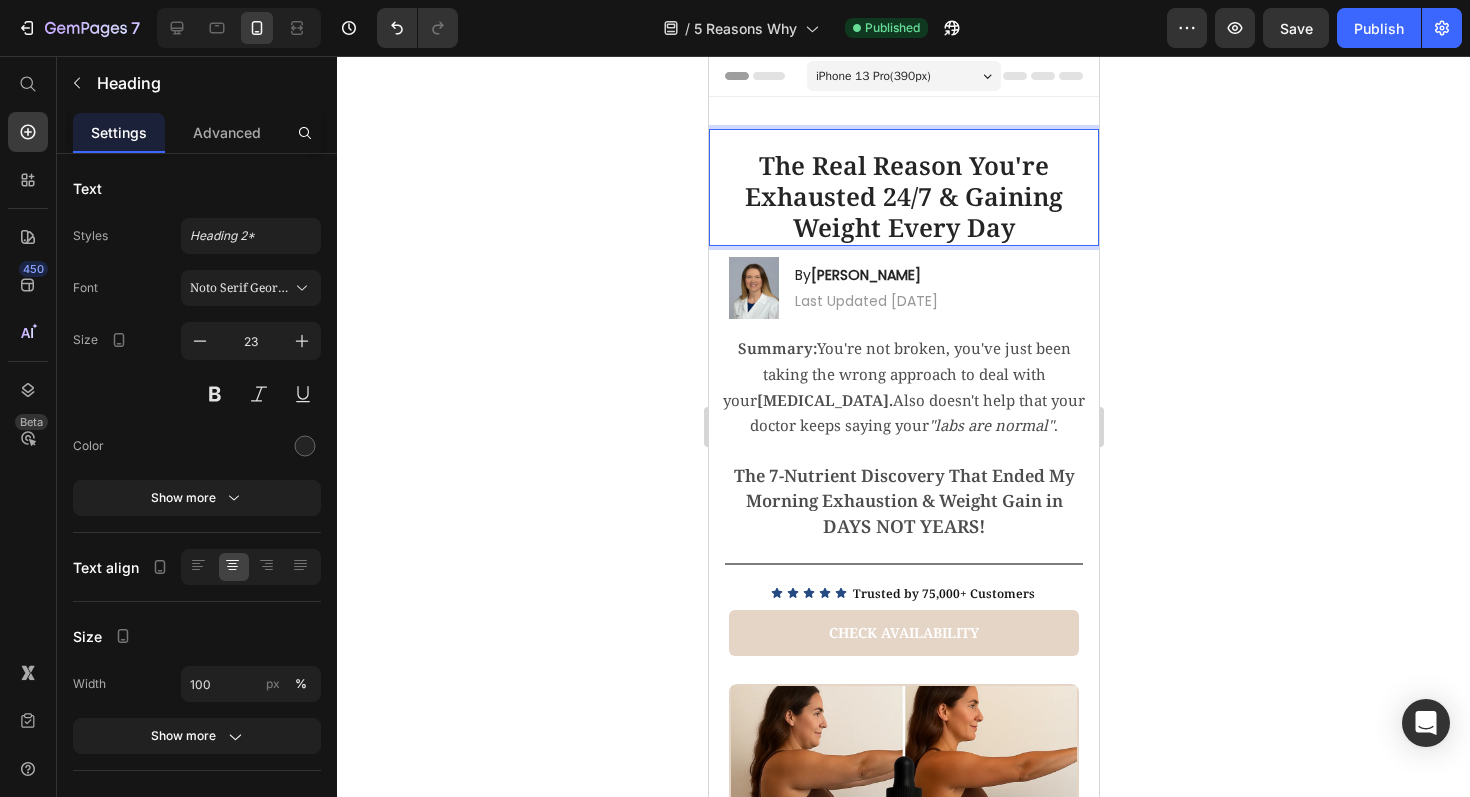 drag, startPoint x: 1014, startPoint y: 225, endPoint x: 709, endPoint y: 167, distance: 310.4658 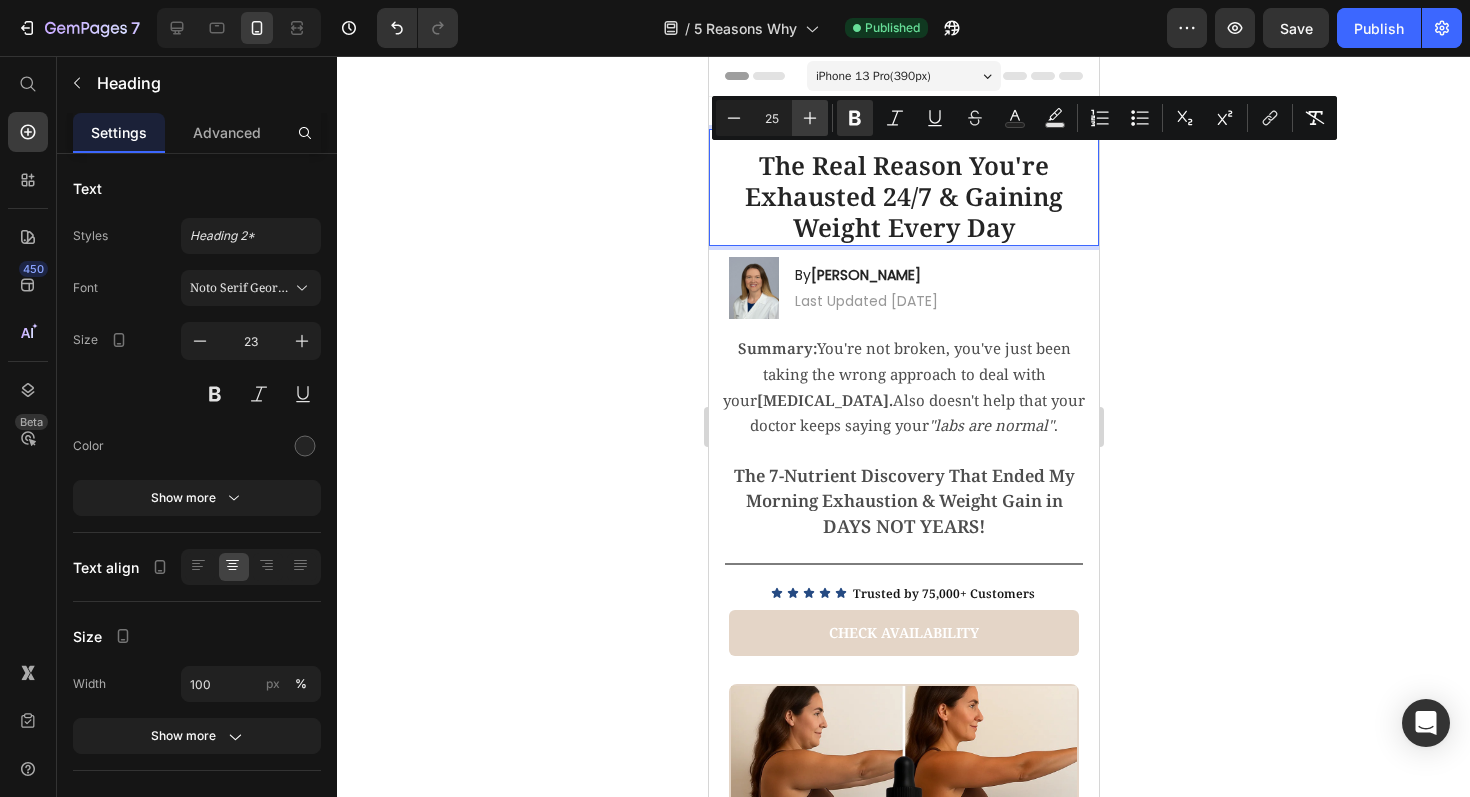 click 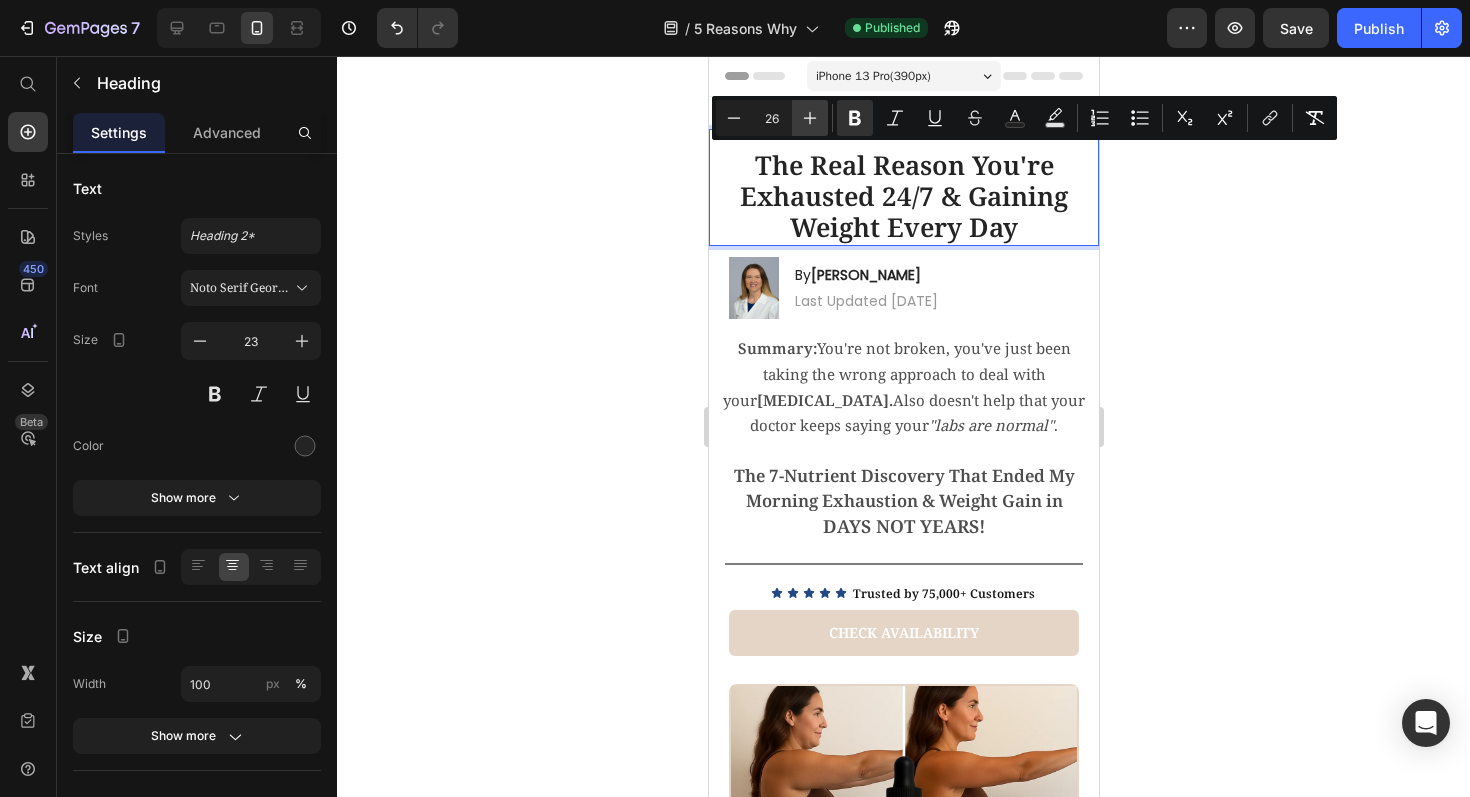 click 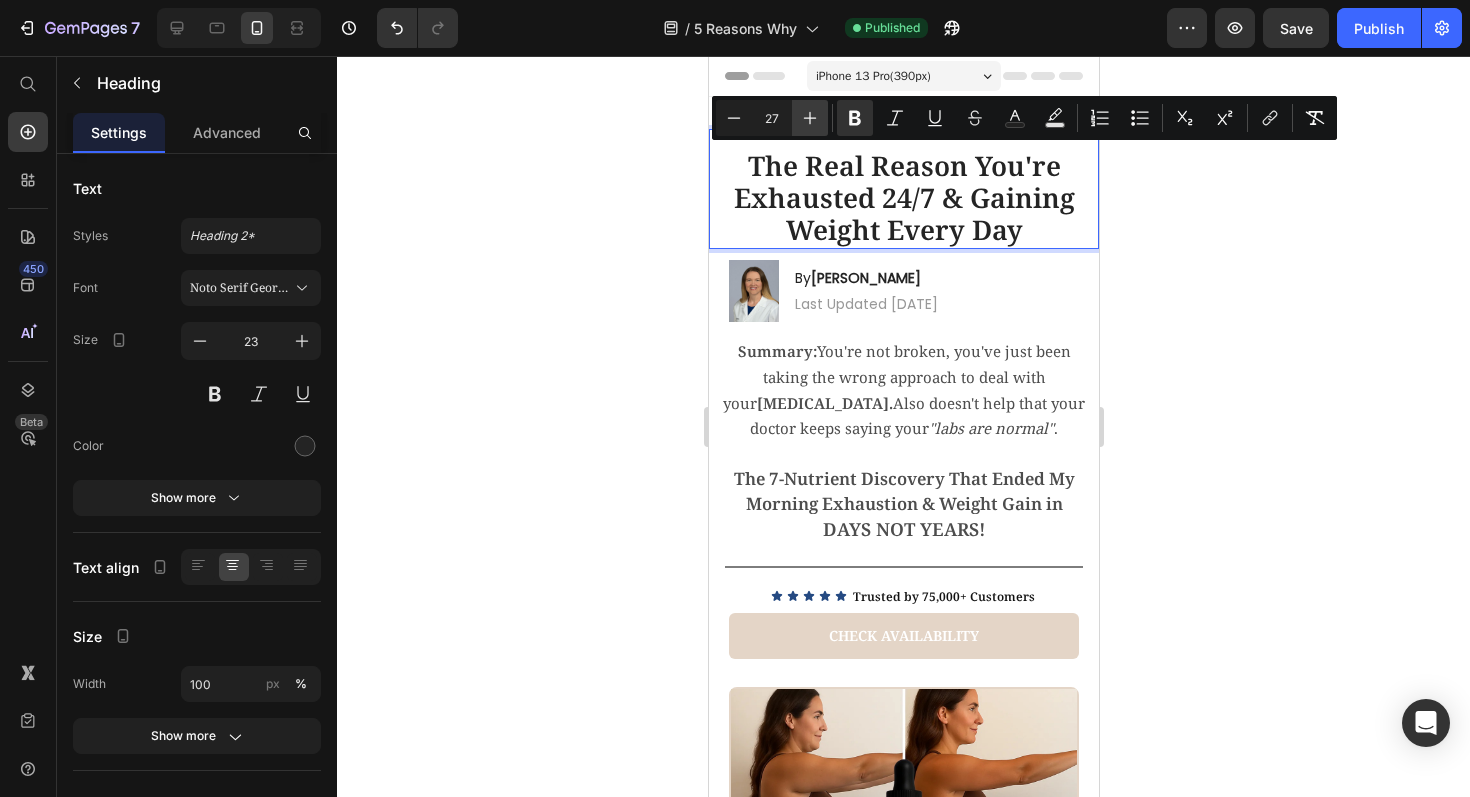 click on "Plus" at bounding box center (810, 118) 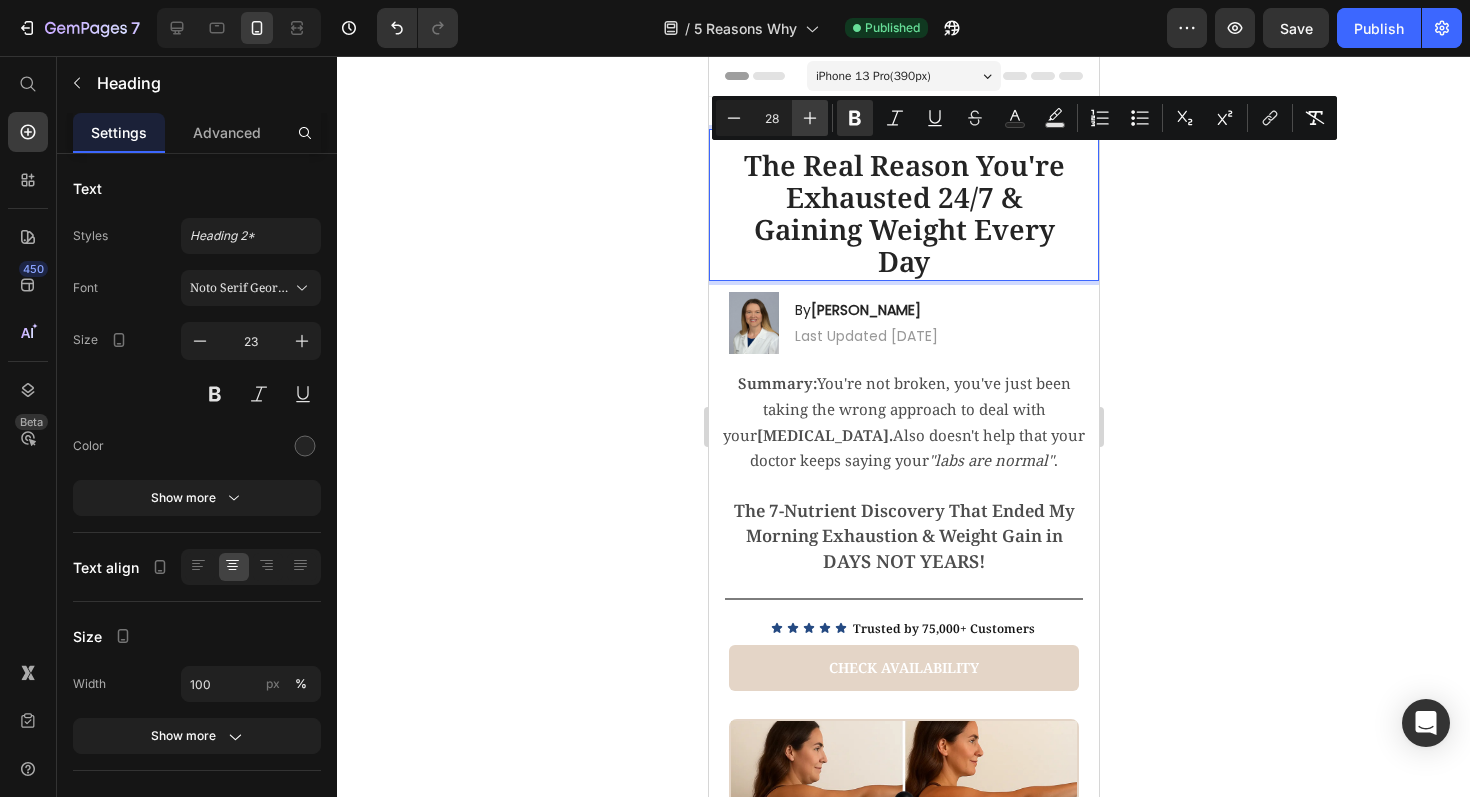 click on "Plus" at bounding box center (810, 118) 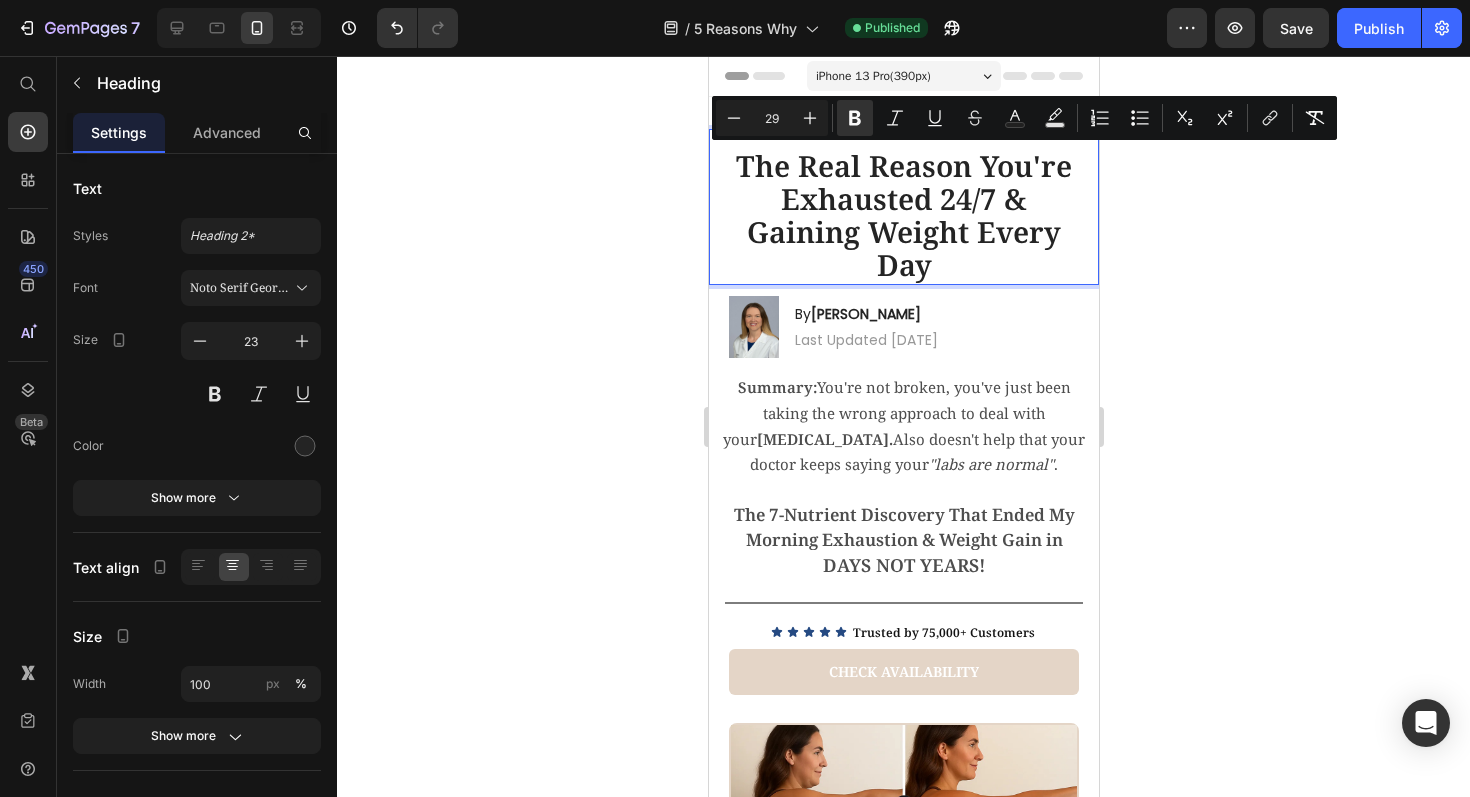 click on "The Real Reason You're Exhausted 24/7 & Gaining Weight Every Day" at bounding box center (903, 217) 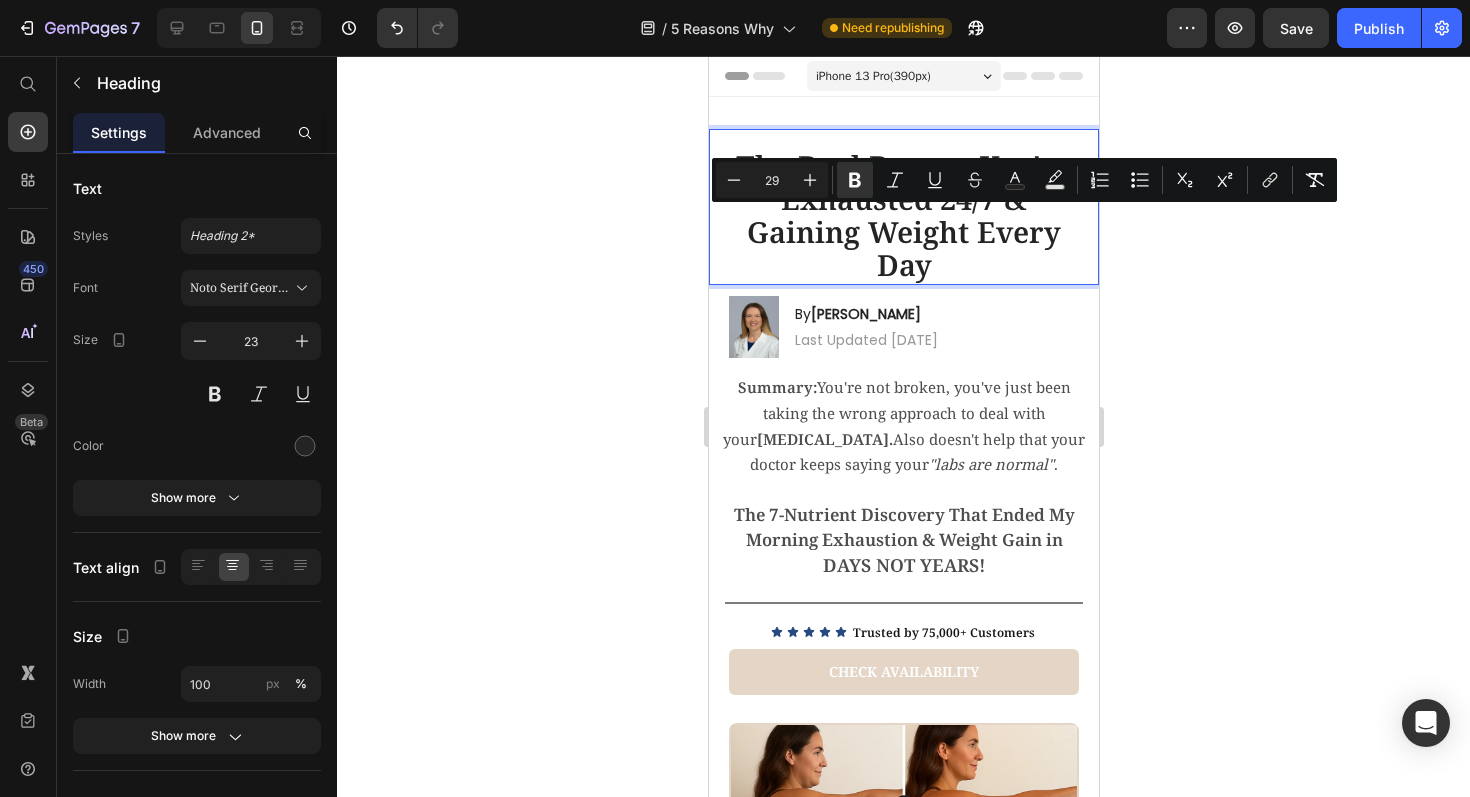 drag, startPoint x: 968, startPoint y: 255, endPoint x: 807, endPoint y: 230, distance: 162.92943 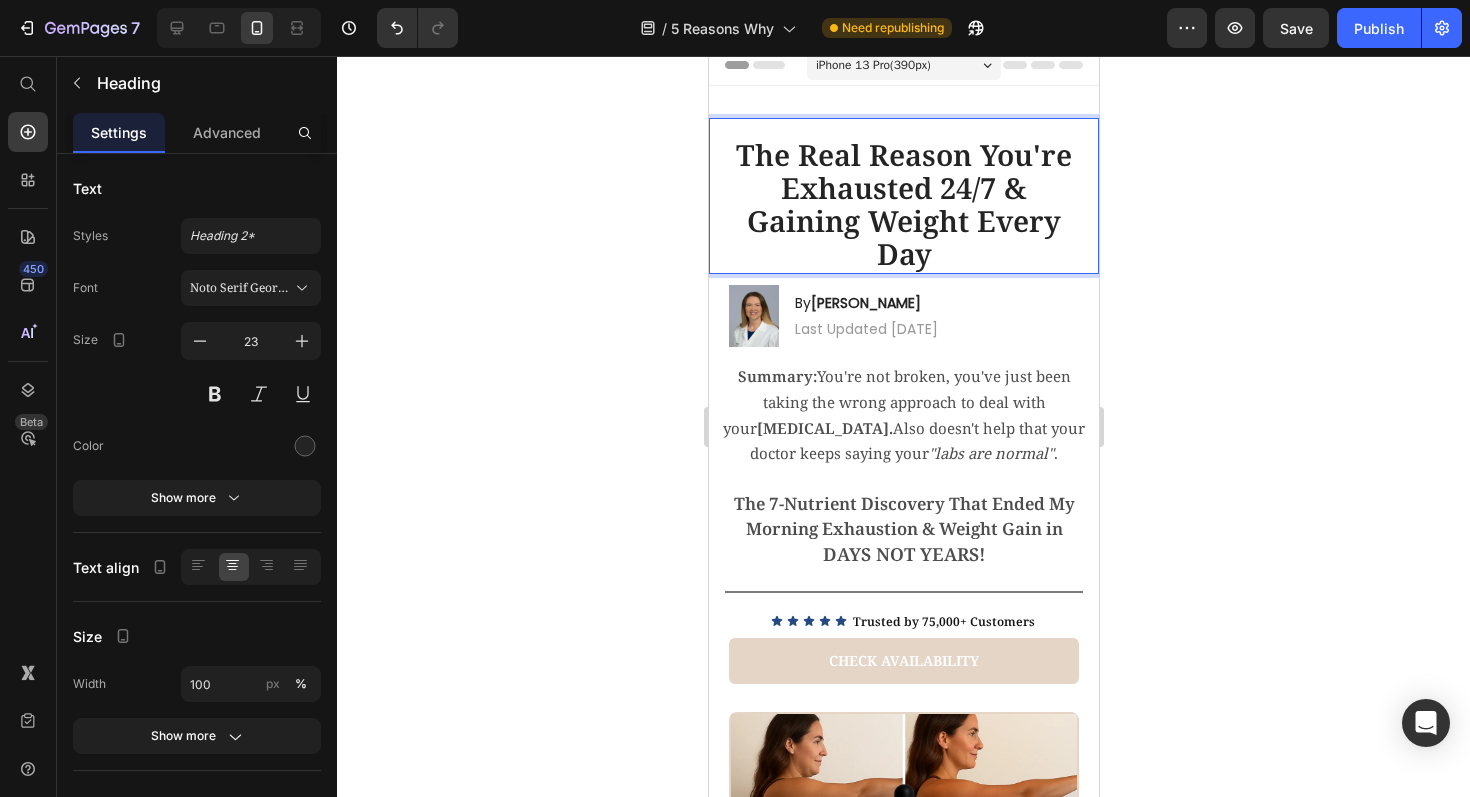 scroll, scrollTop: 12, scrollLeft: 0, axis: vertical 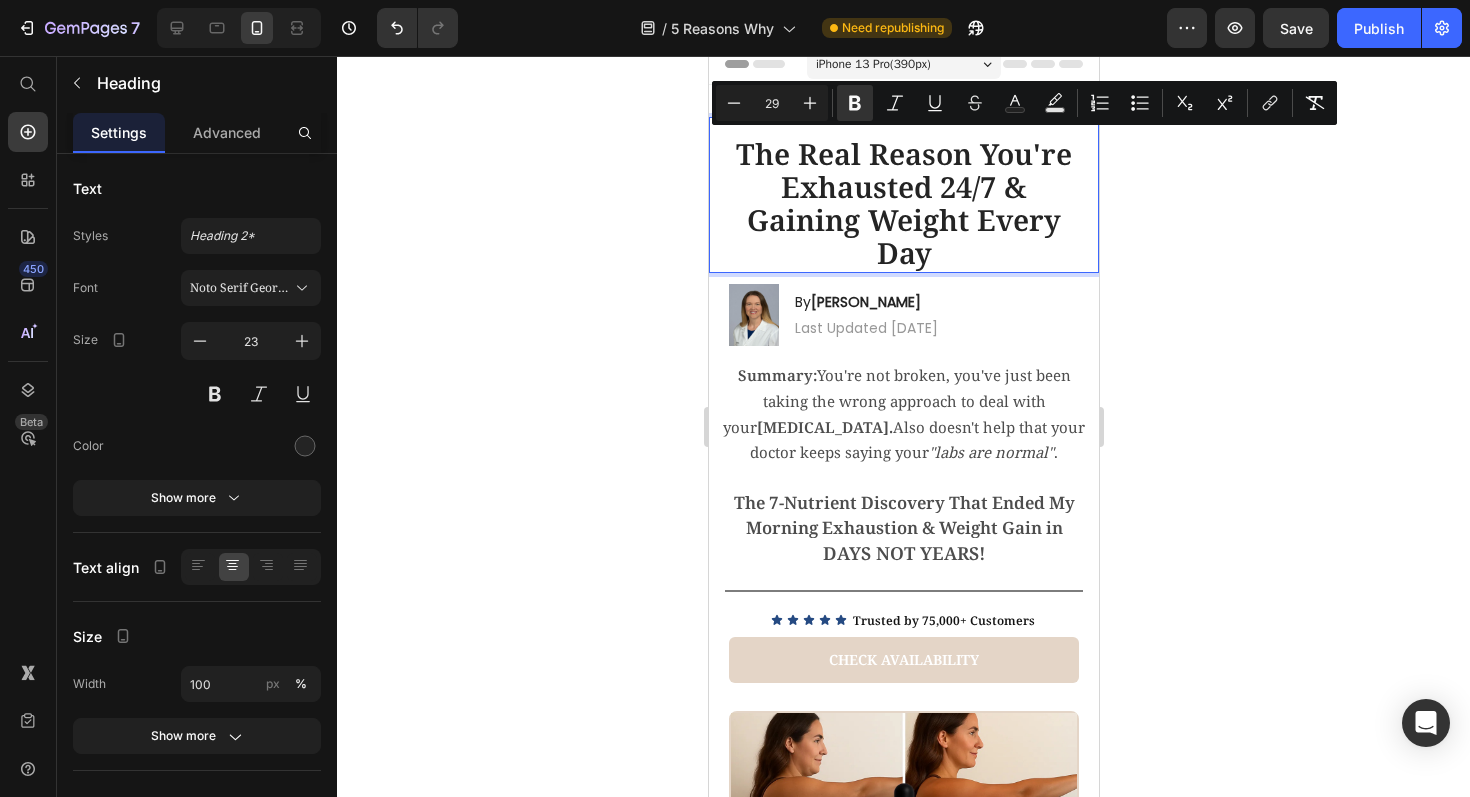 drag, startPoint x: 974, startPoint y: 247, endPoint x: 732, endPoint y: 158, distance: 257.84686 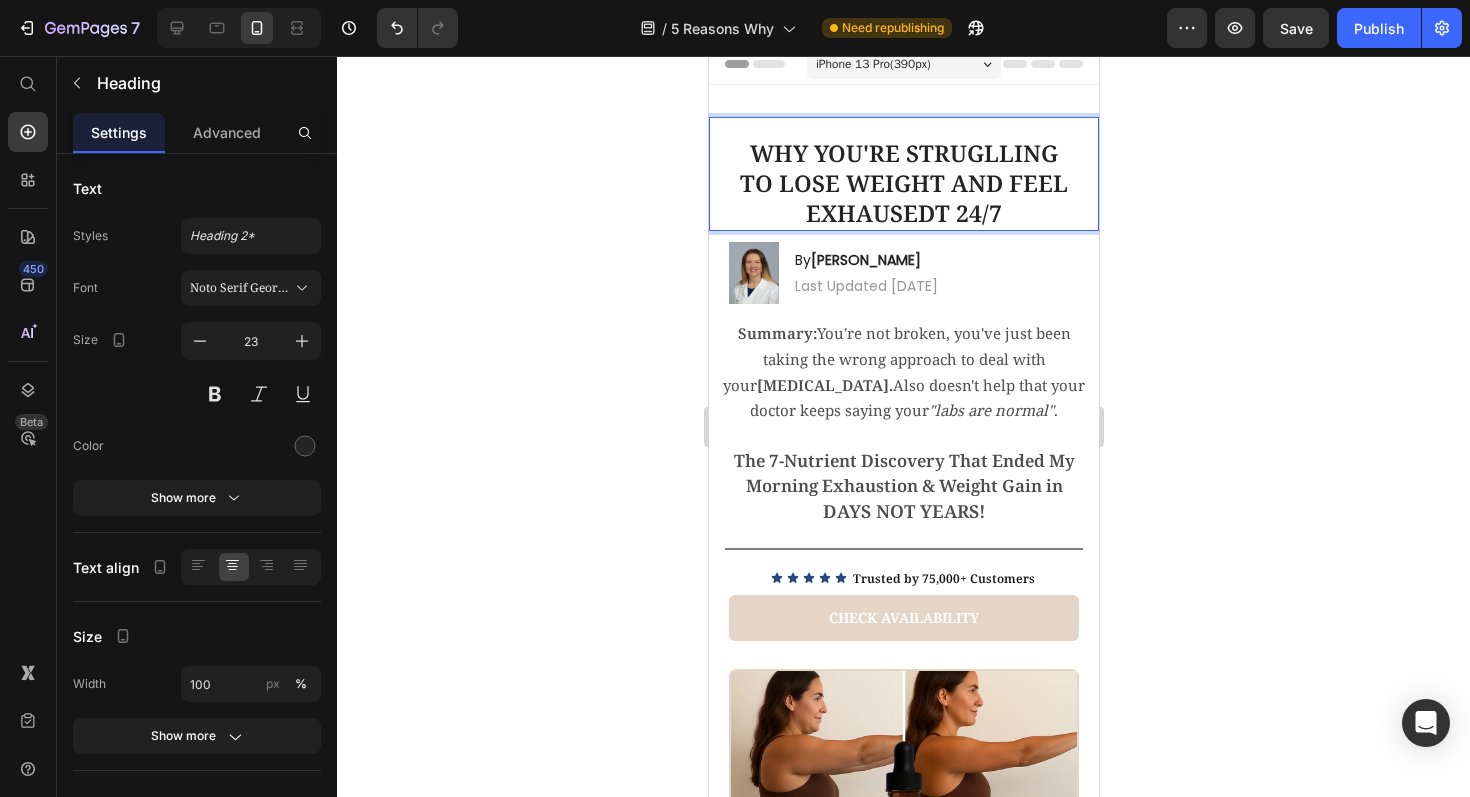 click on "WHY YOU'RE STRUGLLING TO LOSE WEIGHT AND FEEL EXHAUSEDT 24/7" at bounding box center (903, 184) 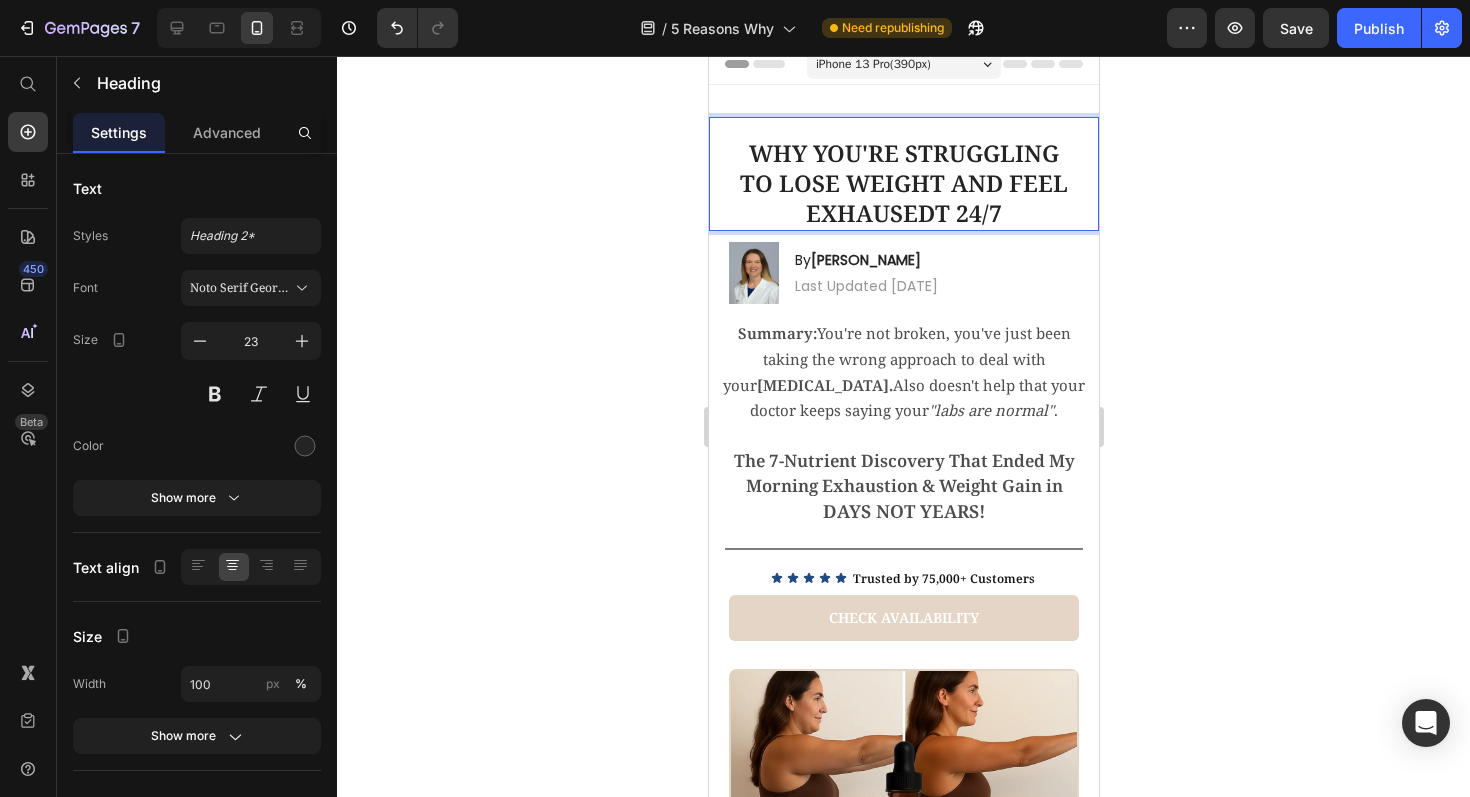 click on "WHY YOU'RE STRUGGLING TO LOSE WEIGHT AND FEEL EXHAUSEDT 24/7" at bounding box center [903, 184] 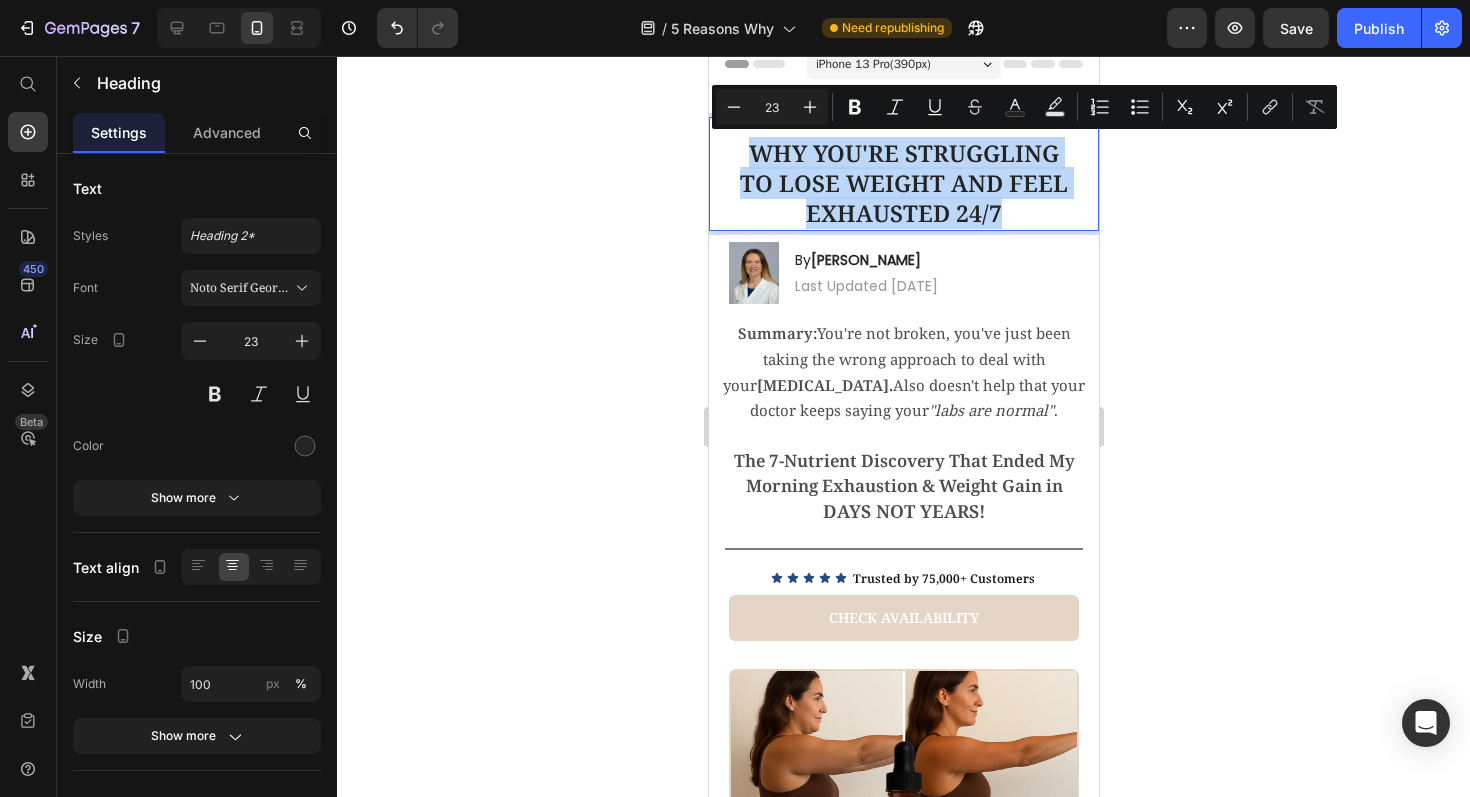 drag, startPoint x: 1008, startPoint y: 206, endPoint x: 742, endPoint y: 161, distance: 269.77954 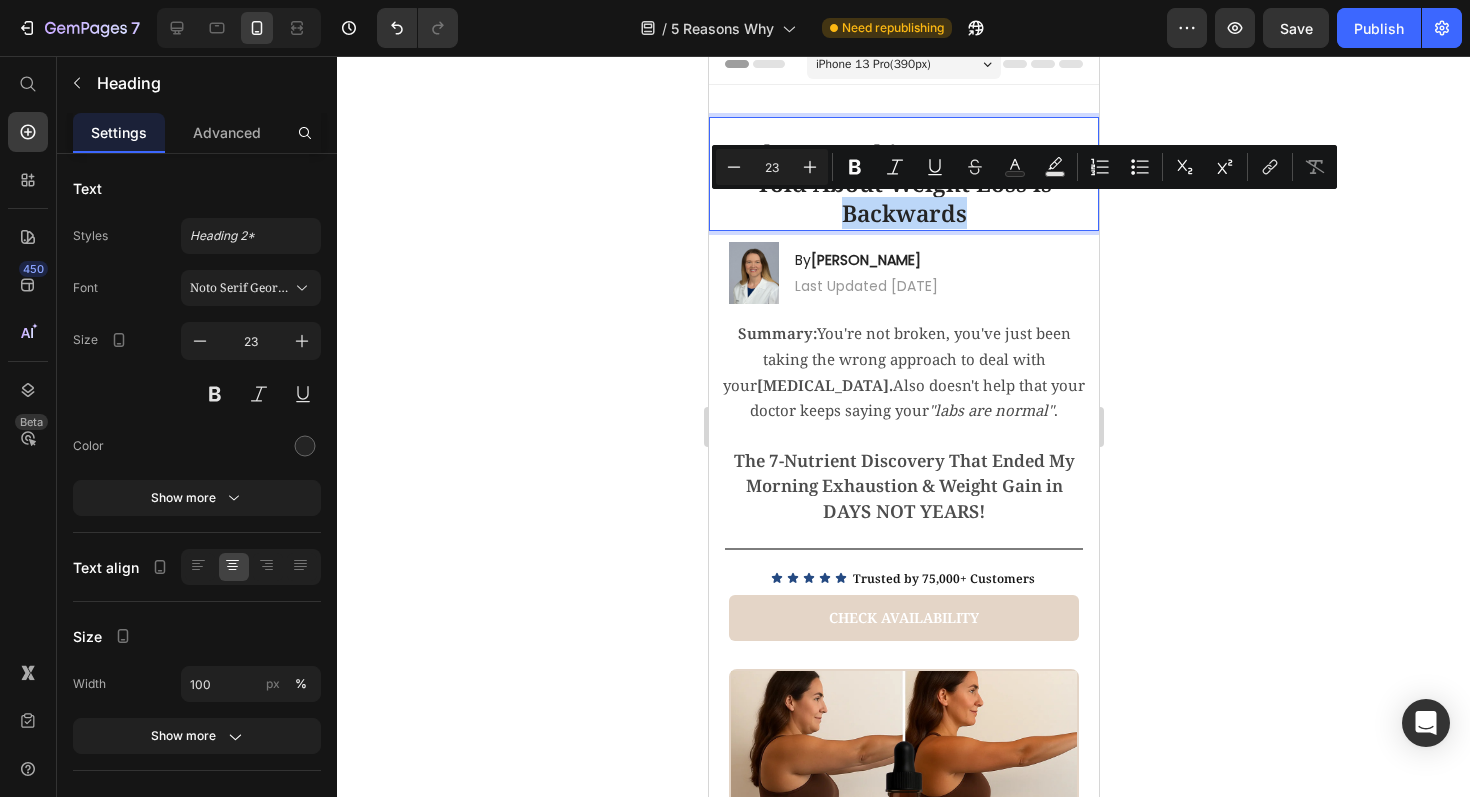 drag, startPoint x: 960, startPoint y: 214, endPoint x: 834, endPoint y: 212, distance: 126.01587 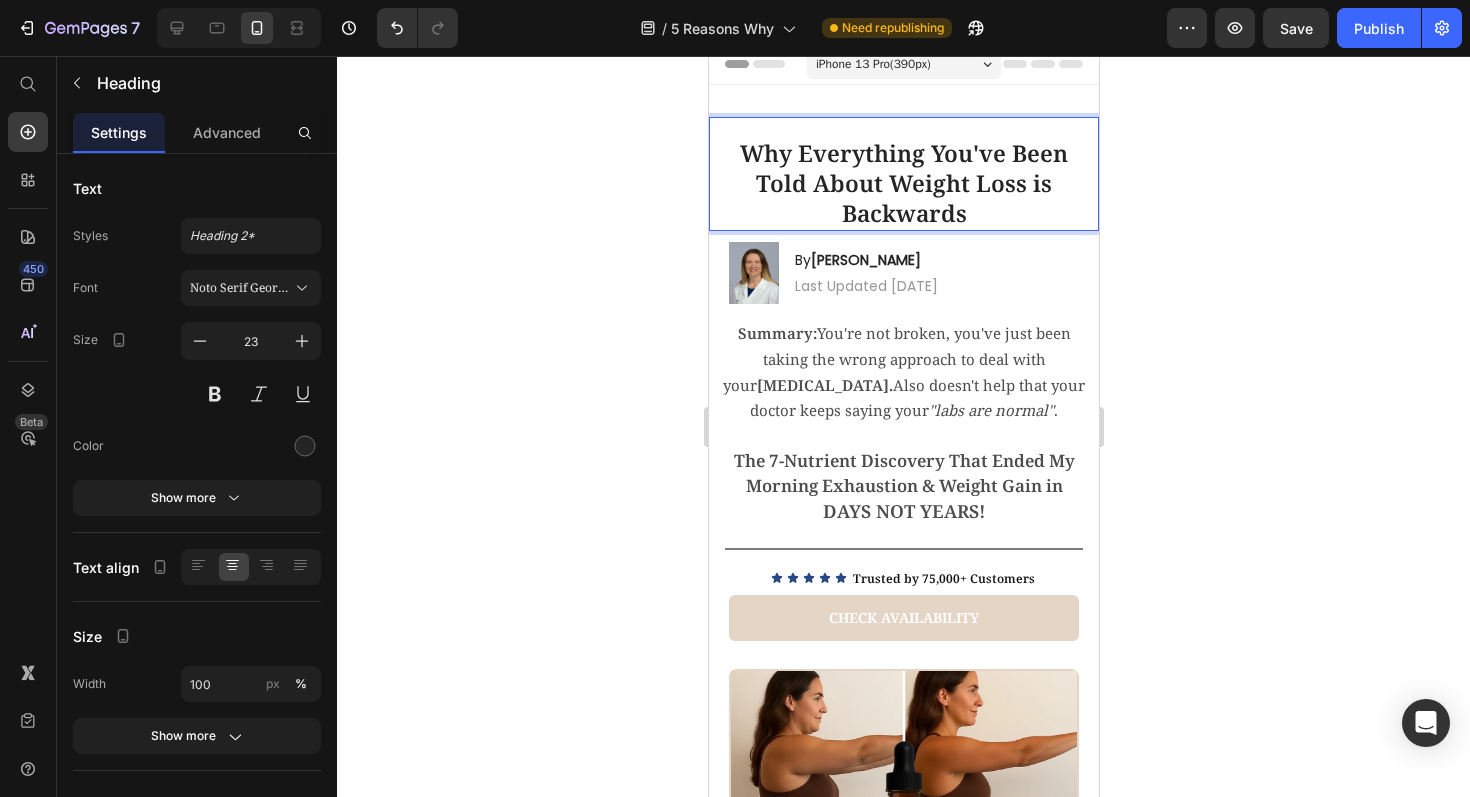 click on "Why Everything You've Been Told About Weight Loss is Backwards" at bounding box center (903, 184) 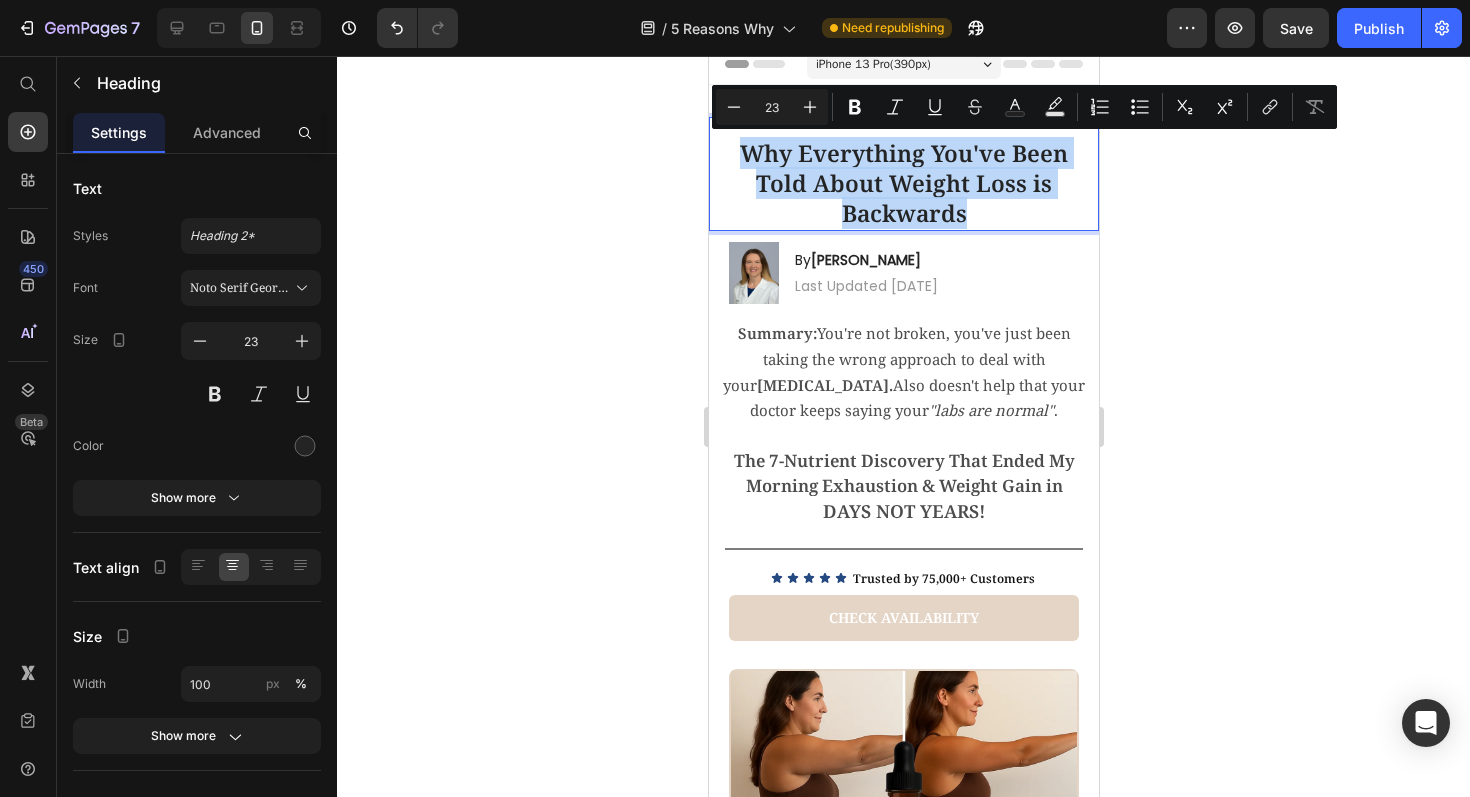 drag, startPoint x: 972, startPoint y: 206, endPoint x: 718, endPoint y: 147, distance: 260.76233 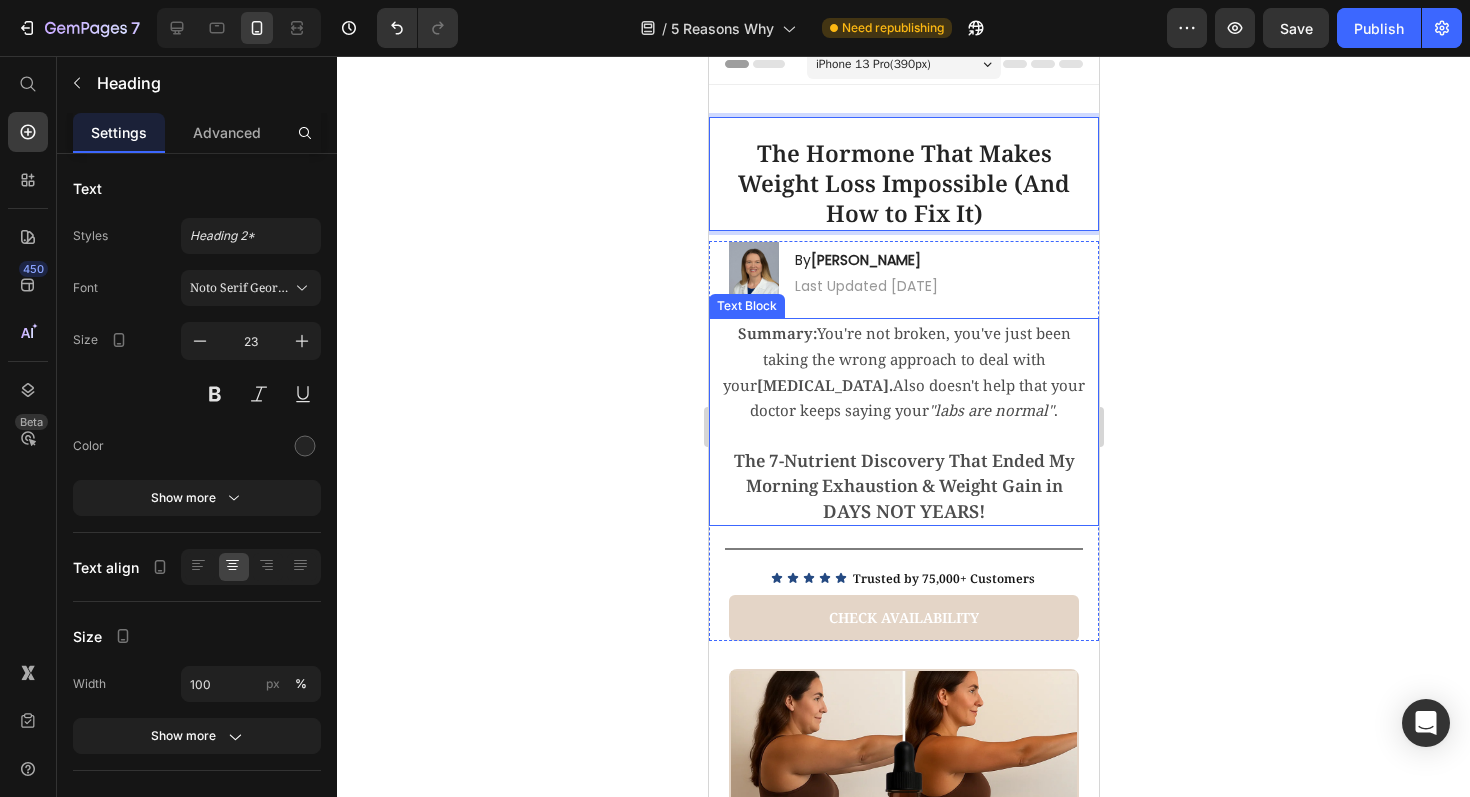 click on "[MEDICAL_DATA]." at bounding box center [824, 385] 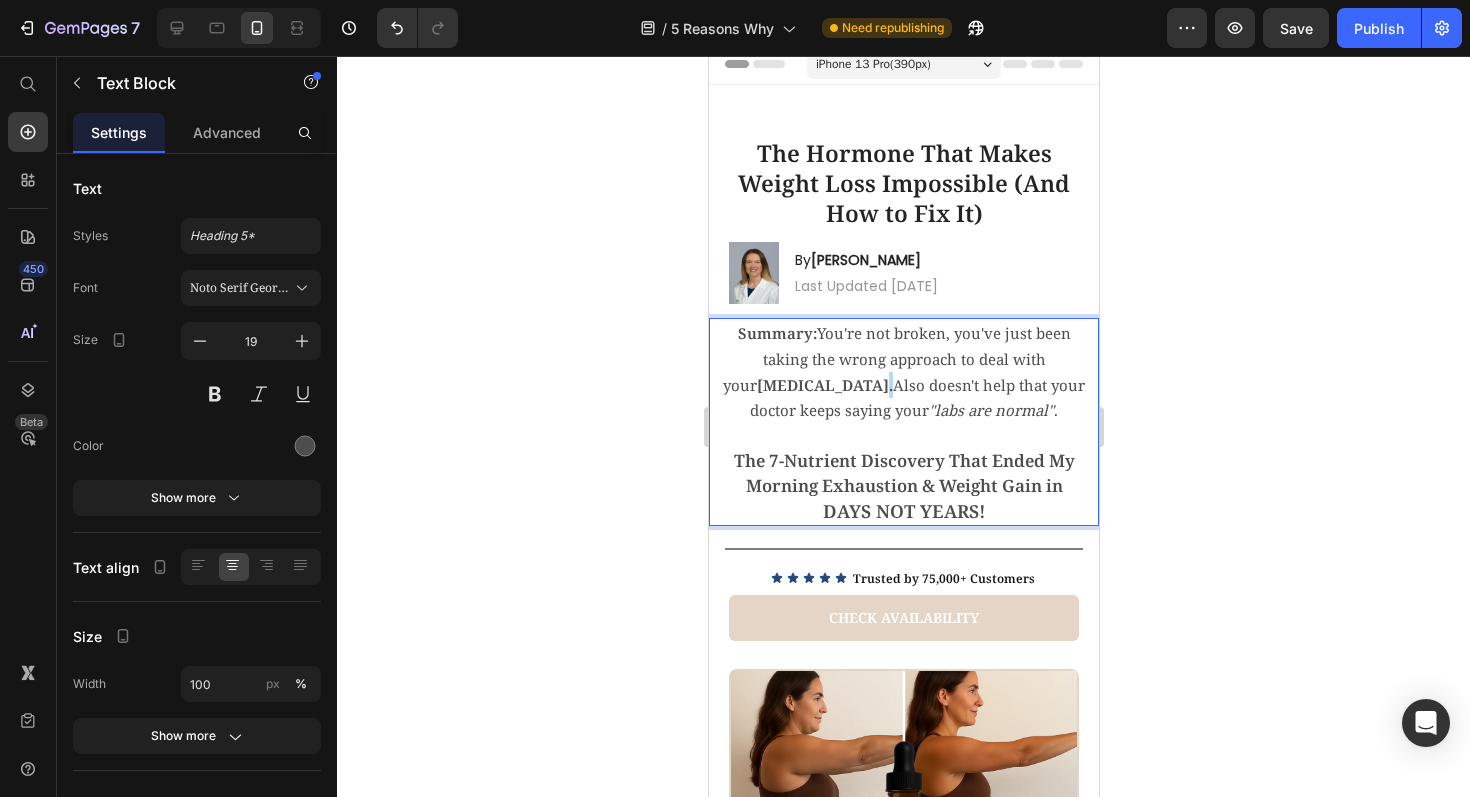 click on "[MEDICAL_DATA]." at bounding box center [824, 385] 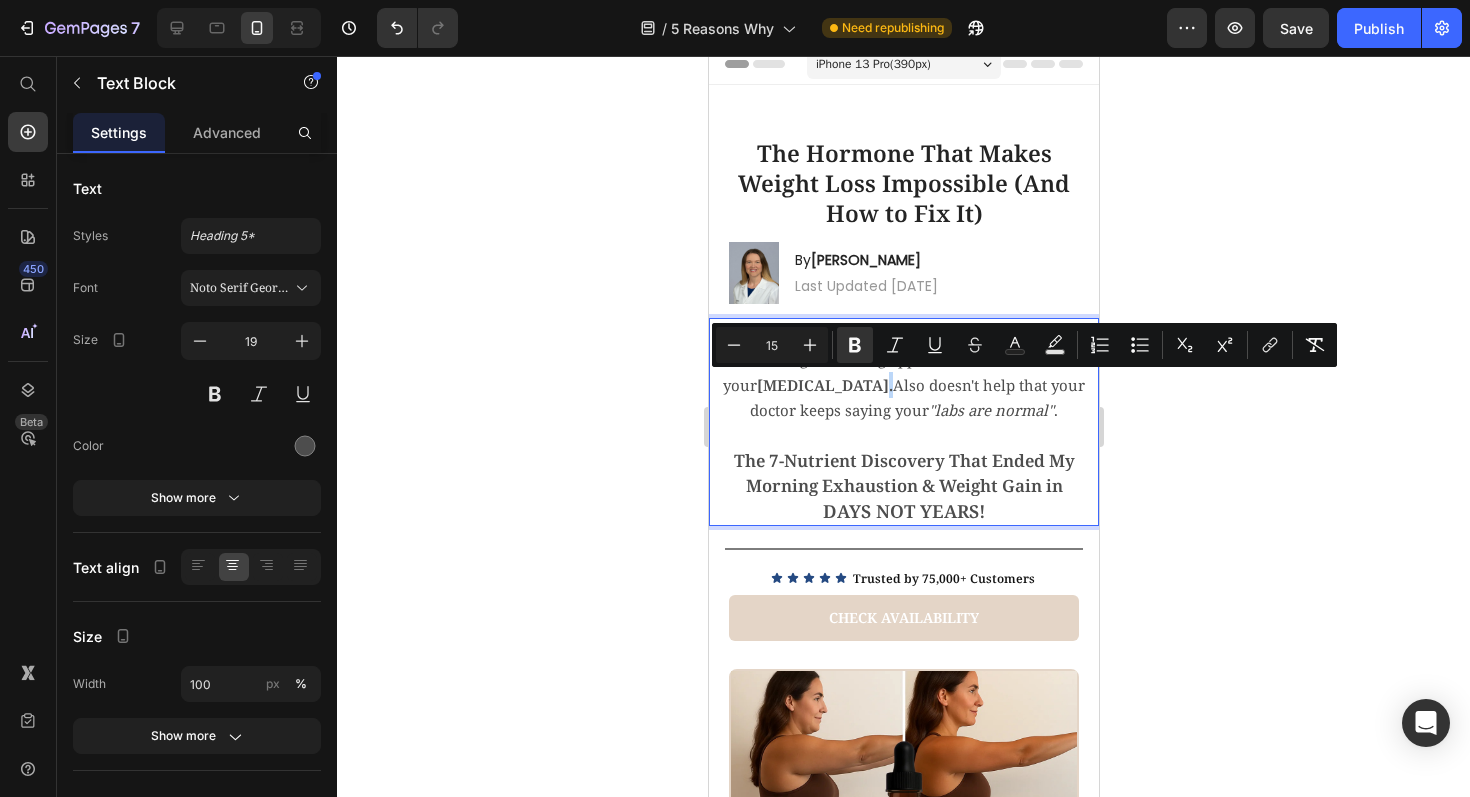 click on "[MEDICAL_DATA]." at bounding box center [824, 385] 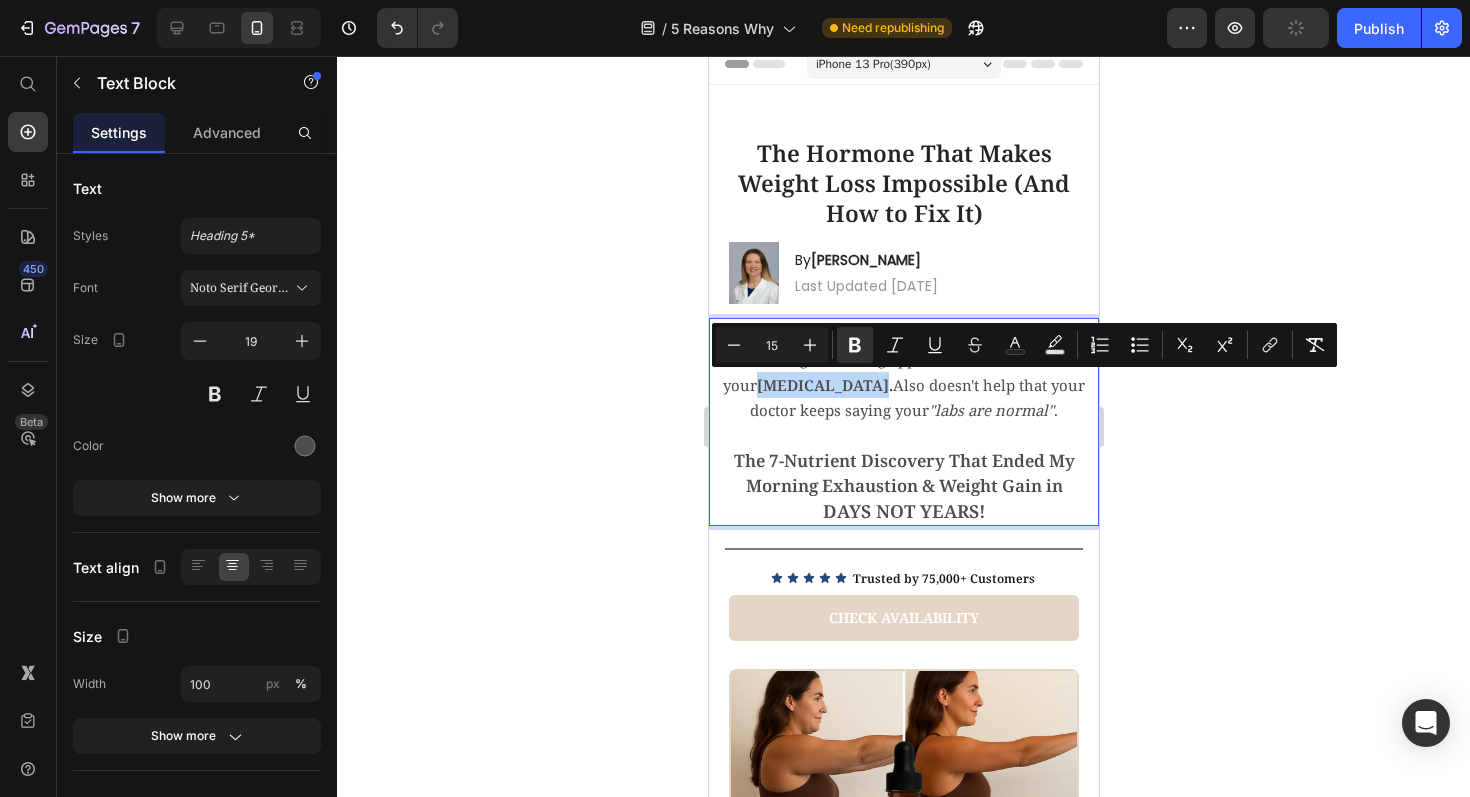 drag, startPoint x: 855, startPoint y: 386, endPoint x: 733, endPoint y: 385, distance: 122.0041 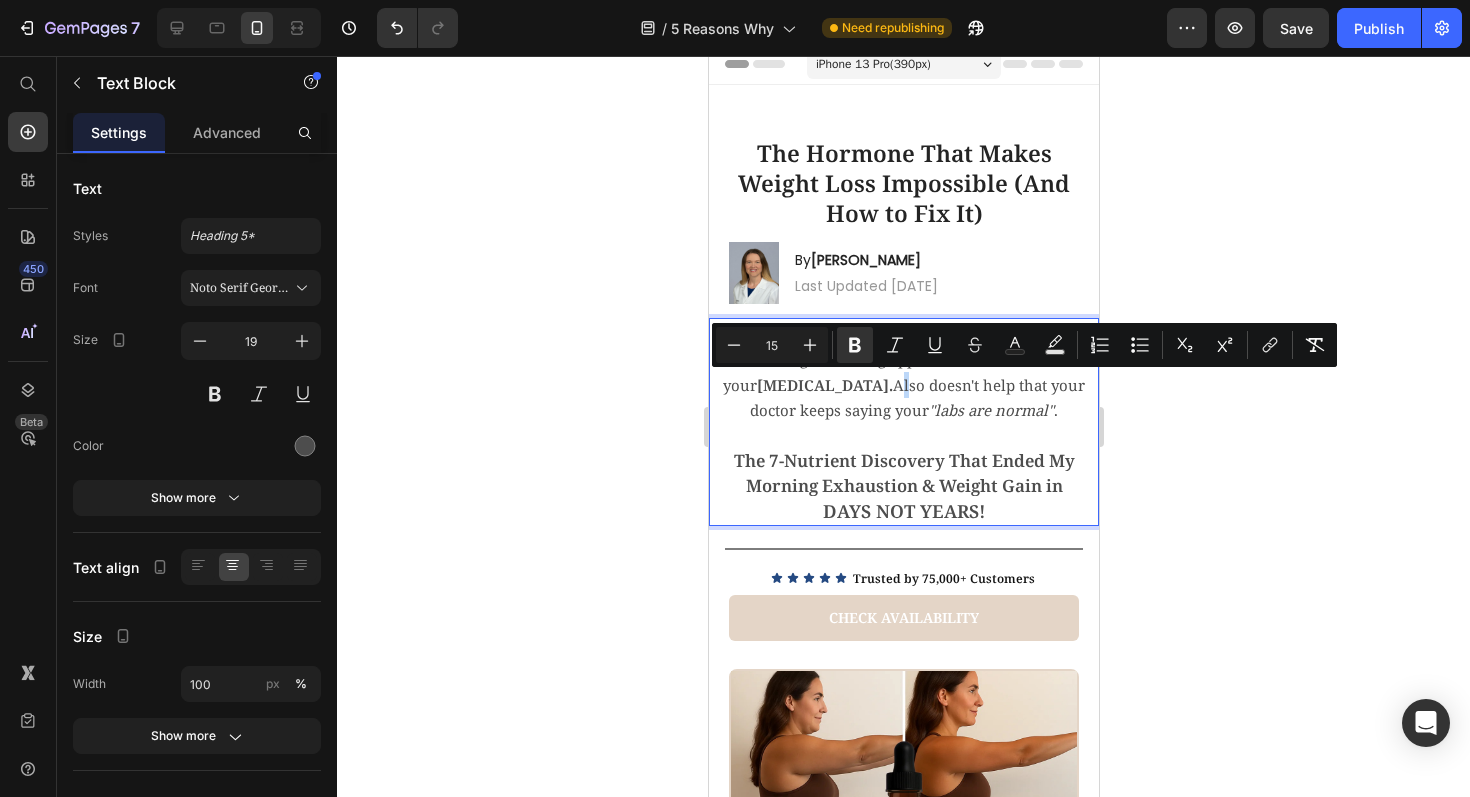 click on "Summary:  You're not broken, you've just been taking the wrong approach to deal with your  [MEDICAL_DATA].  Also doesn't help that your doctor keeps saying your  "labs are normal" ." at bounding box center (903, 371) 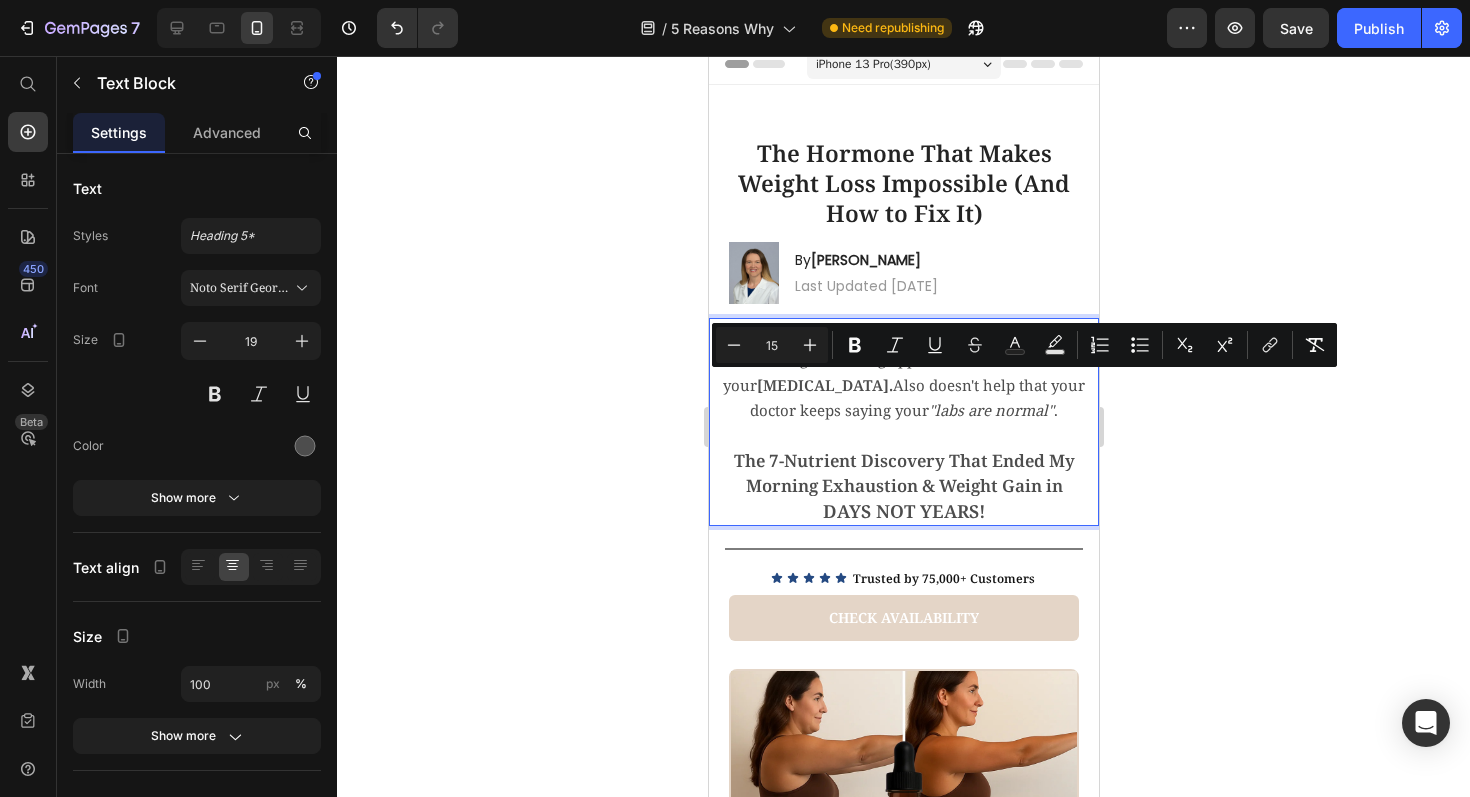 click on "Summary:  You're not broken, you've just been taking the wrong approach to deal with your  [MEDICAL_DATA].  Also doesn't help that your doctor keeps saying your  "labs are normal" ." at bounding box center [903, 371] 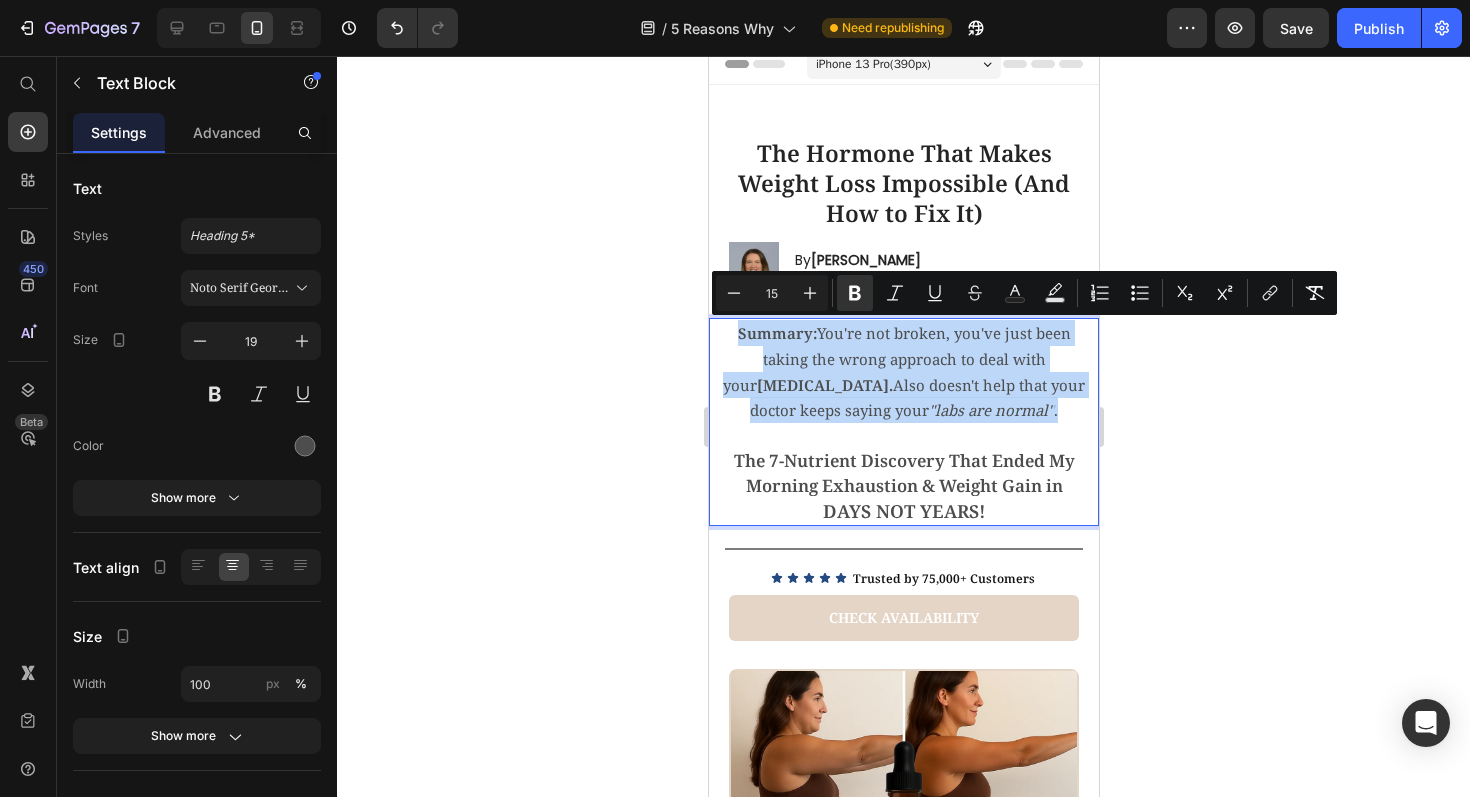 drag, startPoint x: 1046, startPoint y: 413, endPoint x: 709, endPoint y: 336, distance: 345.6848 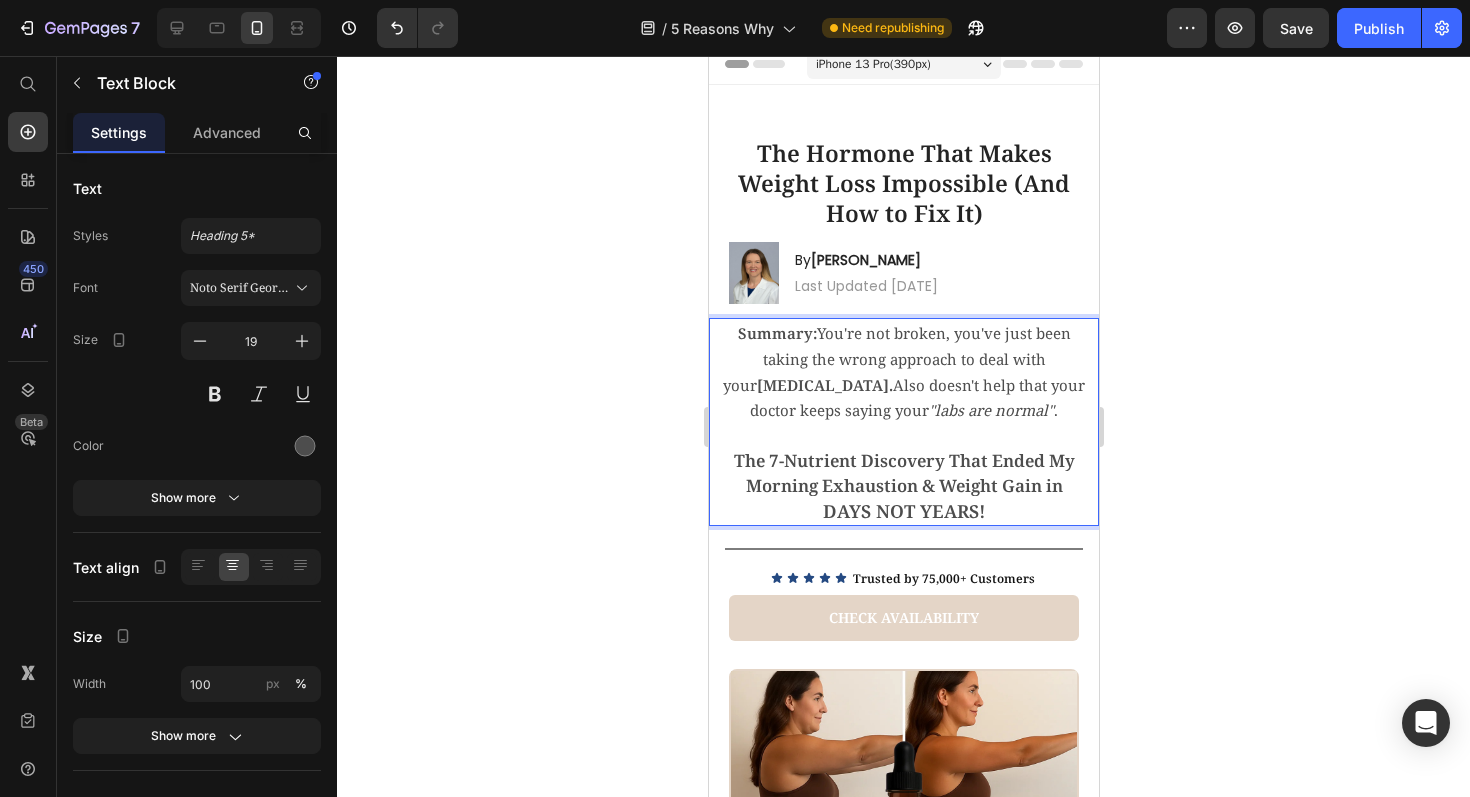 click on "[MEDICAL_DATA]." at bounding box center (824, 385) 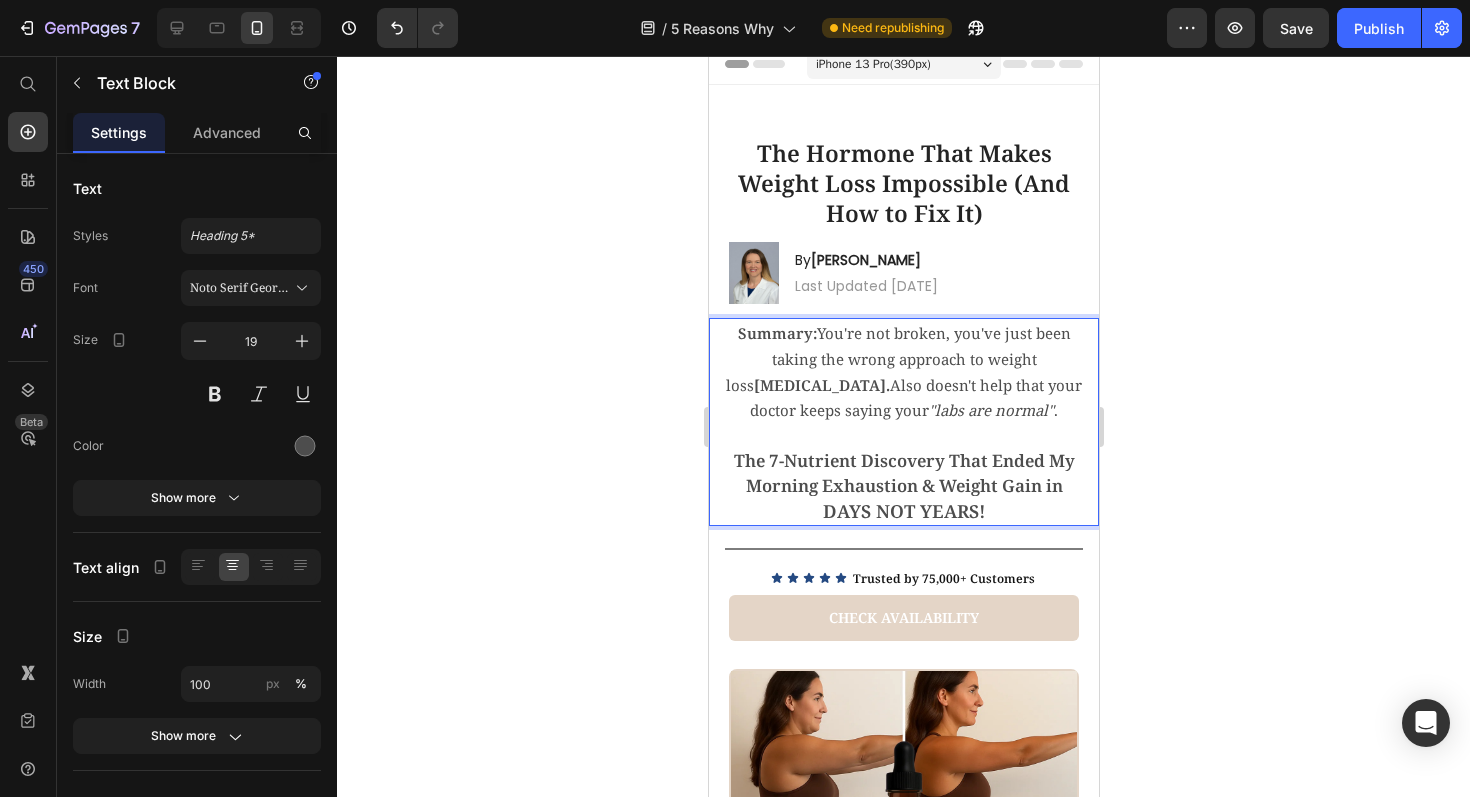 drag, startPoint x: 1026, startPoint y: 411, endPoint x: 717, endPoint y: 337, distance: 317.7373 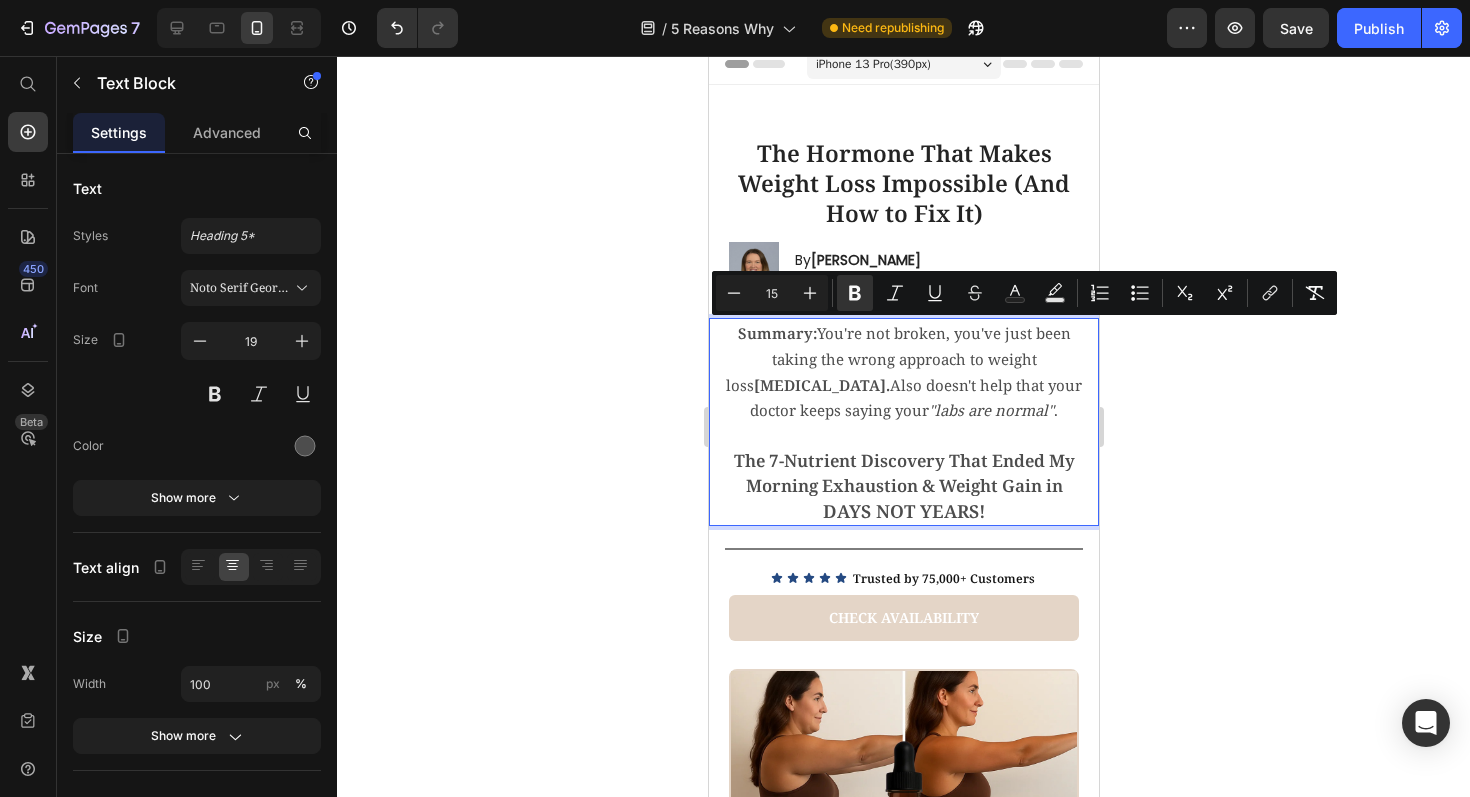 copy on "Summary:  You're not broken, you've just been taking the wrong approach to weight loss  [MEDICAL_DATA].  Also doesn't help that your doctor keeps saying your  "labs are normal" ." 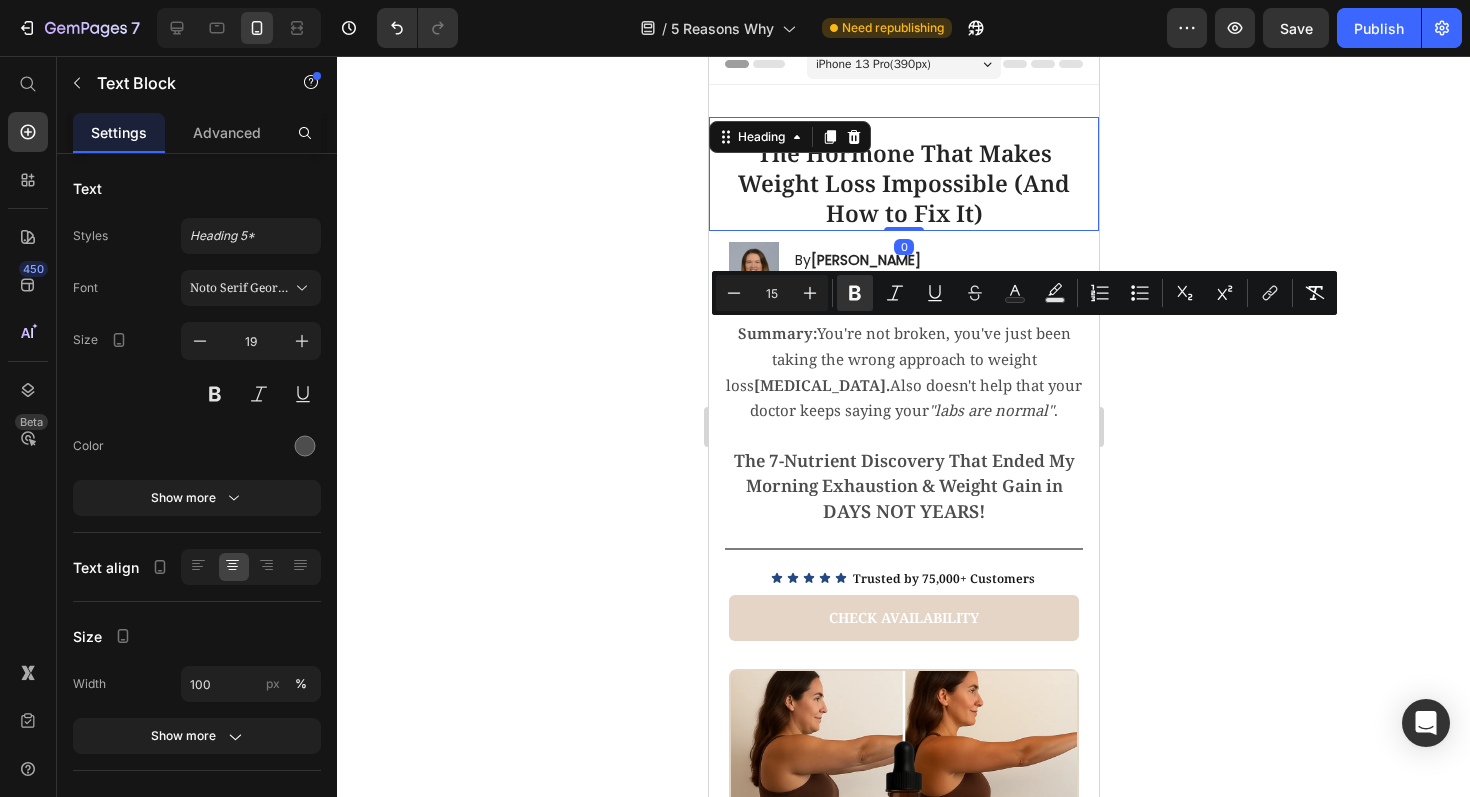 click on "The Hormone That Makes Weight Loss Impossible (And How to Fix It)" at bounding box center [903, 184] 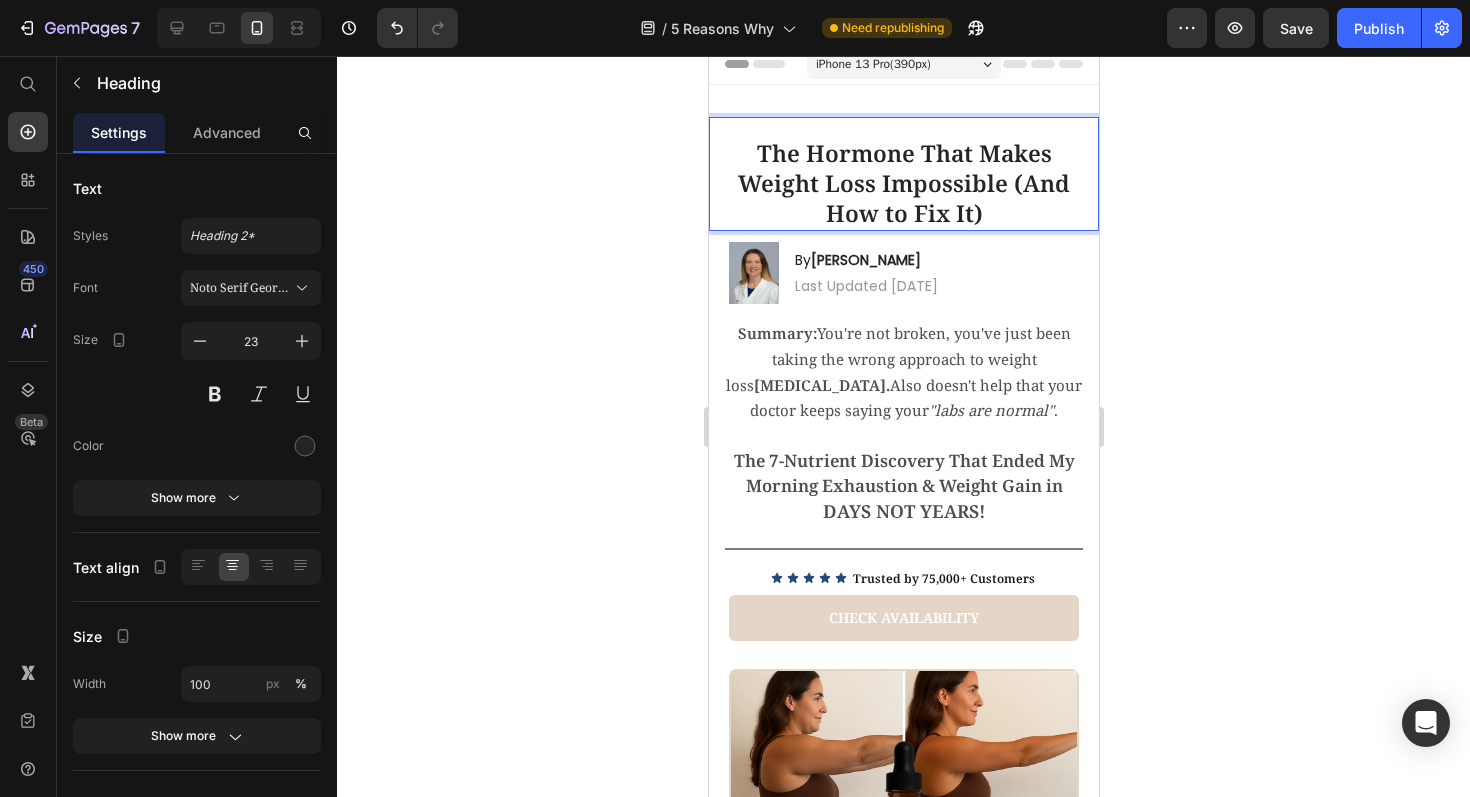 click on "The Hormone That Makes Weight Loss Impossible (And How to Fix It)" at bounding box center [903, 184] 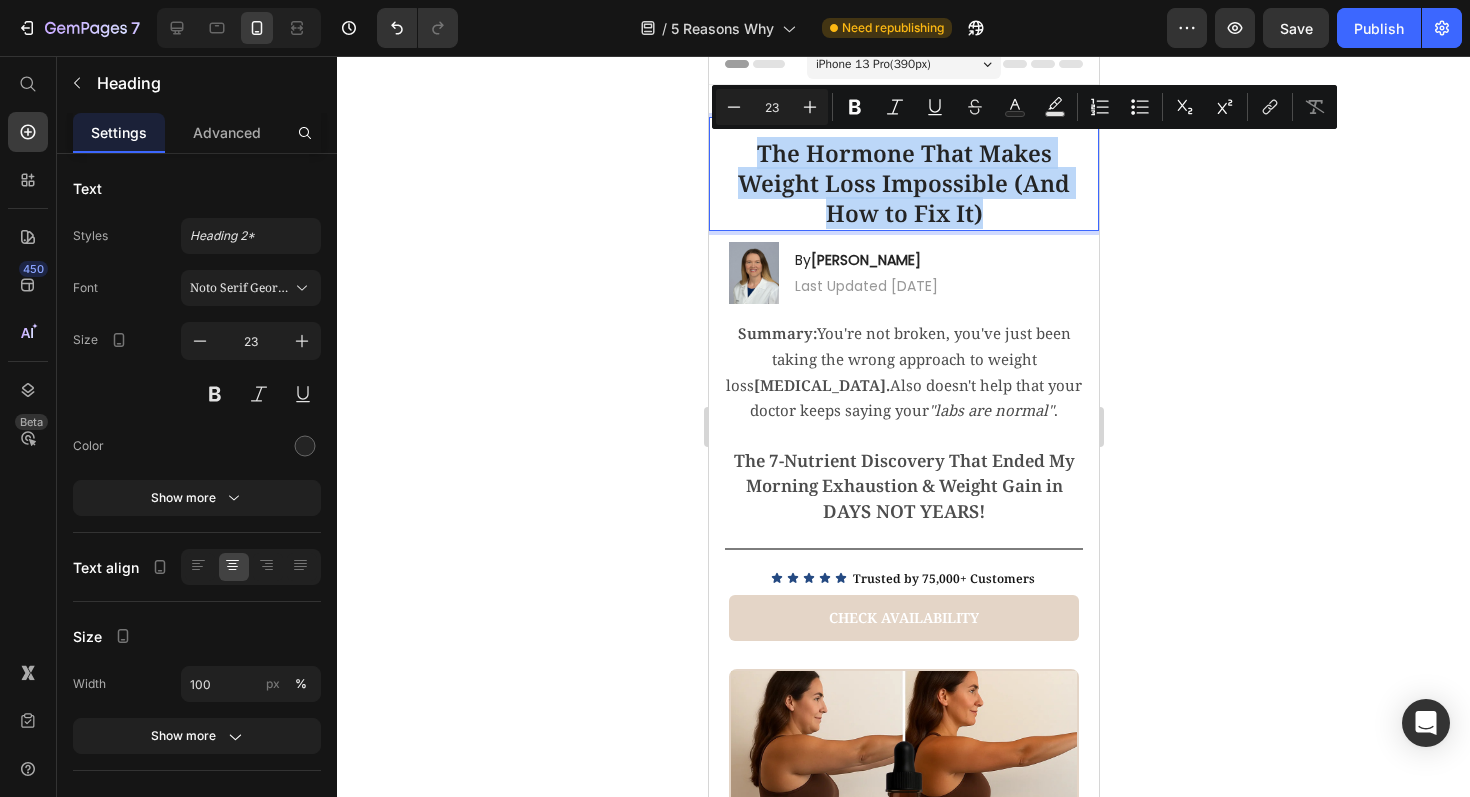drag, startPoint x: 977, startPoint y: 210, endPoint x: 744, endPoint y: 162, distance: 237.89284 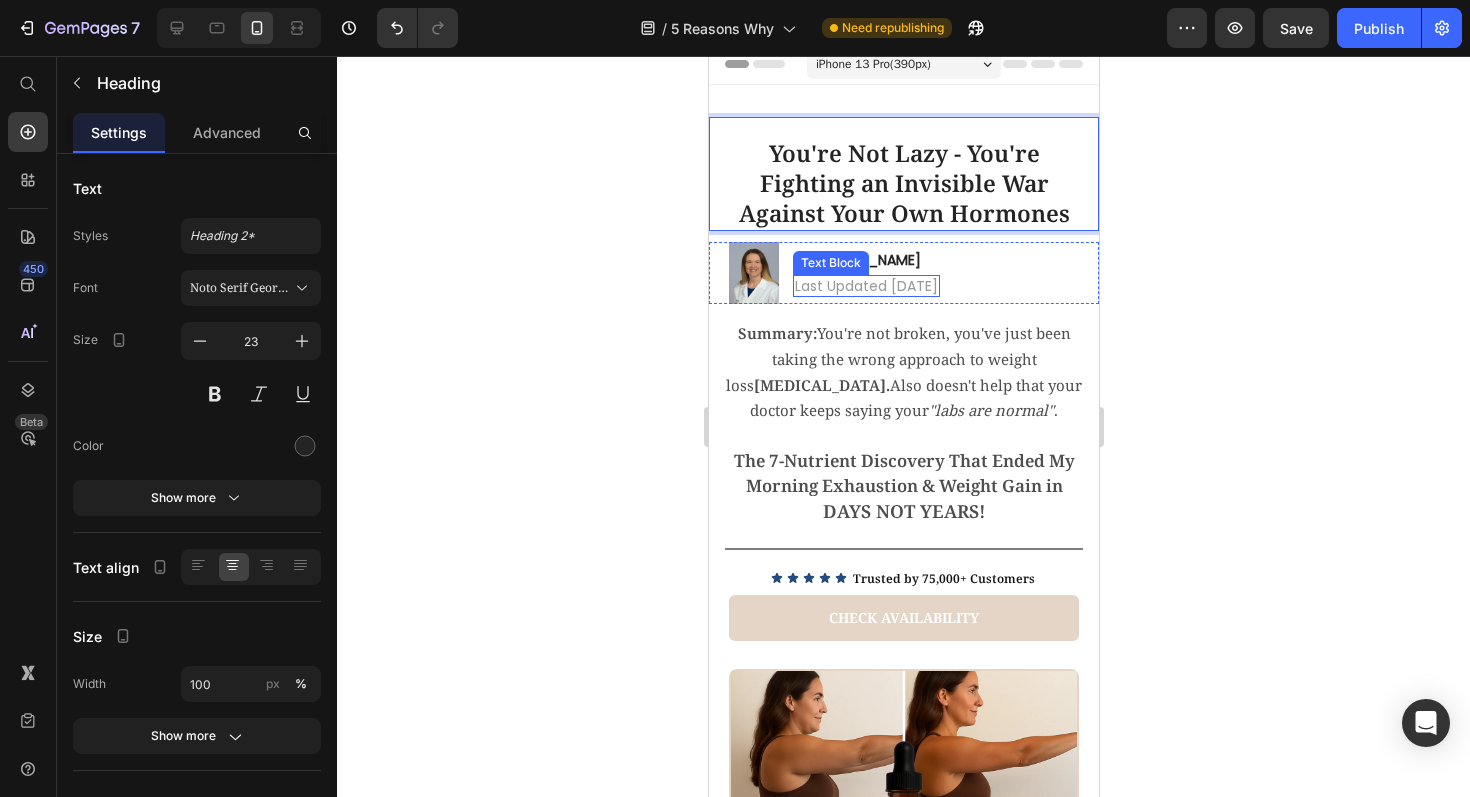 click on "Last Updated [DATE]" at bounding box center [865, 286] 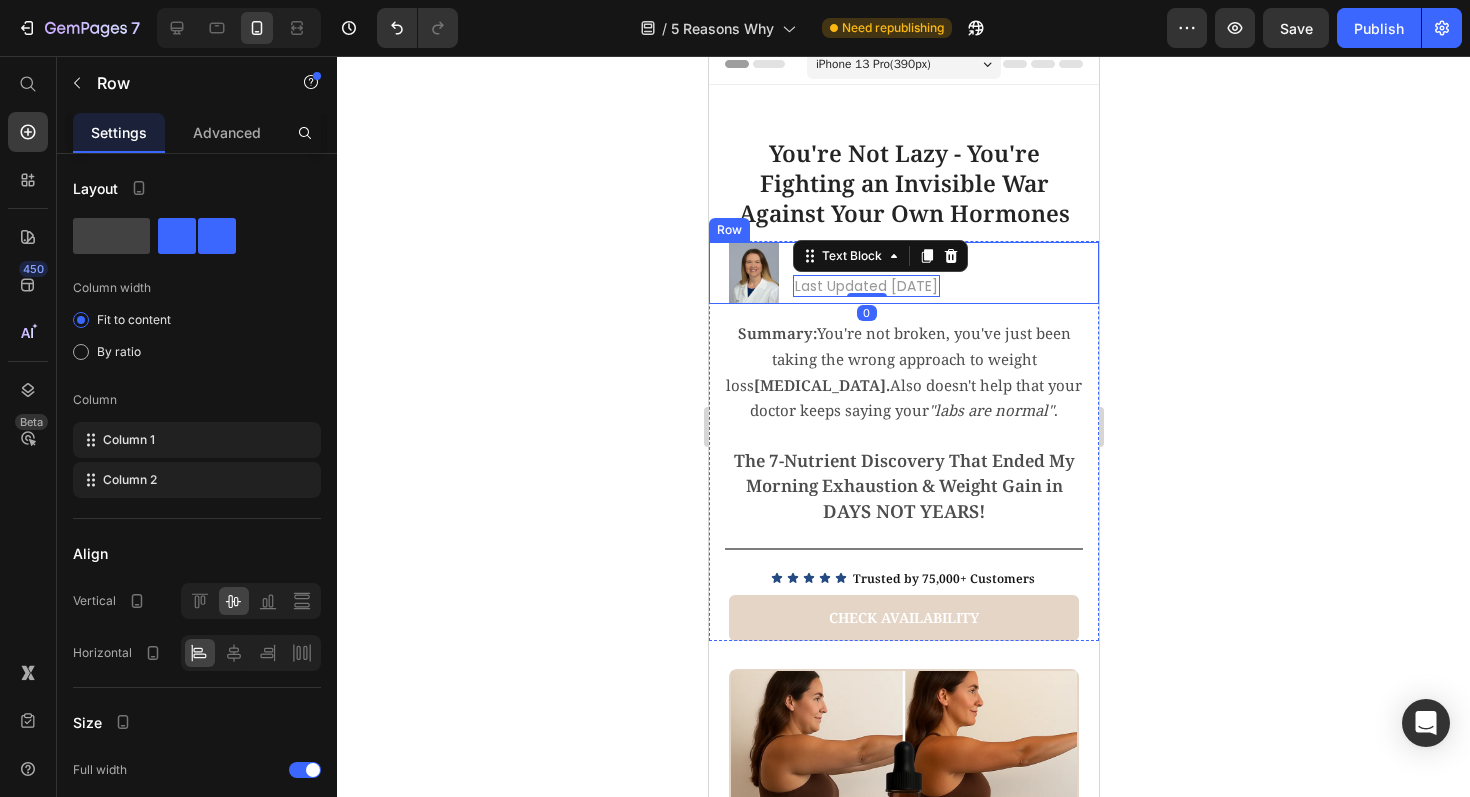 click on "Image By  [PERSON_NAME] Heading Last Updated [DATE] Text Block   0 Row" at bounding box center [903, 273] 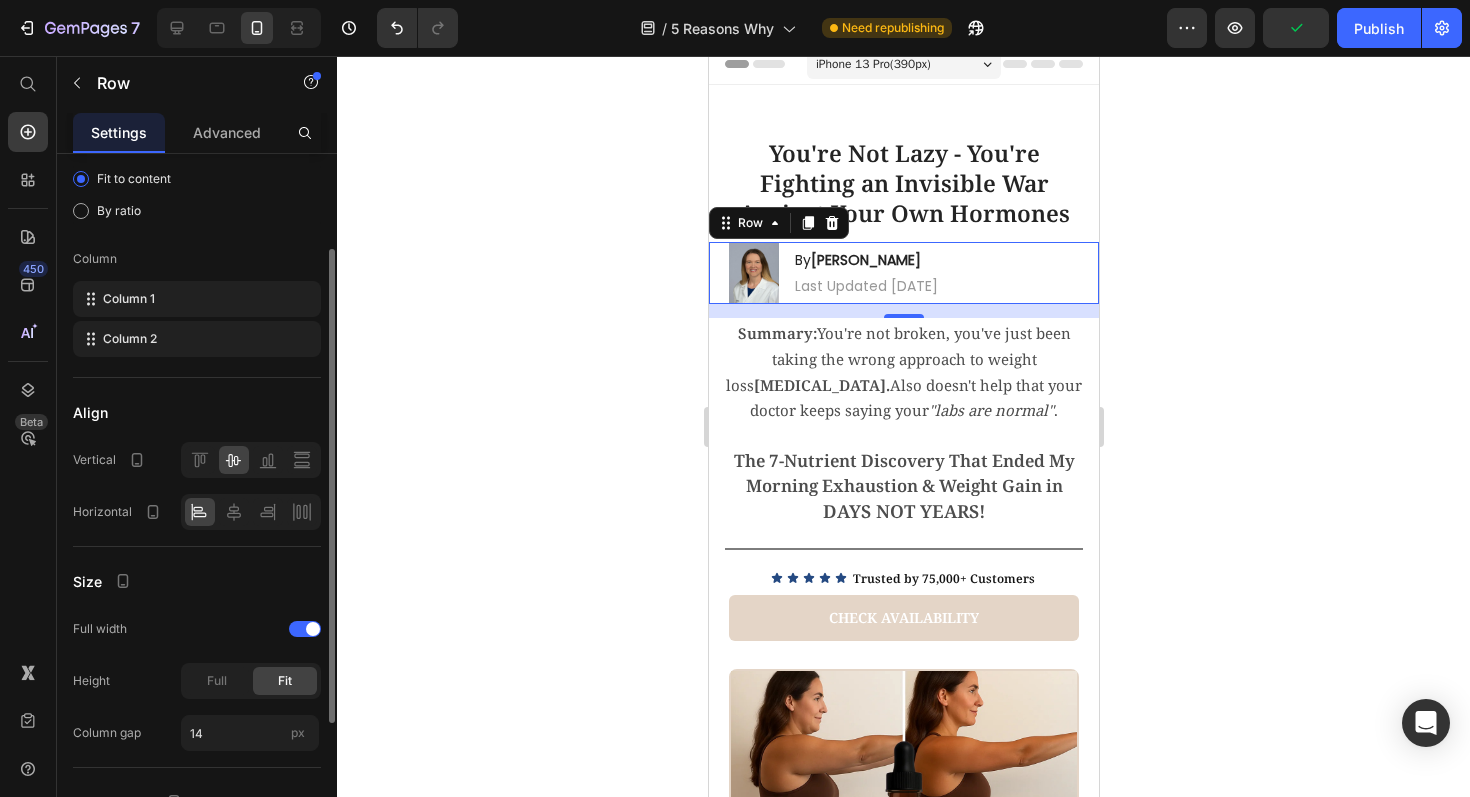 scroll, scrollTop: 0, scrollLeft: 0, axis: both 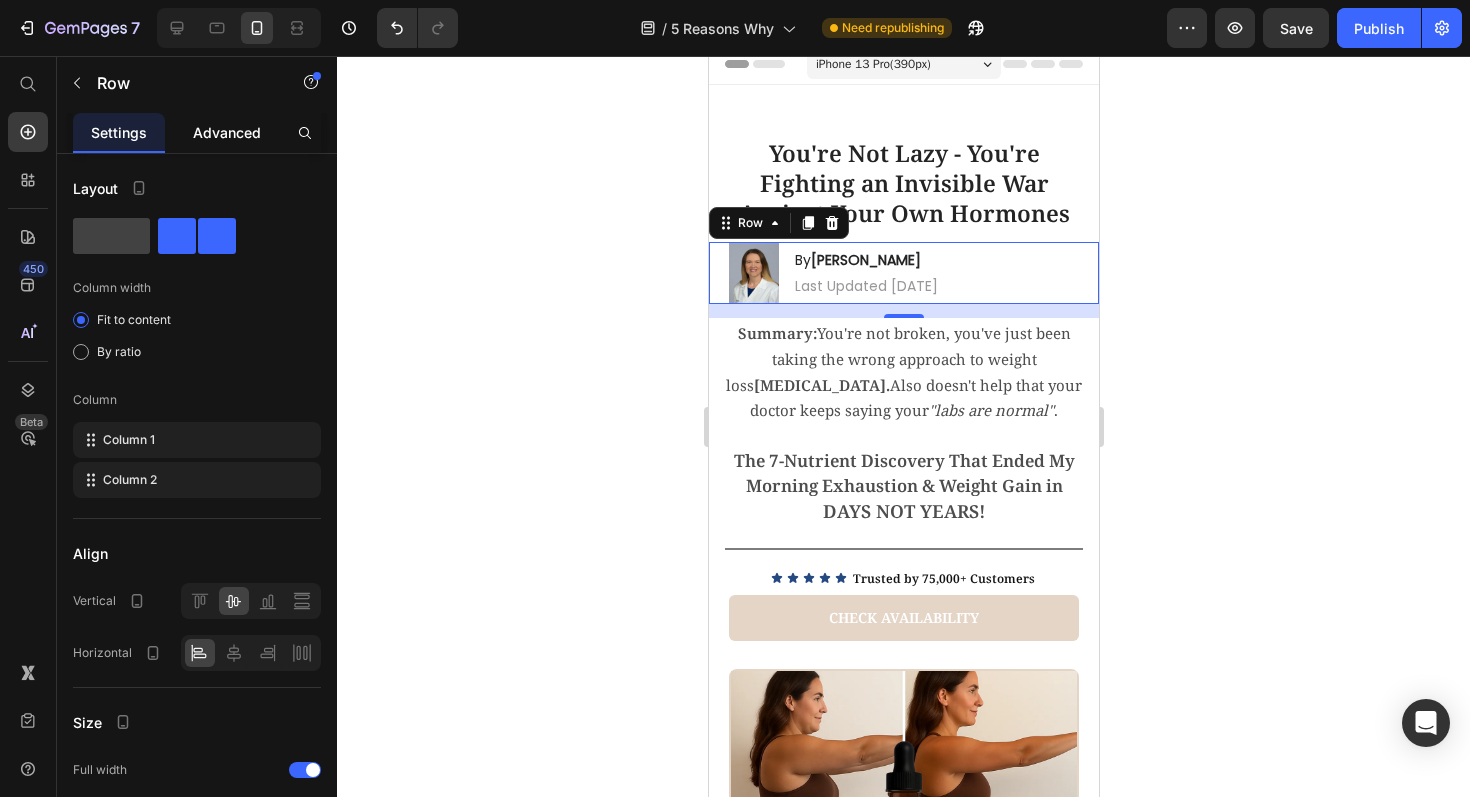 click on "Advanced" at bounding box center (227, 132) 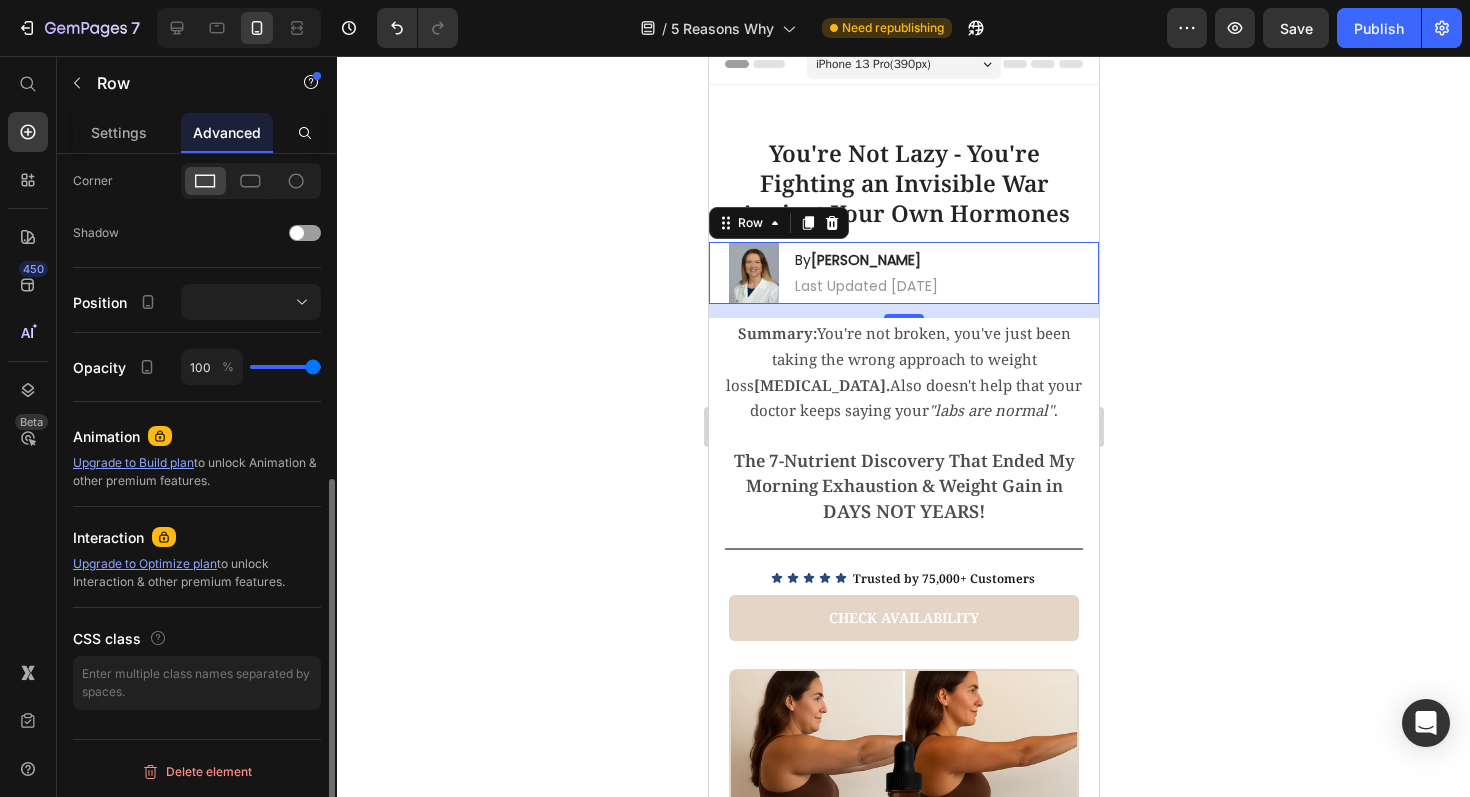 scroll, scrollTop: 0, scrollLeft: 0, axis: both 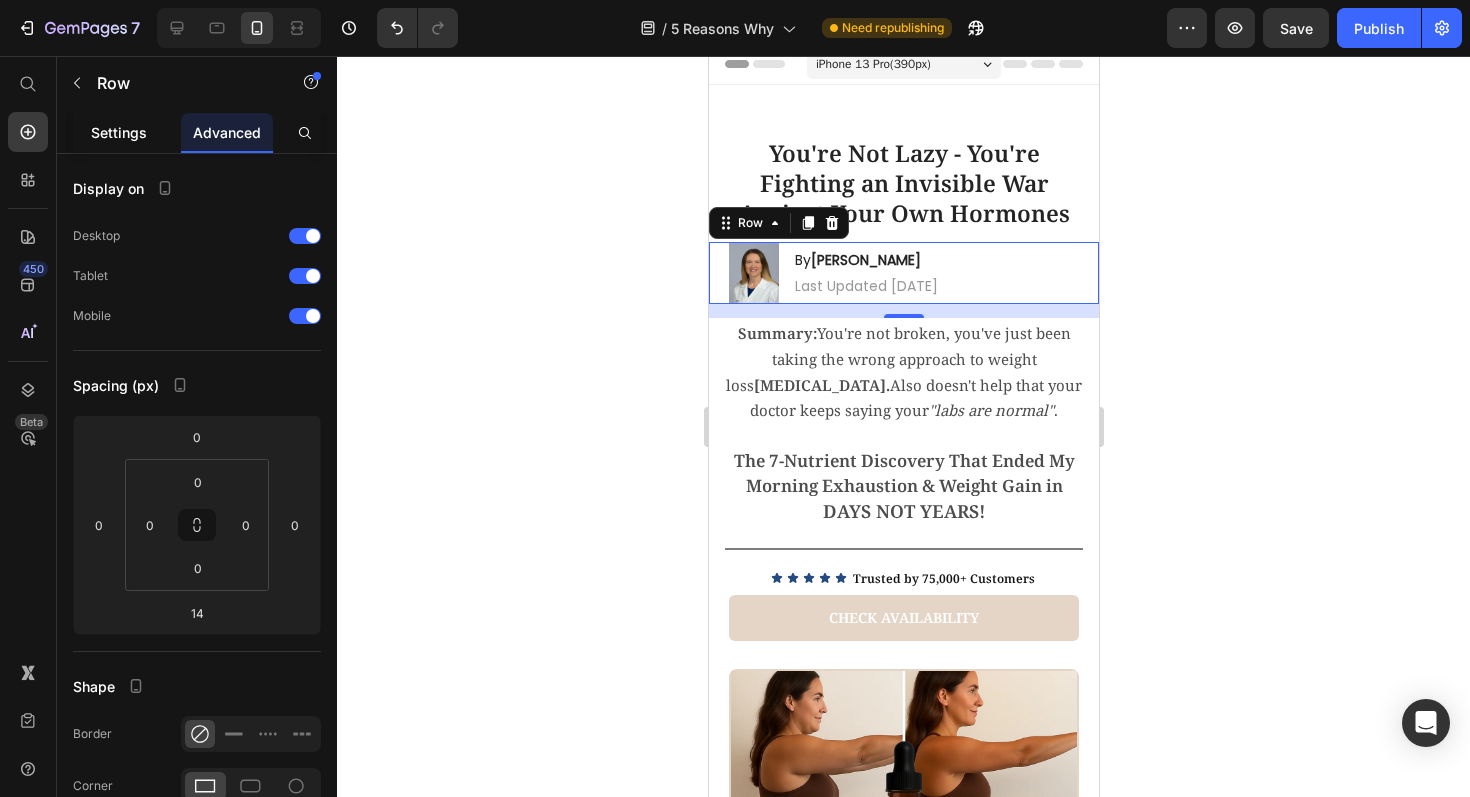 click on "Settings" at bounding box center (119, 132) 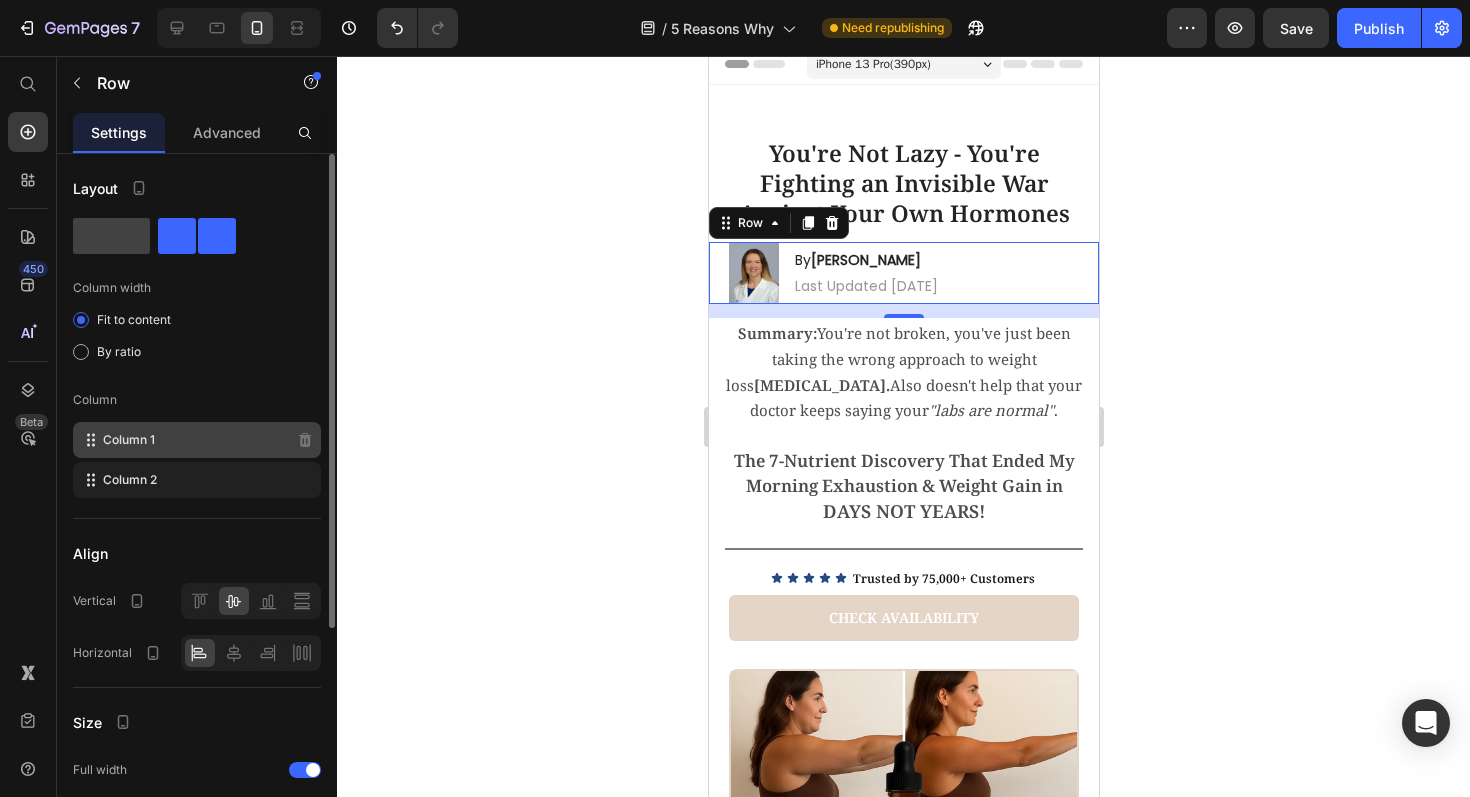 click on "Column 1" 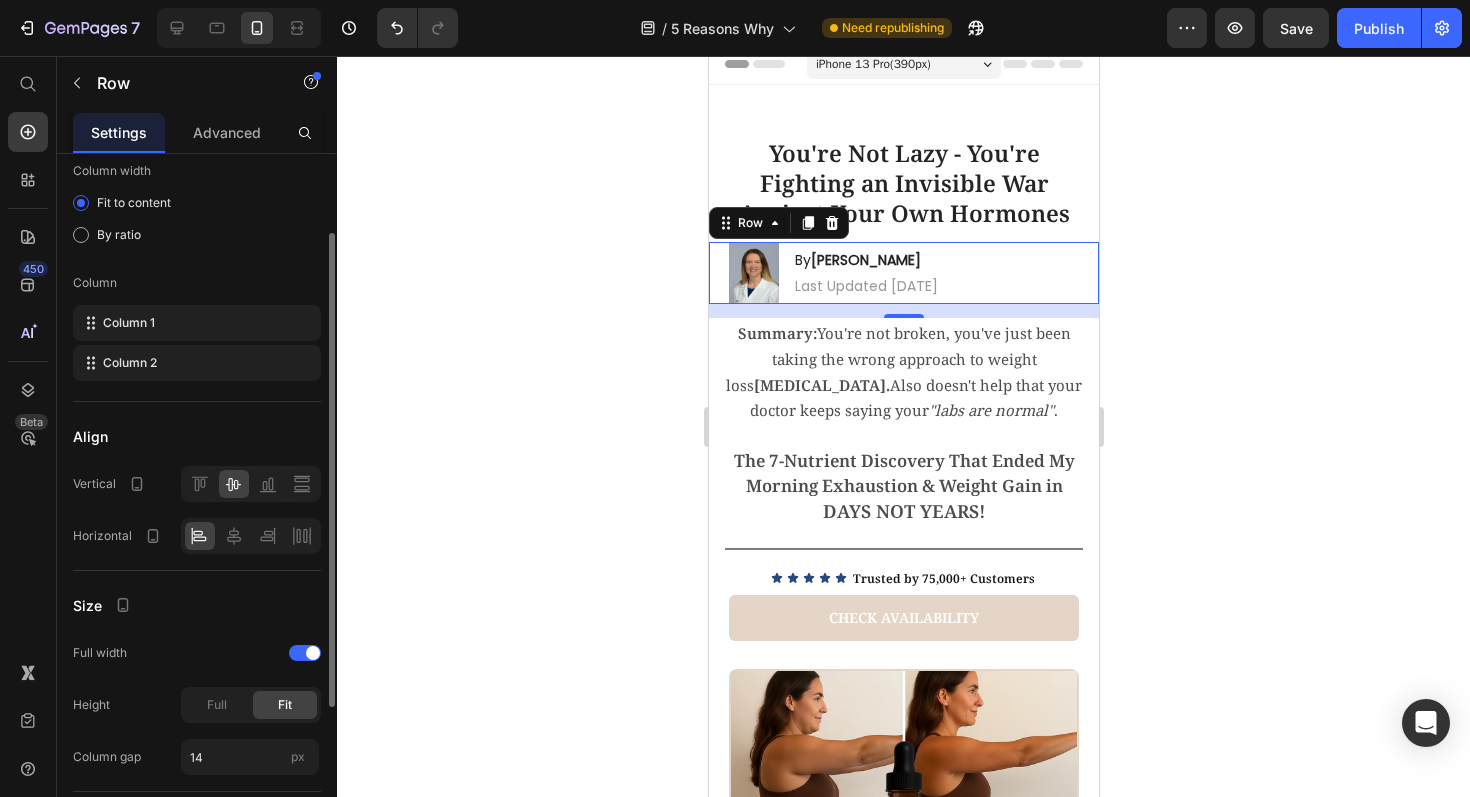 scroll, scrollTop: 151, scrollLeft: 0, axis: vertical 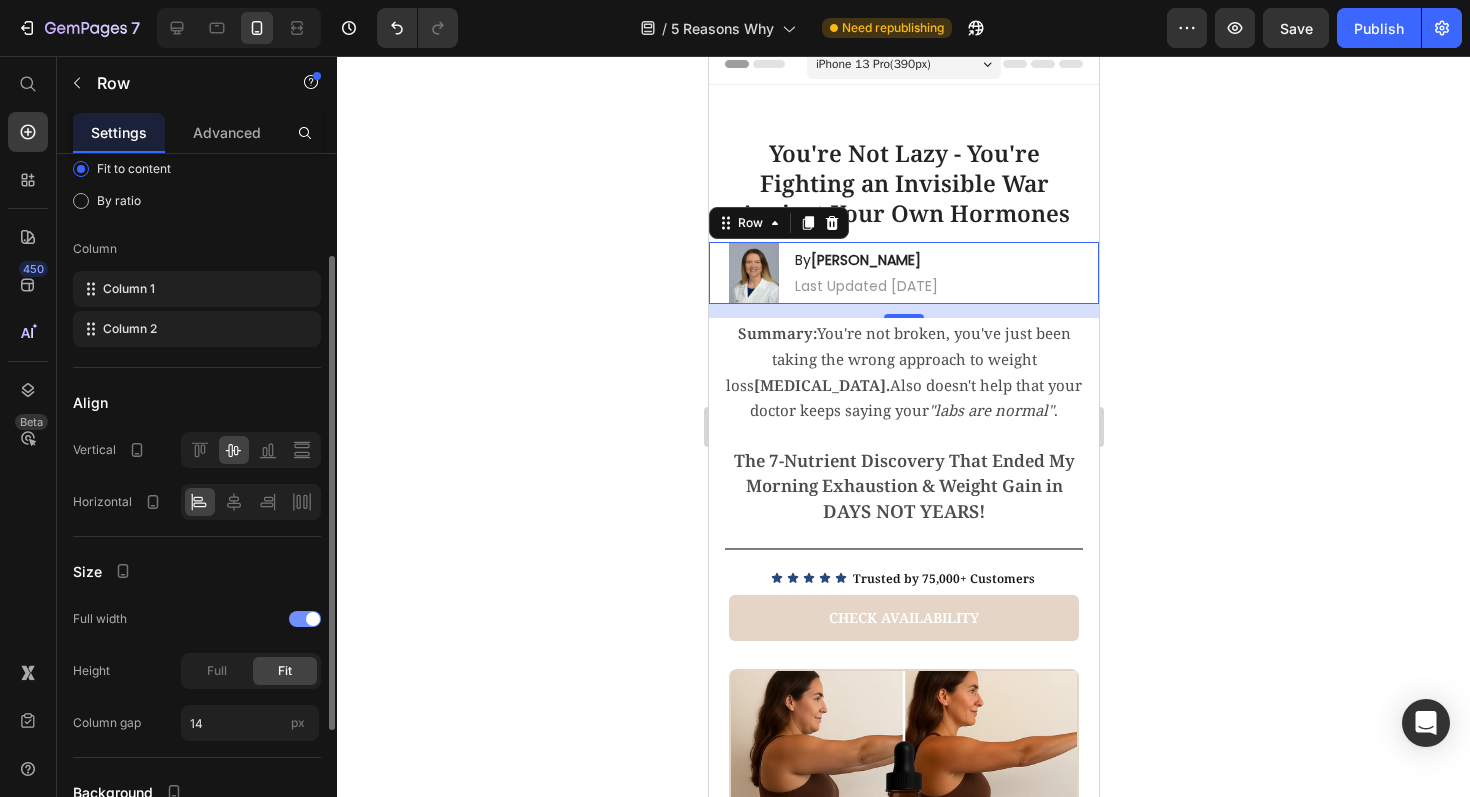 click at bounding box center [313, 619] 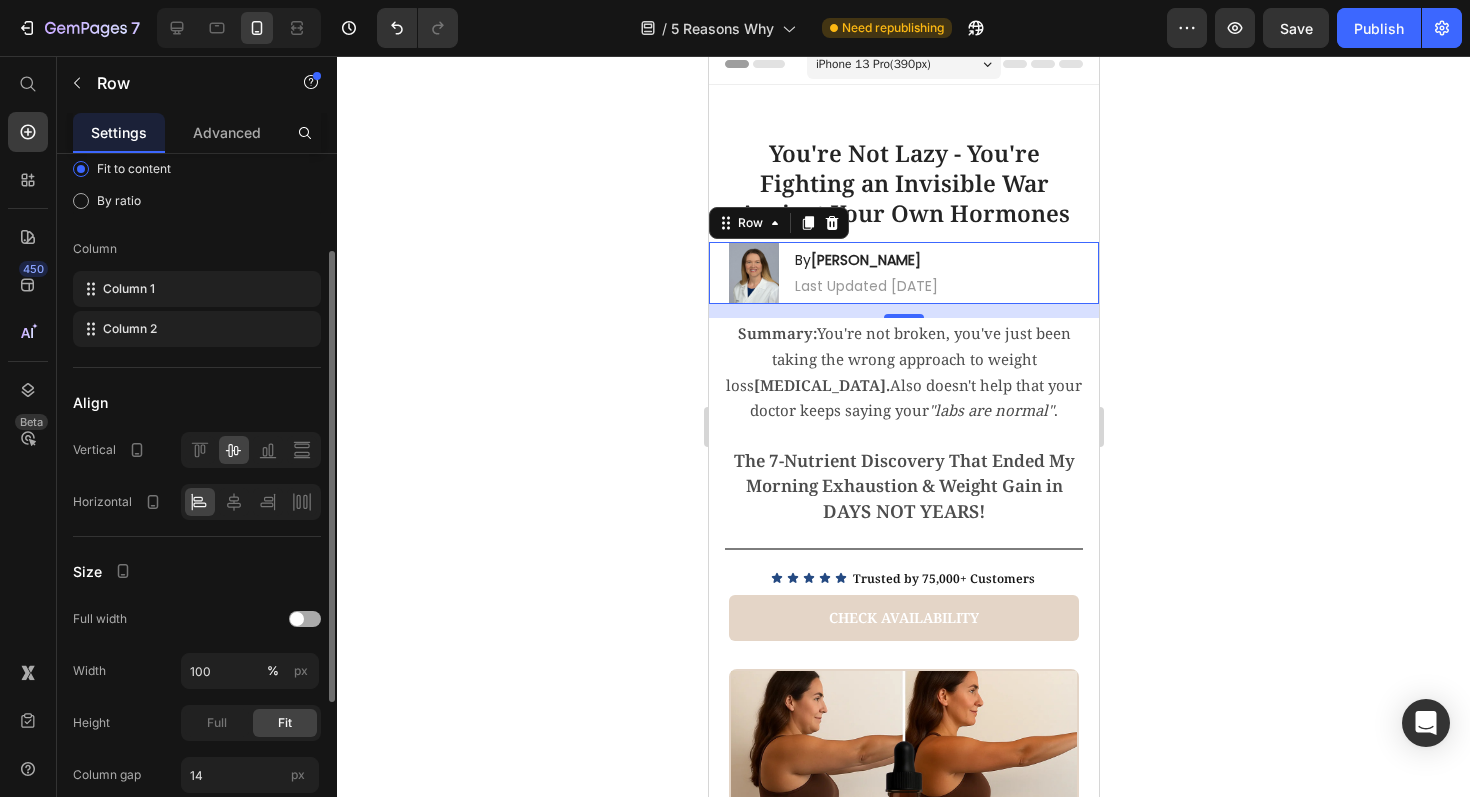 click at bounding box center [305, 619] 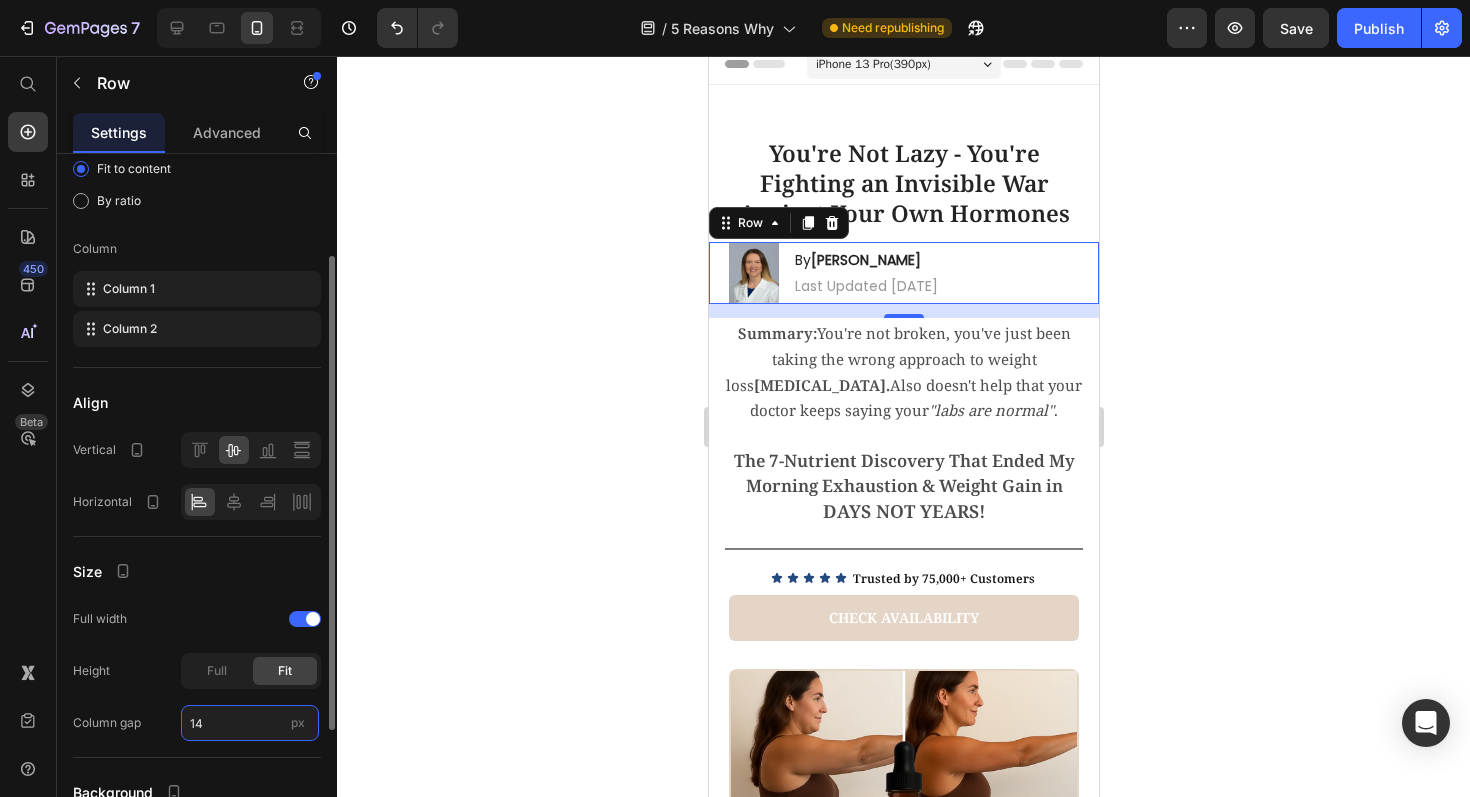 click on "14" at bounding box center [250, 723] 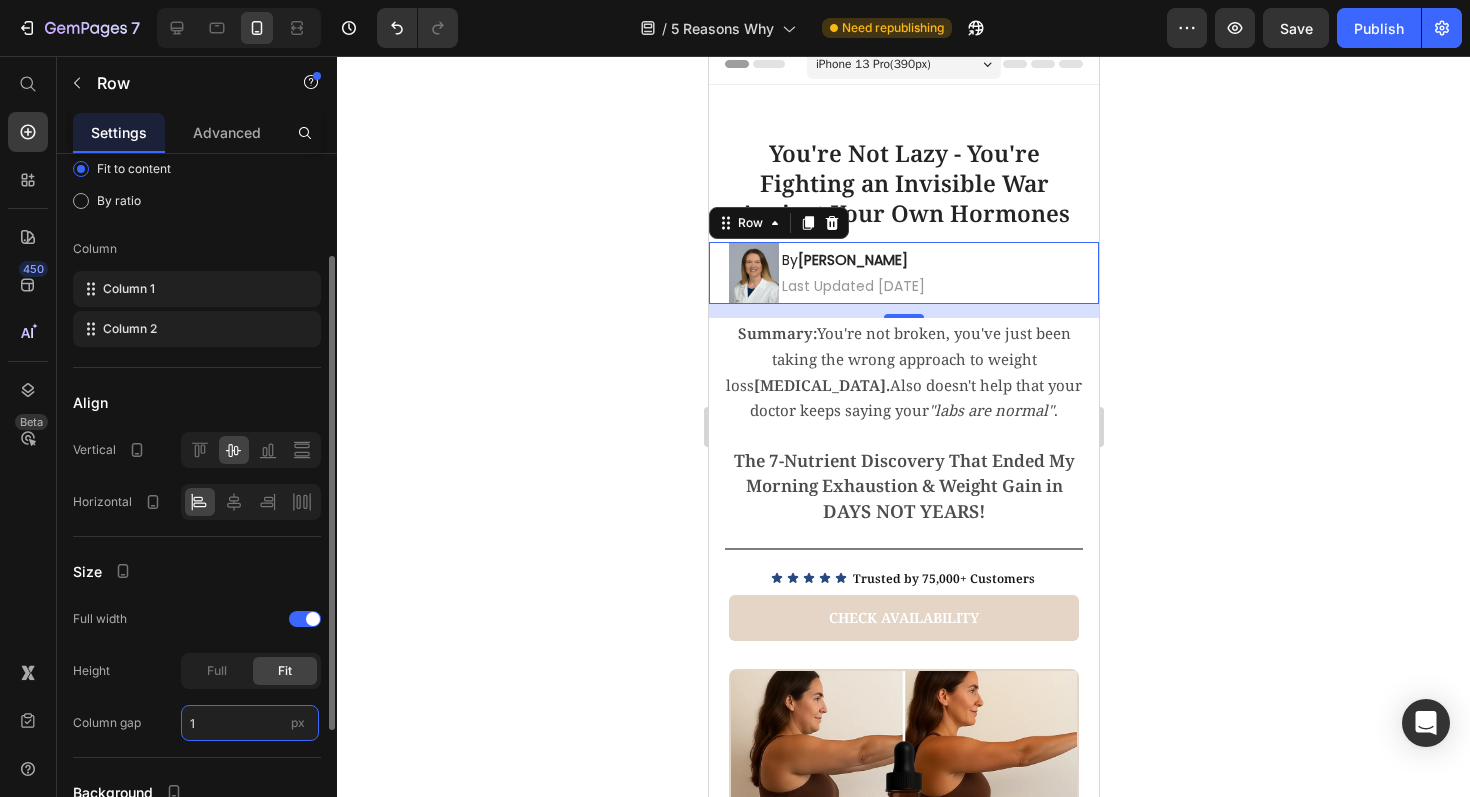 type on "14" 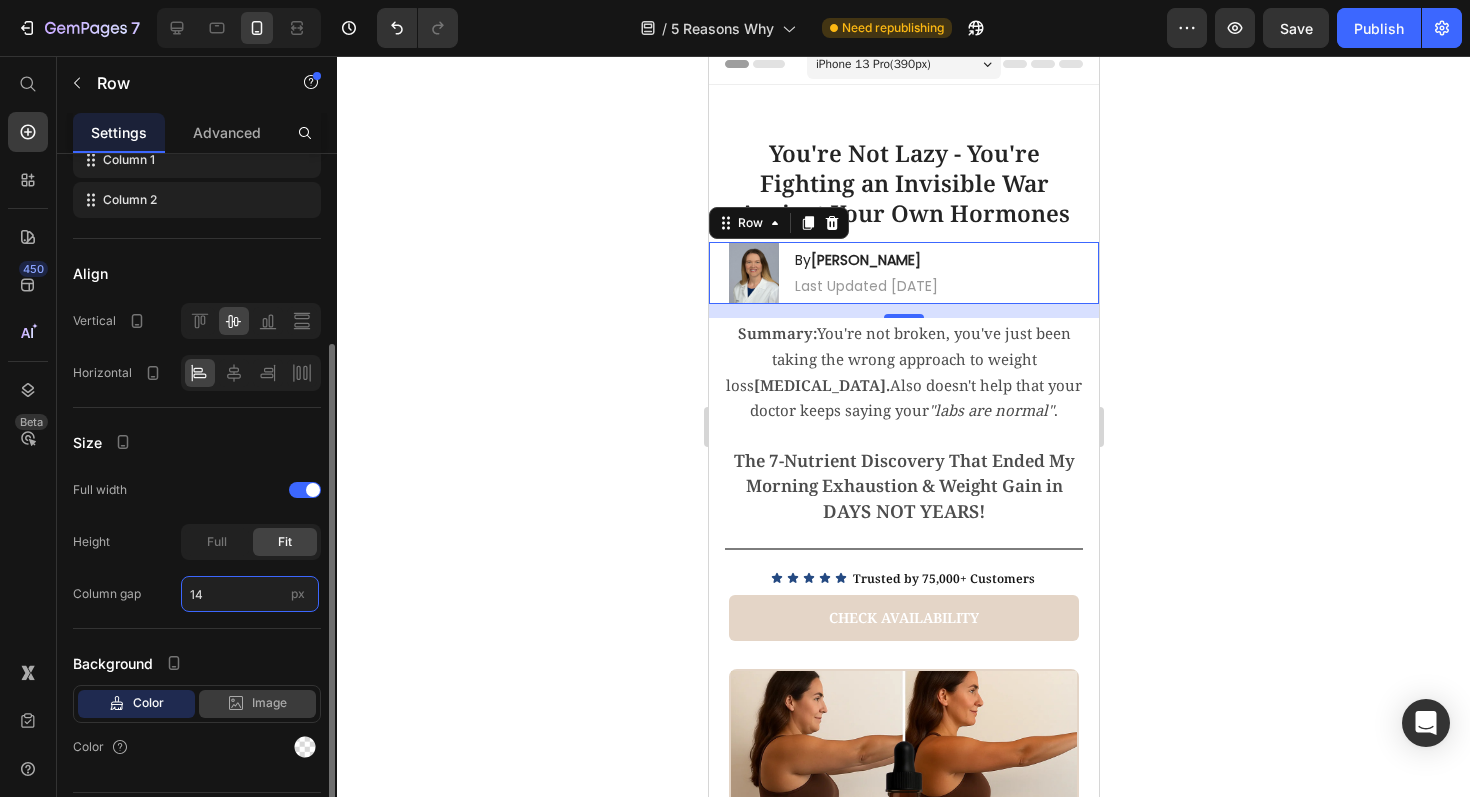 scroll, scrollTop: 274, scrollLeft: 0, axis: vertical 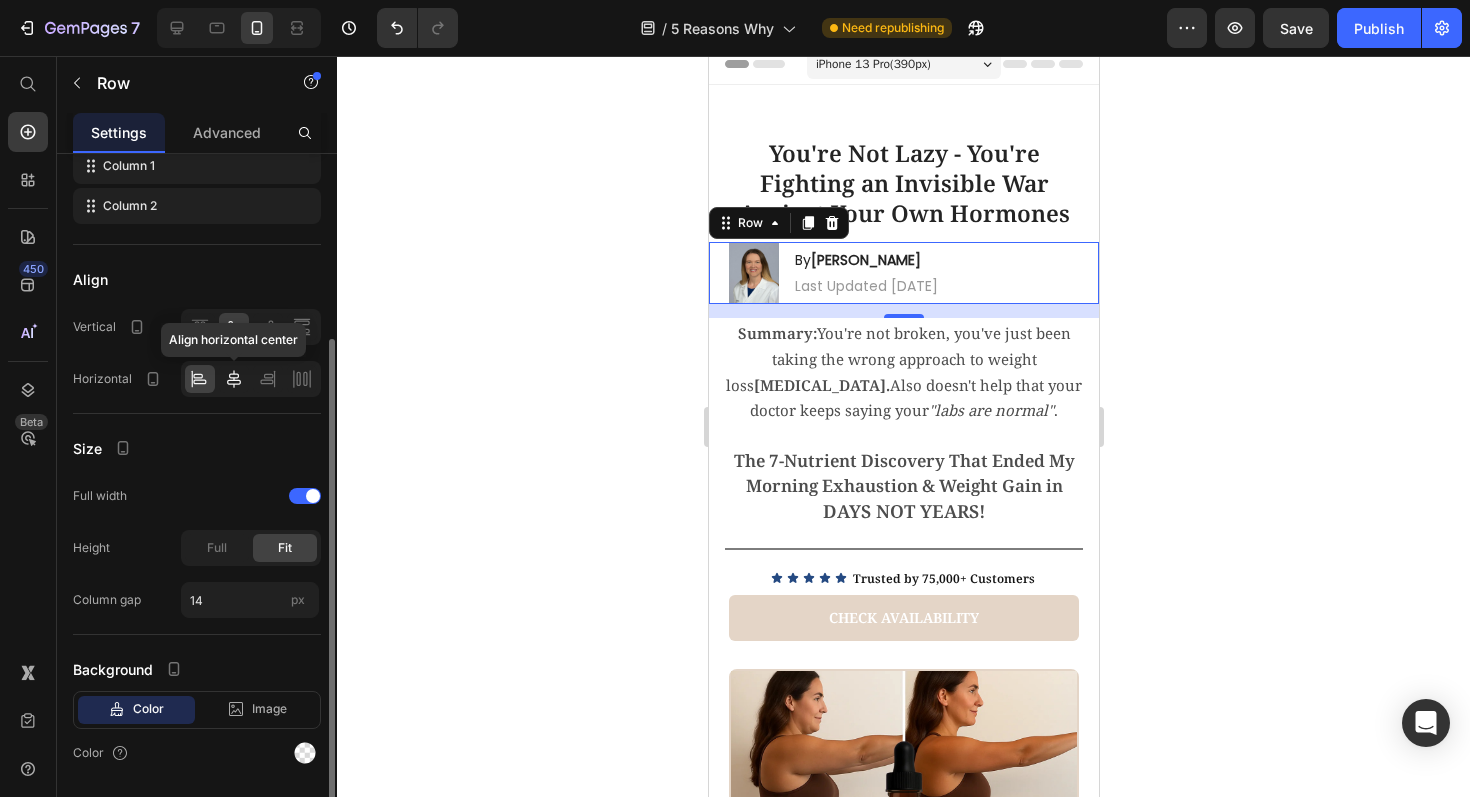 click 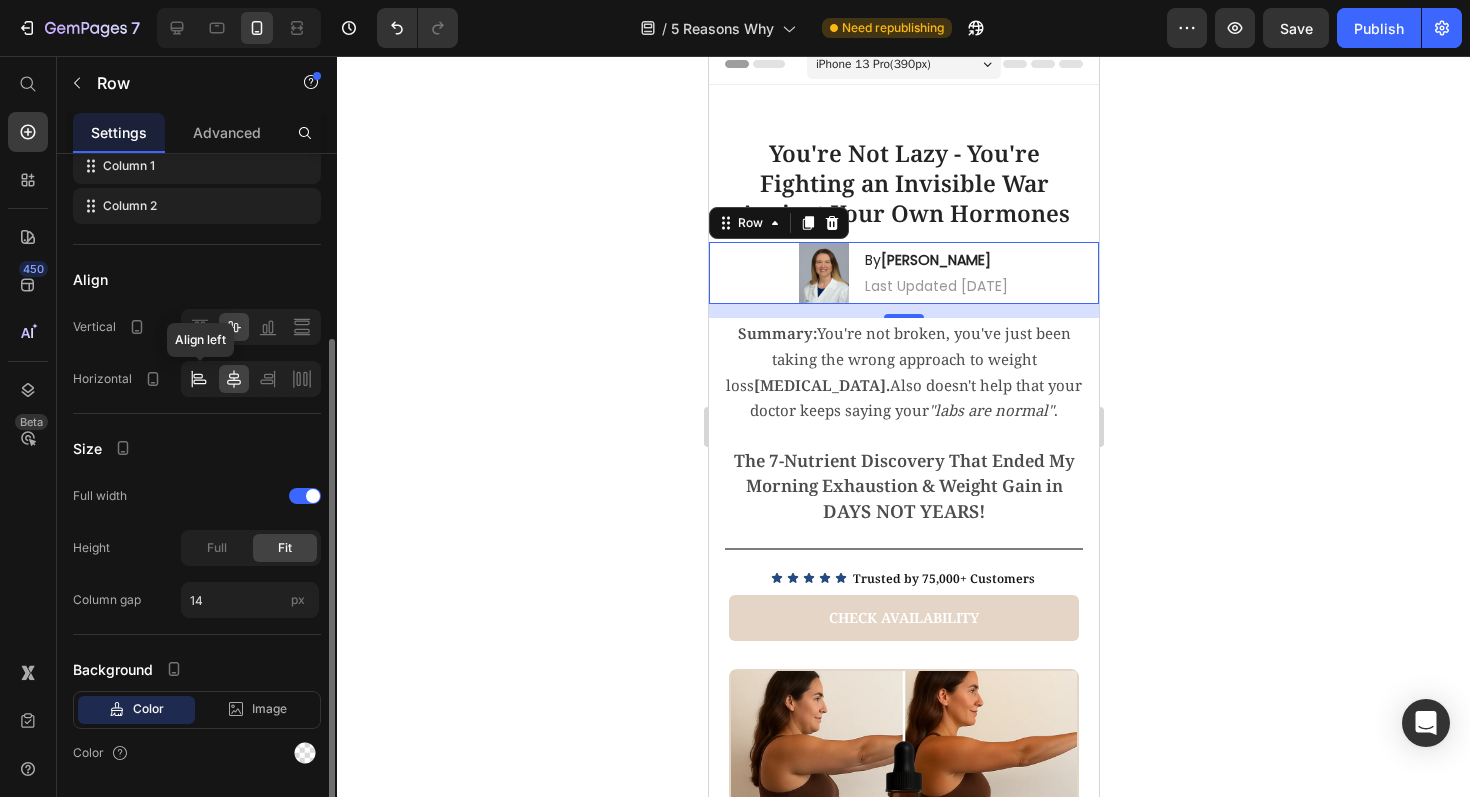 click 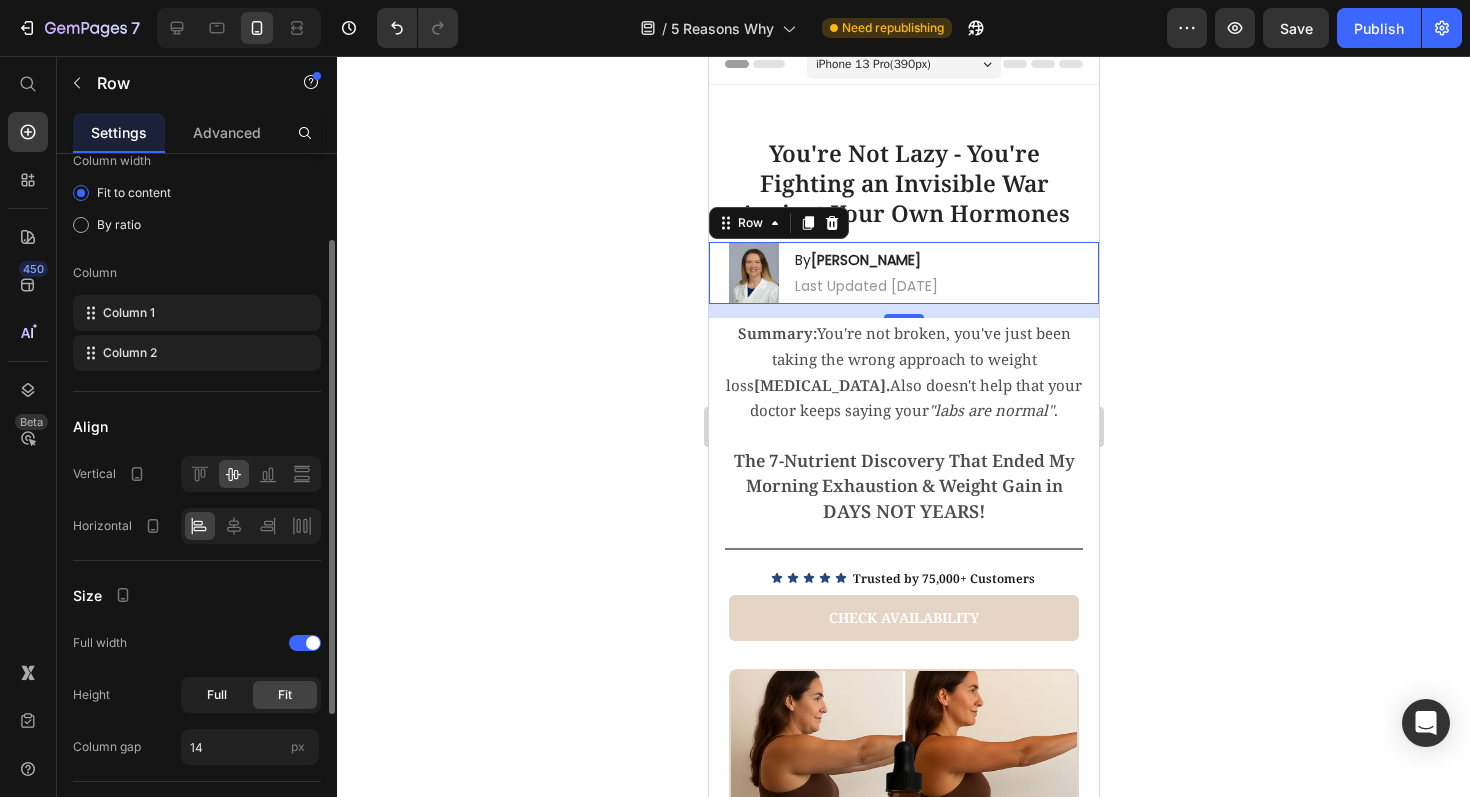 scroll, scrollTop: 0, scrollLeft: 0, axis: both 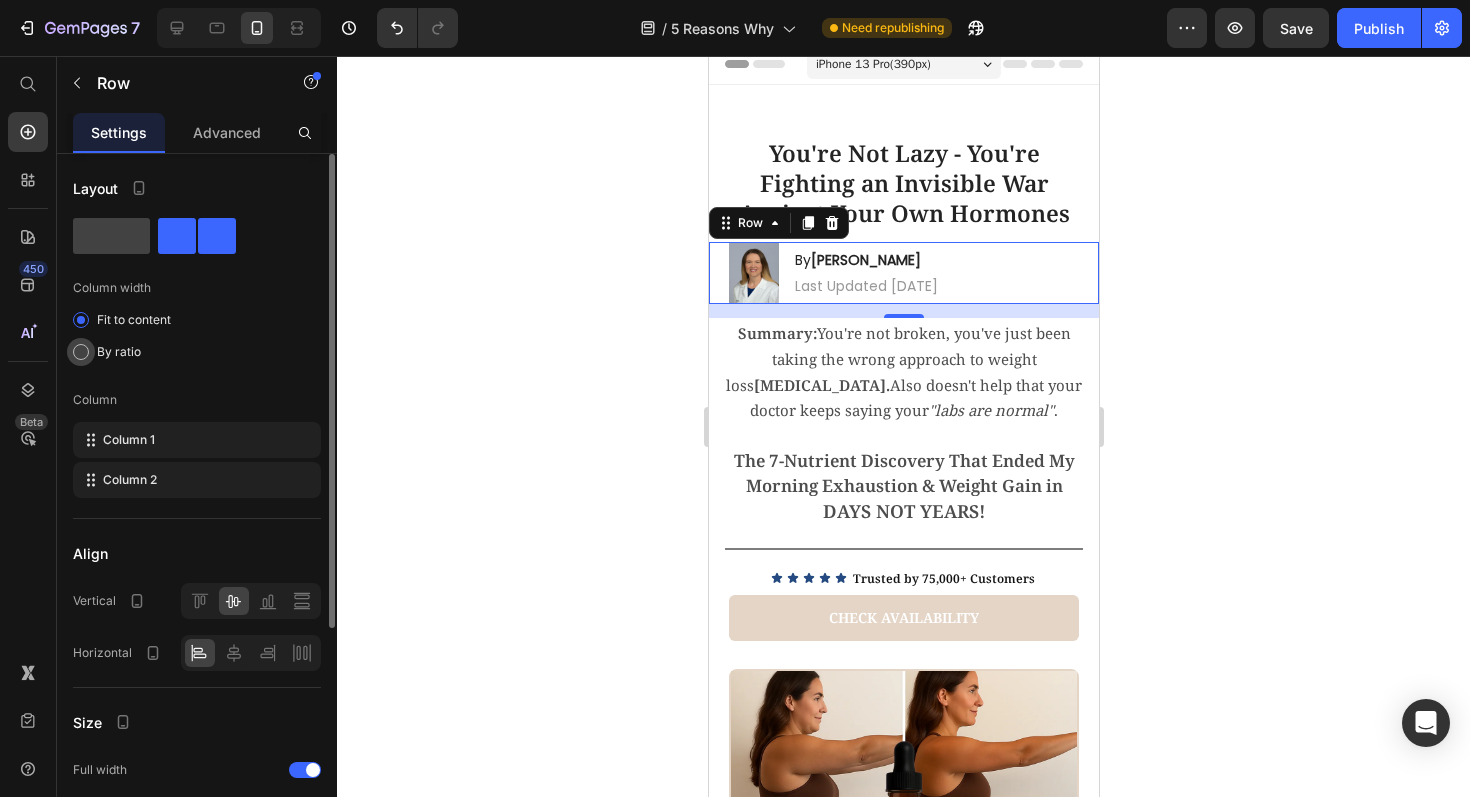 click on "By ratio" at bounding box center (119, 352) 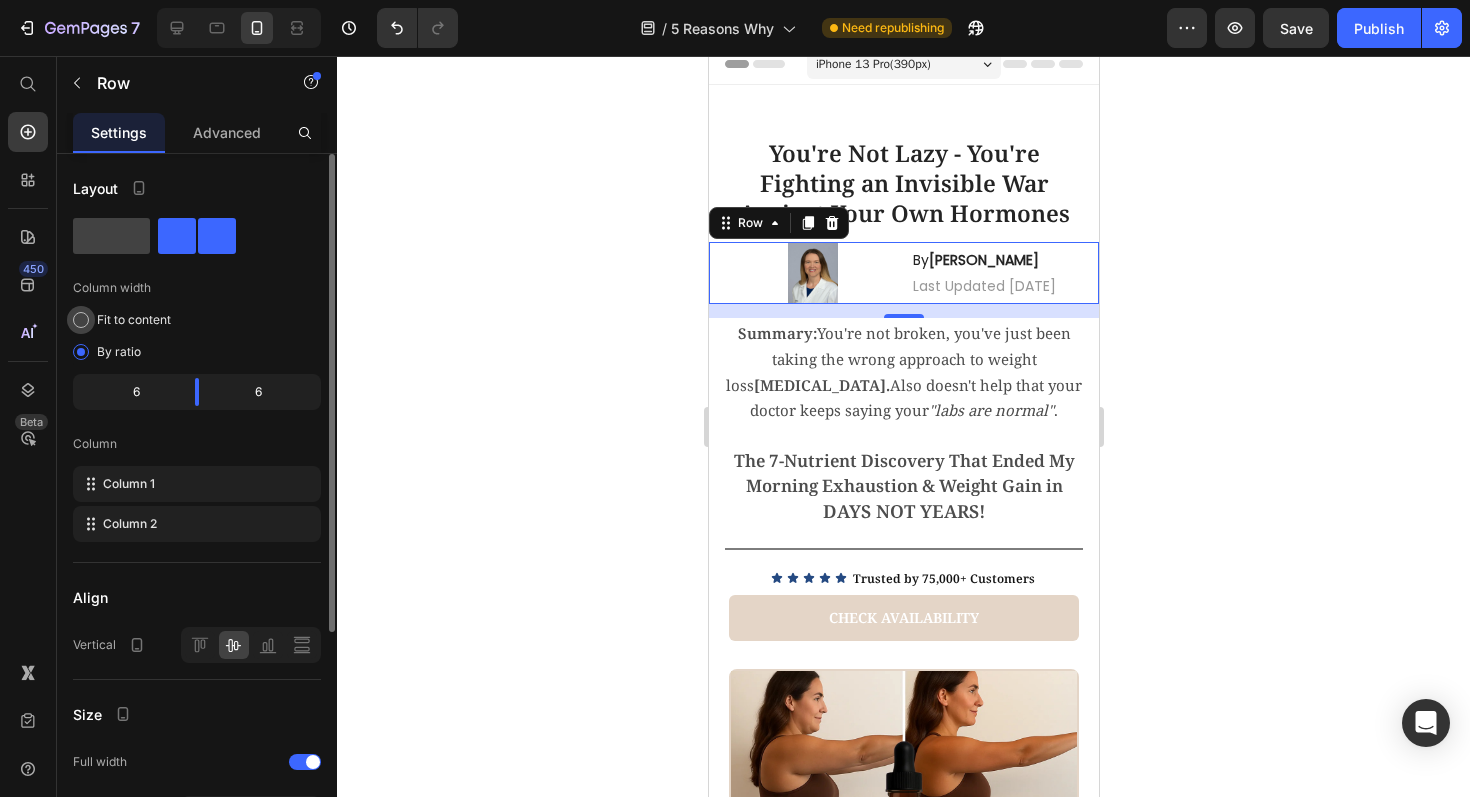 click on "Fit to content" at bounding box center (134, 320) 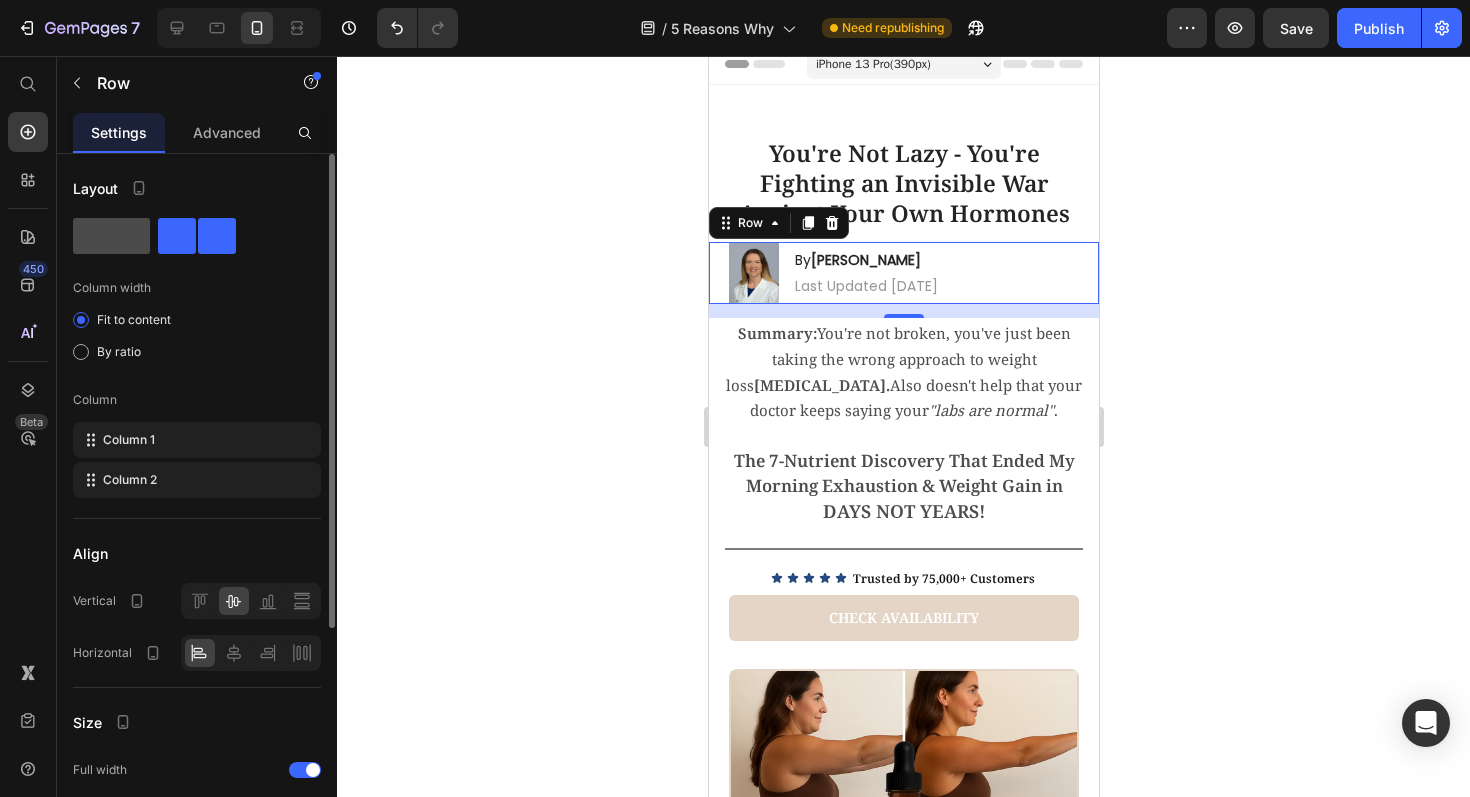 click 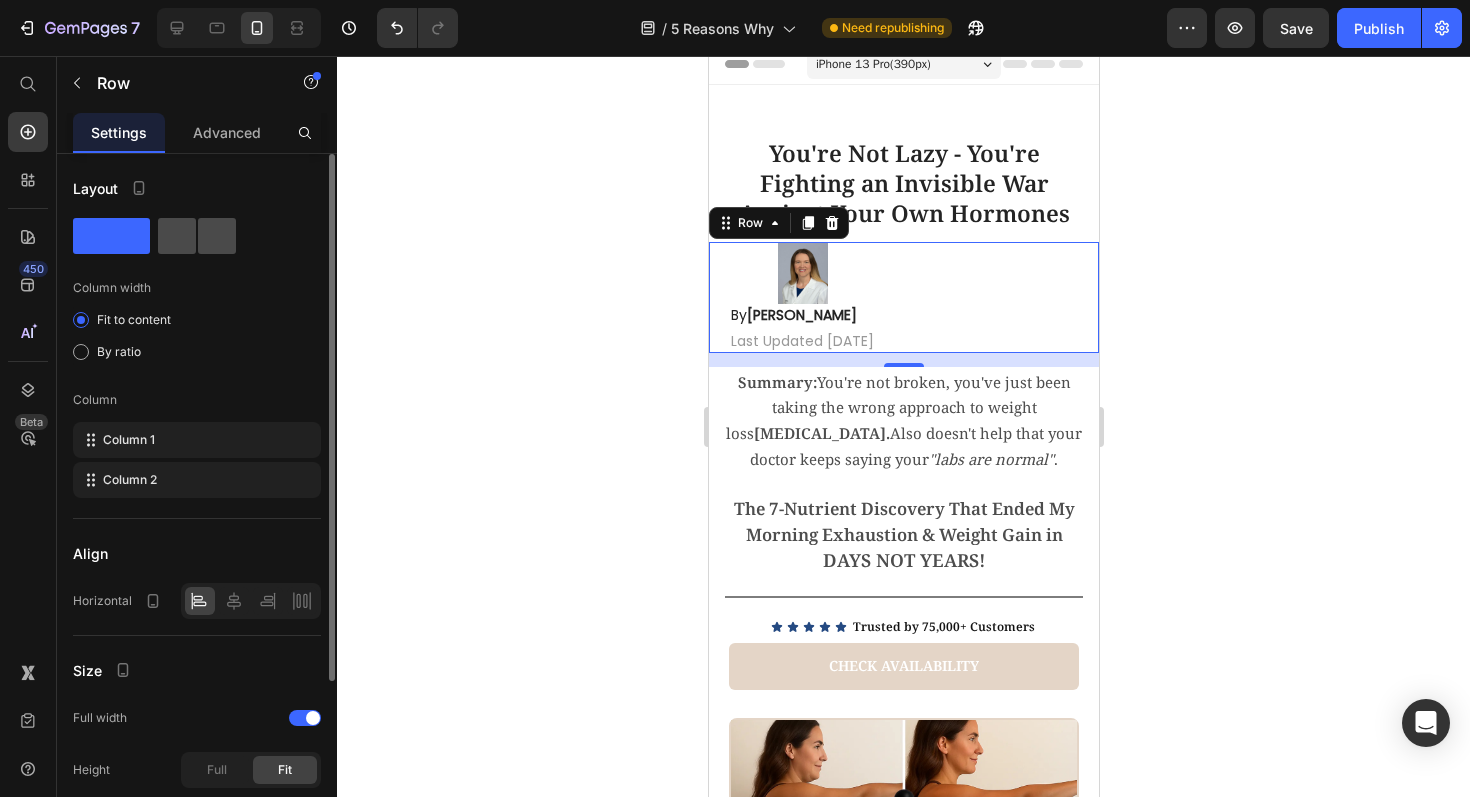 click 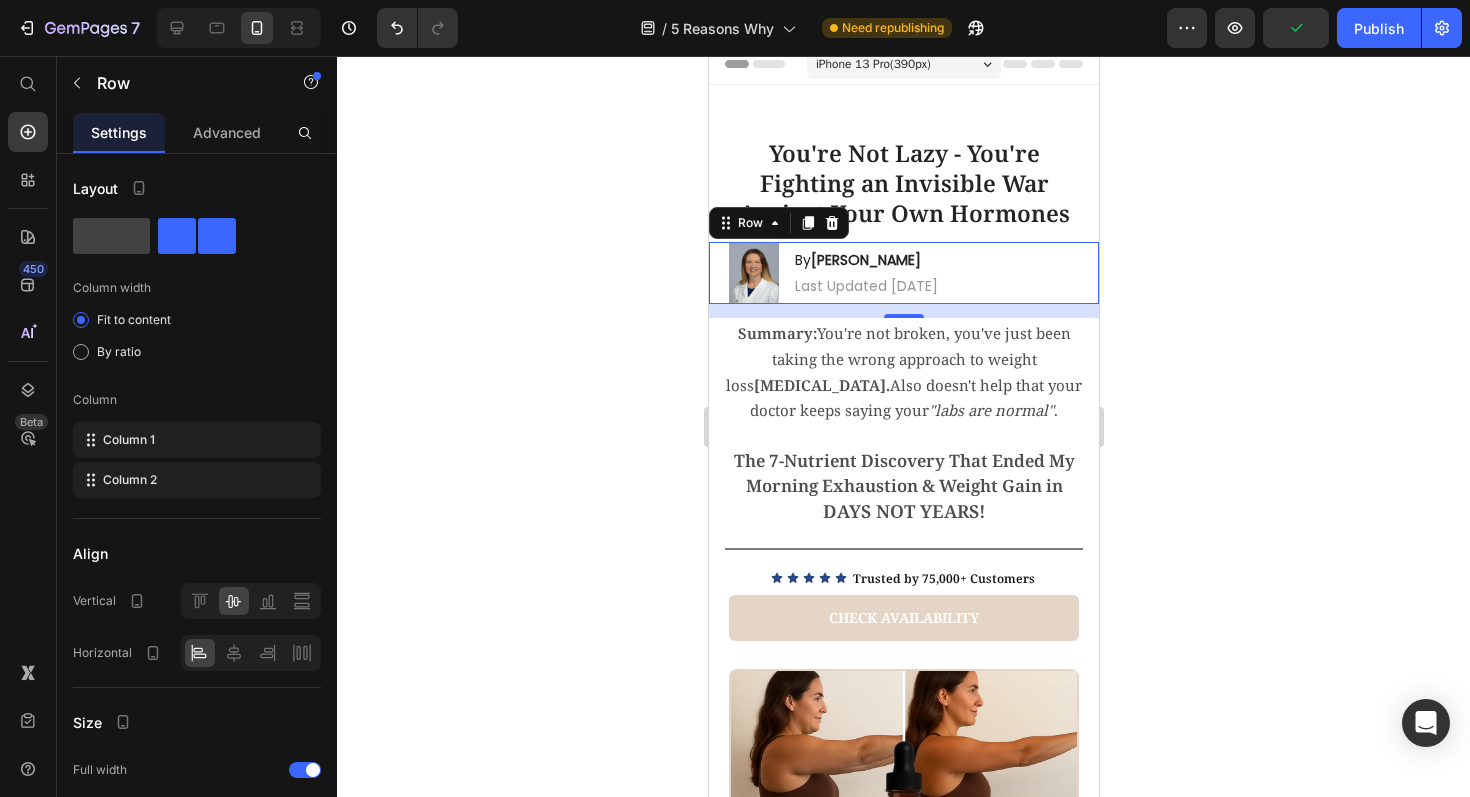 click on "Image By  [PERSON_NAME] Heading Last Updated [DATE] Text Block Row   14" at bounding box center [903, 273] 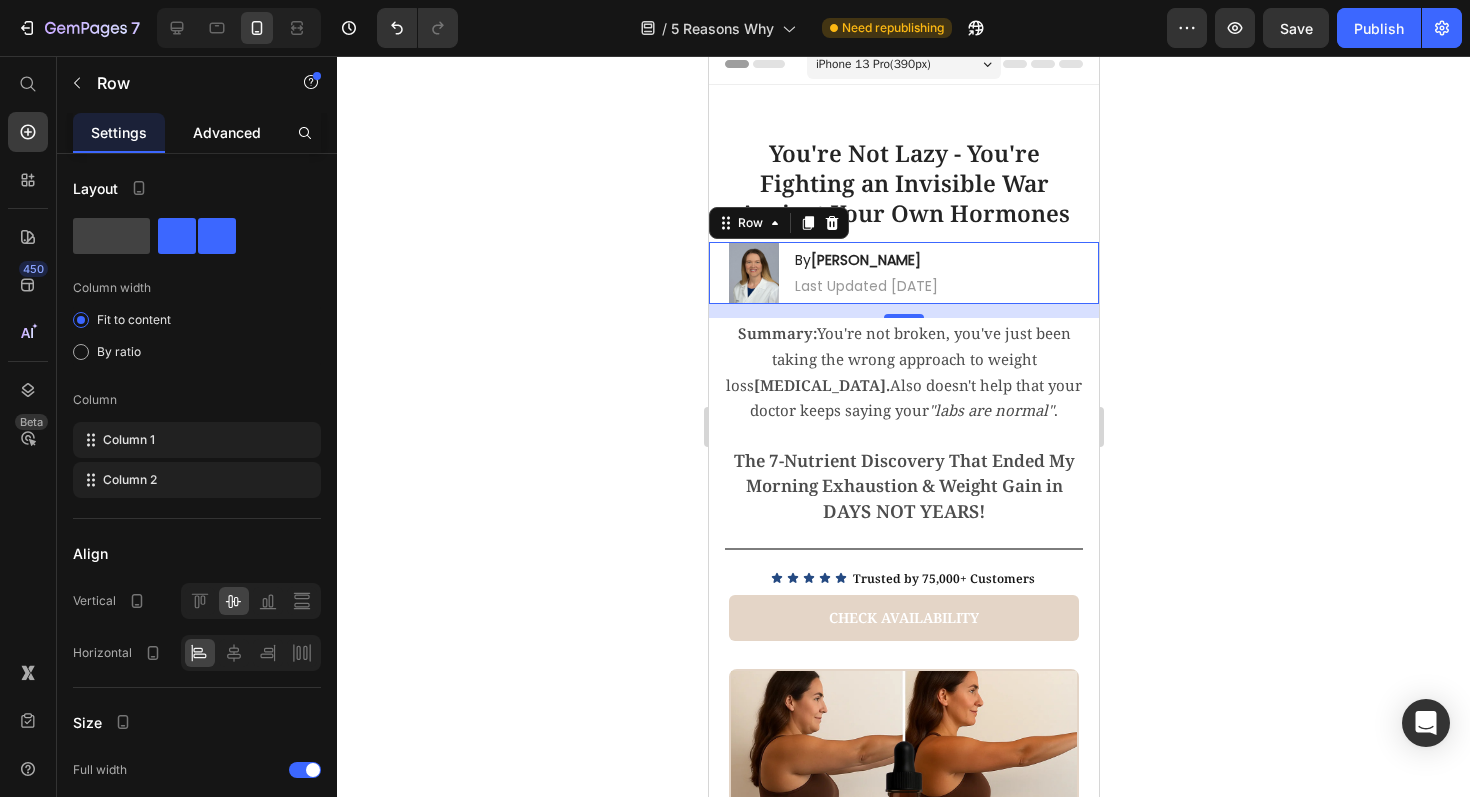 click on "Advanced" at bounding box center (227, 132) 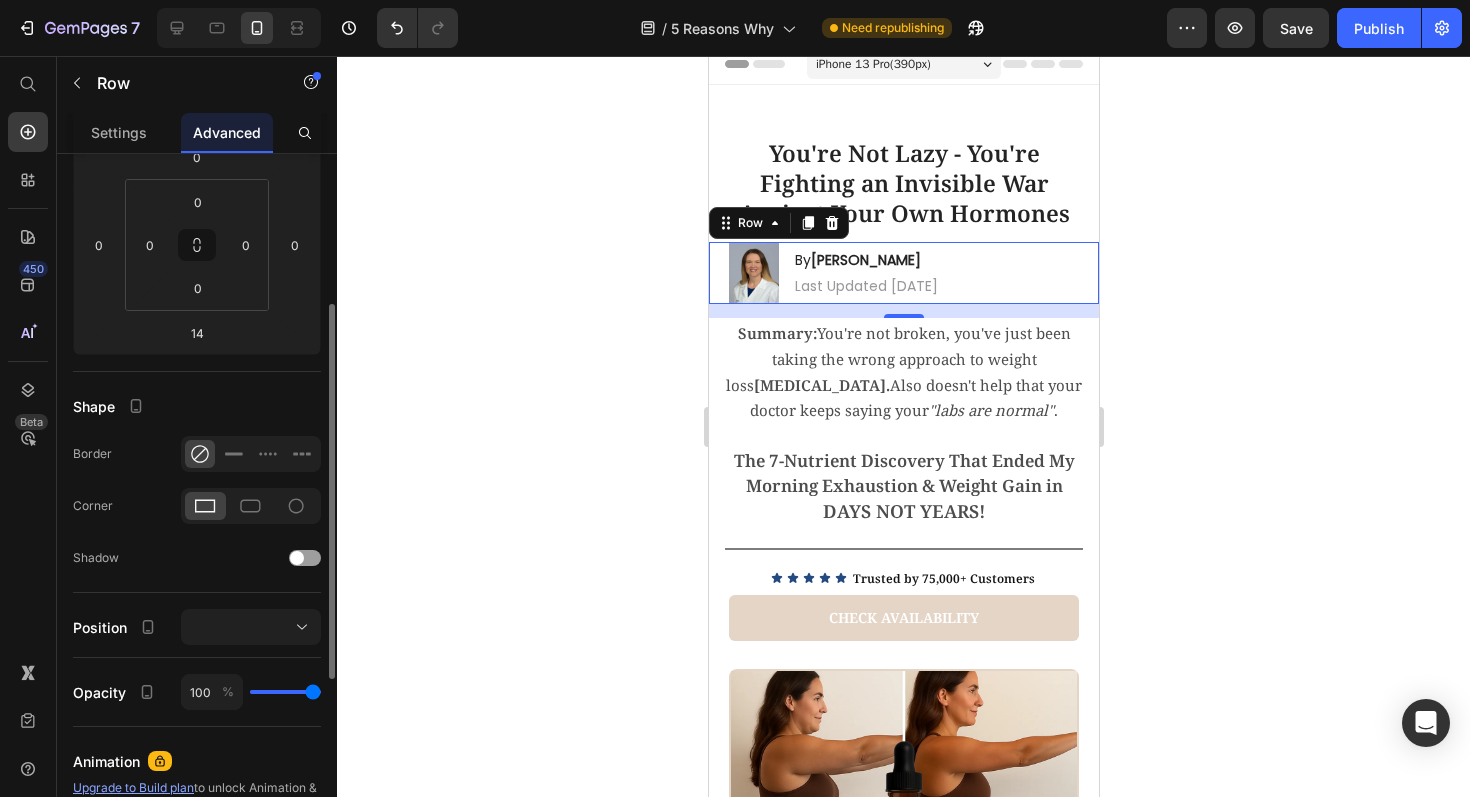 scroll, scrollTop: 312, scrollLeft: 0, axis: vertical 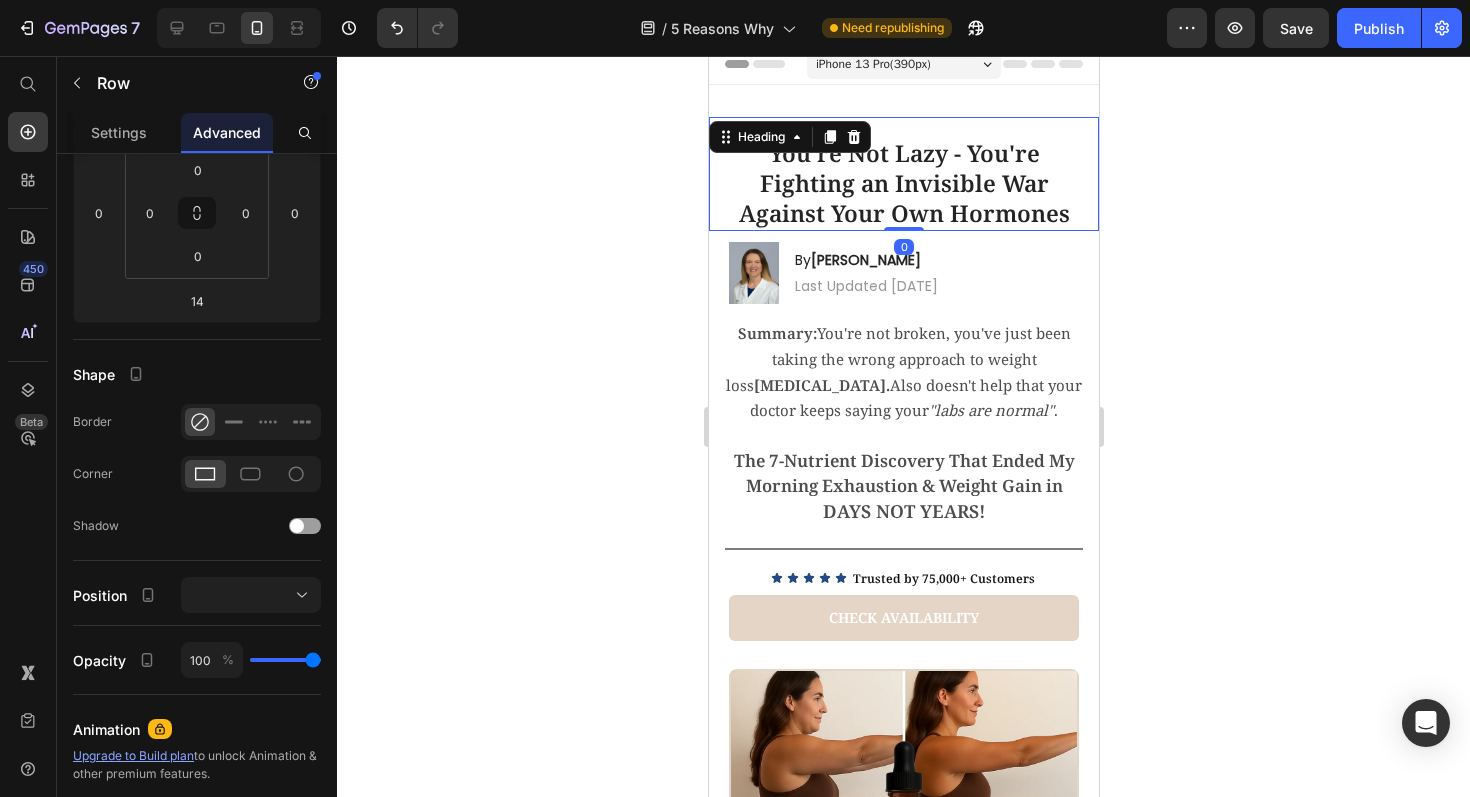 click on "You're Not Lazy - You're Fighting an Invisible War Against Your Own Hormones" at bounding box center (903, 184) 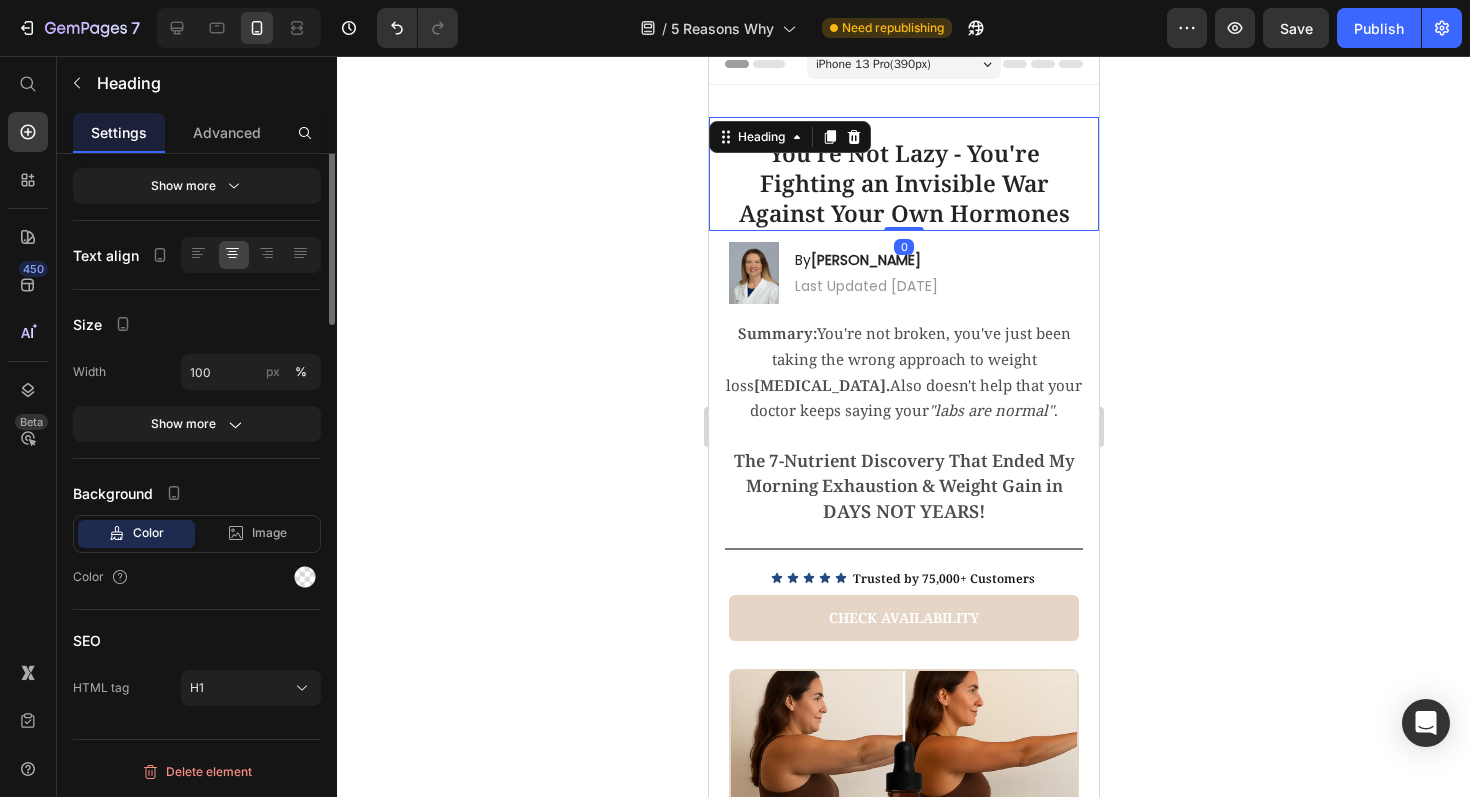 scroll, scrollTop: 0, scrollLeft: 0, axis: both 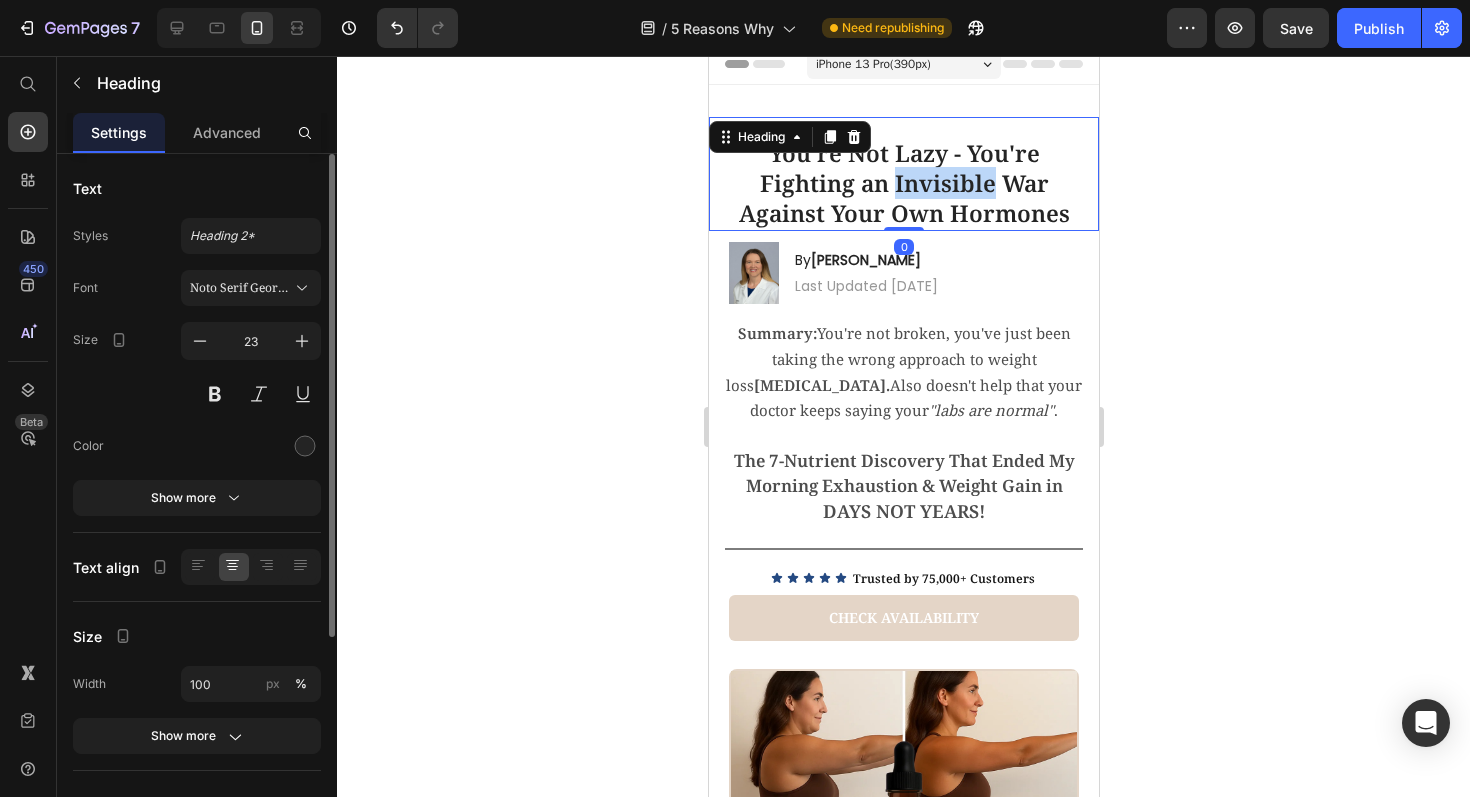 click on "You're Not Lazy - You're Fighting an Invisible War Against Your Own Hormones" at bounding box center [903, 184] 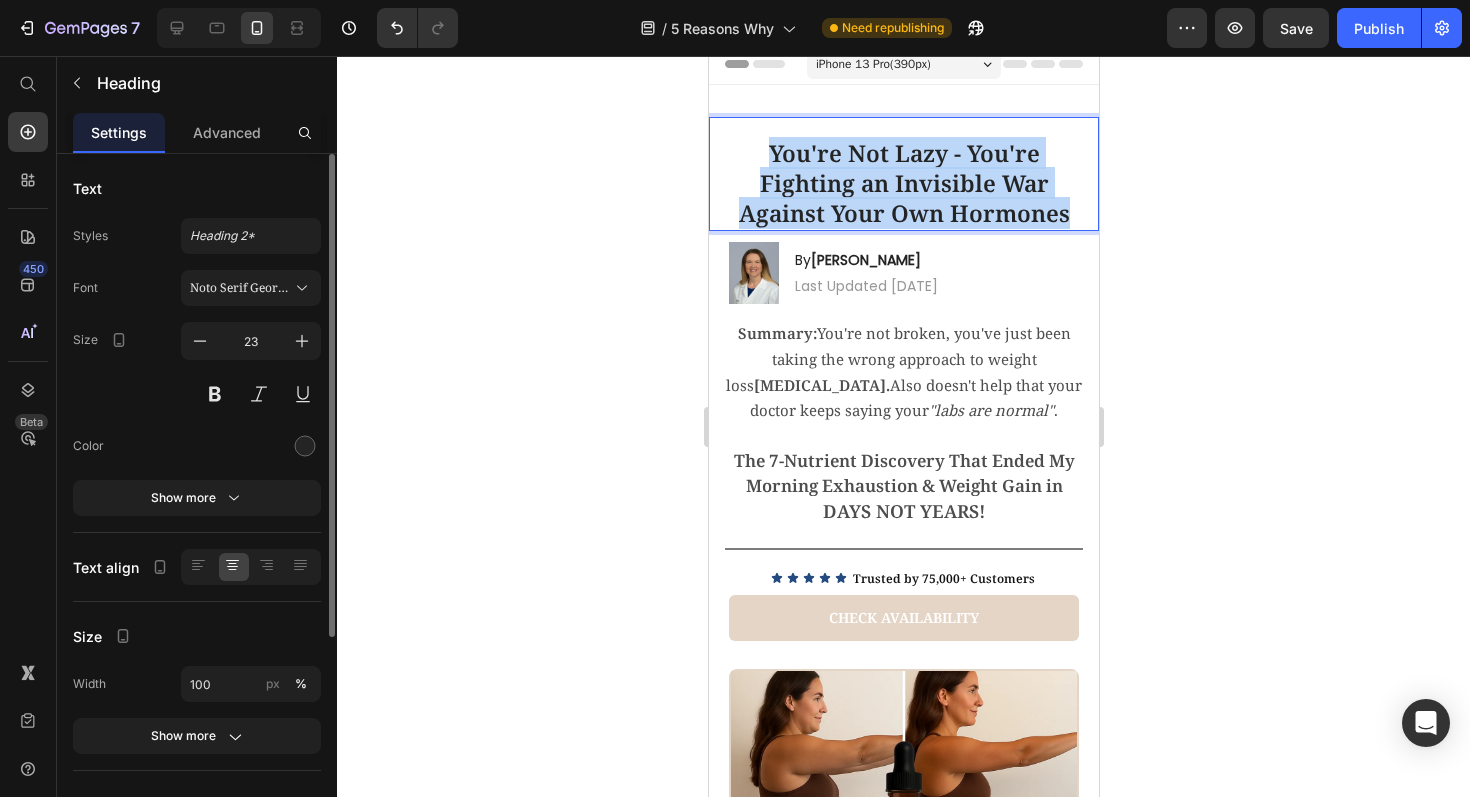 click on "You're Not Lazy - You're Fighting an Invisible War Against Your Own Hormones" at bounding box center [903, 184] 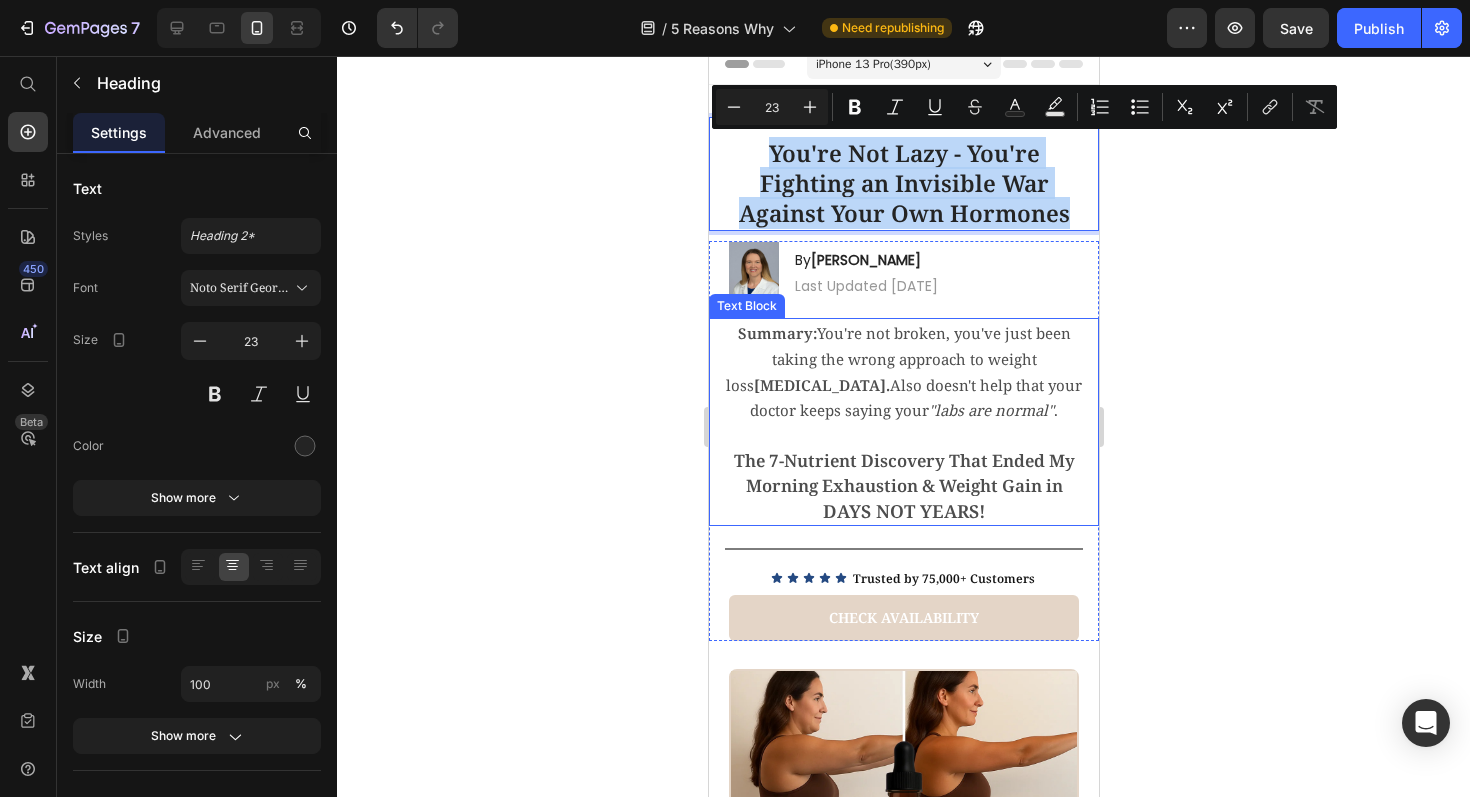 click on ""labs are normal"" at bounding box center (990, 410) 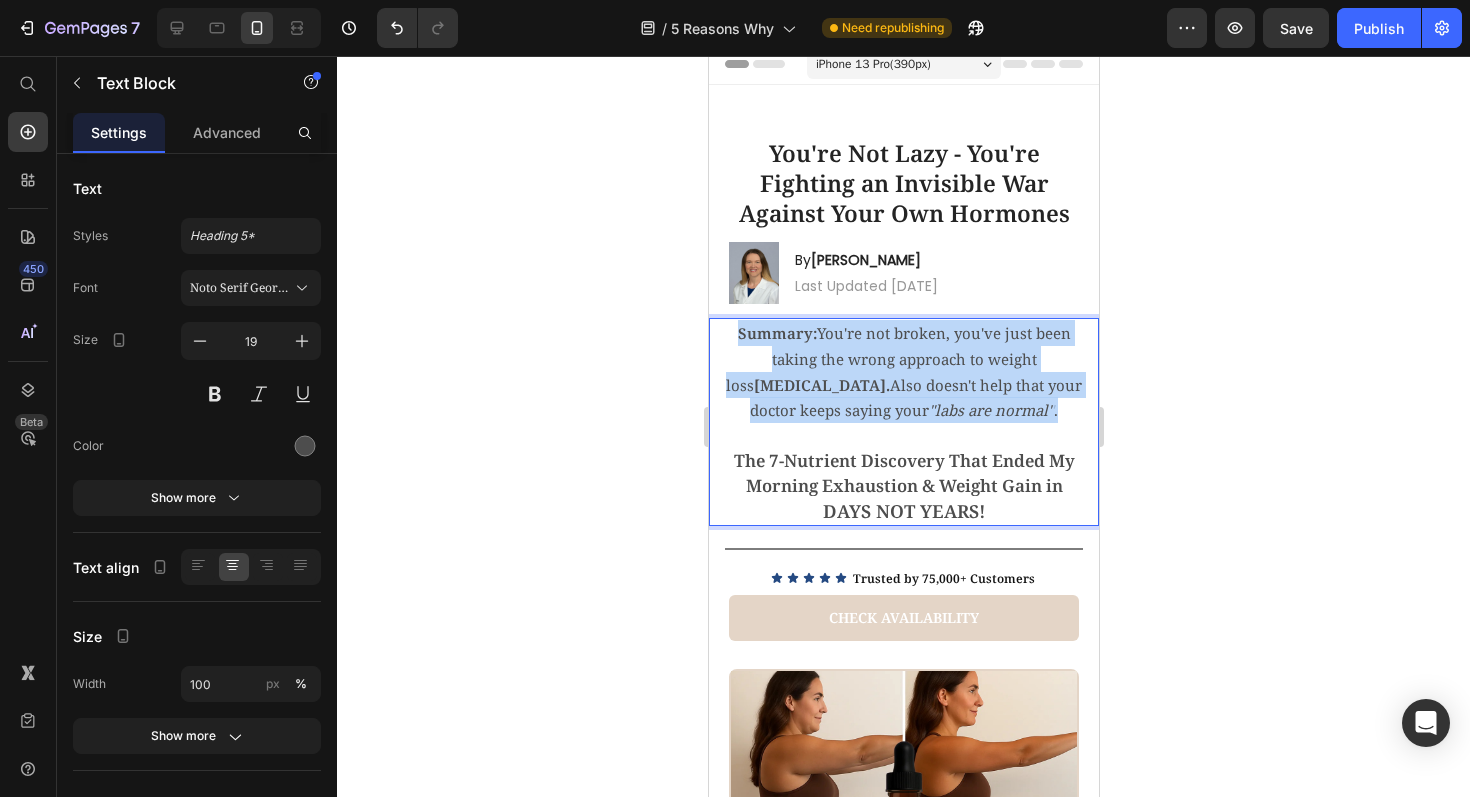 drag, startPoint x: 1006, startPoint y: 408, endPoint x: 1384, endPoint y: 385, distance: 378.6991 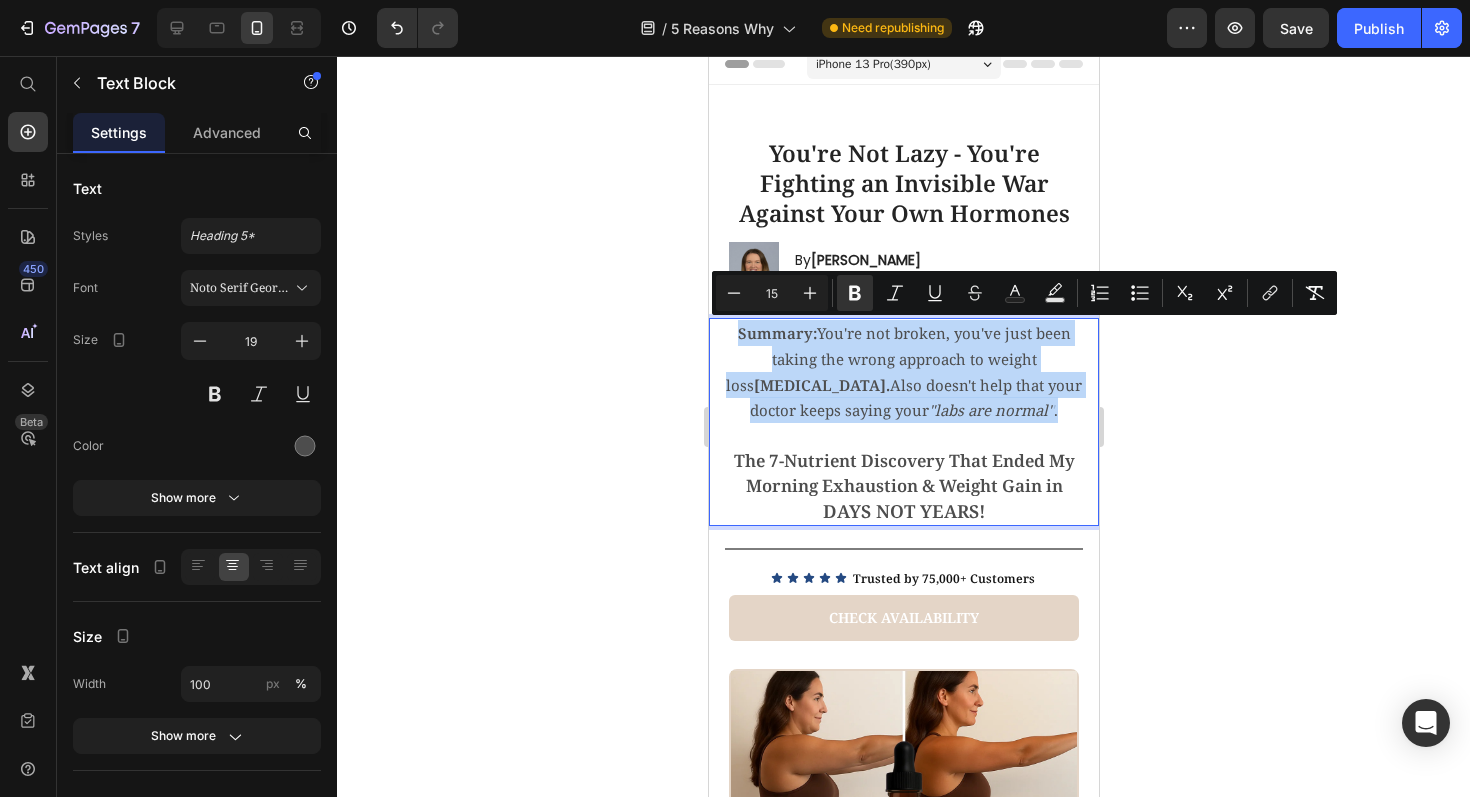 copy on "Summary:  You're not broken, you've just been taking the wrong approach to weight loss  [MEDICAL_DATA].  Also doesn't help that your doctor keeps saying your  "labs are normal" ." 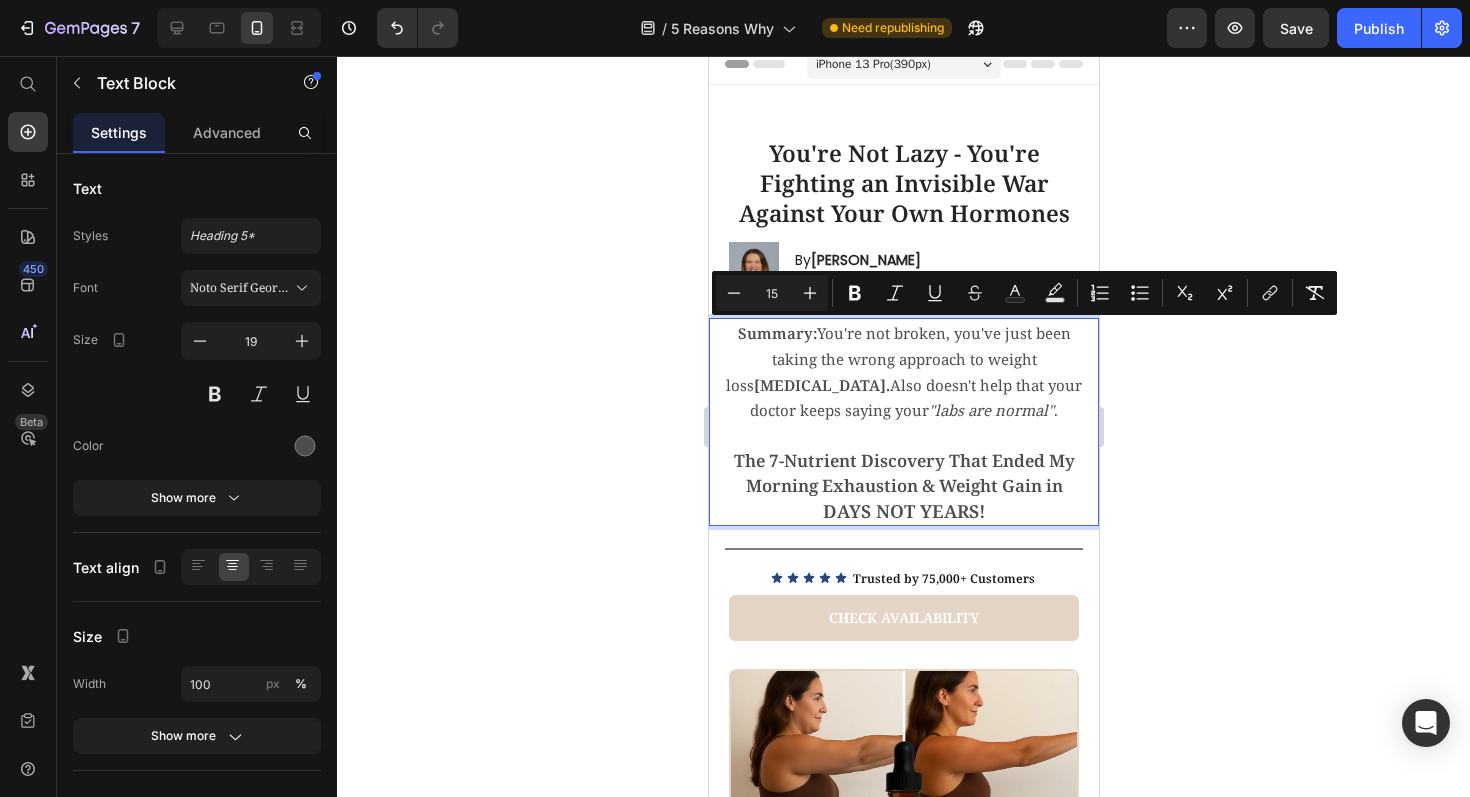 drag, startPoint x: 810, startPoint y: 331, endPoint x: 864, endPoint y: 387, distance: 77.7946 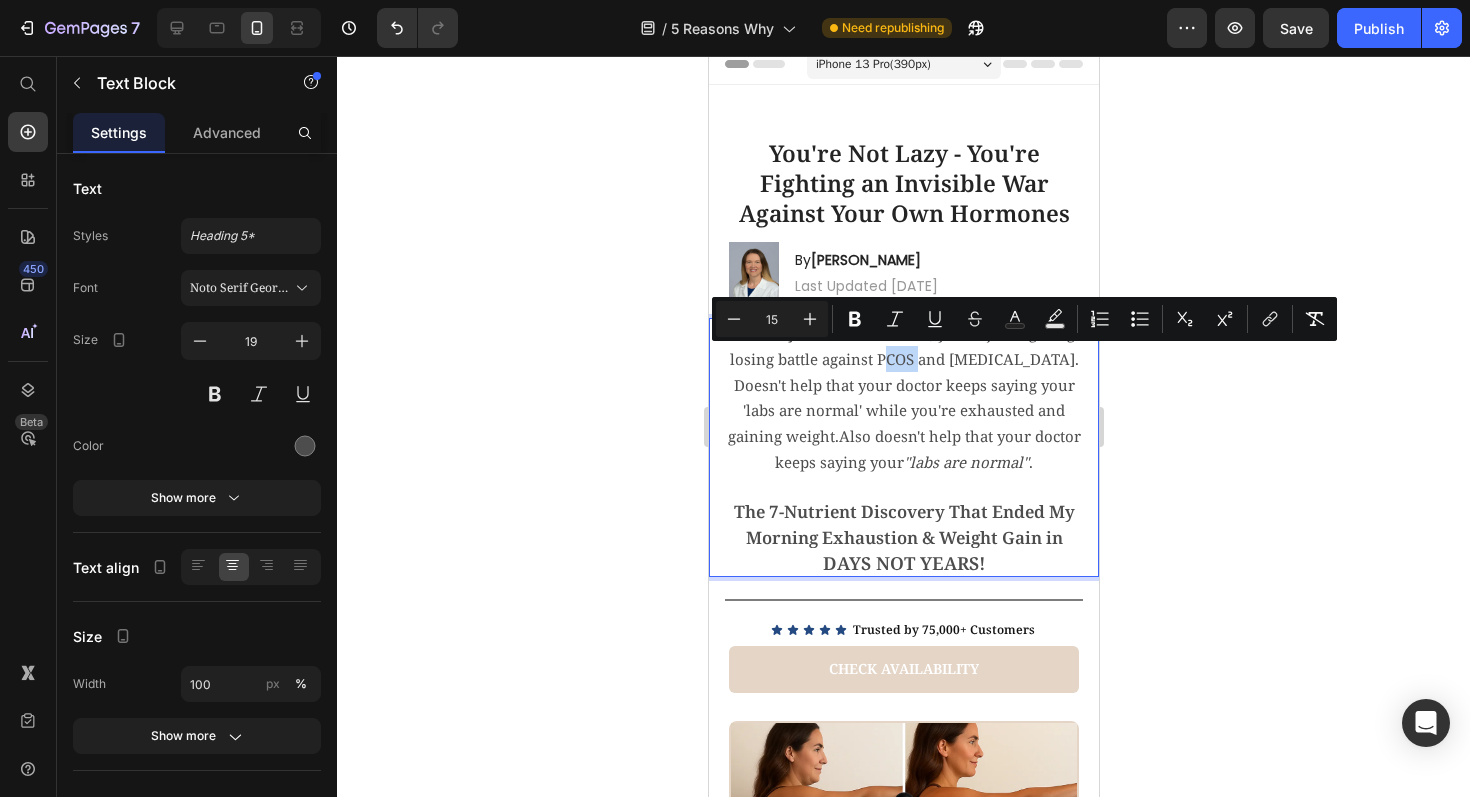 drag, startPoint x: 914, startPoint y: 361, endPoint x: 883, endPoint y: 360, distance: 31.016125 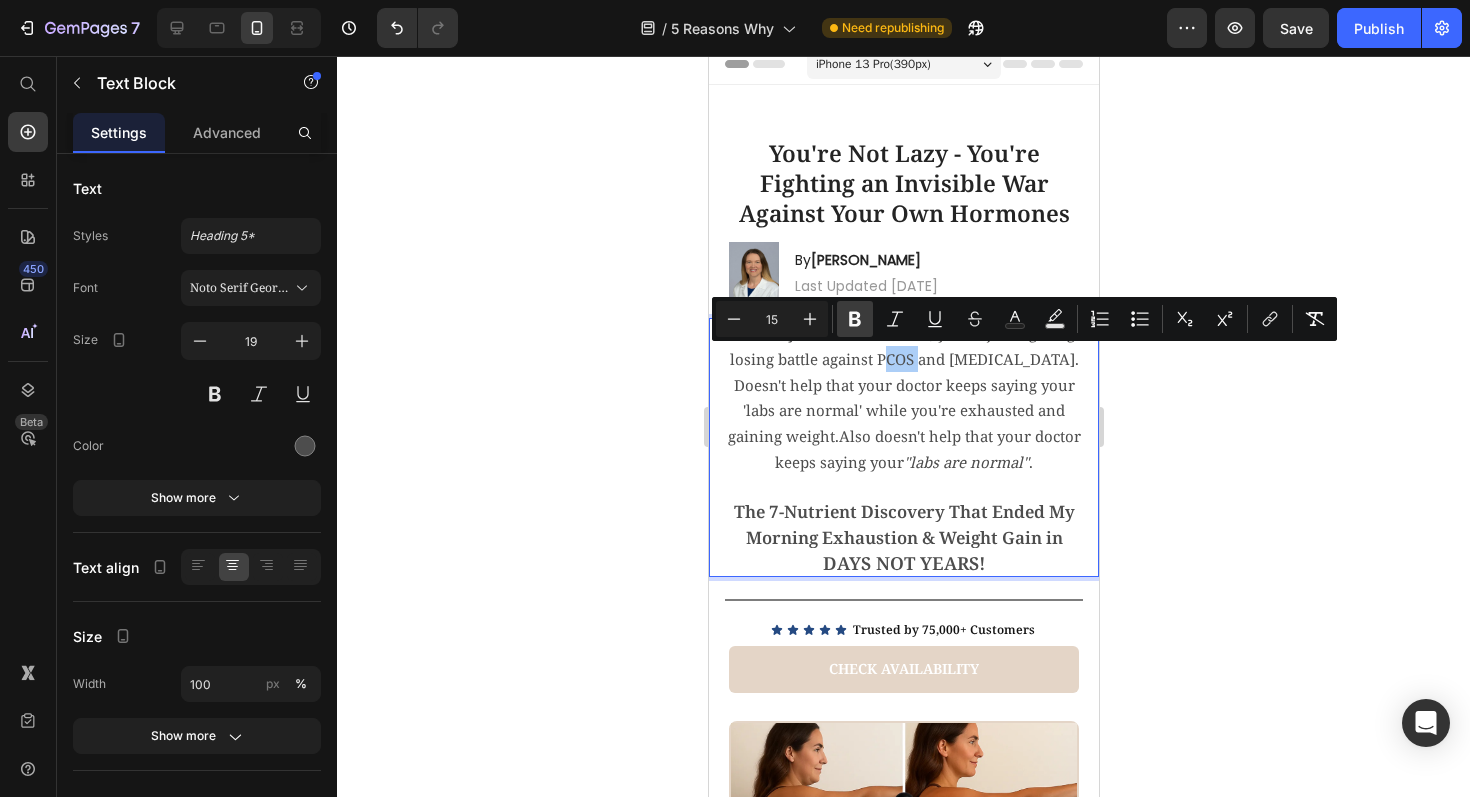 click 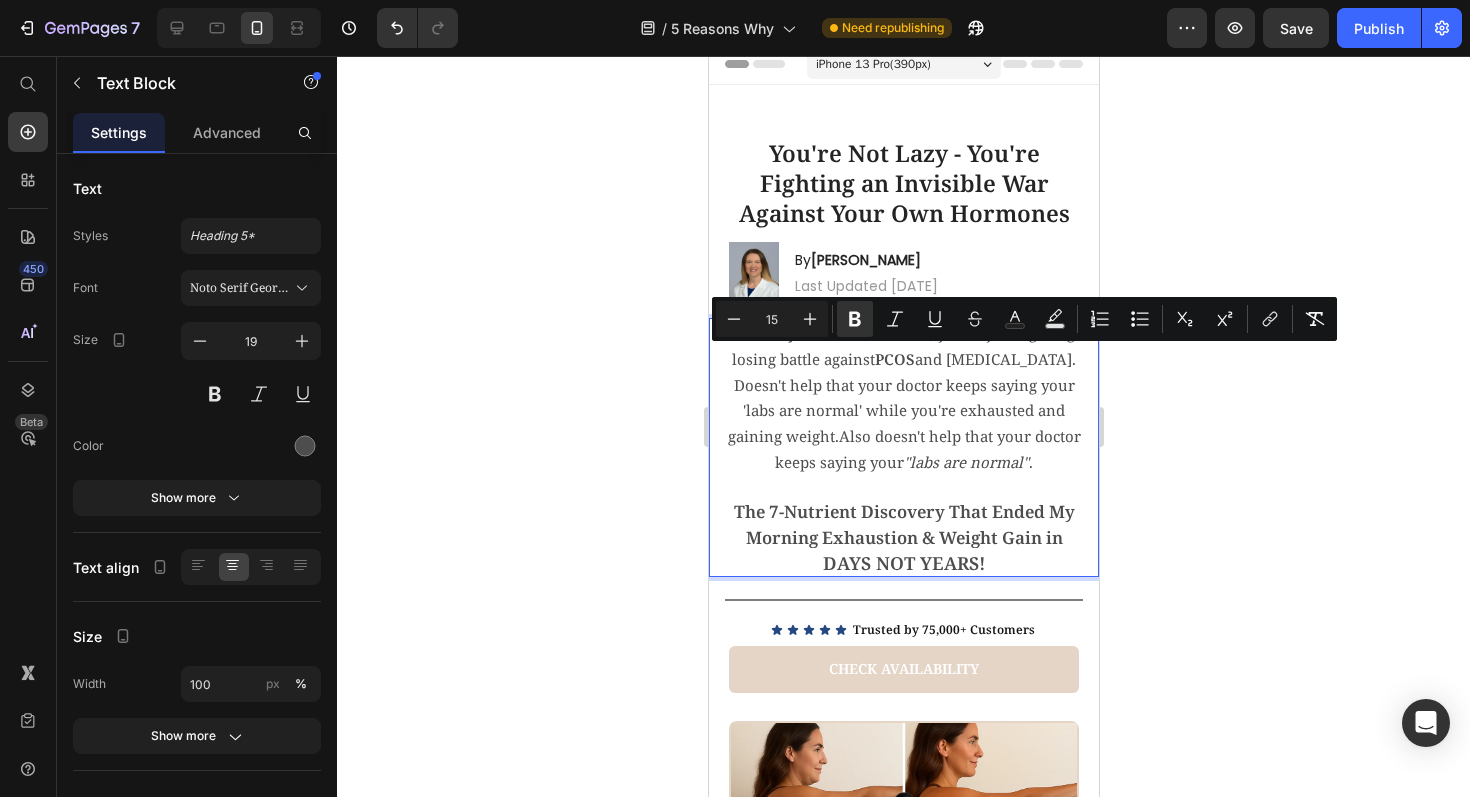 click on "Summary:  You're not broken, you're just fighting a losing battle against  [PERSON_NAME]  and [MEDICAL_DATA]. Doesn't help that your doctor keeps saying your 'labs are normal' while you're exhausted and gaining weight.Also doesn't help that your doctor keeps saying your  "labs are normal" ." at bounding box center (903, 397) 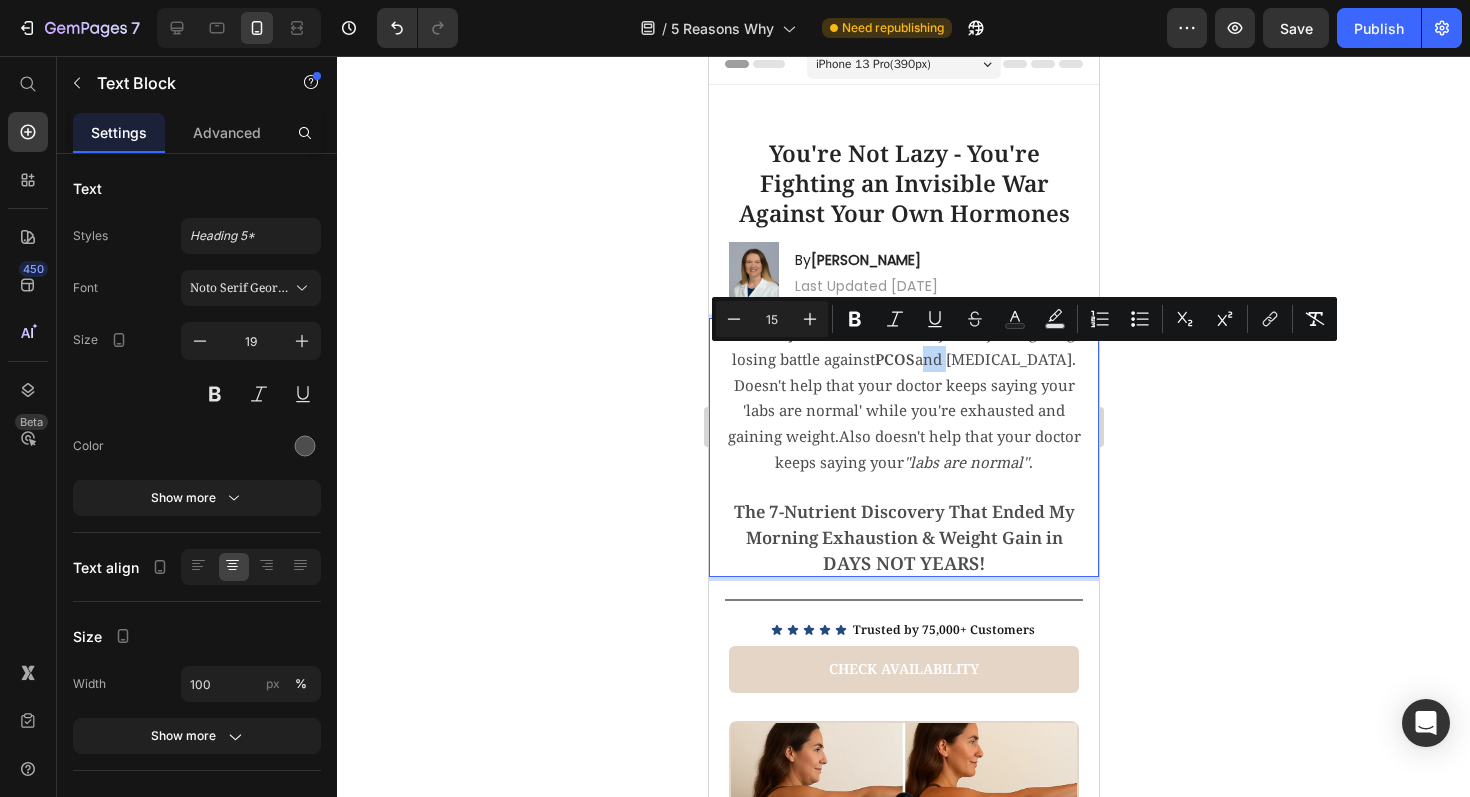 drag, startPoint x: 1007, startPoint y: 362, endPoint x: 982, endPoint y: 364, distance: 25.079872 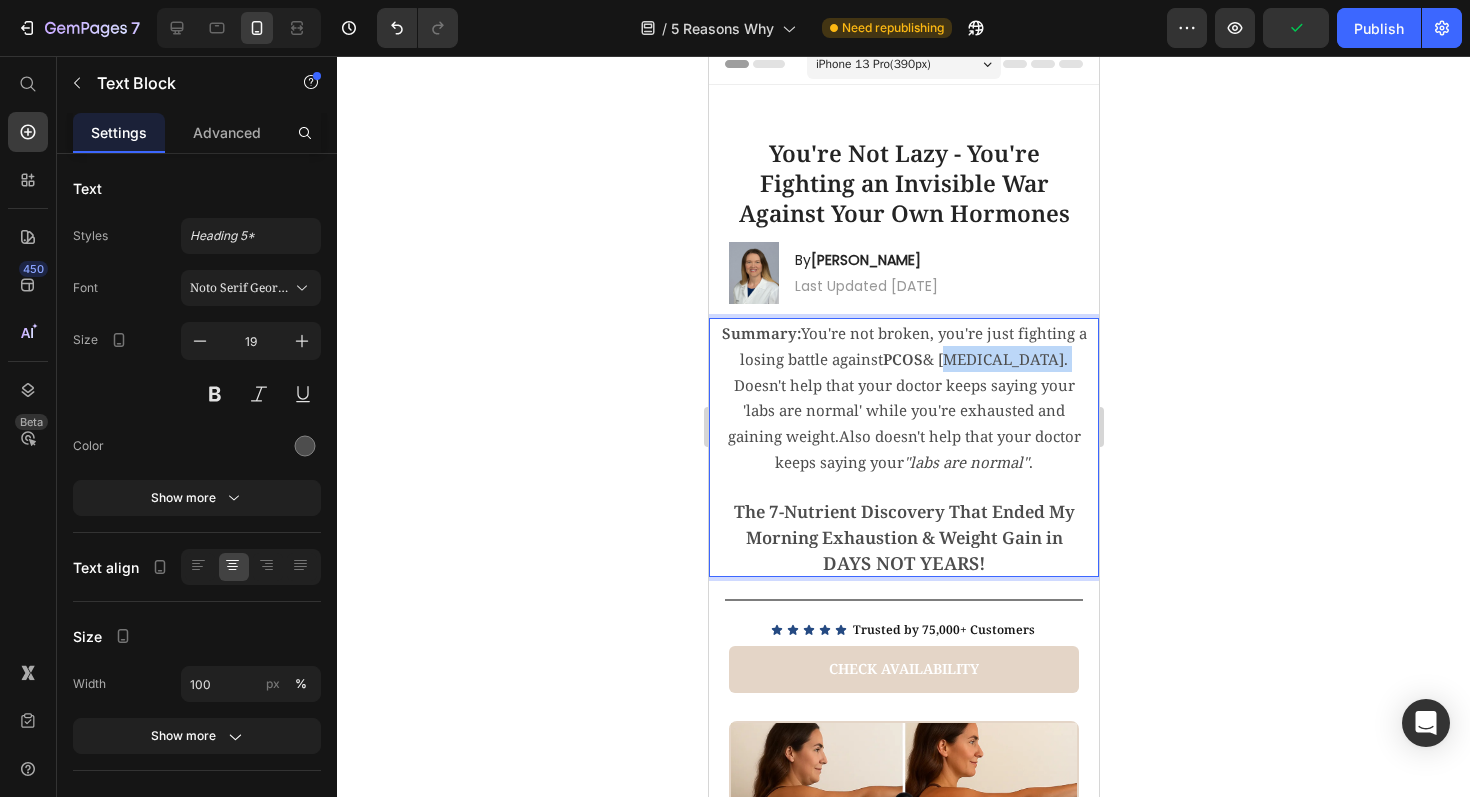 drag, startPoint x: 1060, startPoint y: 365, endPoint x: 909, endPoint y: 351, distance: 151.64761 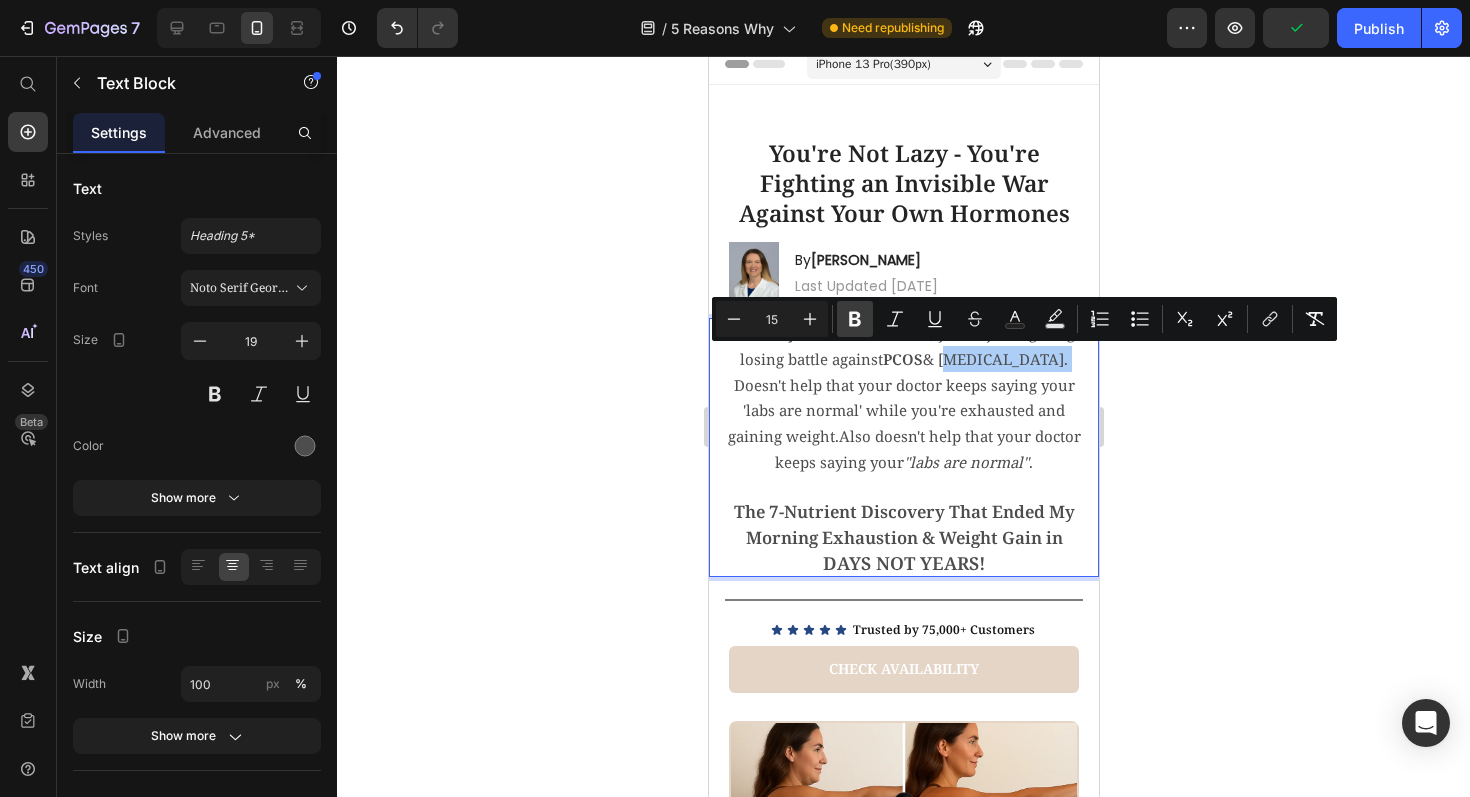 click 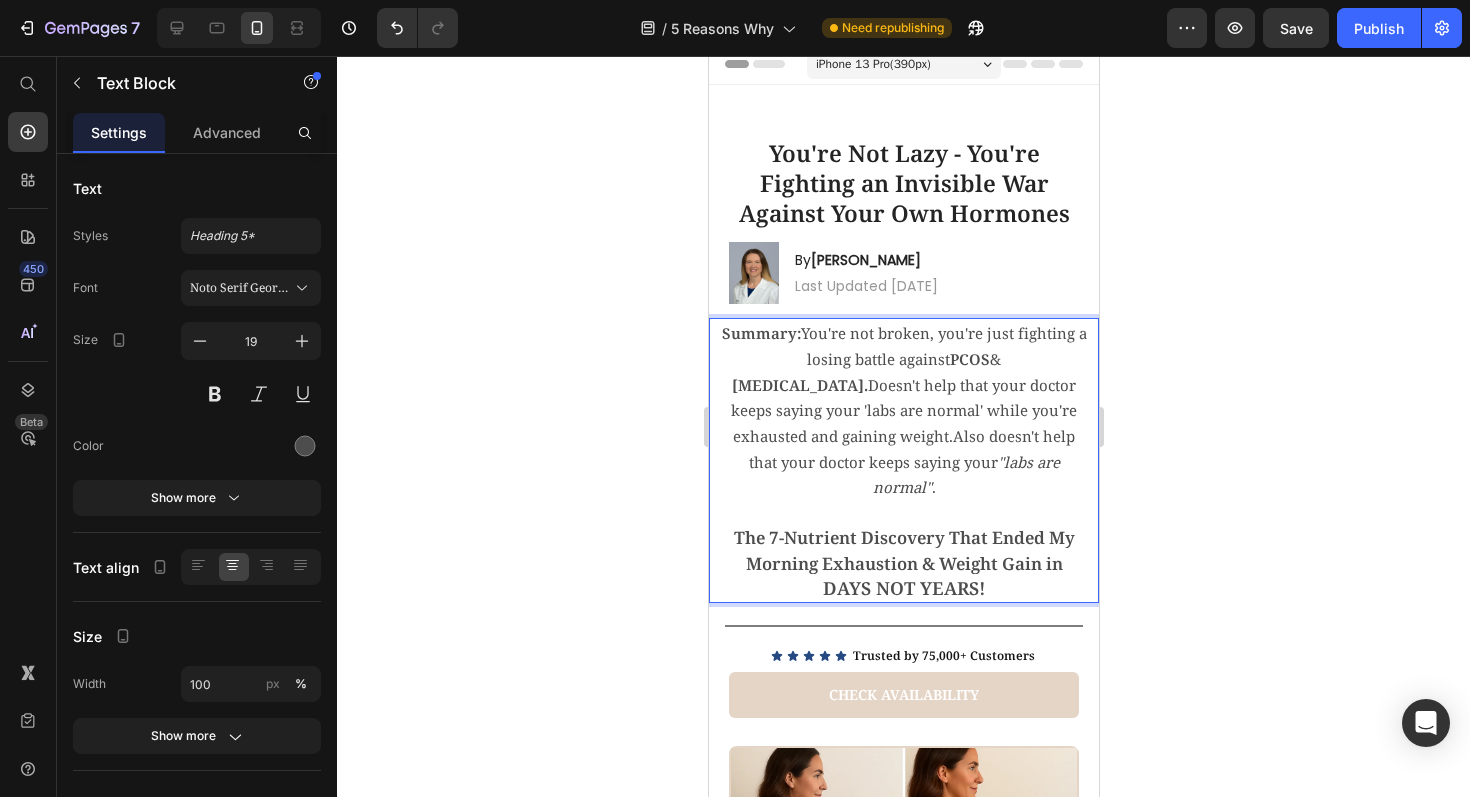 drag, startPoint x: 990, startPoint y: 398, endPoint x: 1005, endPoint y: 395, distance: 15.297058 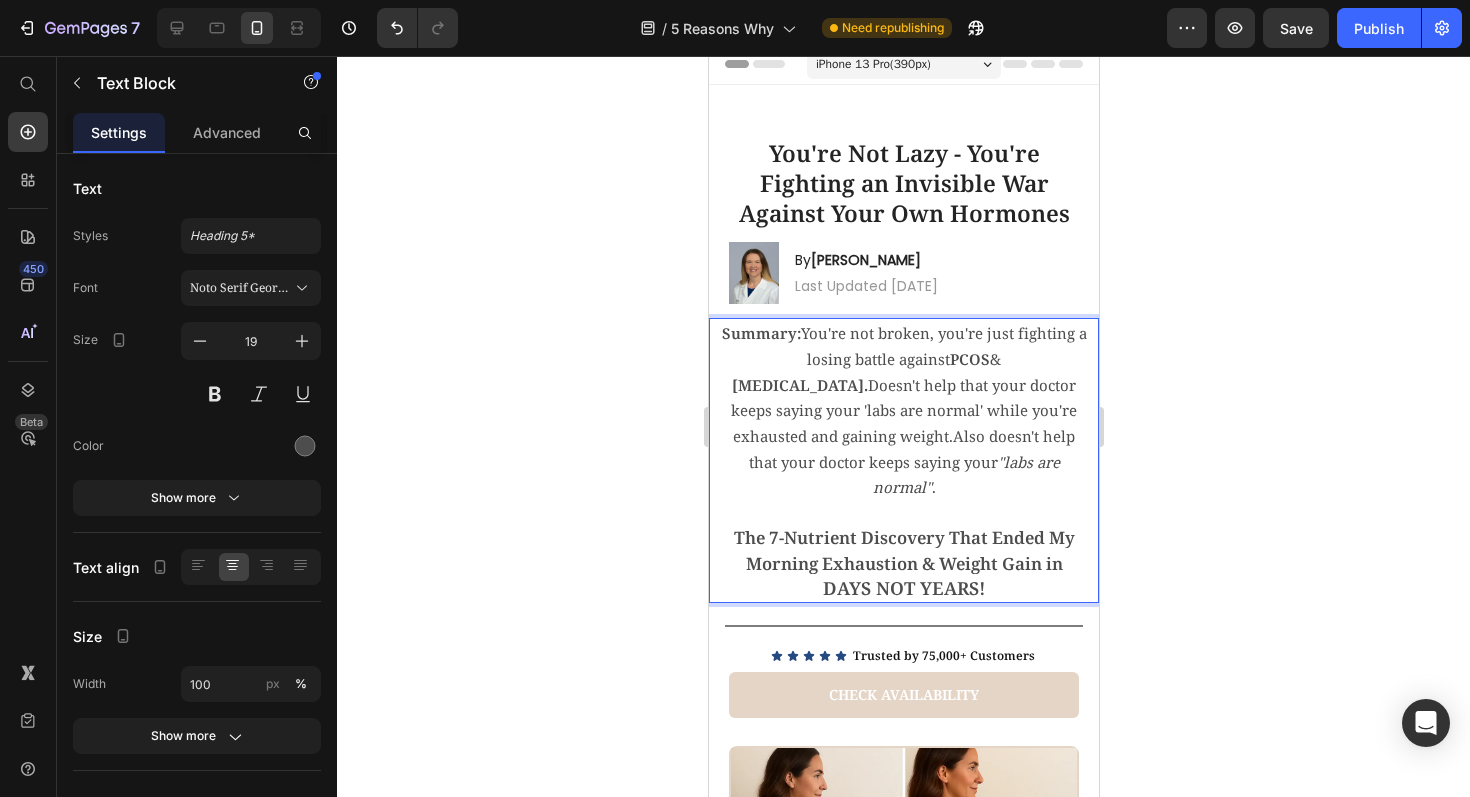 click on "[MEDICAL_DATA]." at bounding box center (799, 385) 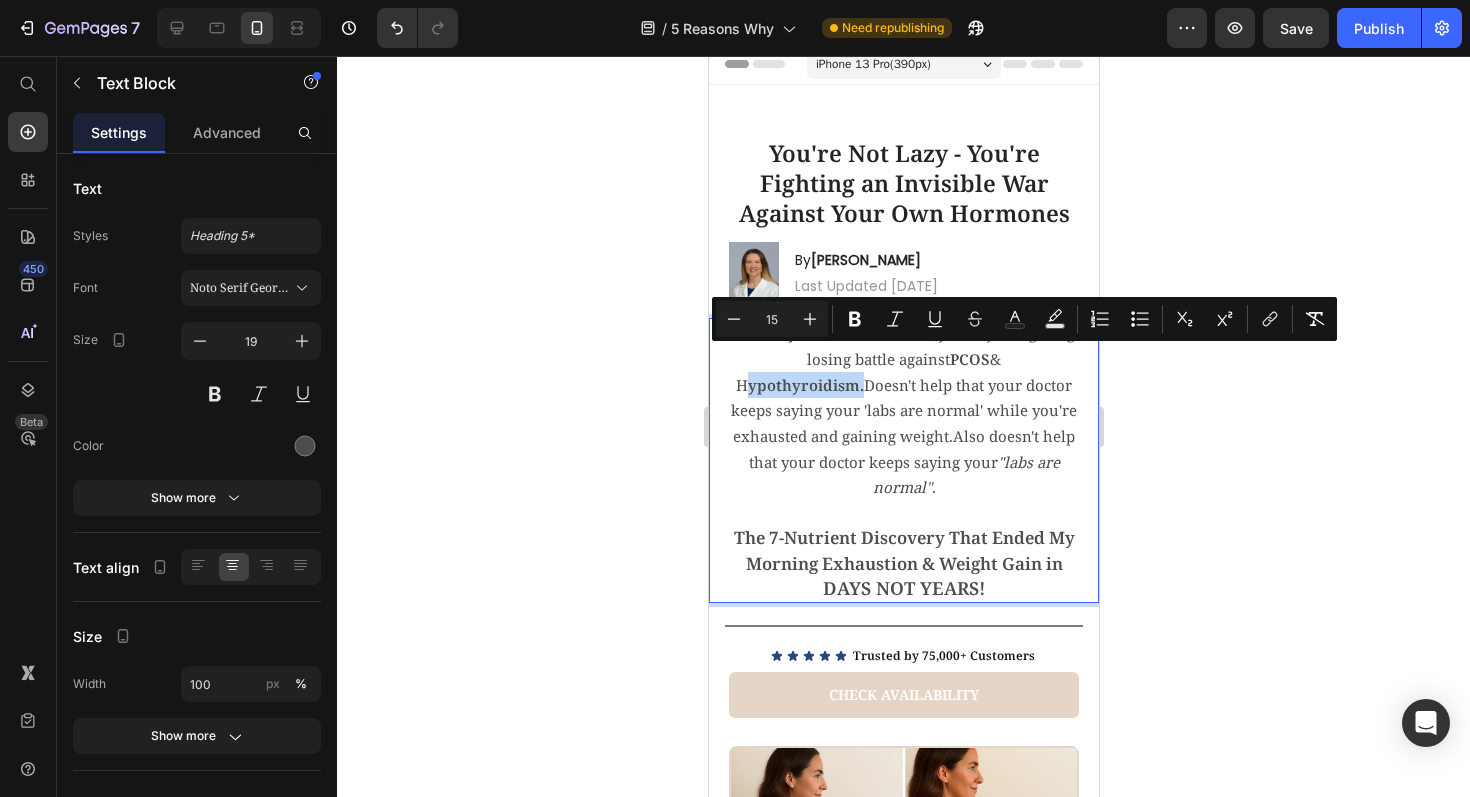 drag, startPoint x: 1067, startPoint y: 361, endPoint x: 943, endPoint y: 361, distance: 124 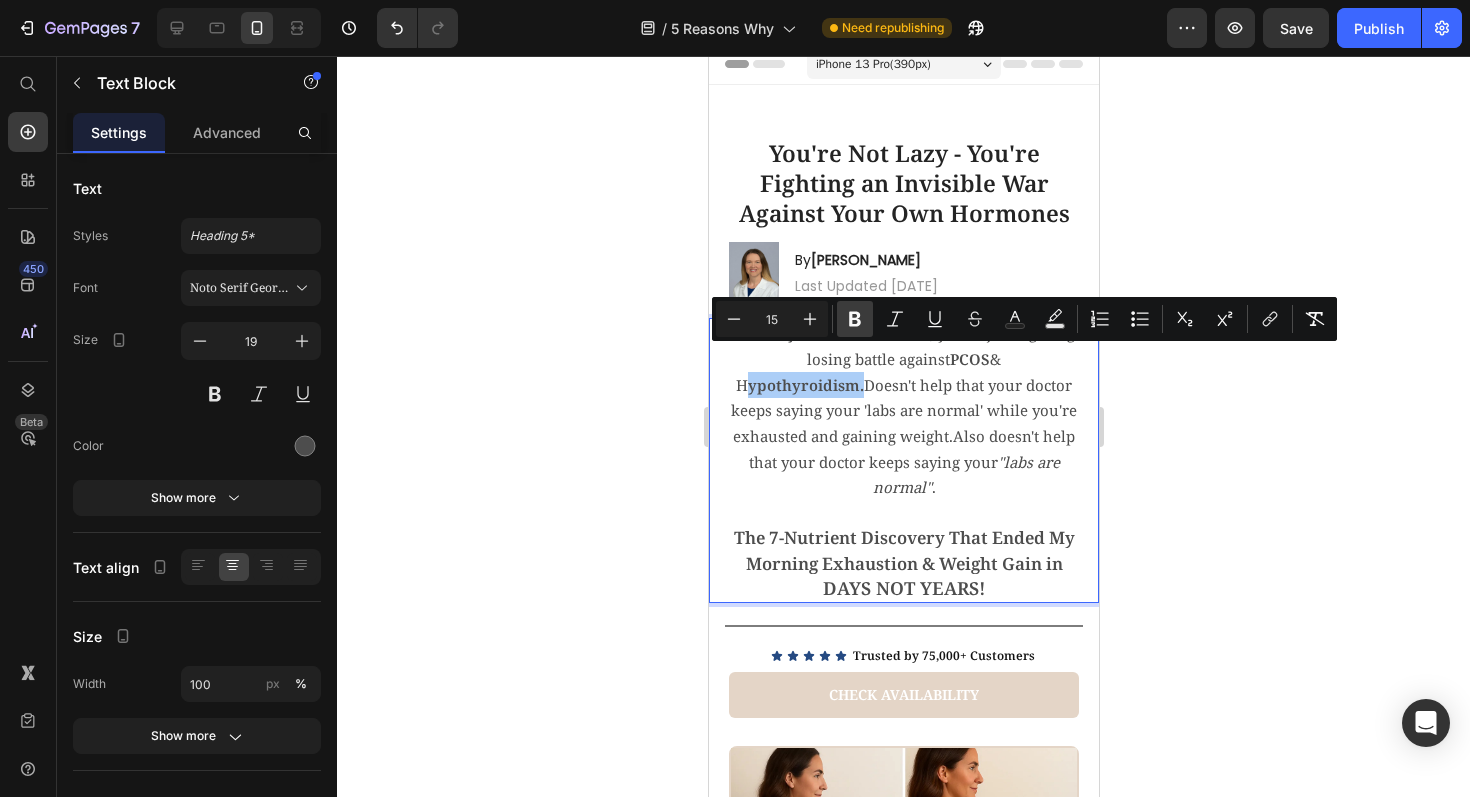 click 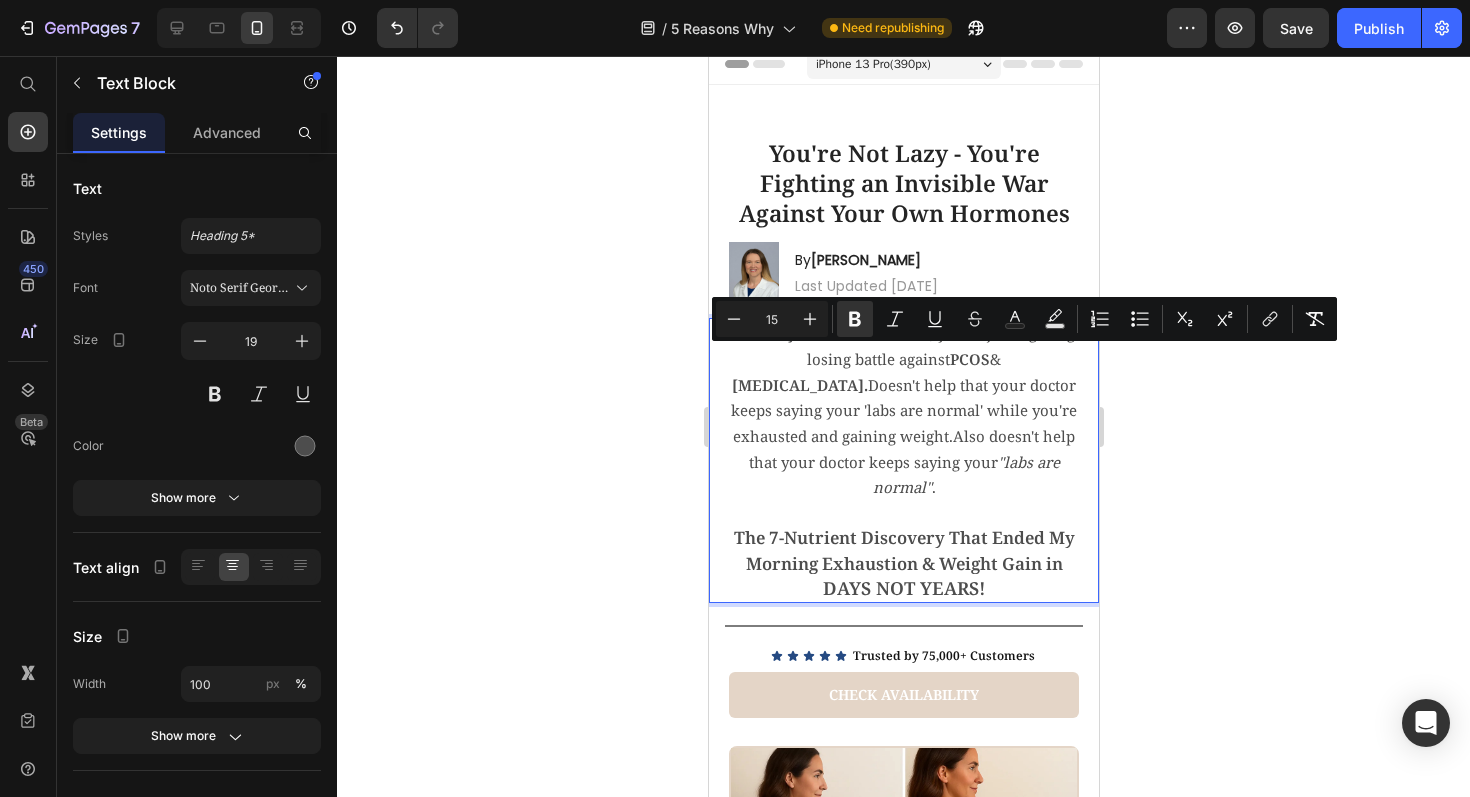 click on "Summary:  You're not broken, you're just fighting a losing battle against  [PERSON_NAME]  &  [MEDICAL_DATA].  Doesn't help that your doctor keeps saying your 'labs are normal' while you're exhausted and gaining weight.Also doesn't help that your doctor keeps saying your  "labs are normal" ." at bounding box center (903, 410) 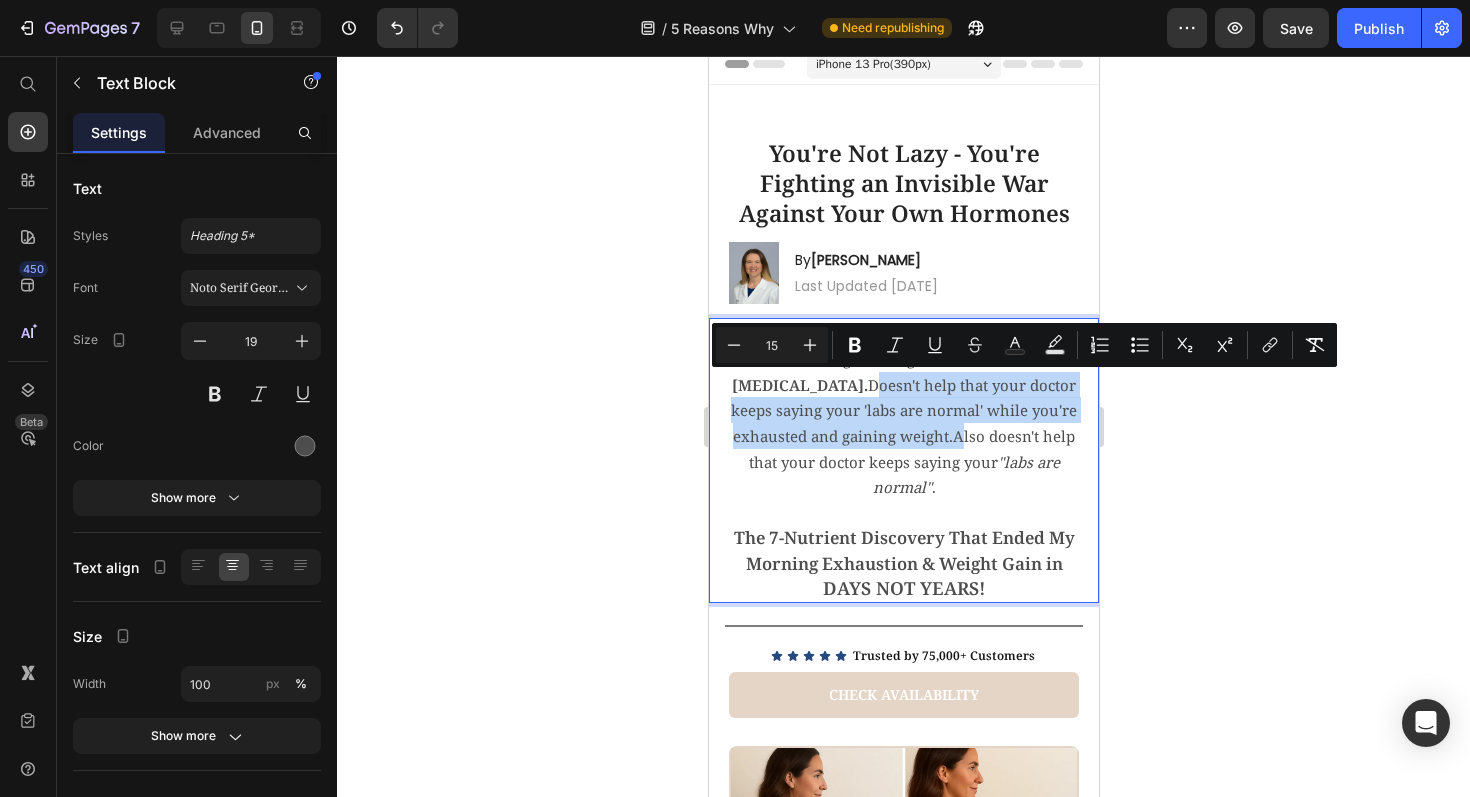 drag, startPoint x: 809, startPoint y: 440, endPoint x: 717, endPoint y: 382, distance: 108.75661 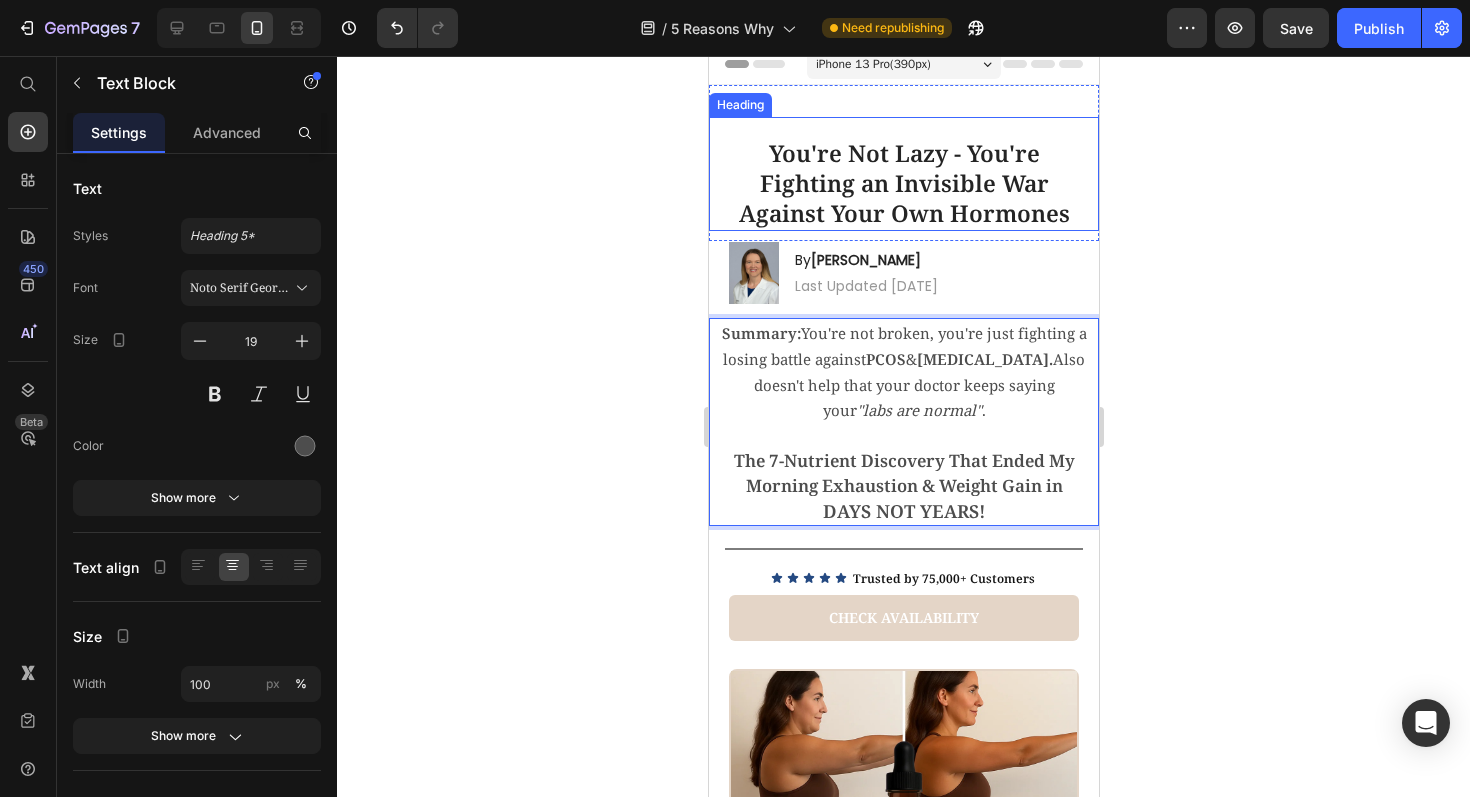click on "You're Not Lazy - You're Fighting an Invisible War Against Your Own Hormones" at bounding box center [903, 184] 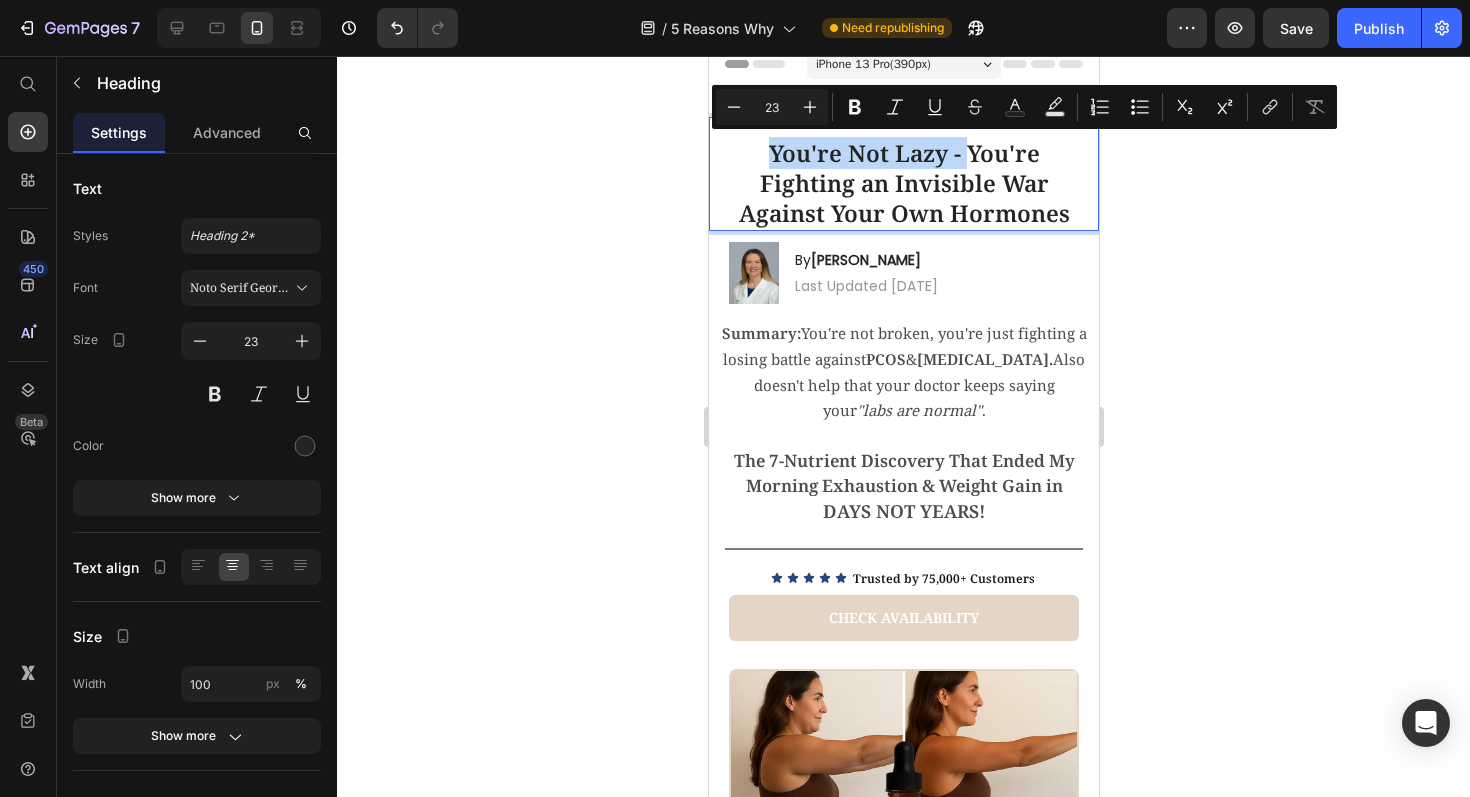 drag, startPoint x: 955, startPoint y: 154, endPoint x: 763, endPoint y: 149, distance: 192.0651 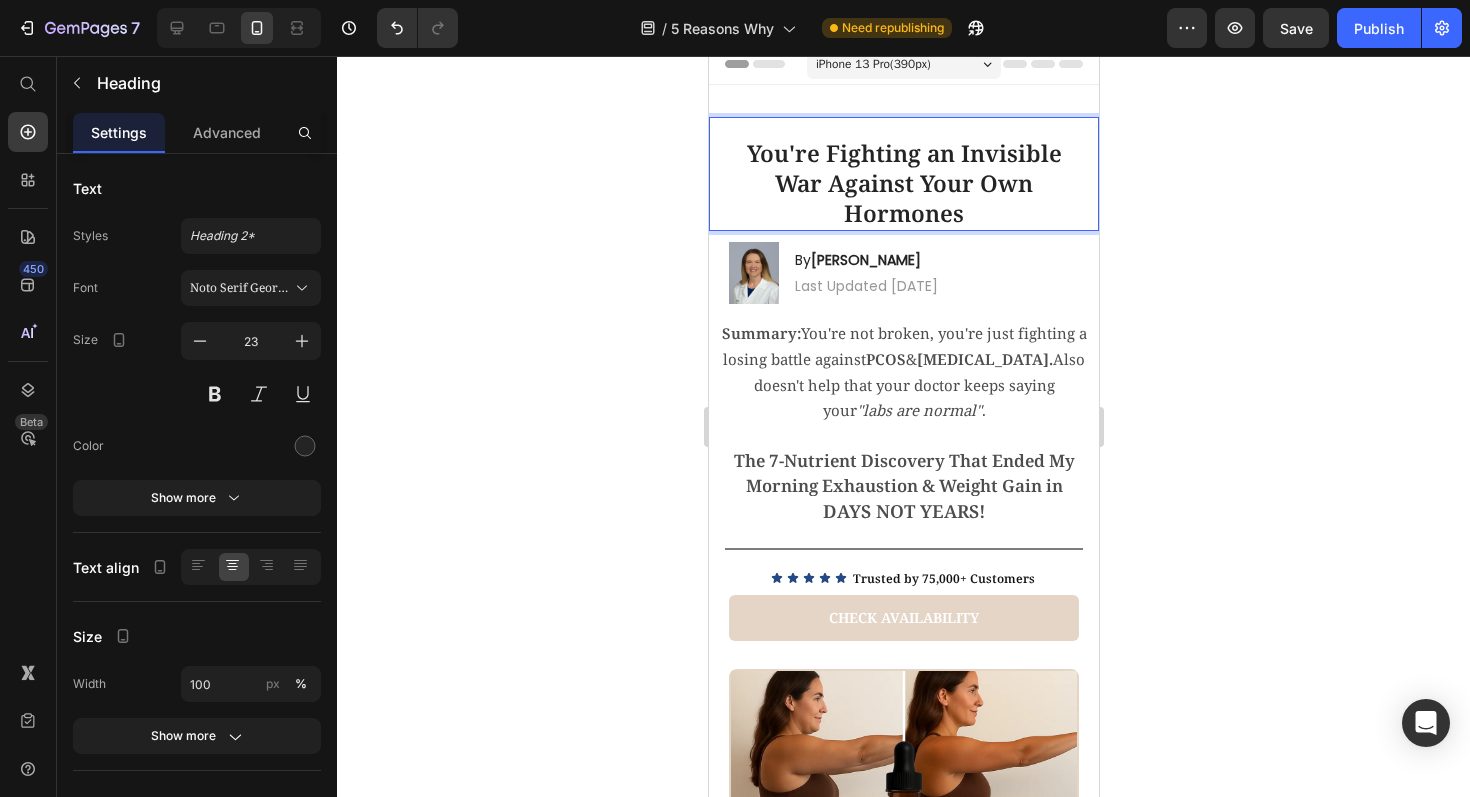 click on "You're Fighting an Invisible War Against Your Own Hormones" at bounding box center [903, 184] 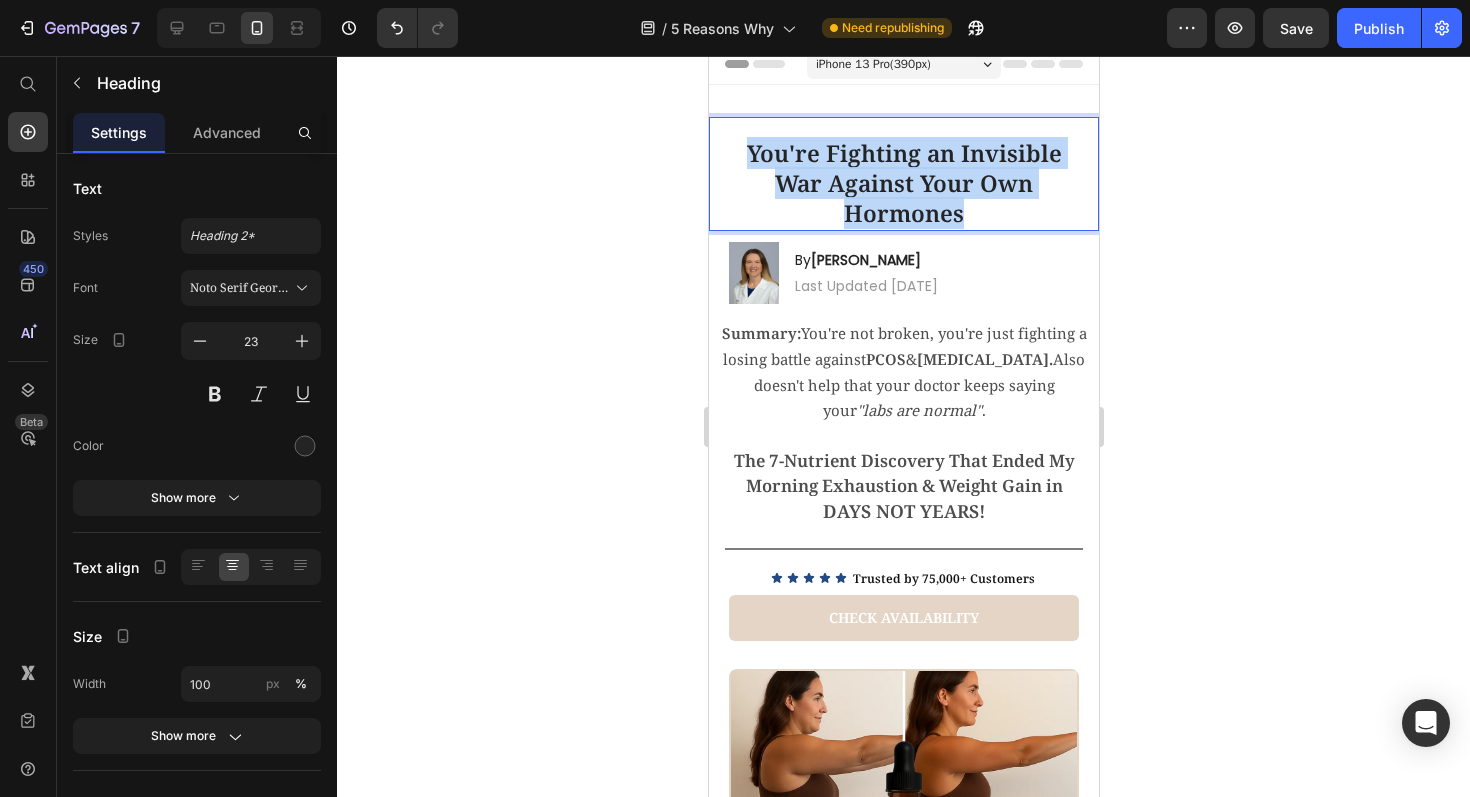 drag, startPoint x: 975, startPoint y: 212, endPoint x: 735, endPoint y: 141, distance: 250.28185 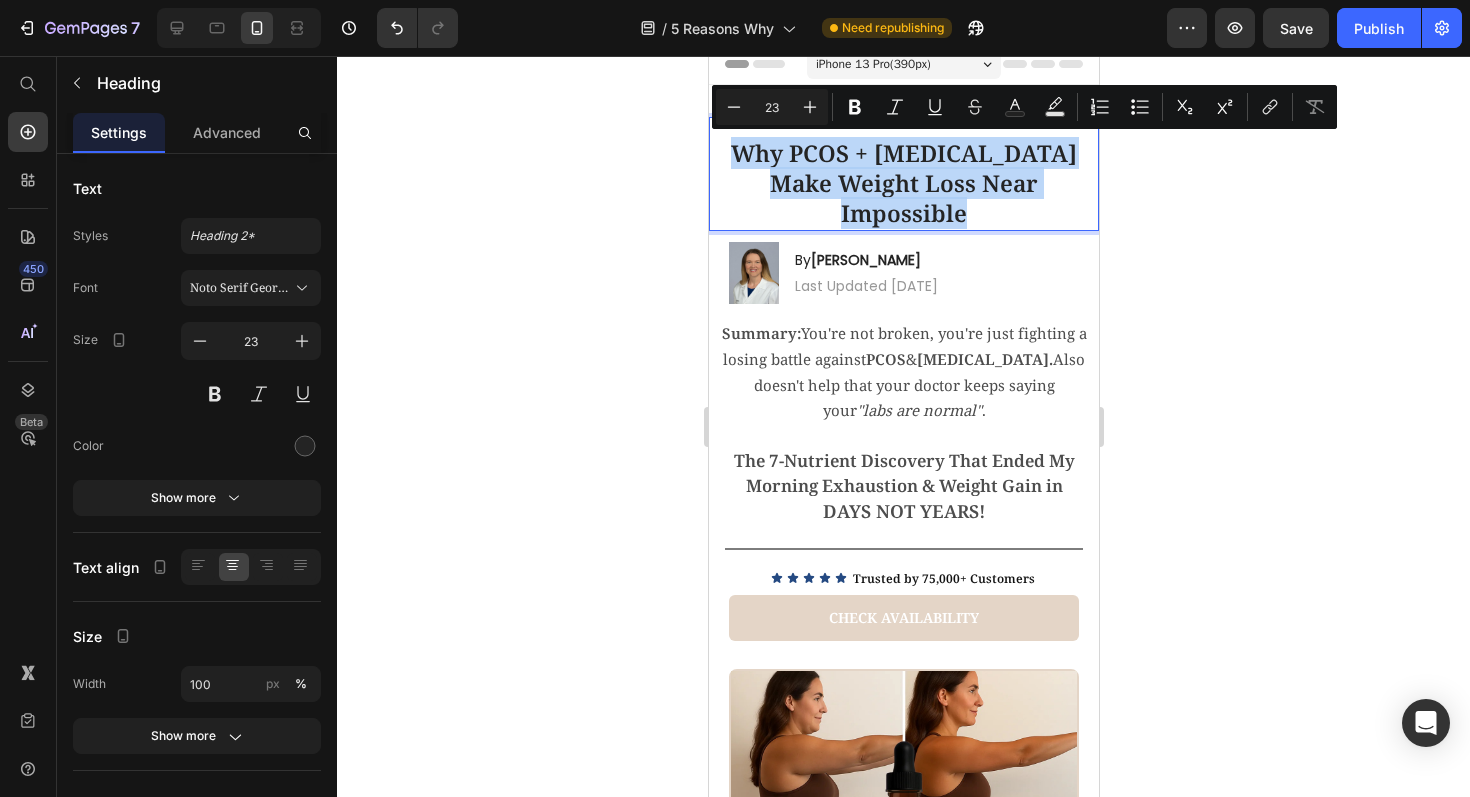 drag, startPoint x: 912, startPoint y: 210, endPoint x: 727, endPoint y: 150, distance: 194.4865 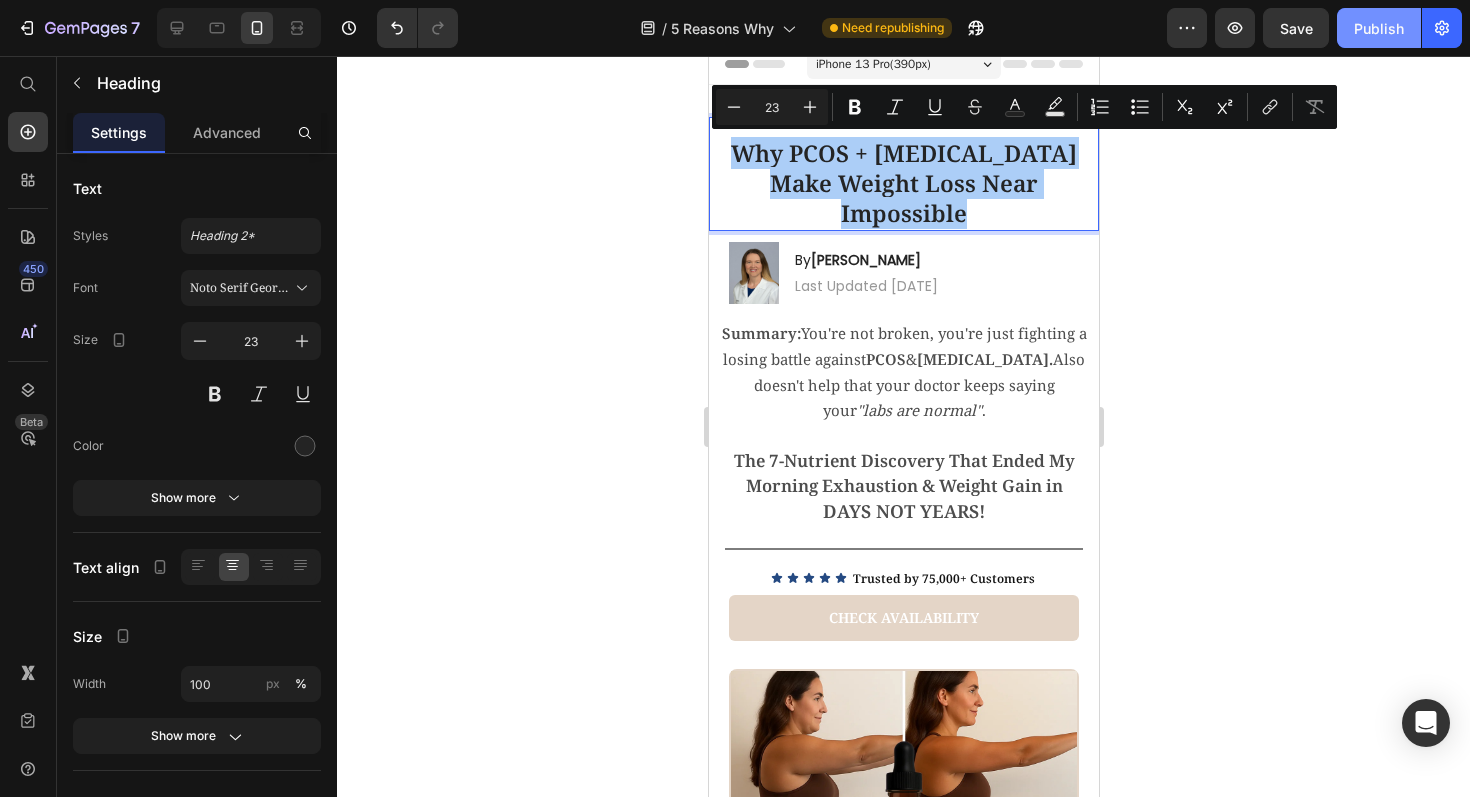 click on "Publish" at bounding box center (1379, 28) 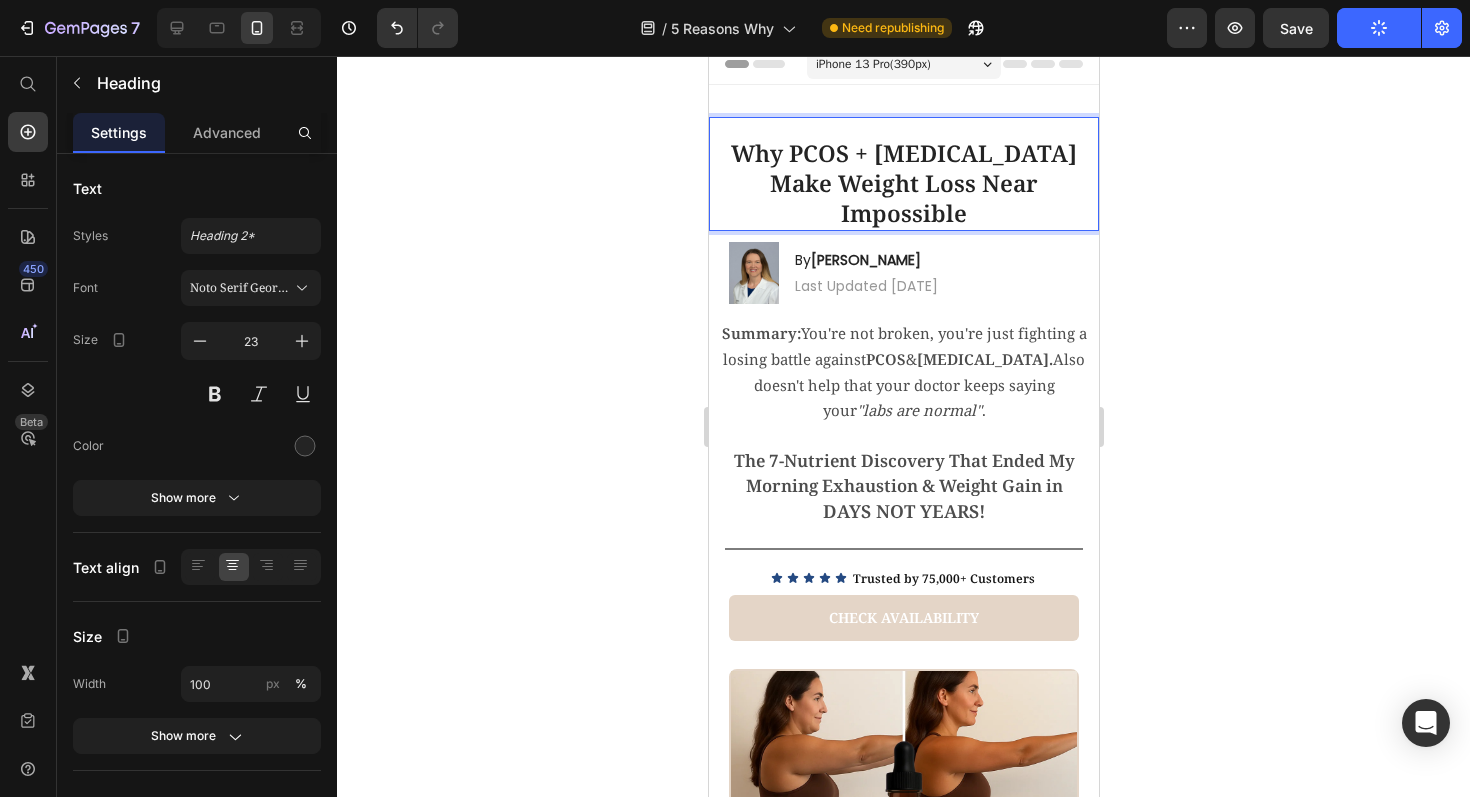 drag, startPoint x: 957, startPoint y: 202, endPoint x: 950, endPoint y: 215, distance: 14.764823 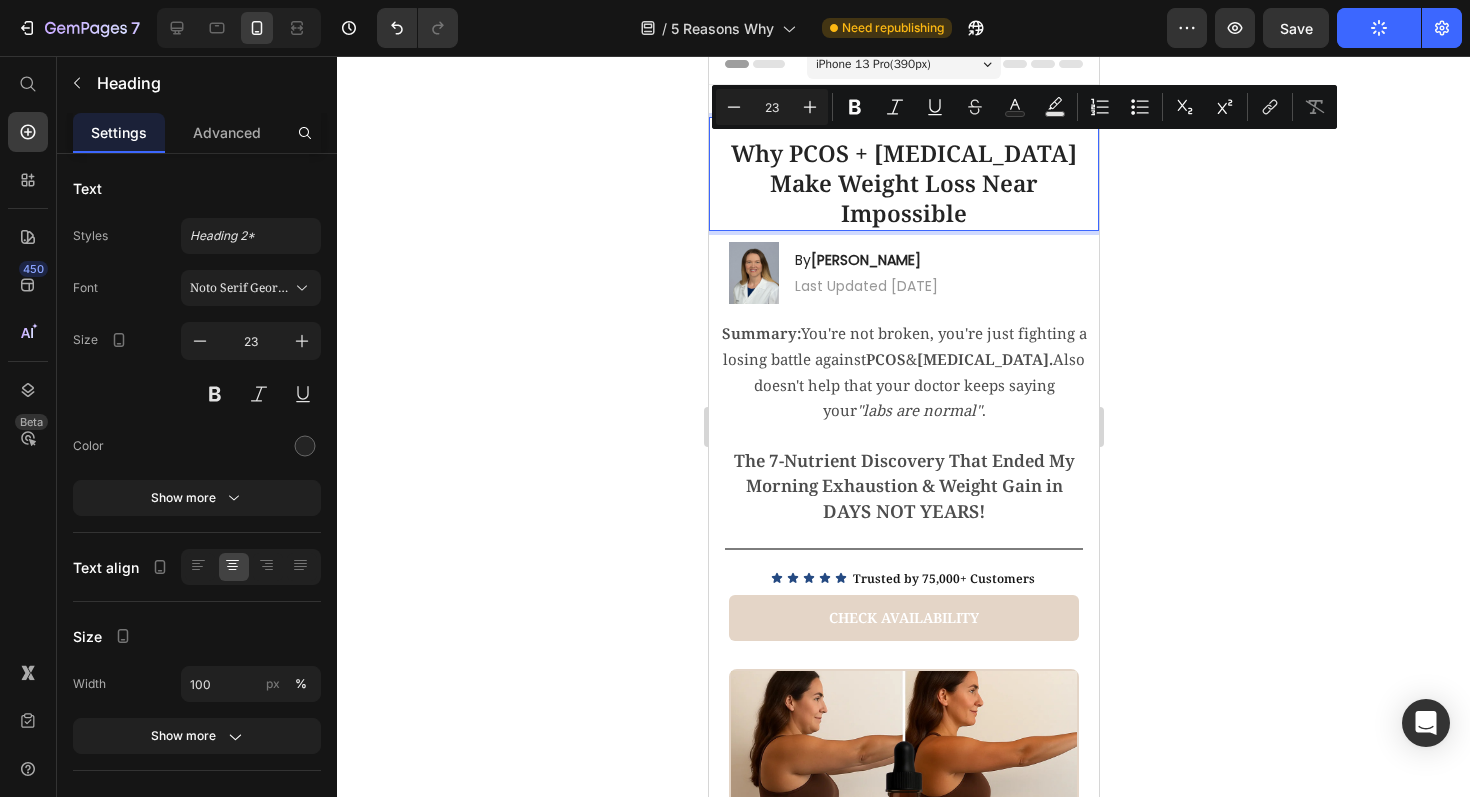 drag, startPoint x: 902, startPoint y: 223, endPoint x: 728, endPoint y: 153, distance: 187.55266 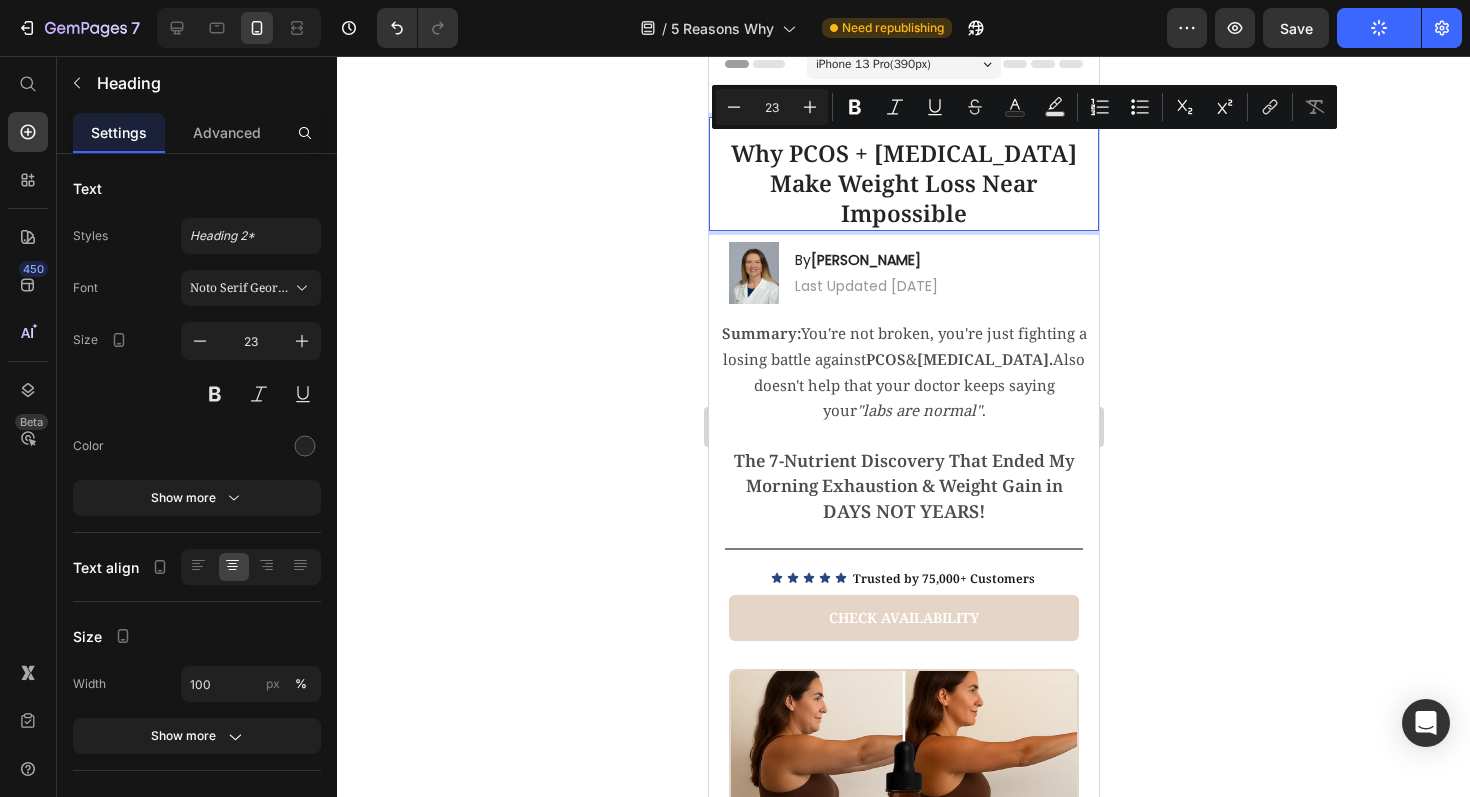 click on "Why PCOS + [MEDICAL_DATA] Make Weight Loss Near Impossible" at bounding box center [903, 184] 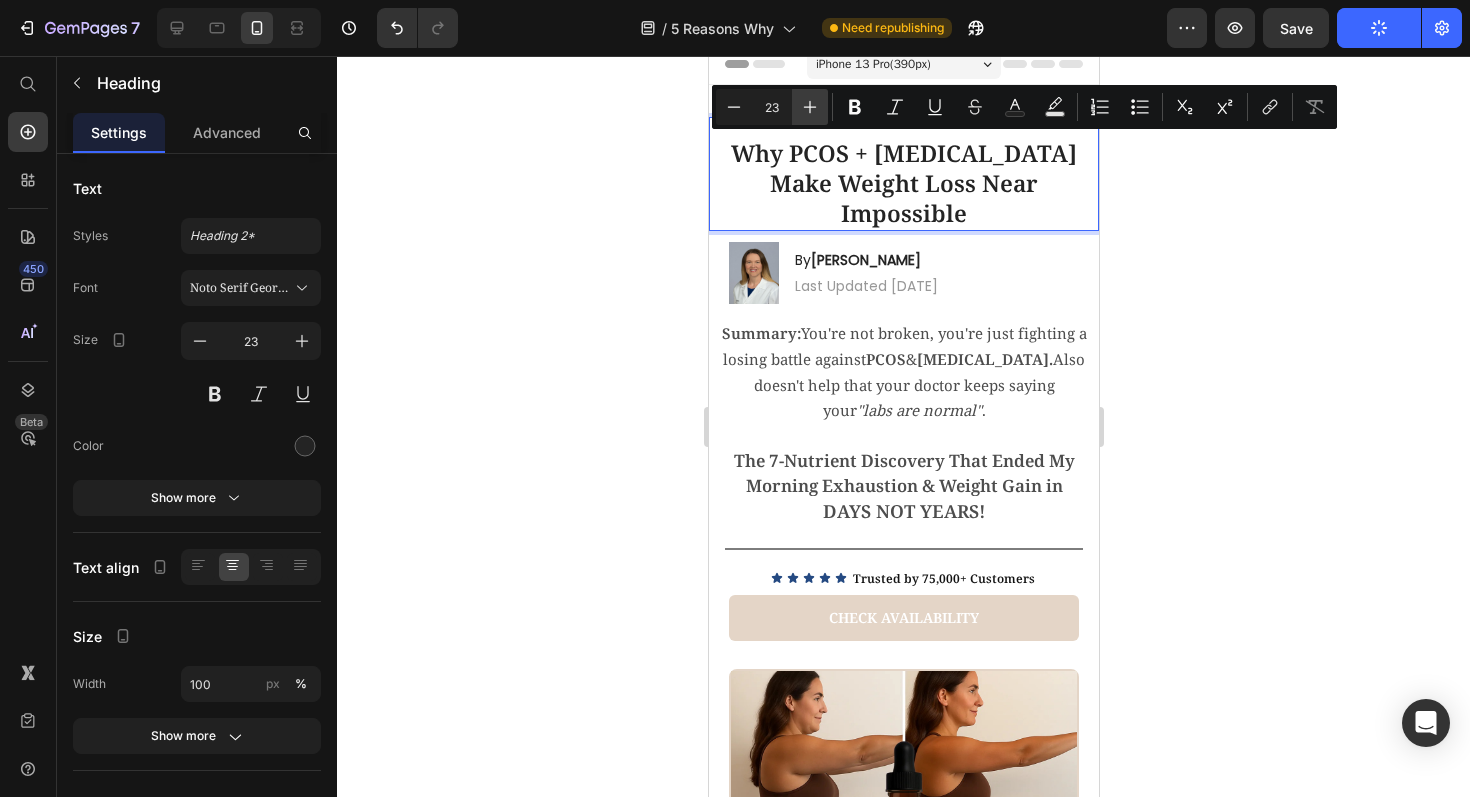 click 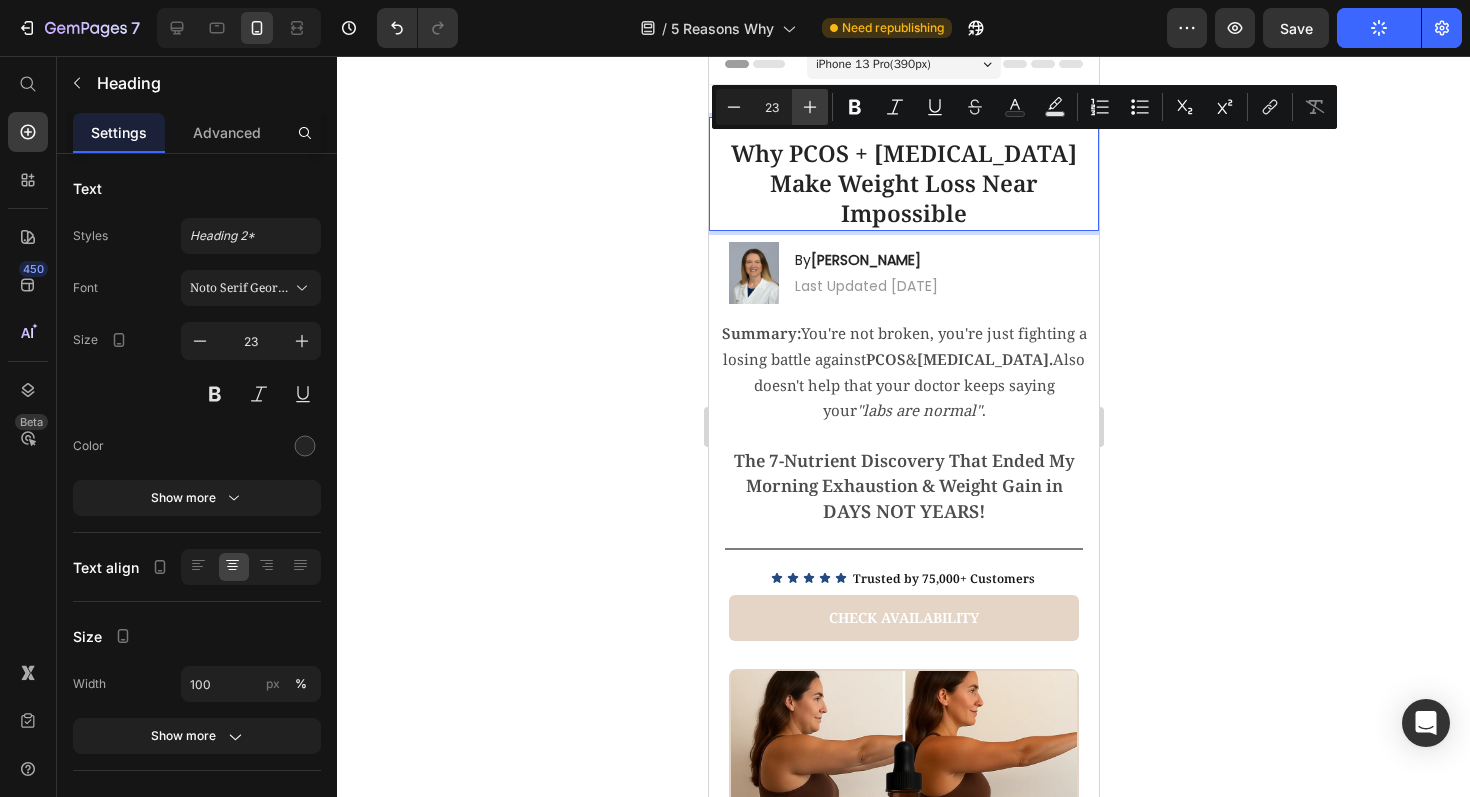 type on "24" 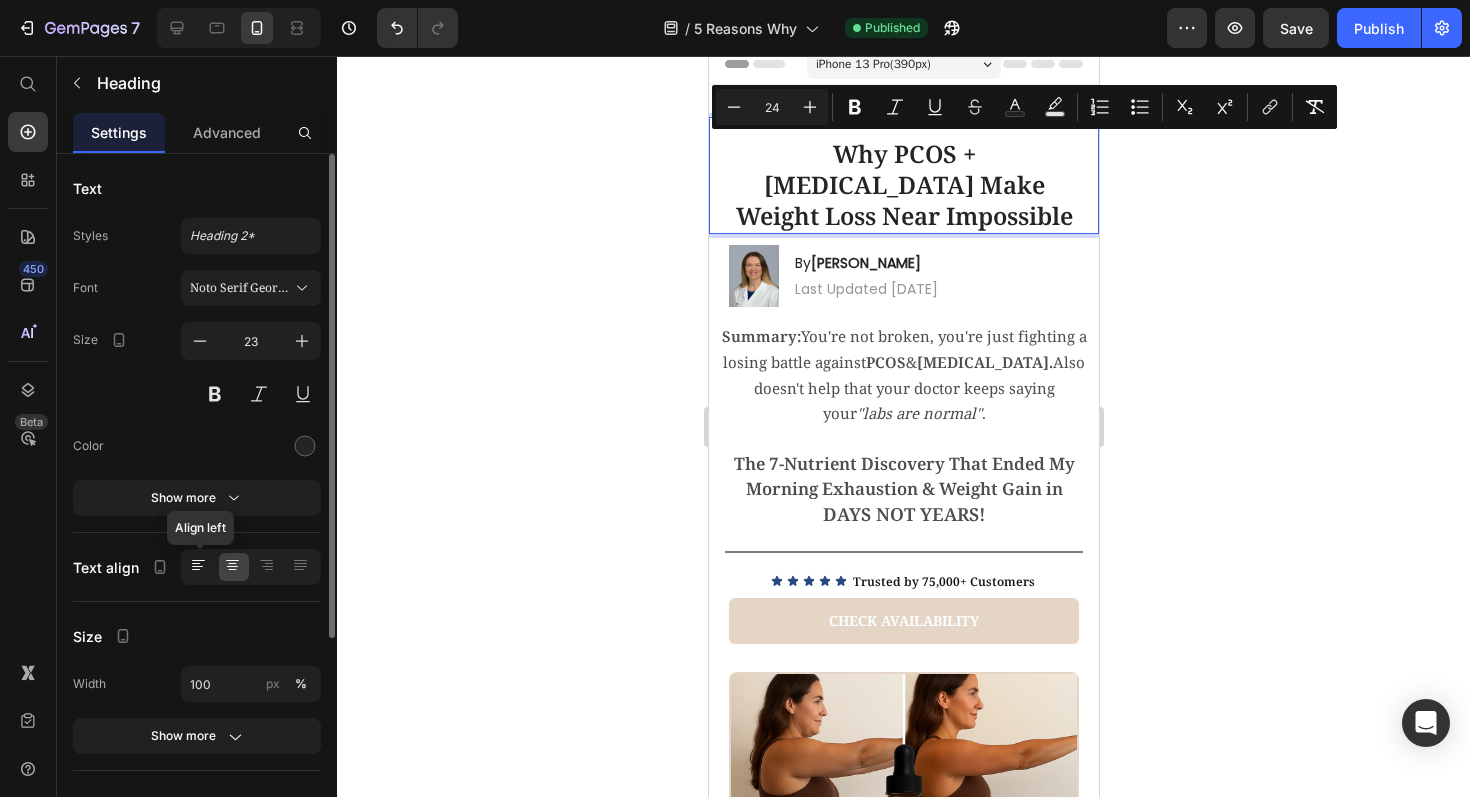 click 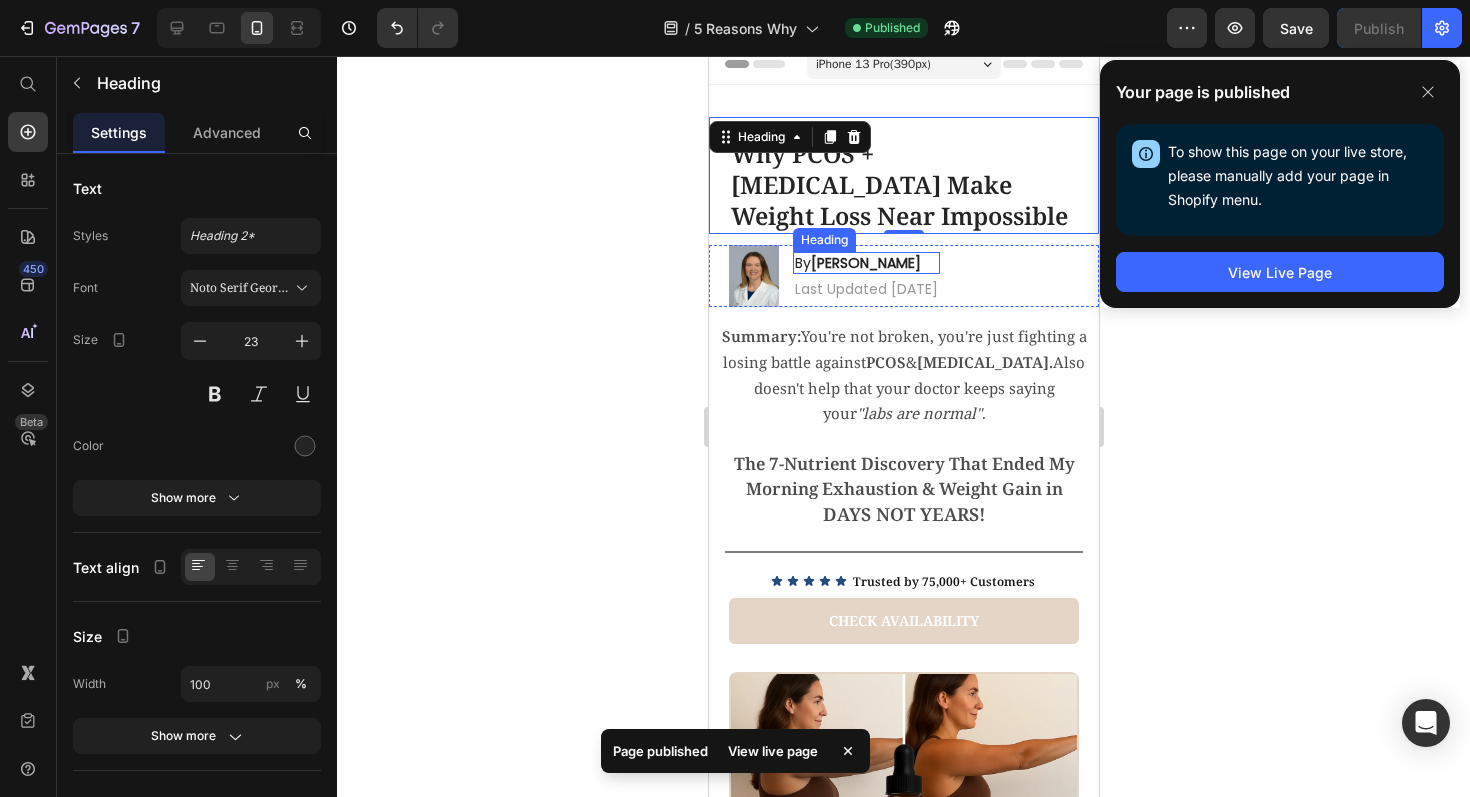 click on "Heading" at bounding box center [823, 240] 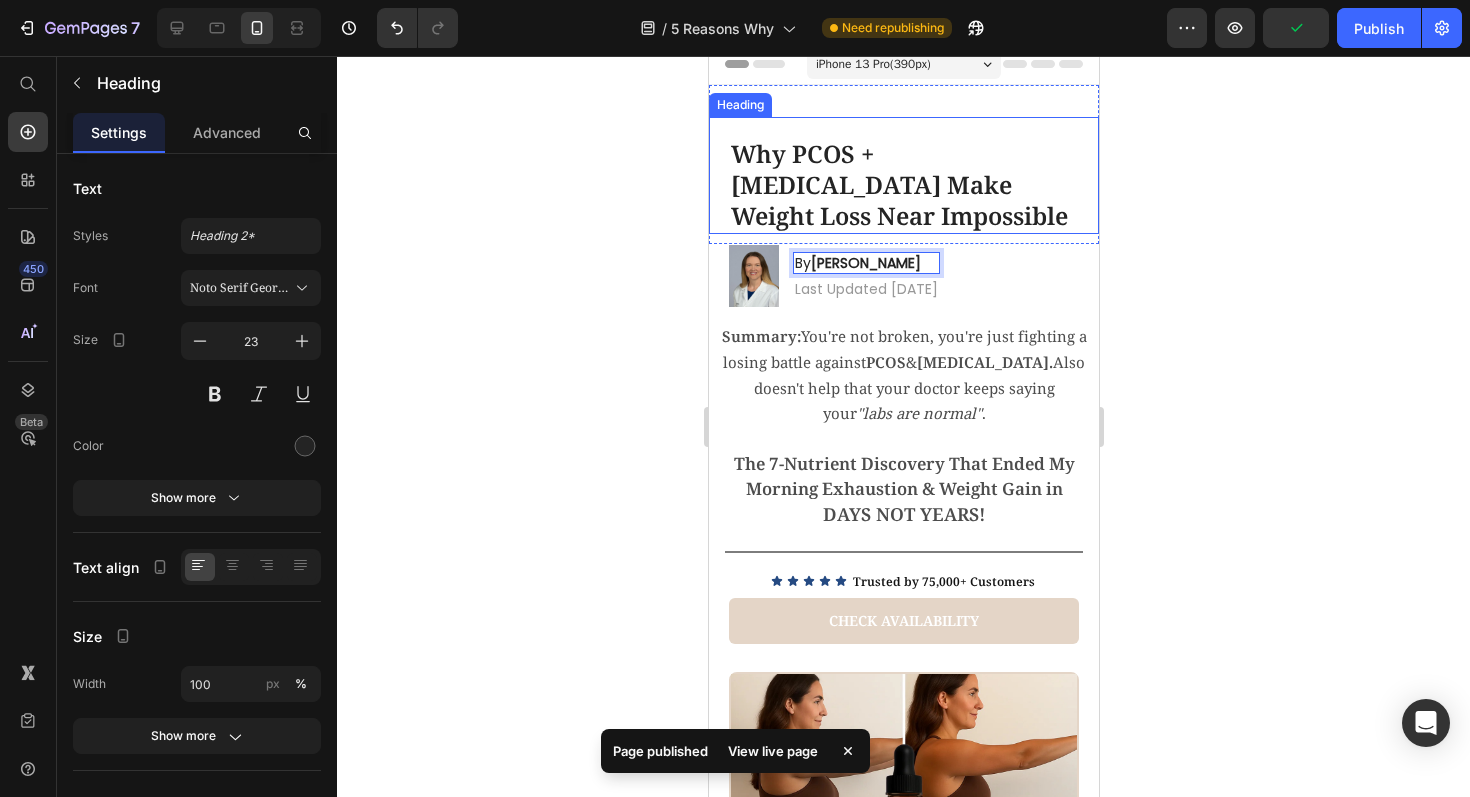click on "Why PCOS + [MEDICAL_DATA] Make Weight Loss Near Impossible" at bounding box center [898, 184] 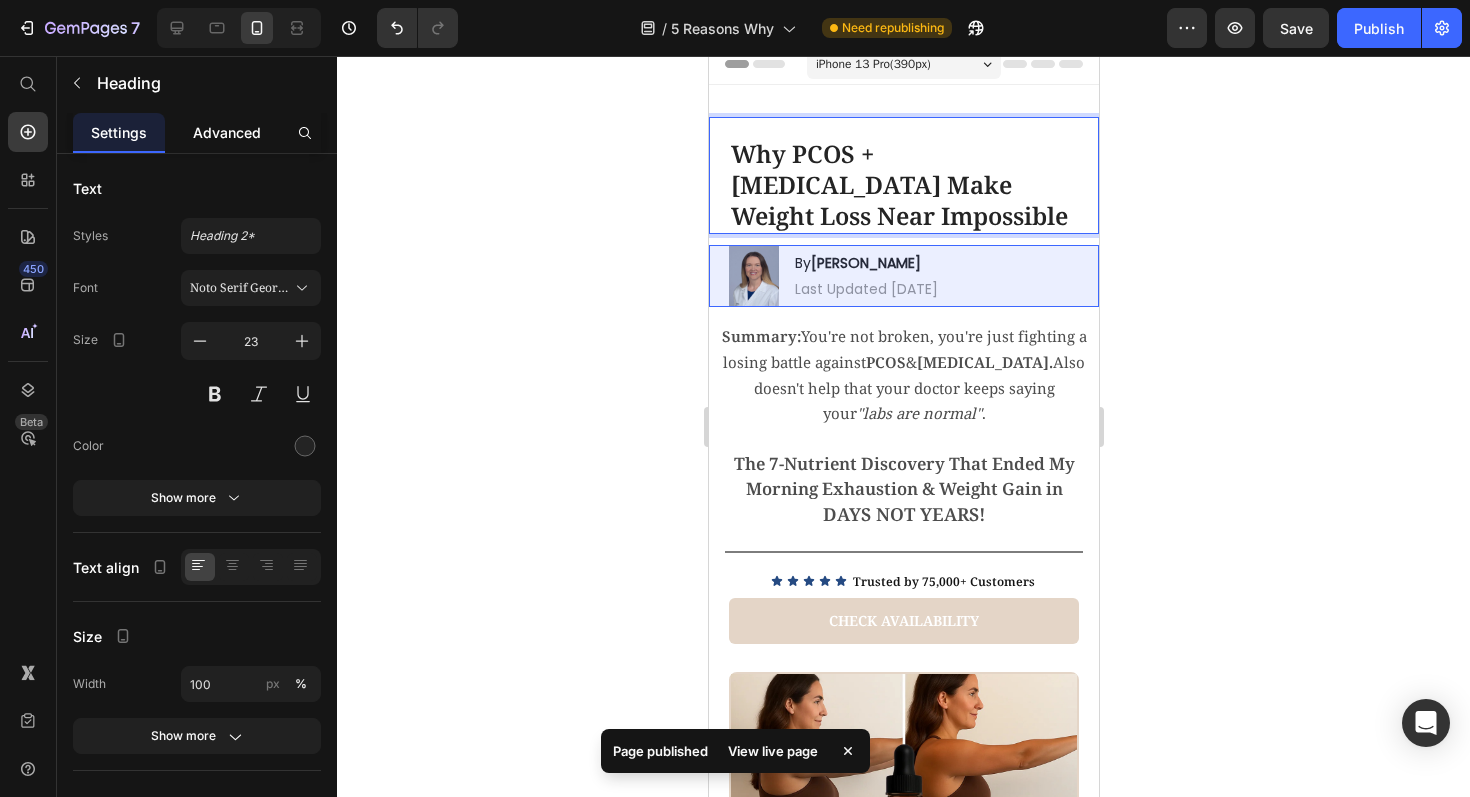 click on "Advanced" at bounding box center [227, 132] 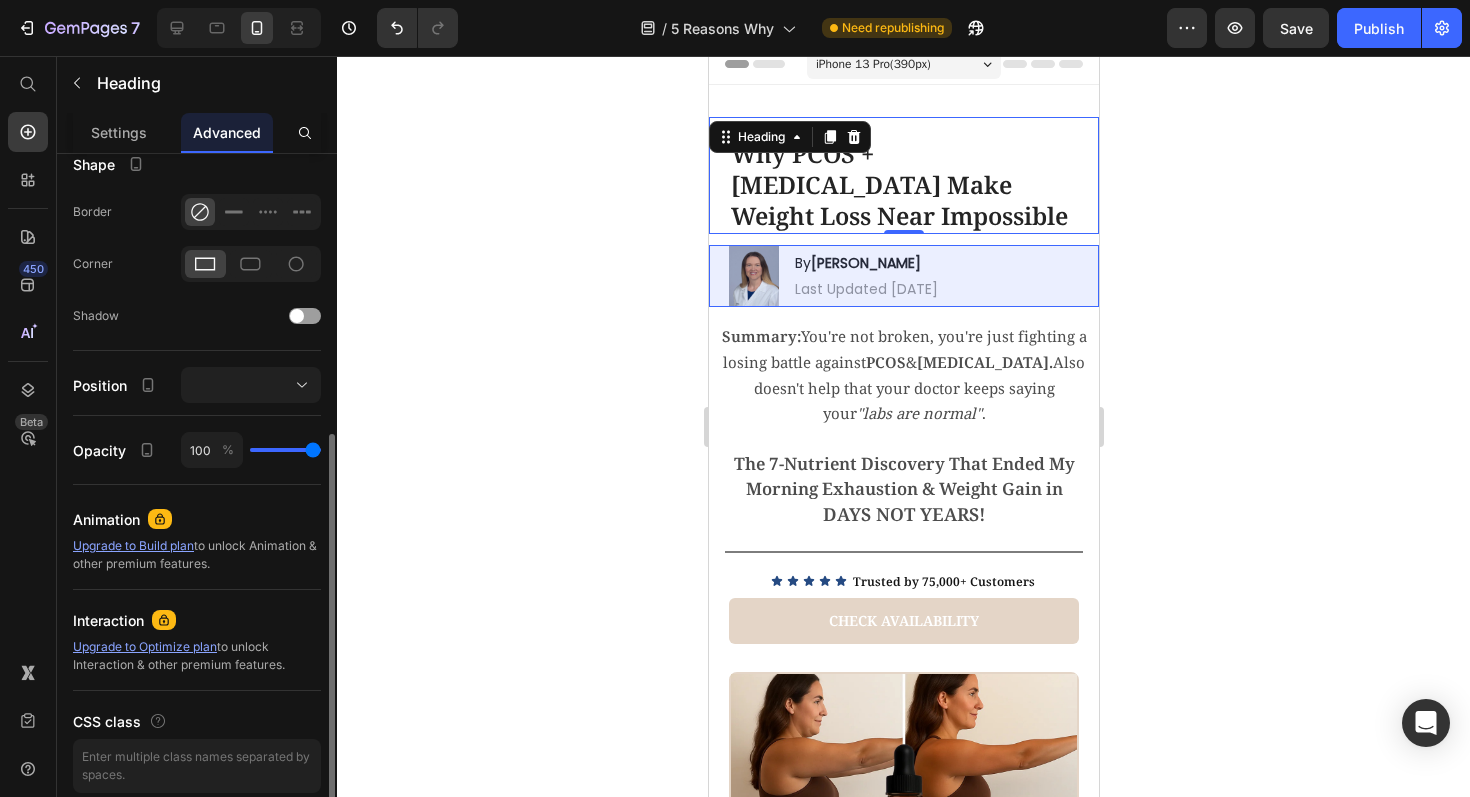scroll, scrollTop: 605, scrollLeft: 0, axis: vertical 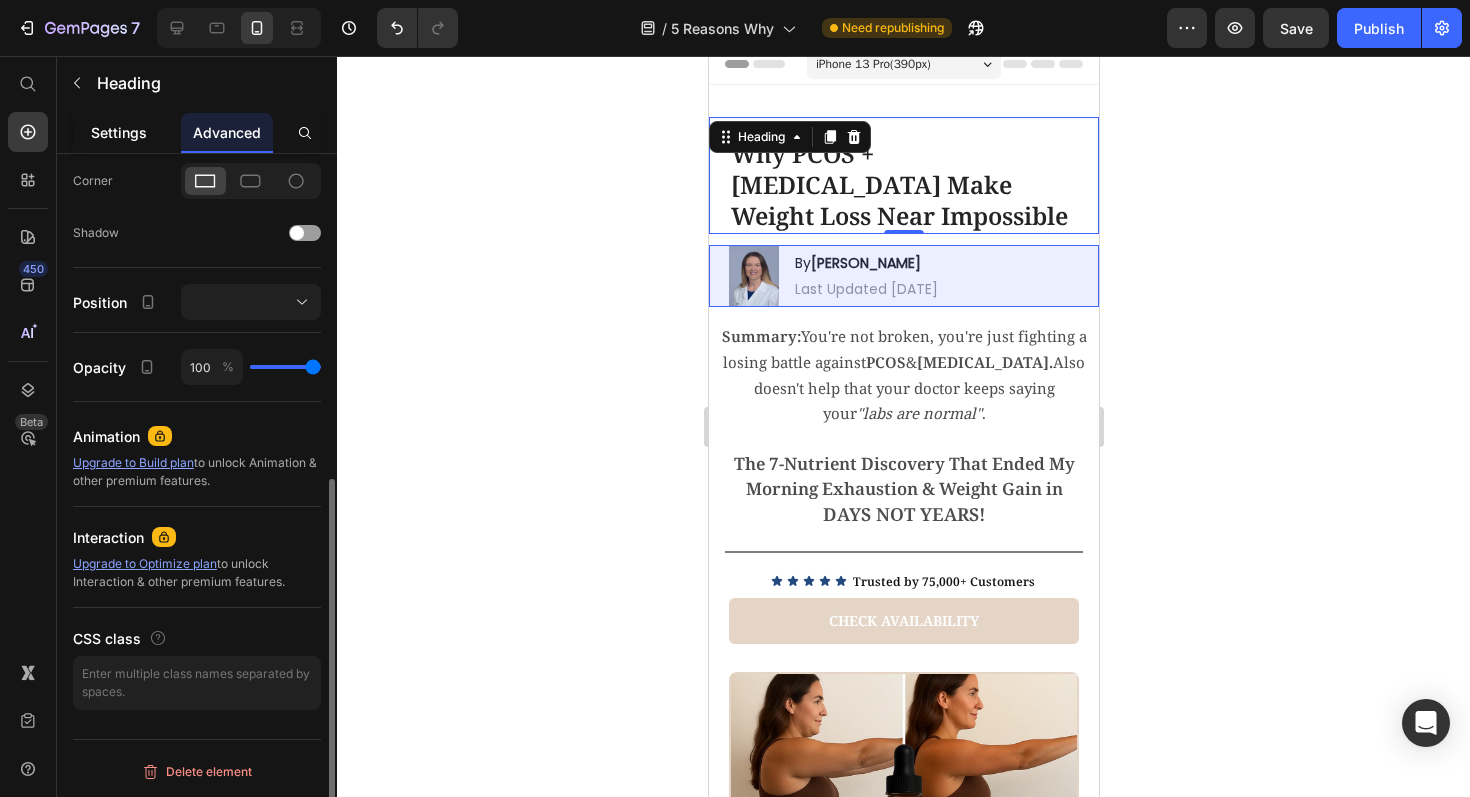 click on "Settings" 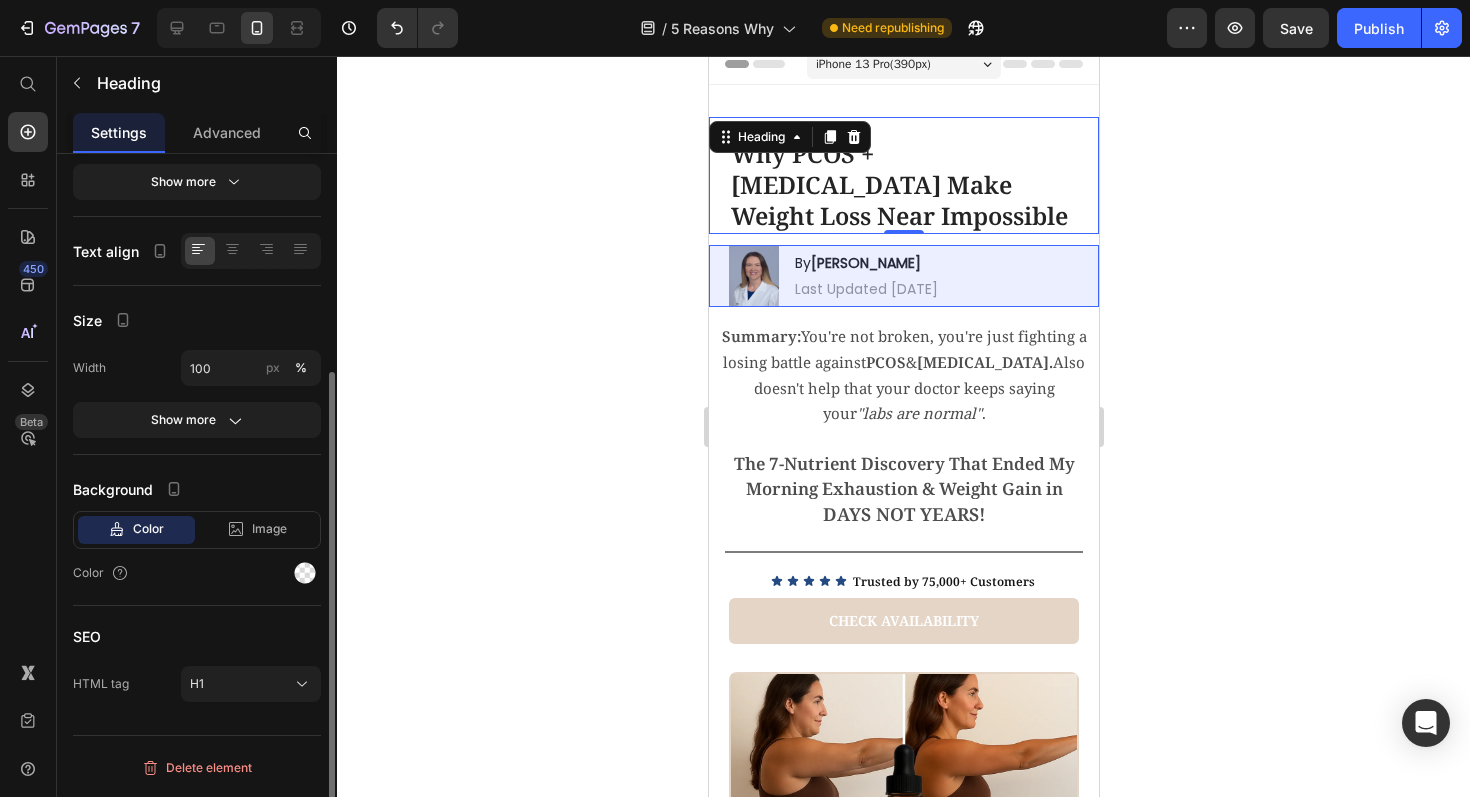 scroll, scrollTop: 0, scrollLeft: 0, axis: both 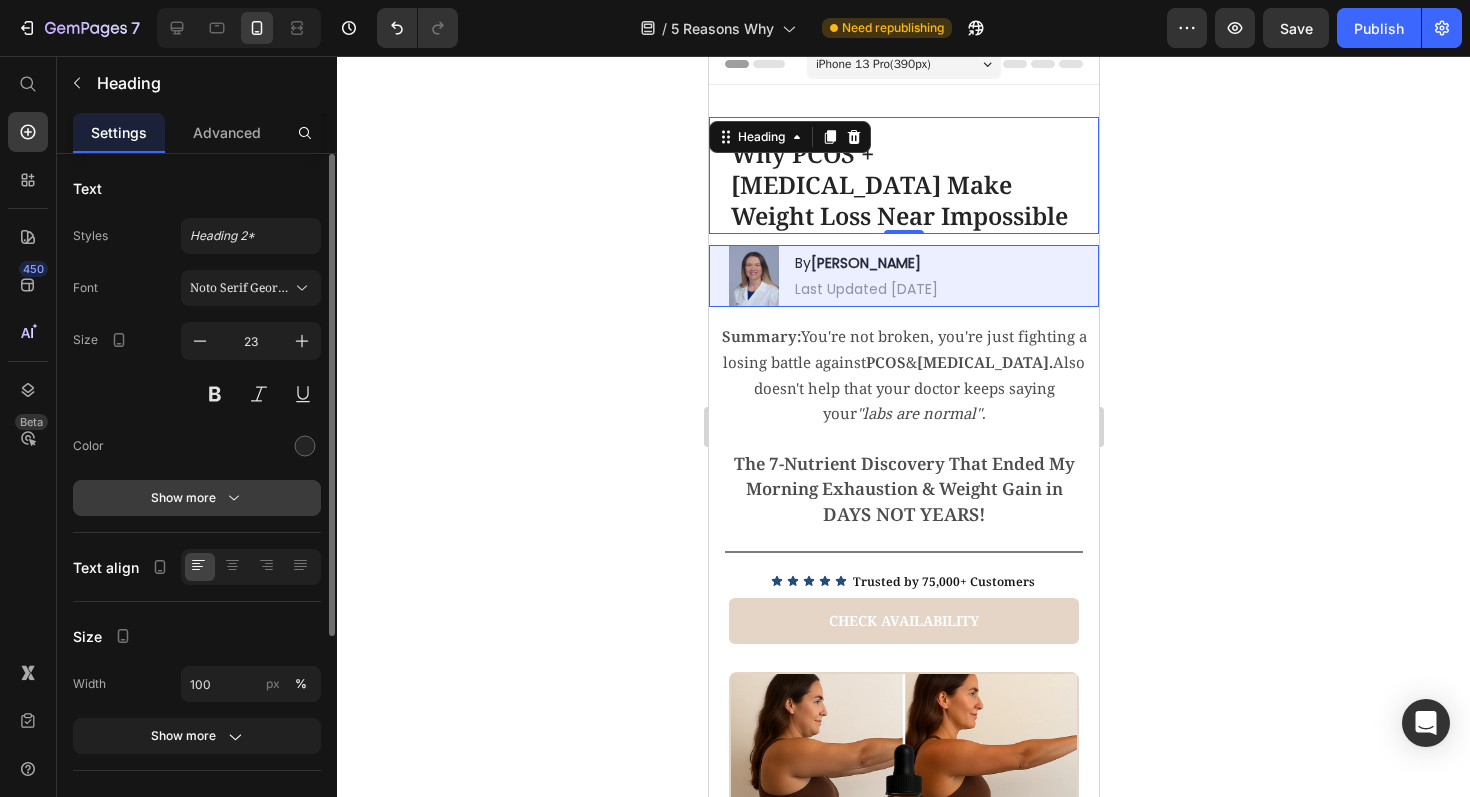 click on "Show more" at bounding box center [197, 498] 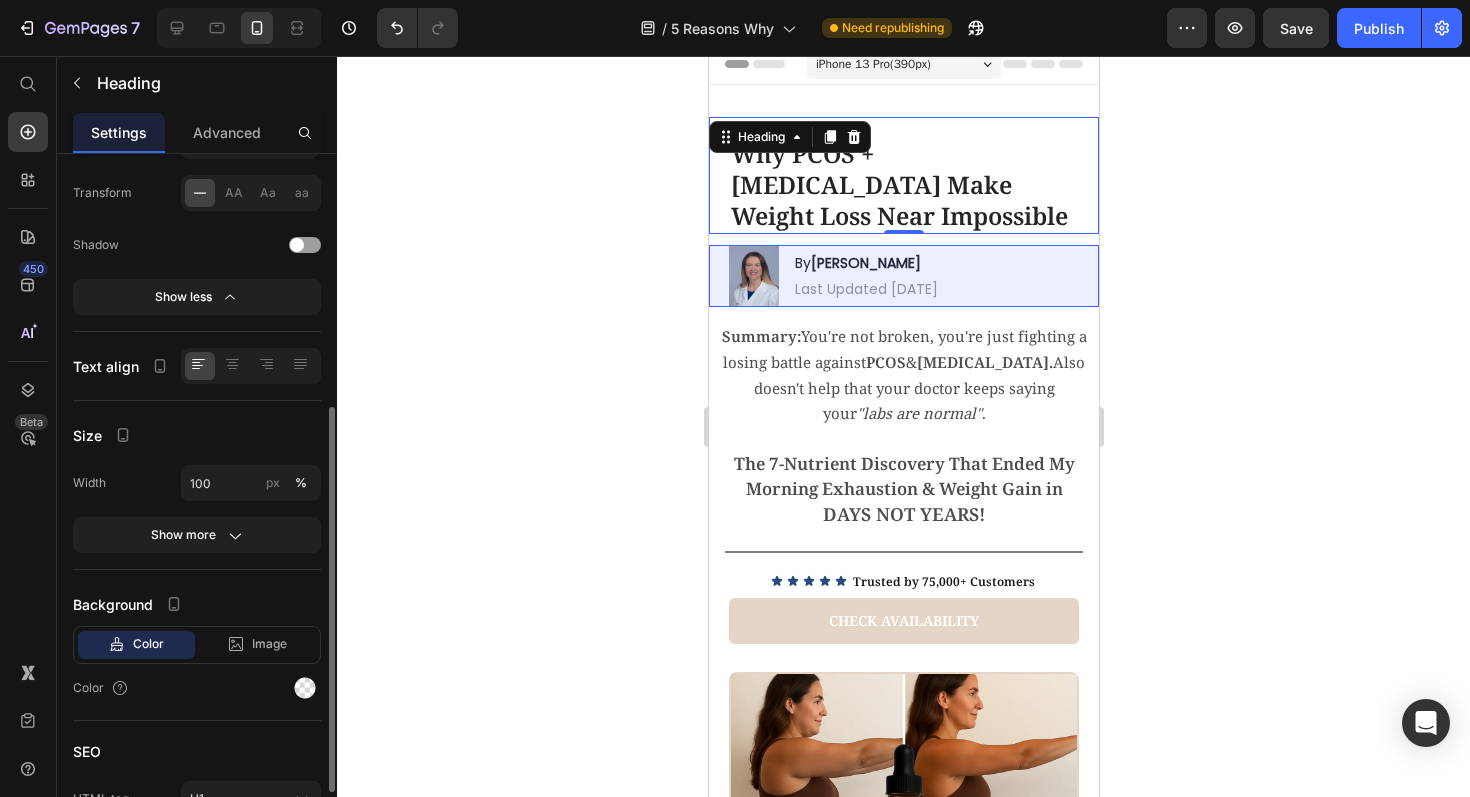 scroll, scrollTop: 491, scrollLeft: 0, axis: vertical 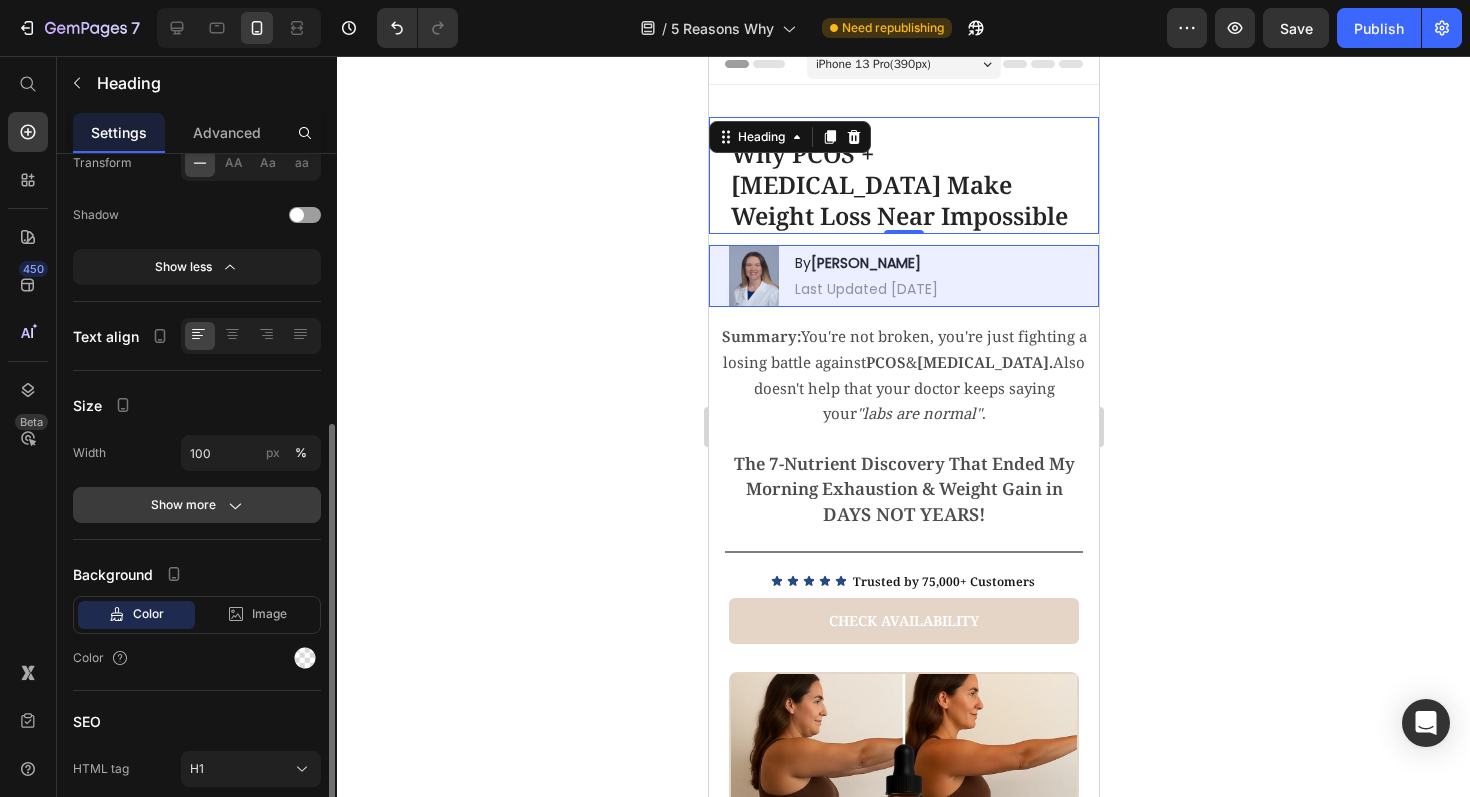 click 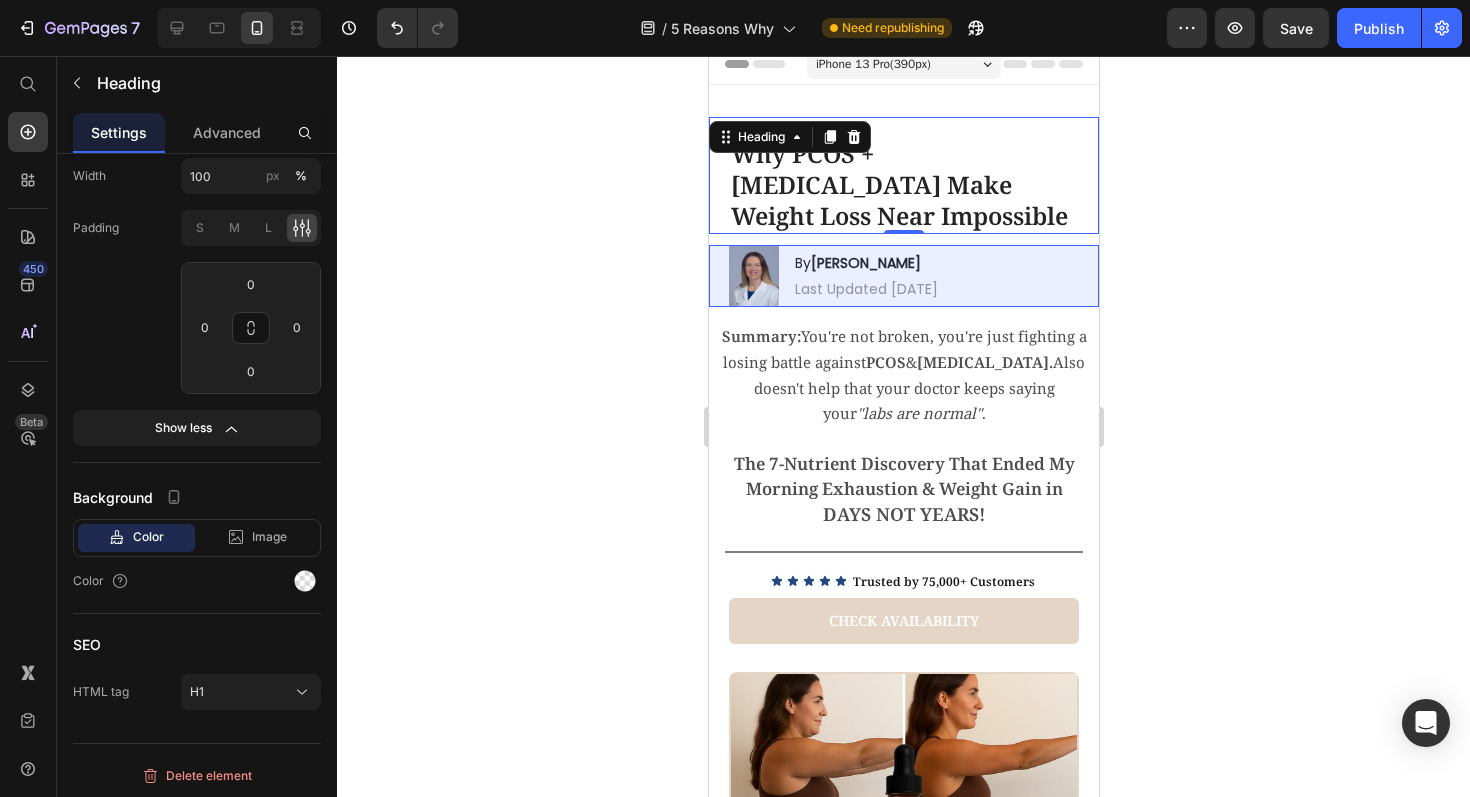 scroll, scrollTop: 0, scrollLeft: 0, axis: both 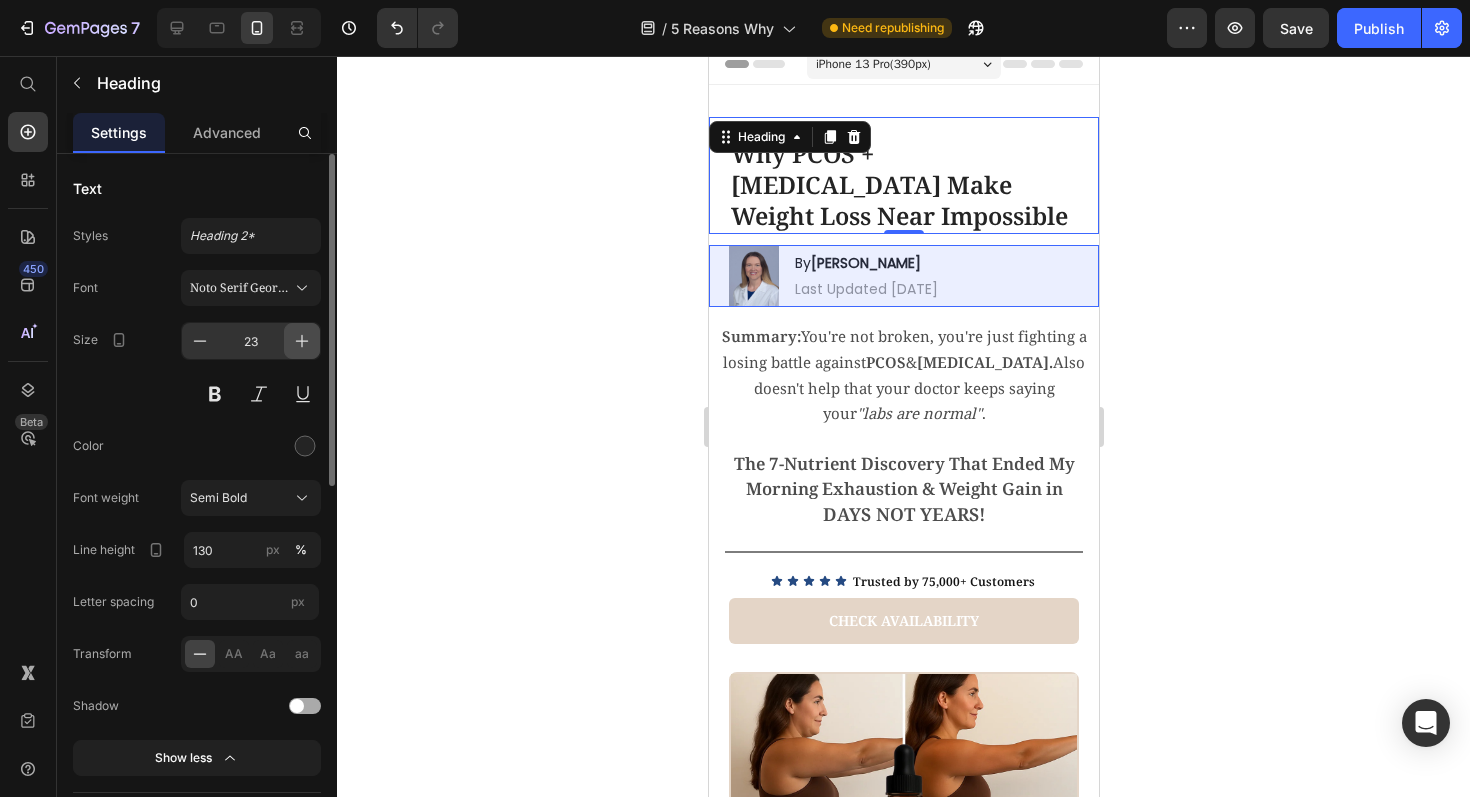 click 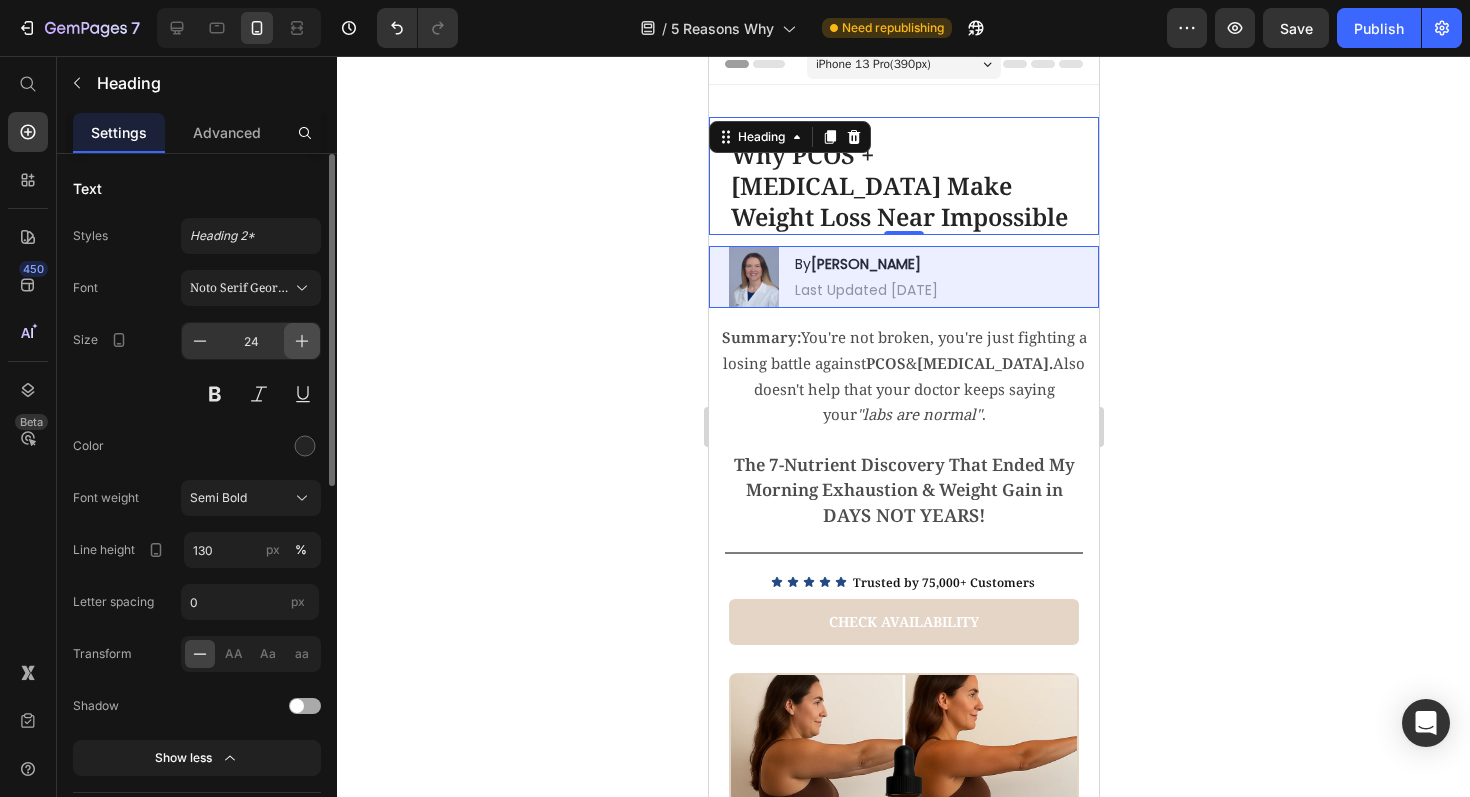 click 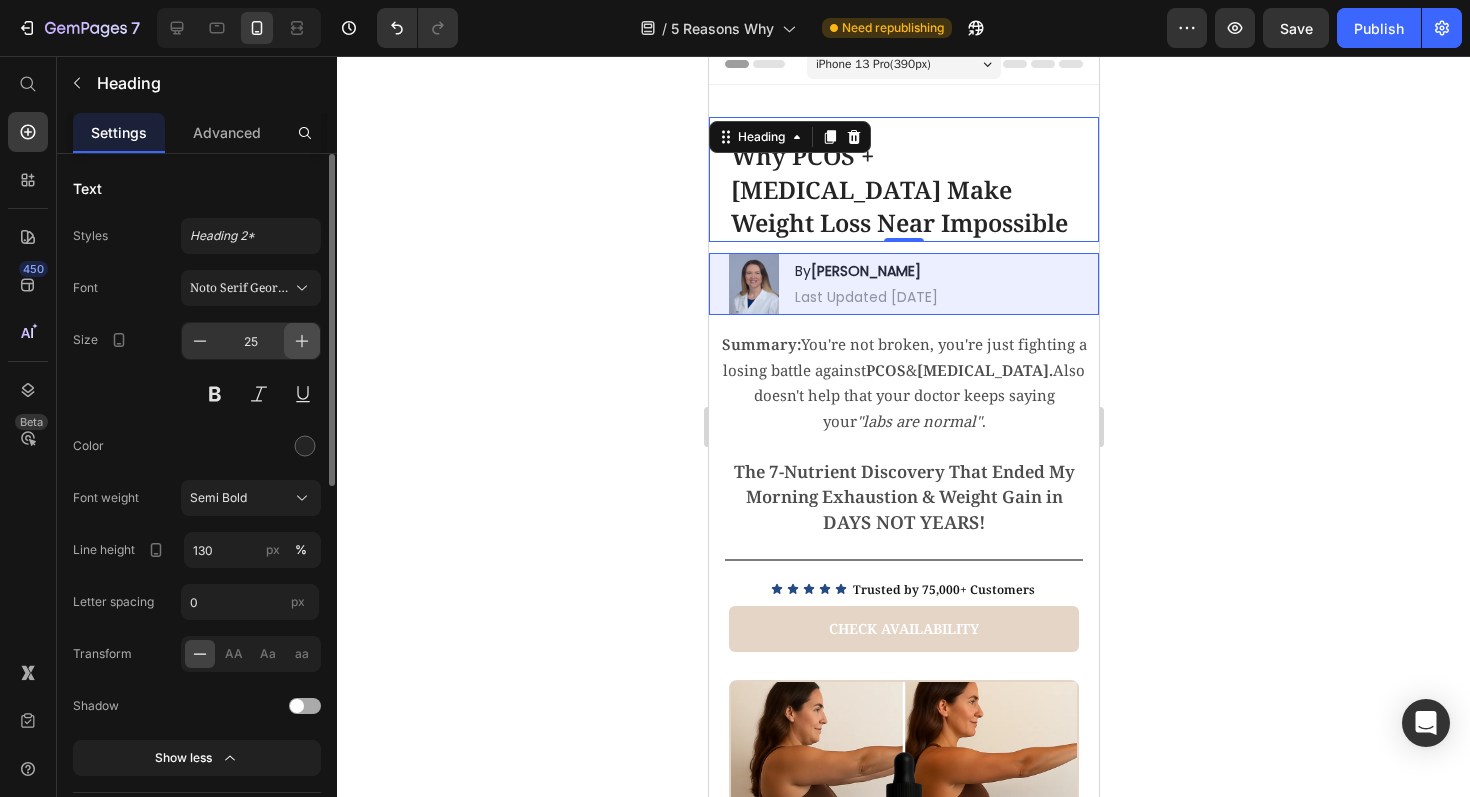 click 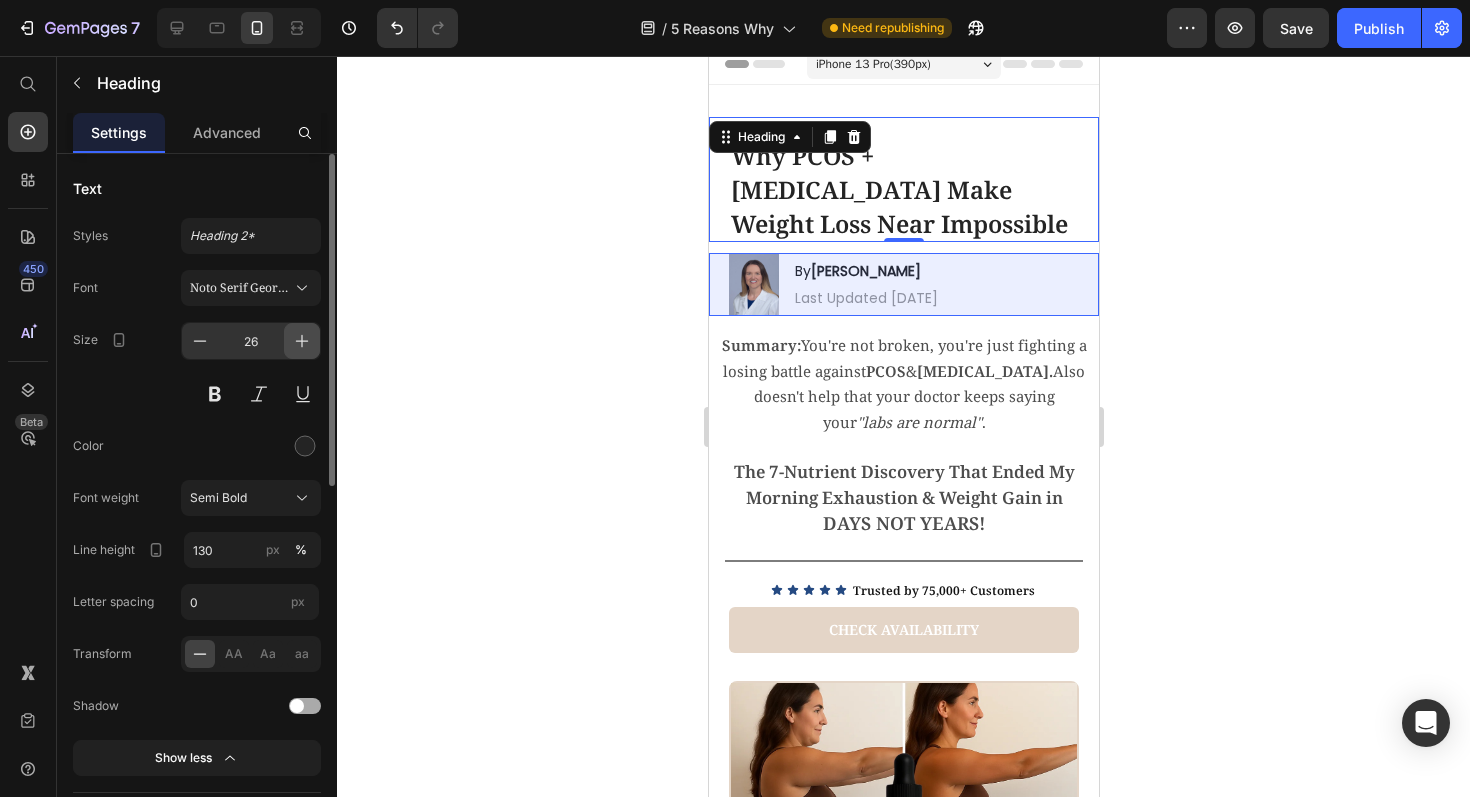 click 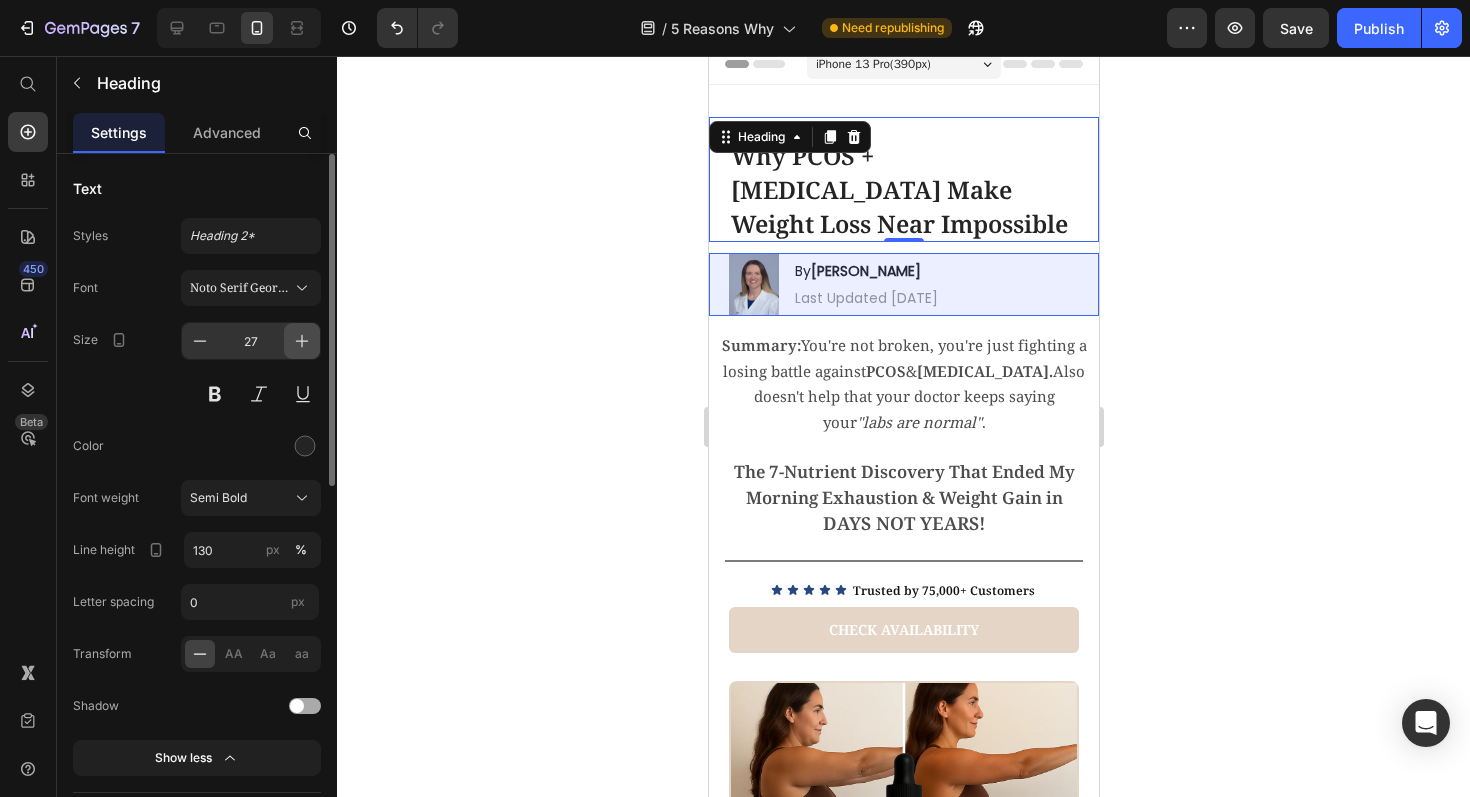 click 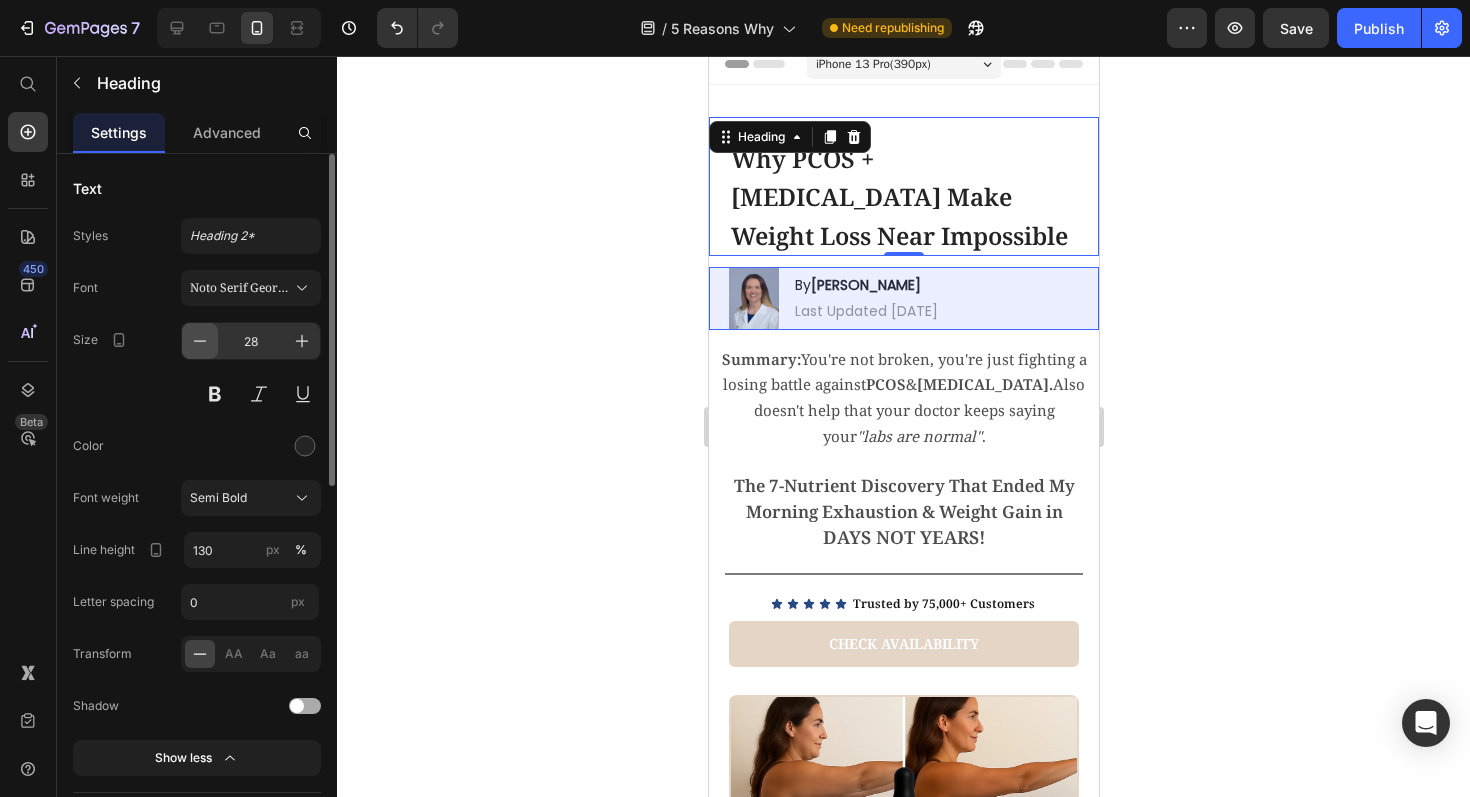 click 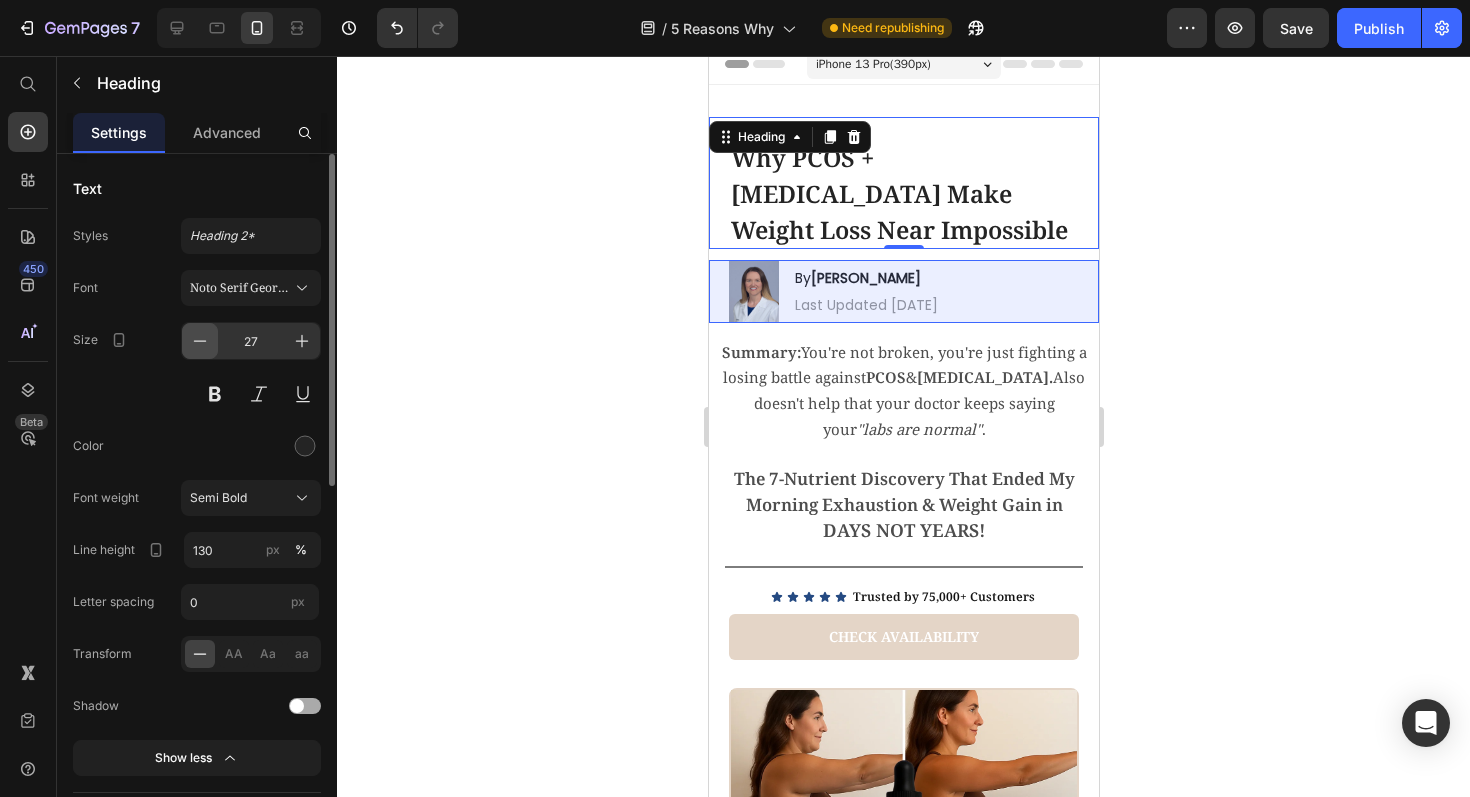click 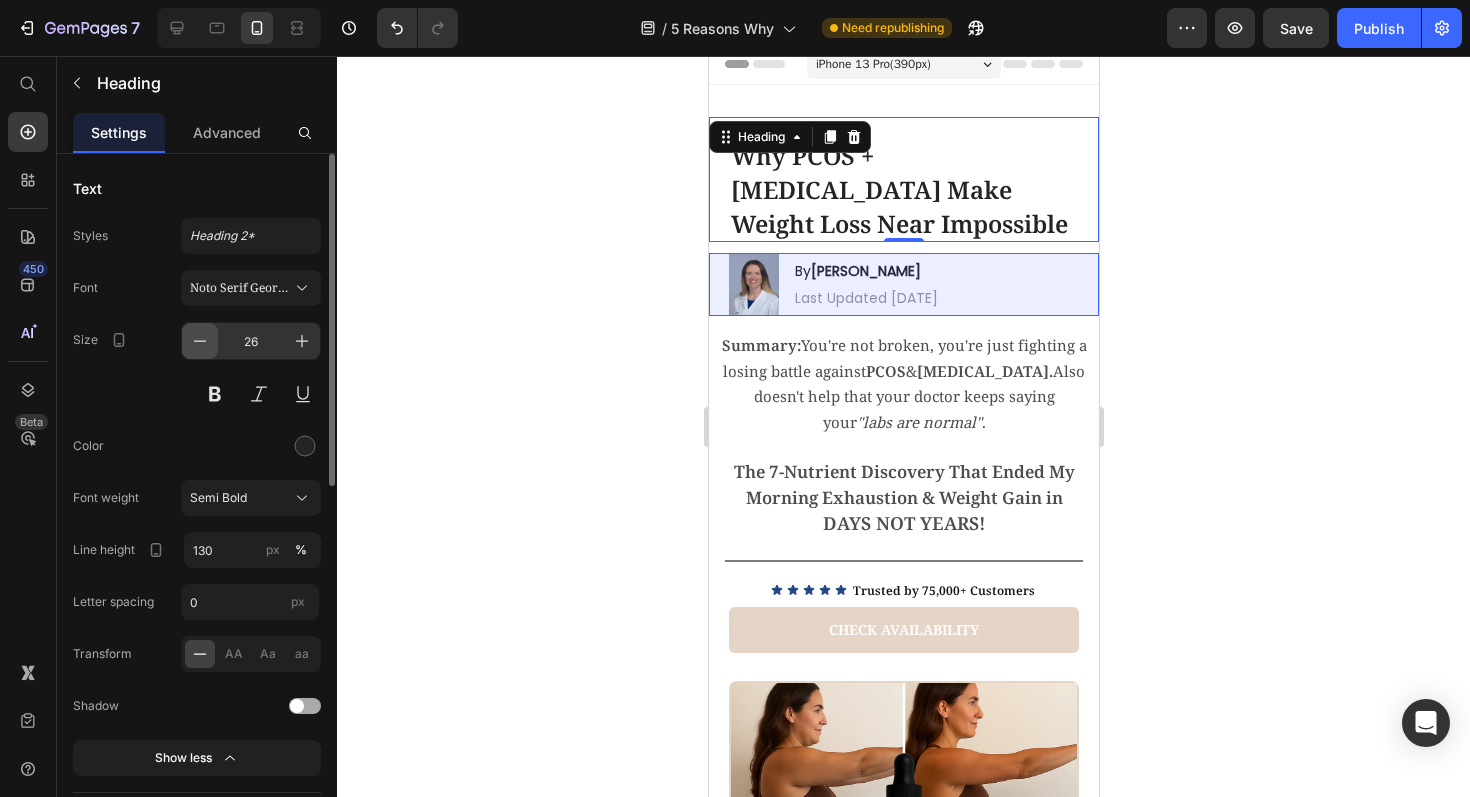 click 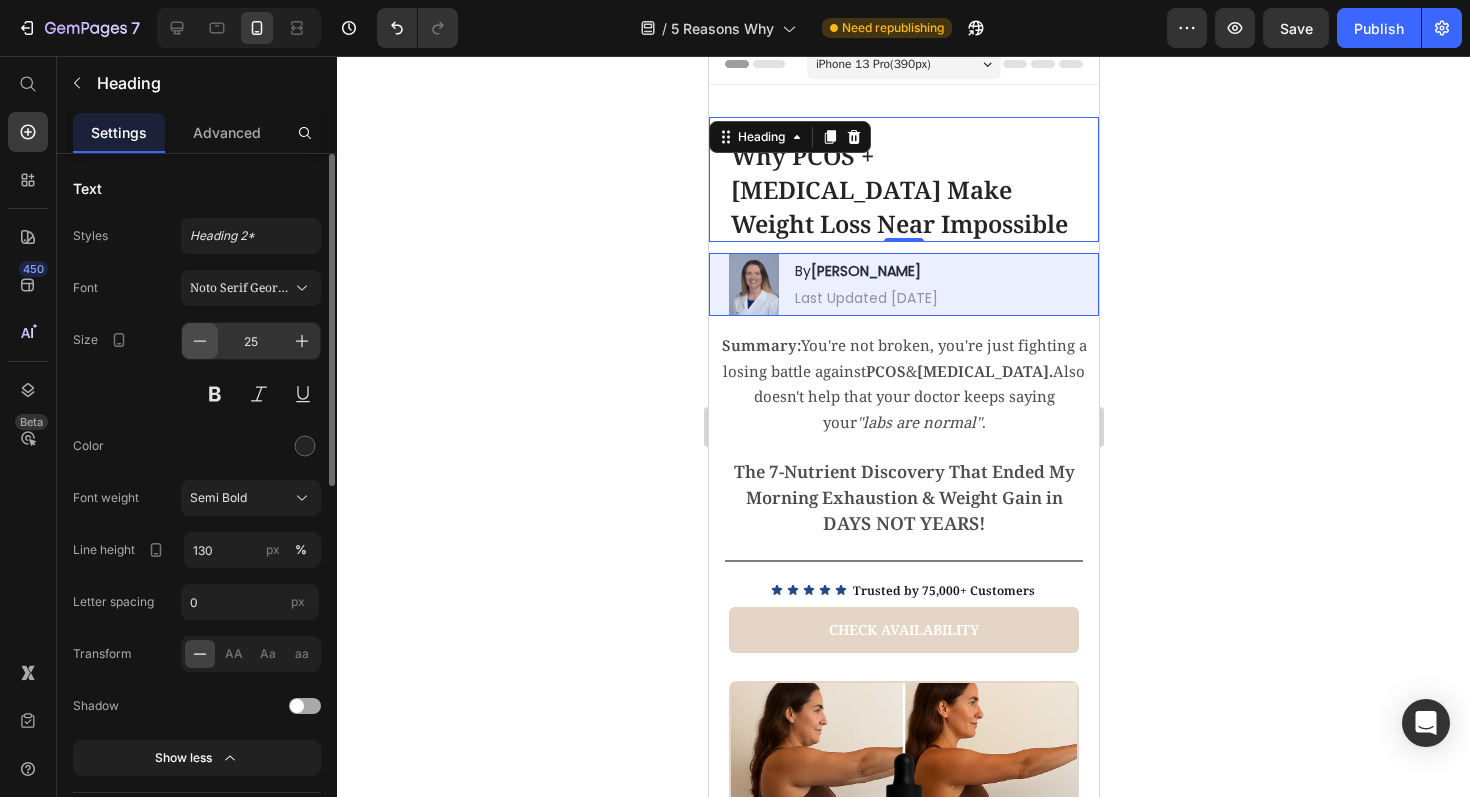 click 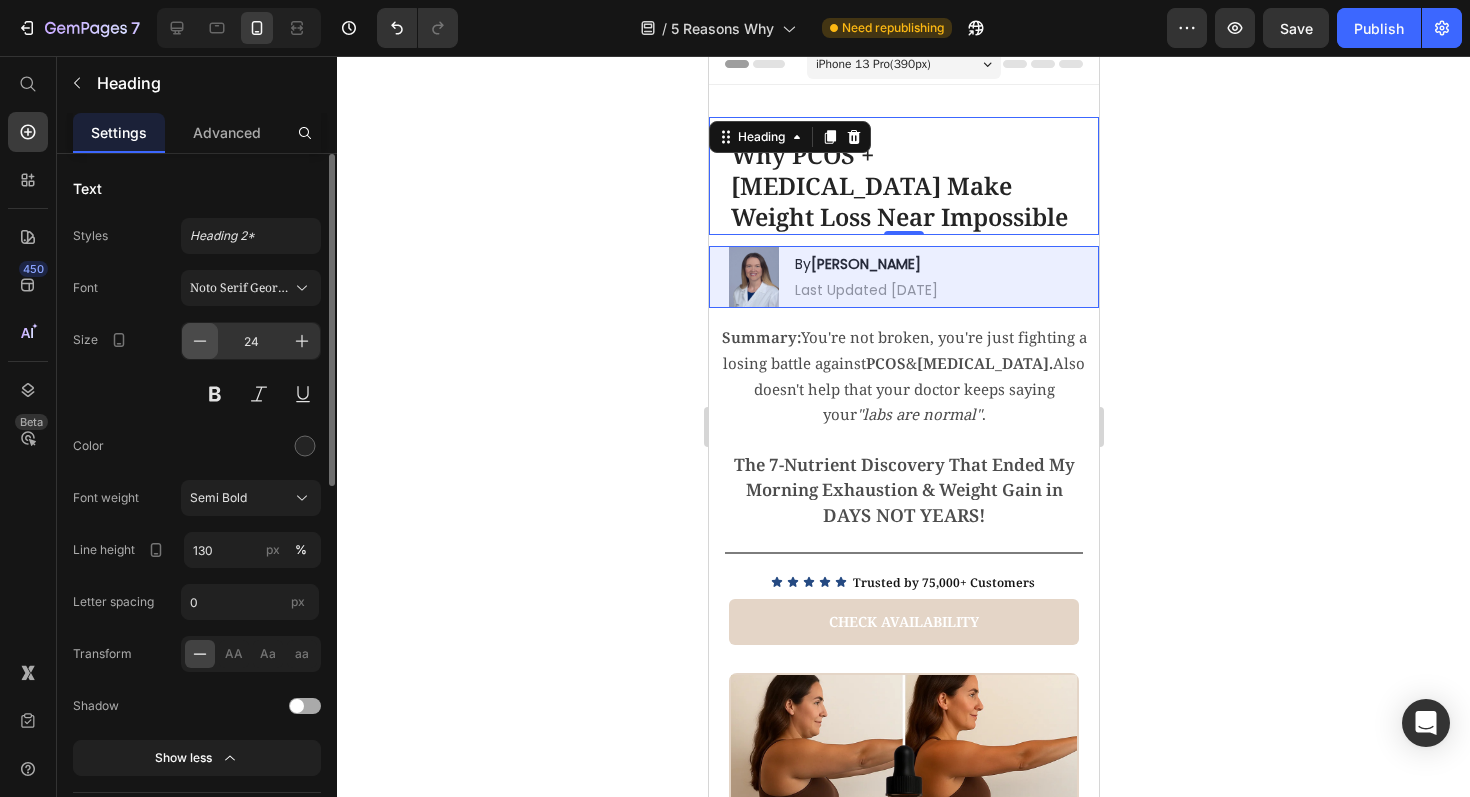 click 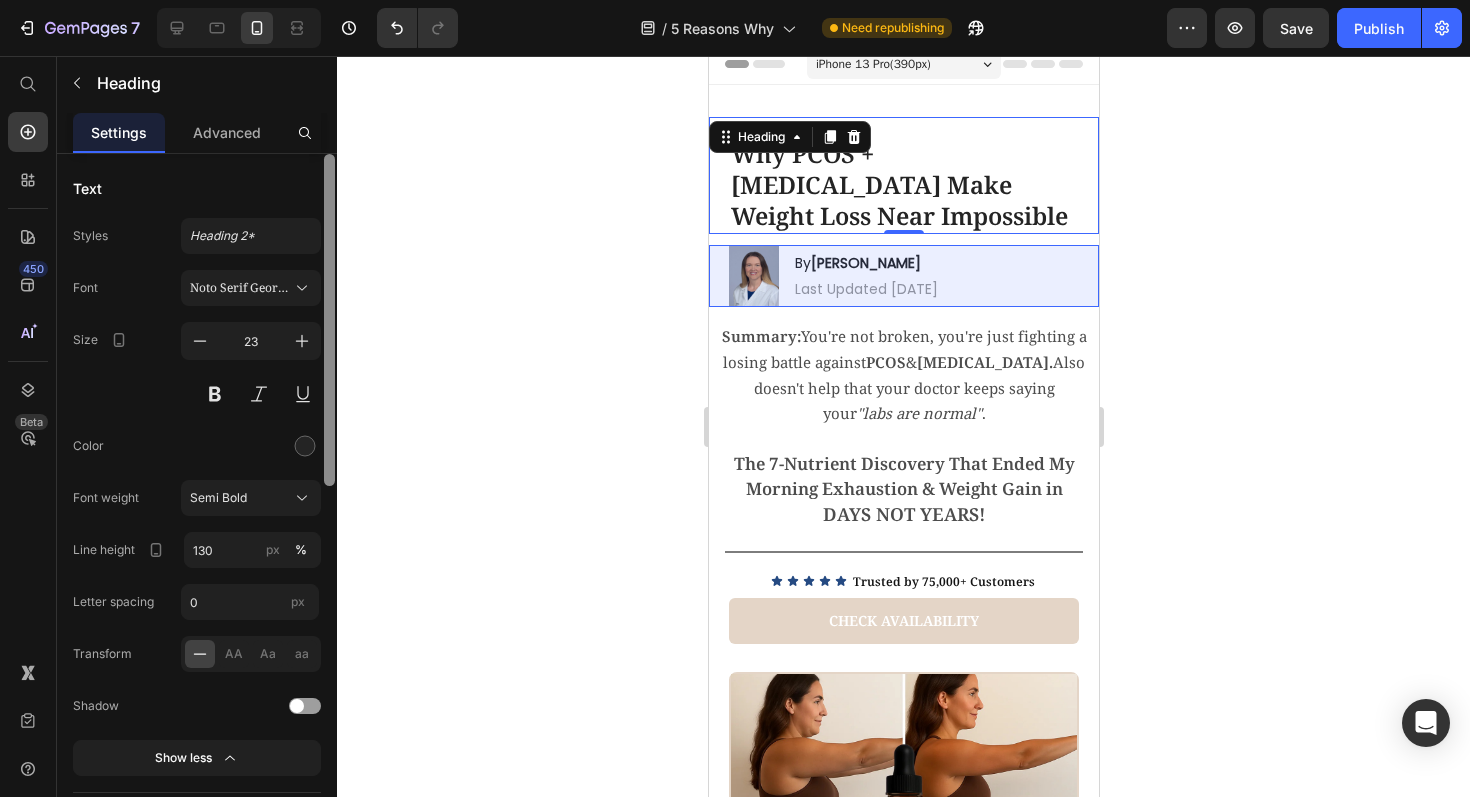 click at bounding box center [329, 320] 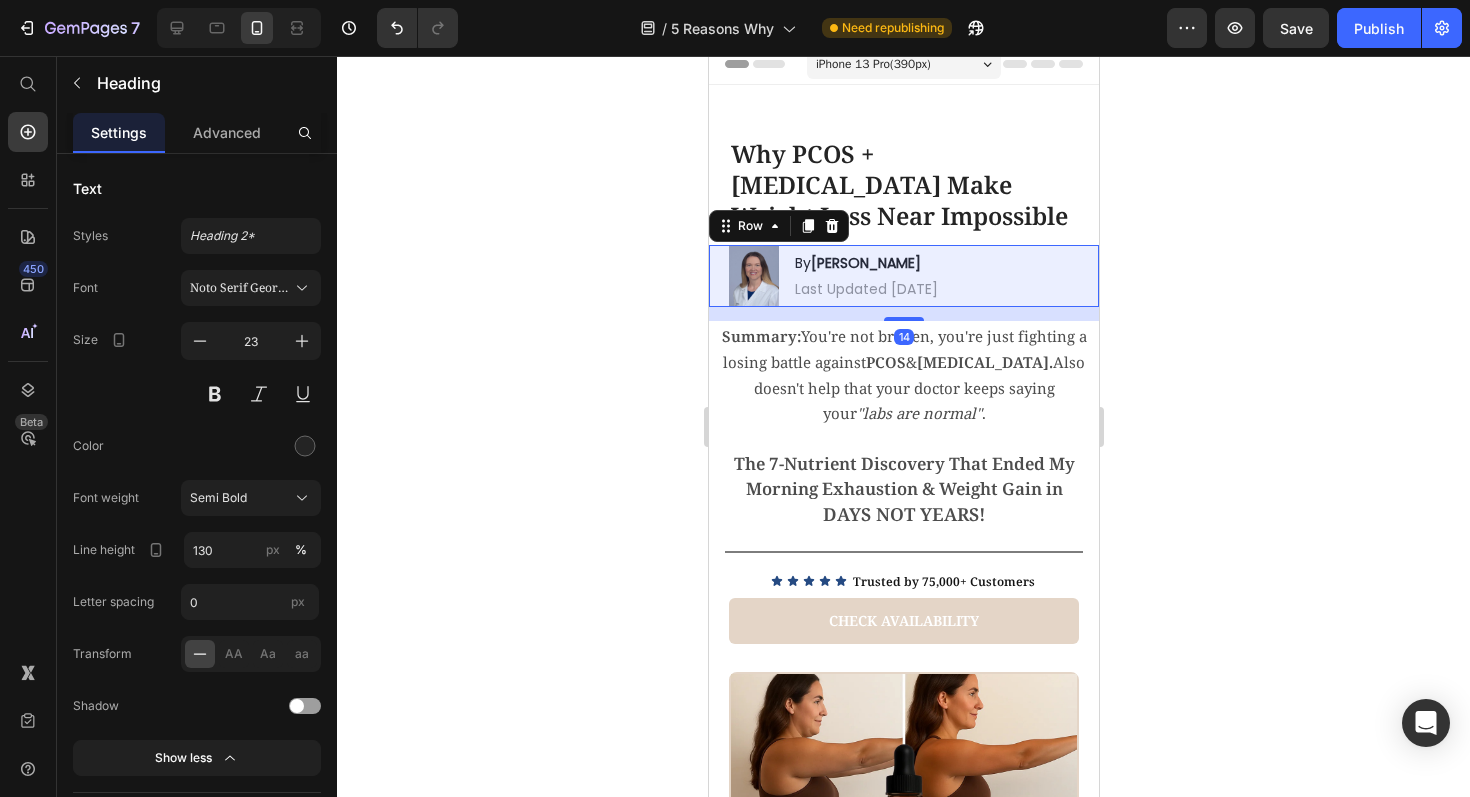 click on "Image By  [PERSON_NAME] Heading Last Updated [DATE] Text Block Row   14" at bounding box center (903, 276) 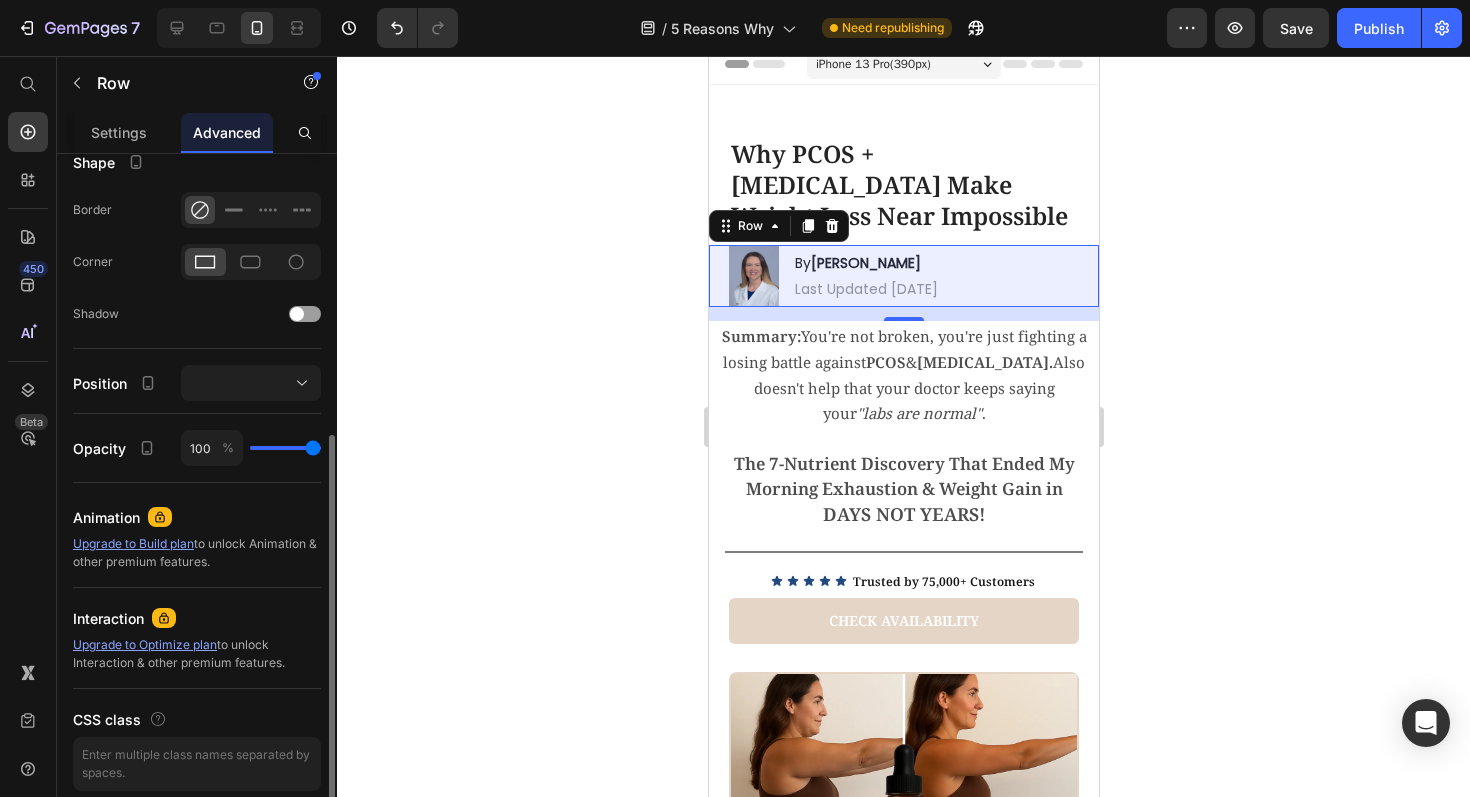 scroll, scrollTop: 0, scrollLeft: 0, axis: both 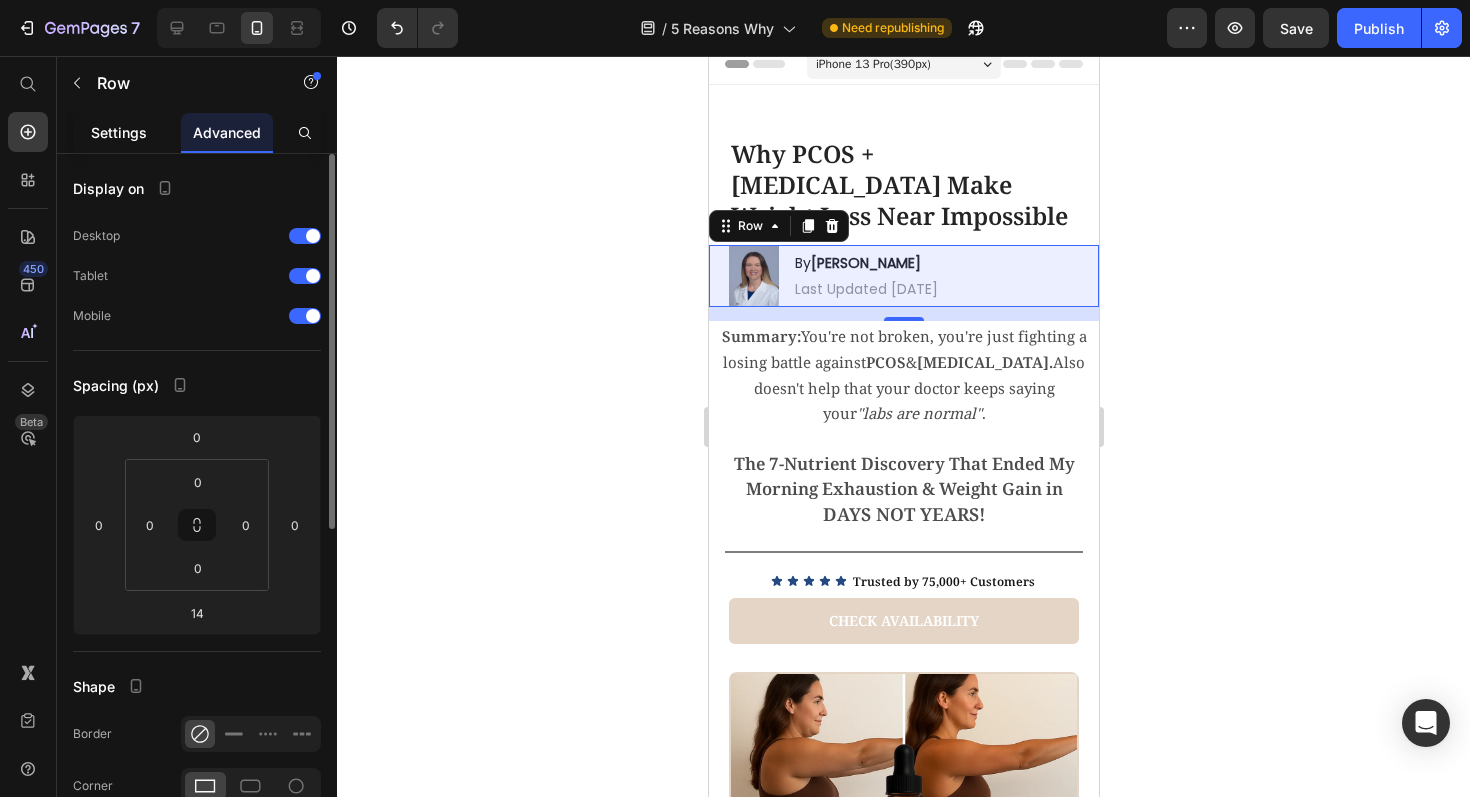 click on "Settings" 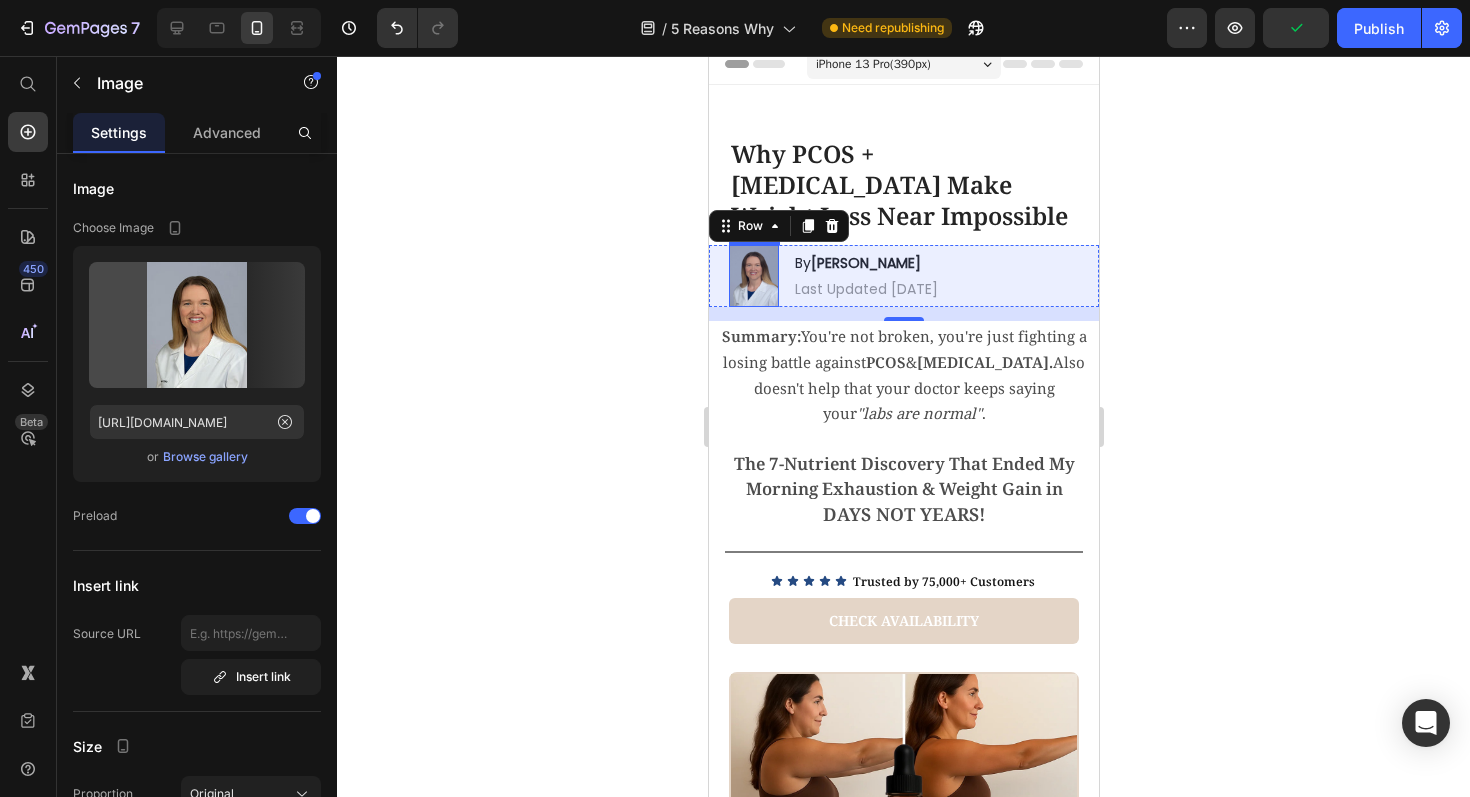 click at bounding box center (753, 276) 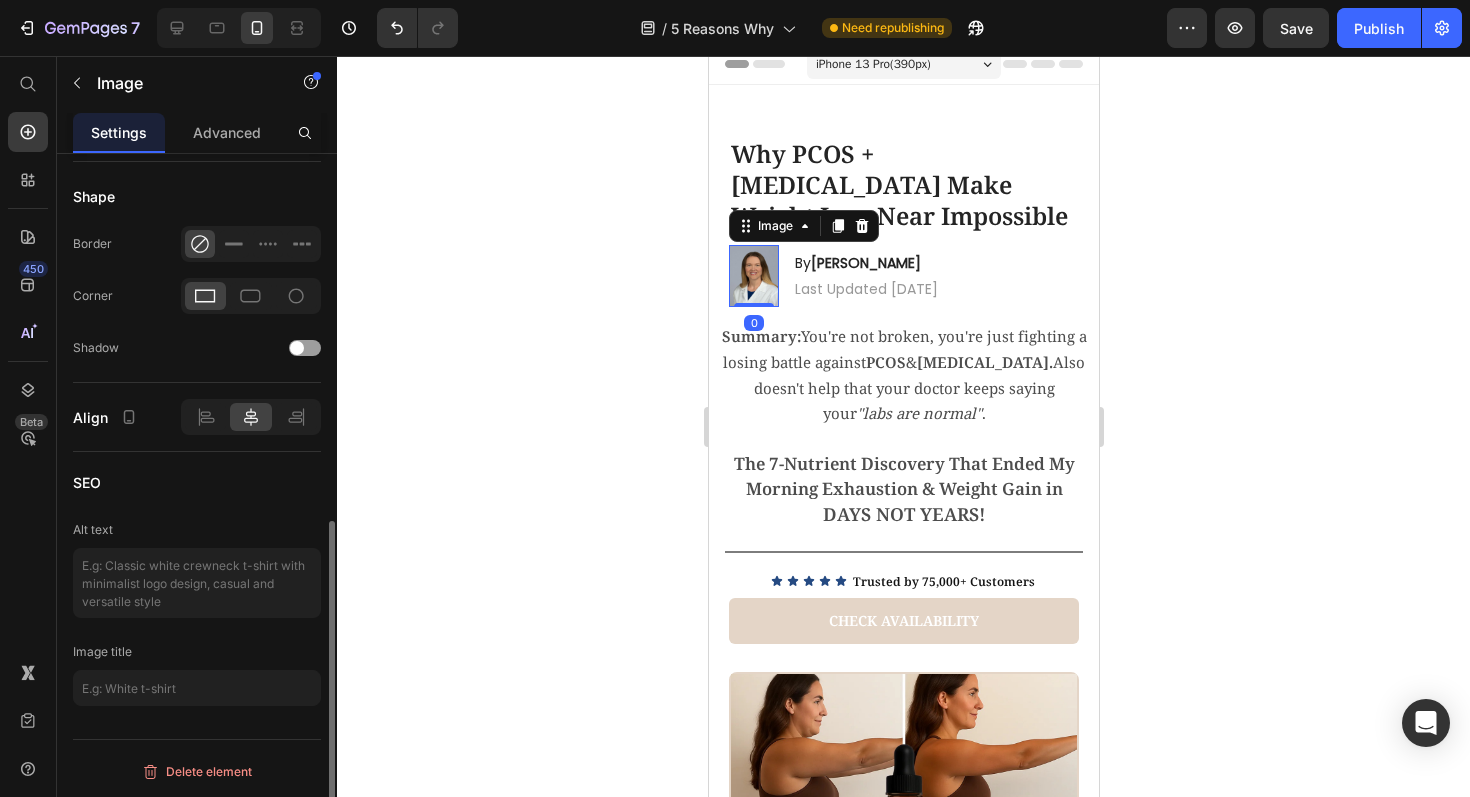 scroll, scrollTop: 0, scrollLeft: 0, axis: both 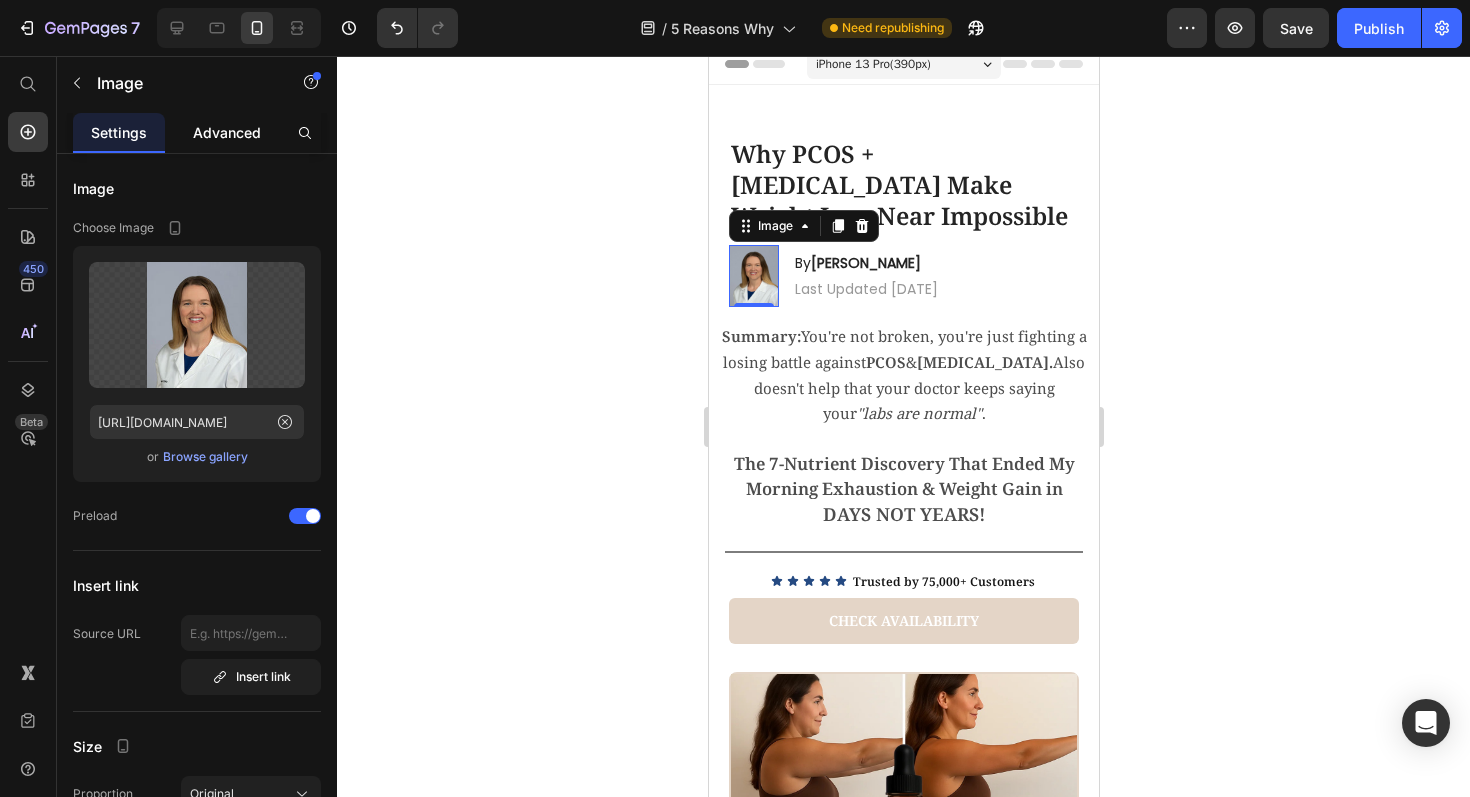 click on "Advanced" at bounding box center (227, 132) 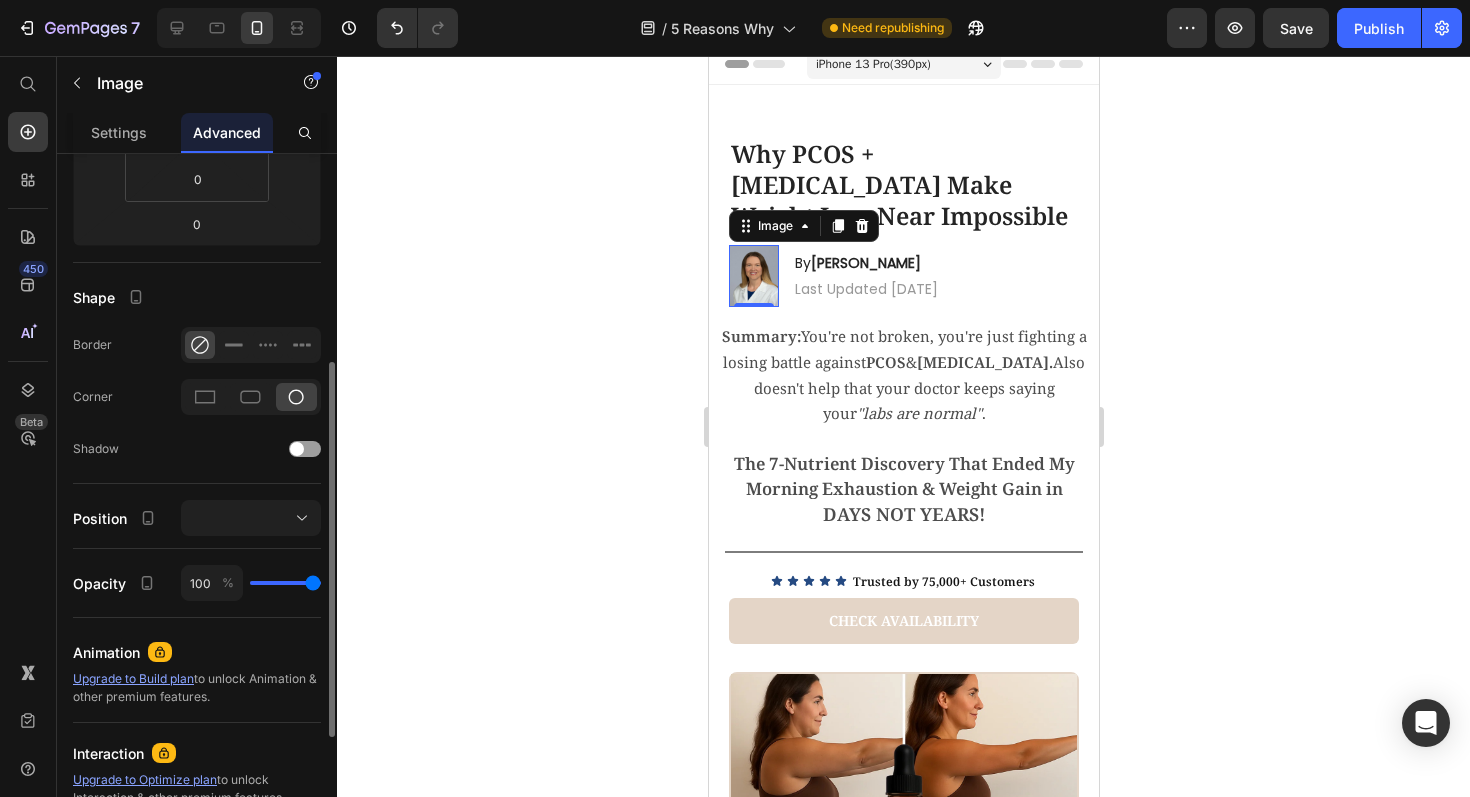 scroll, scrollTop: 583, scrollLeft: 0, axis: vertical 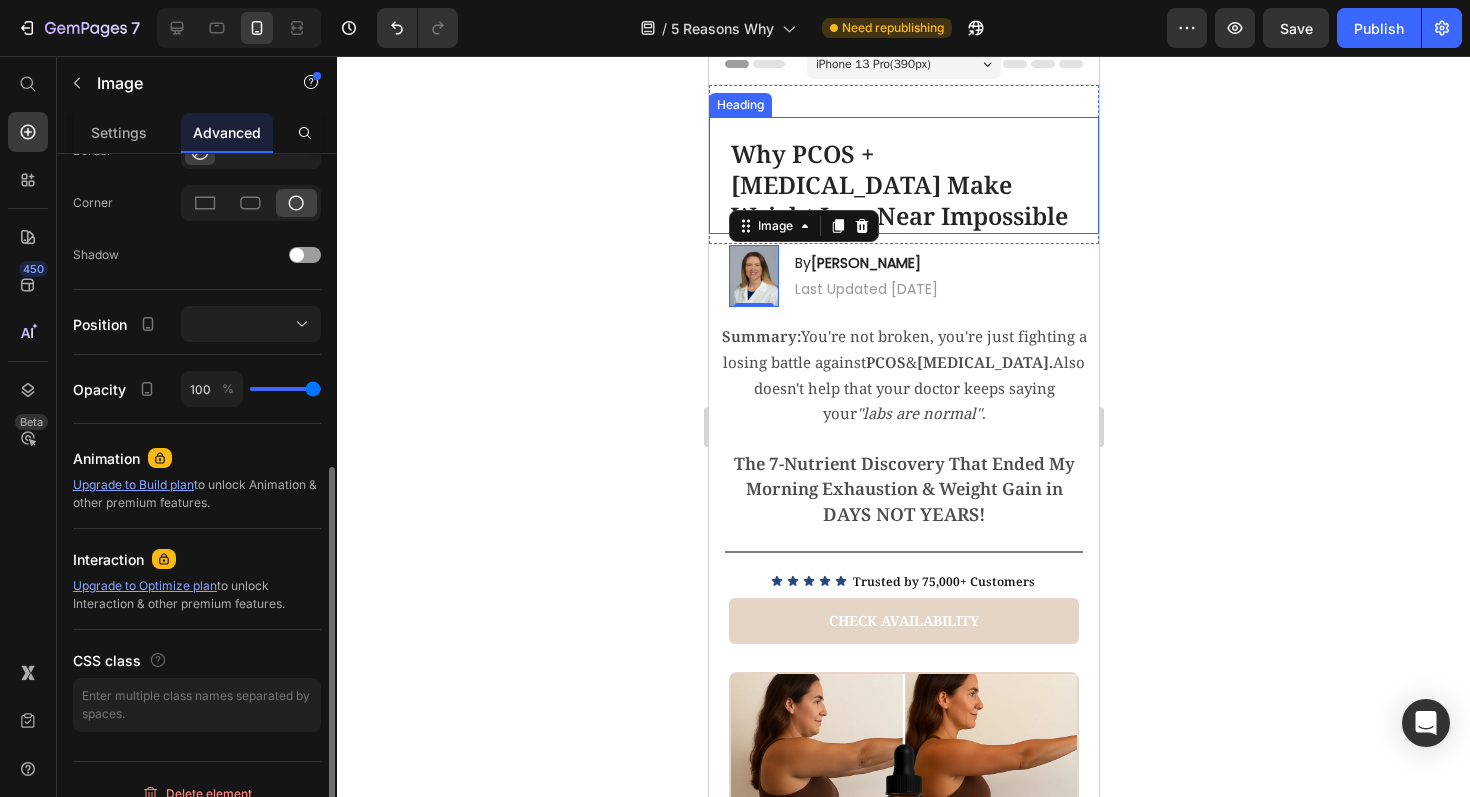 click on "⁠⁠⁠⁠⁠⁠⁠ Why PCOS + [MEDICAL_DATA] Make Weight Loss Near Impossible" at bounding box center [903, 185] 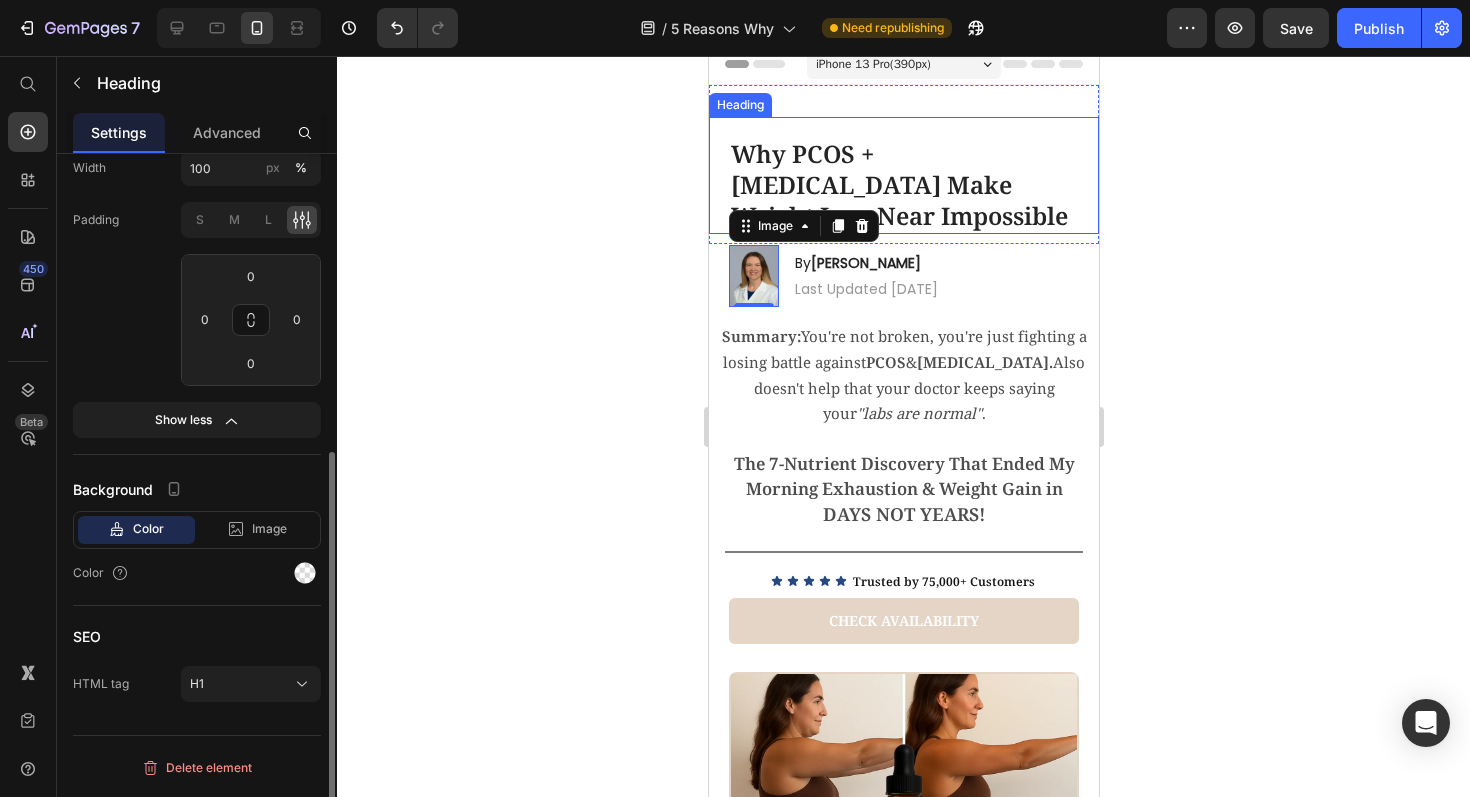 scroll, scrollTop: 0, scrollLeft: 0, axis: both 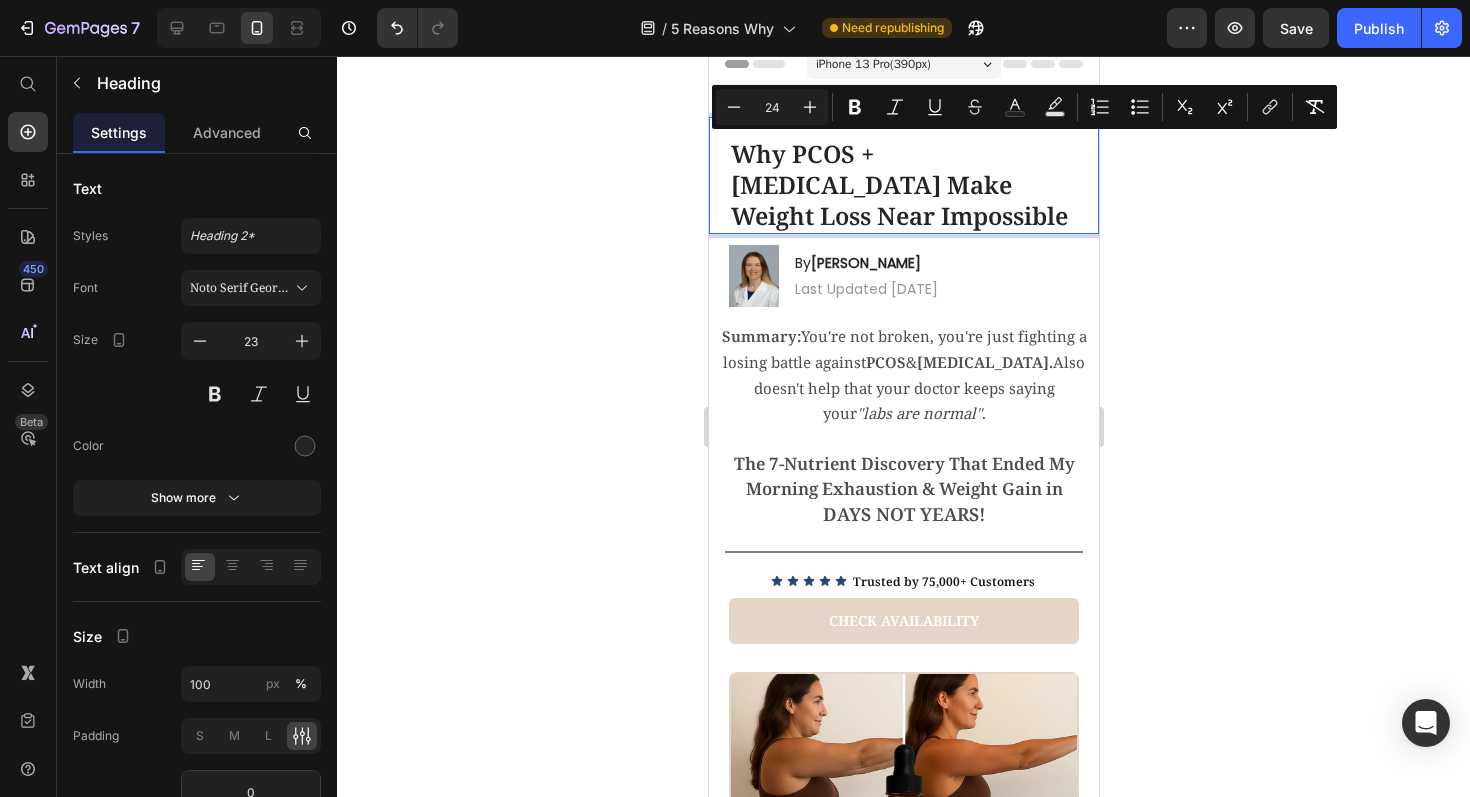 drag, startPoint x: 872, startPoint y: 241, endPoint x: 678, endPoint y: 148, distance: 215.1395 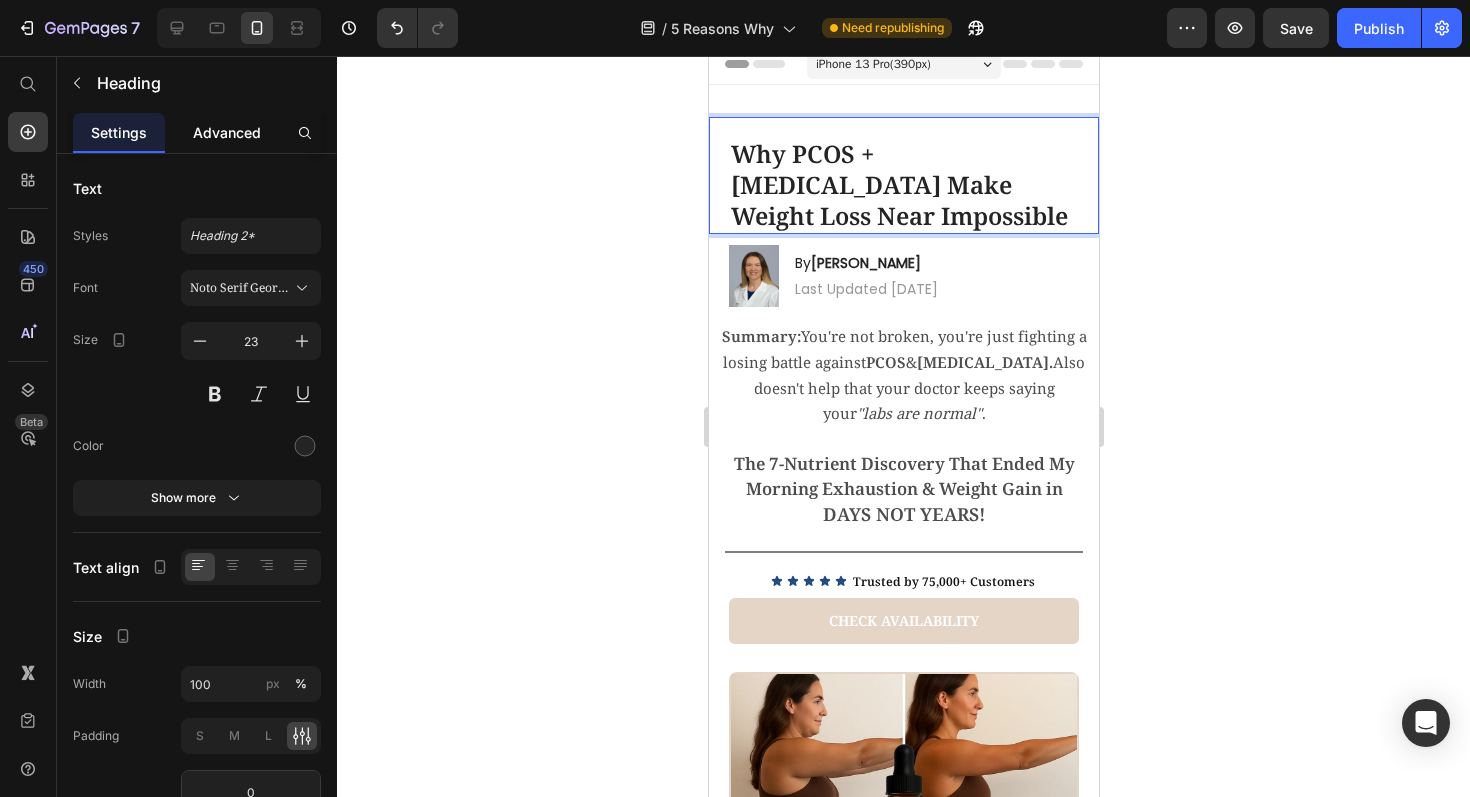 click on "Advanced" at bounding box center (227, 132) 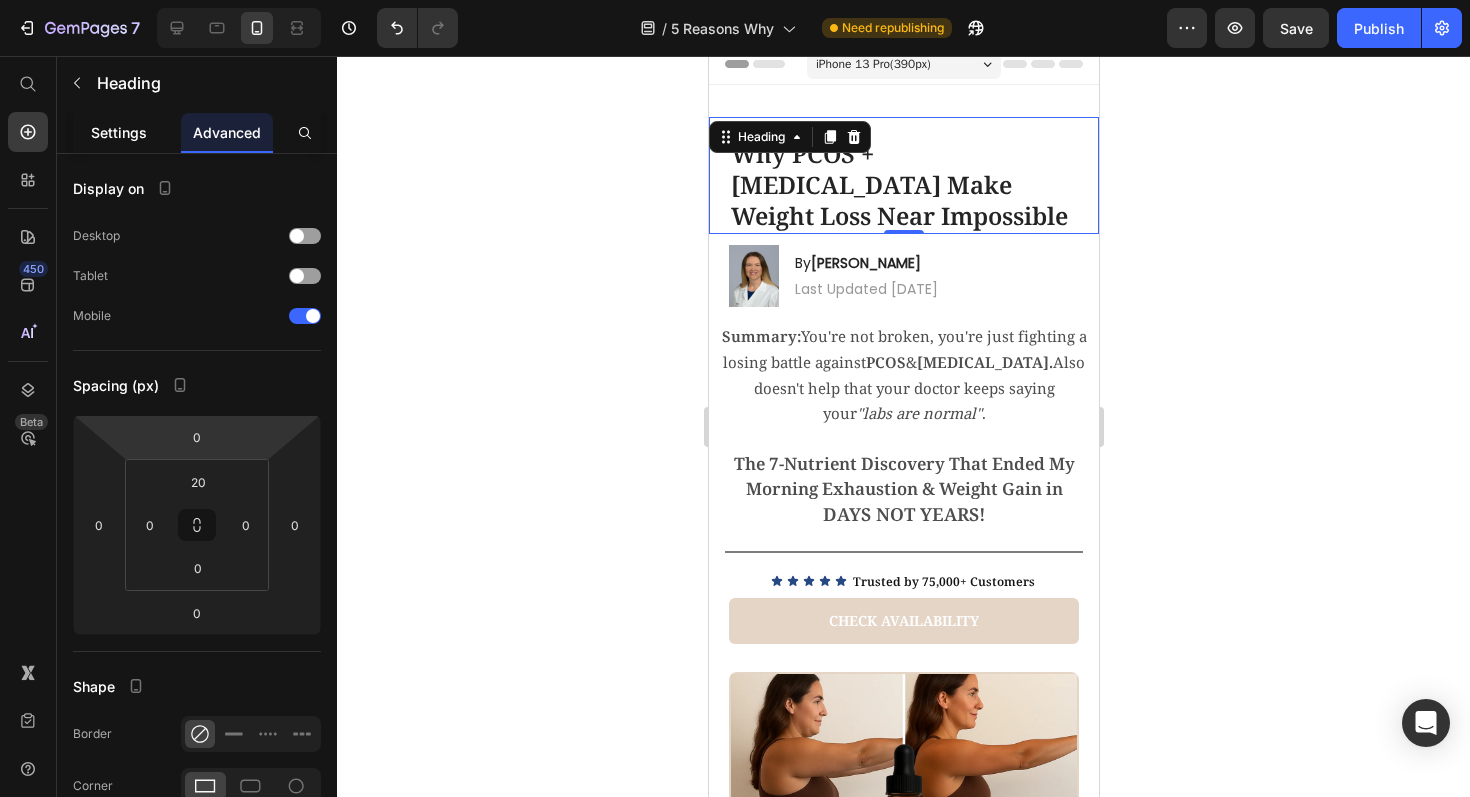 click on "Settings" 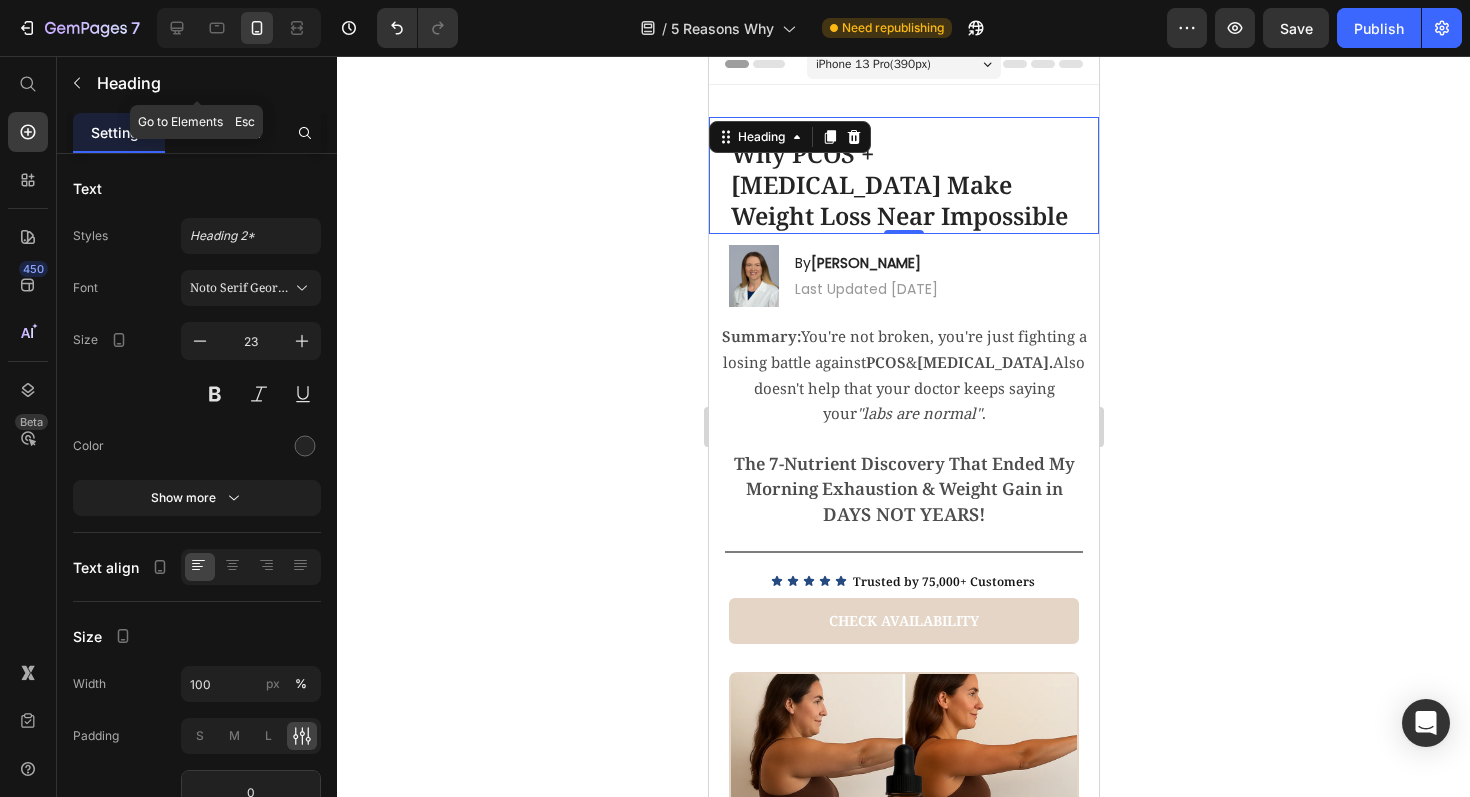click on "Advanced" at bounding box center (227, 132) 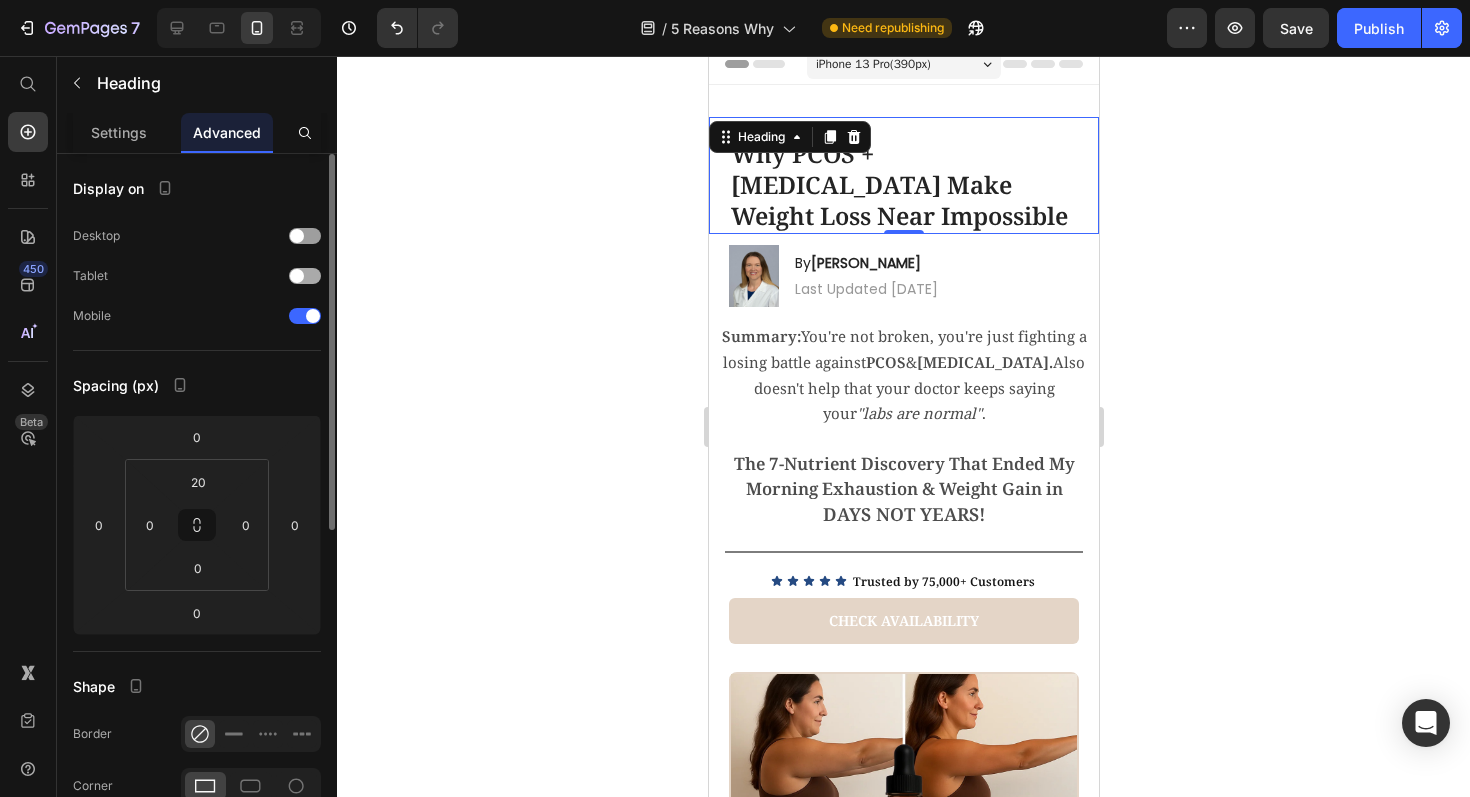 drag, startPoint x: 296, startPoint y: 275, endPoint x: 299, endPoint y: 262, distance: 13.341664 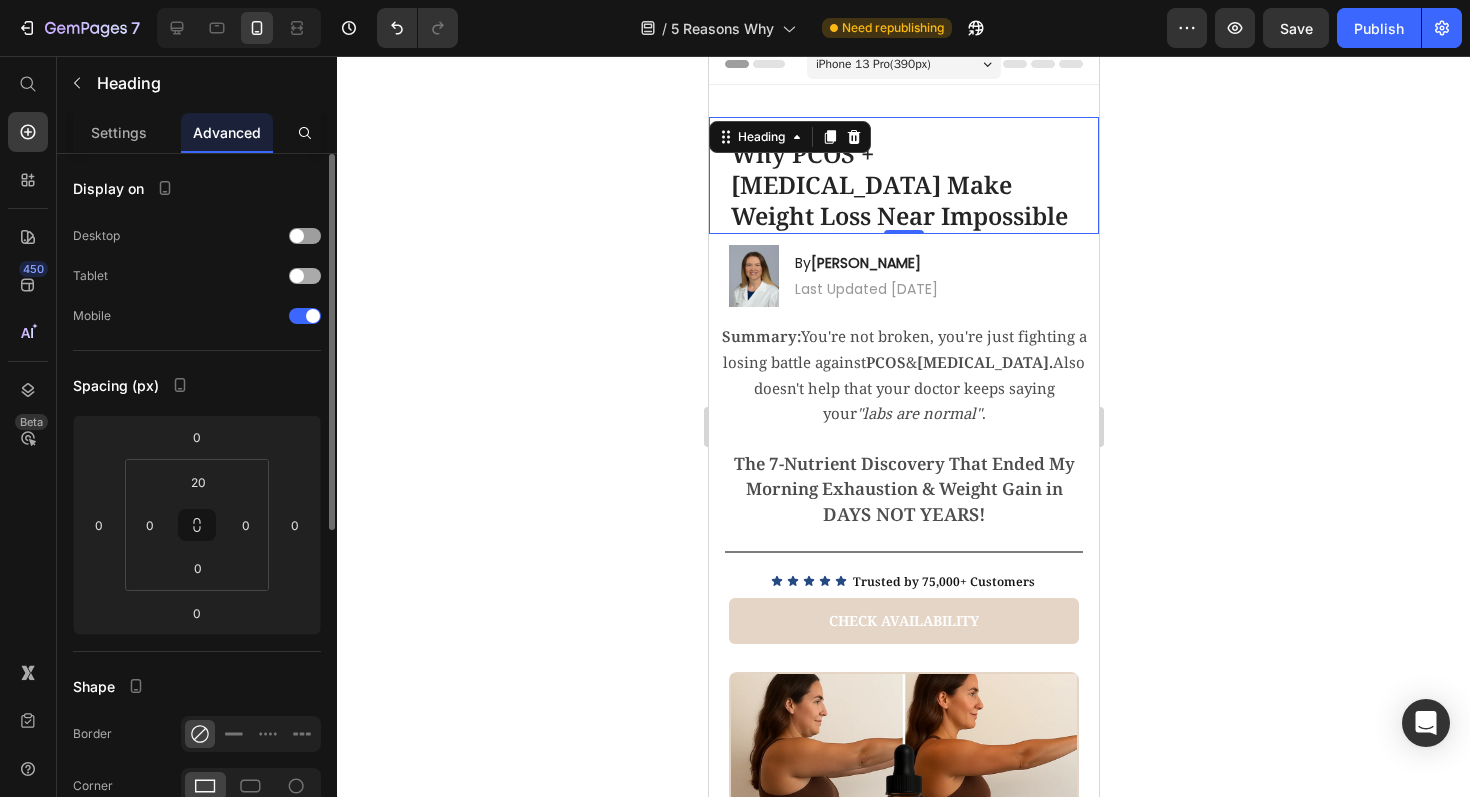 click at bounding box center [297, 276] 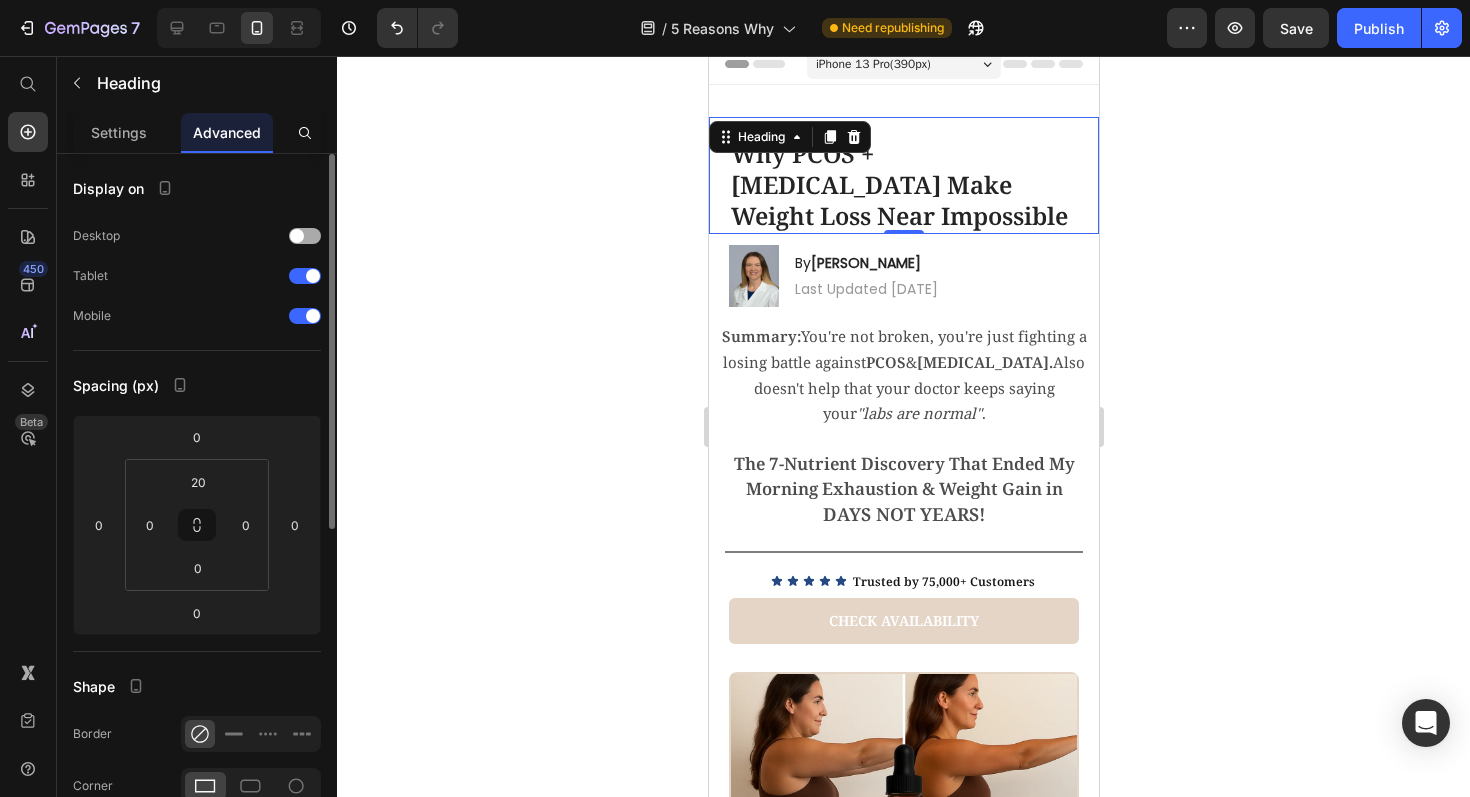 click at bounding box center (305, 236) 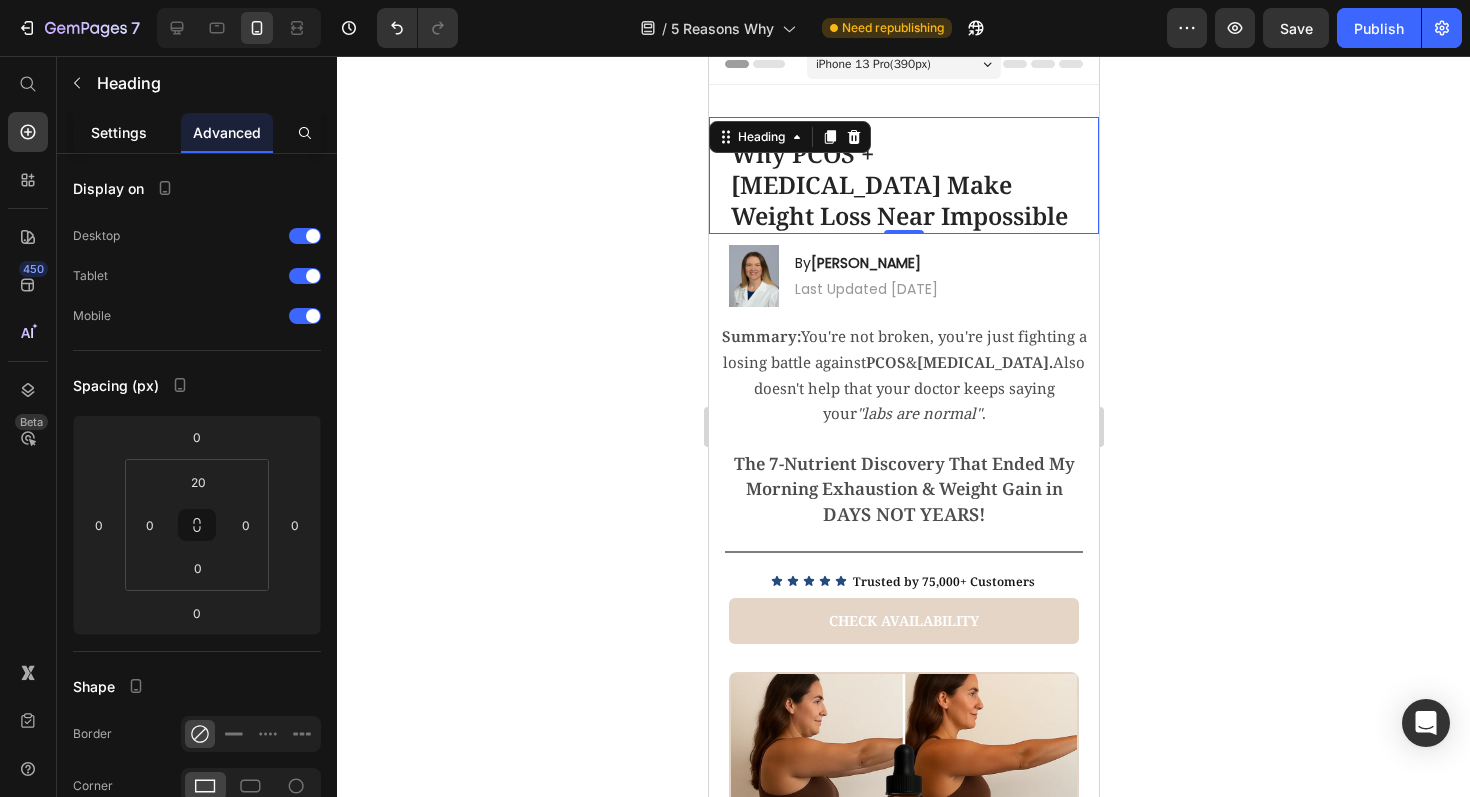 click on "Settings" at bounding box center [119, 132] 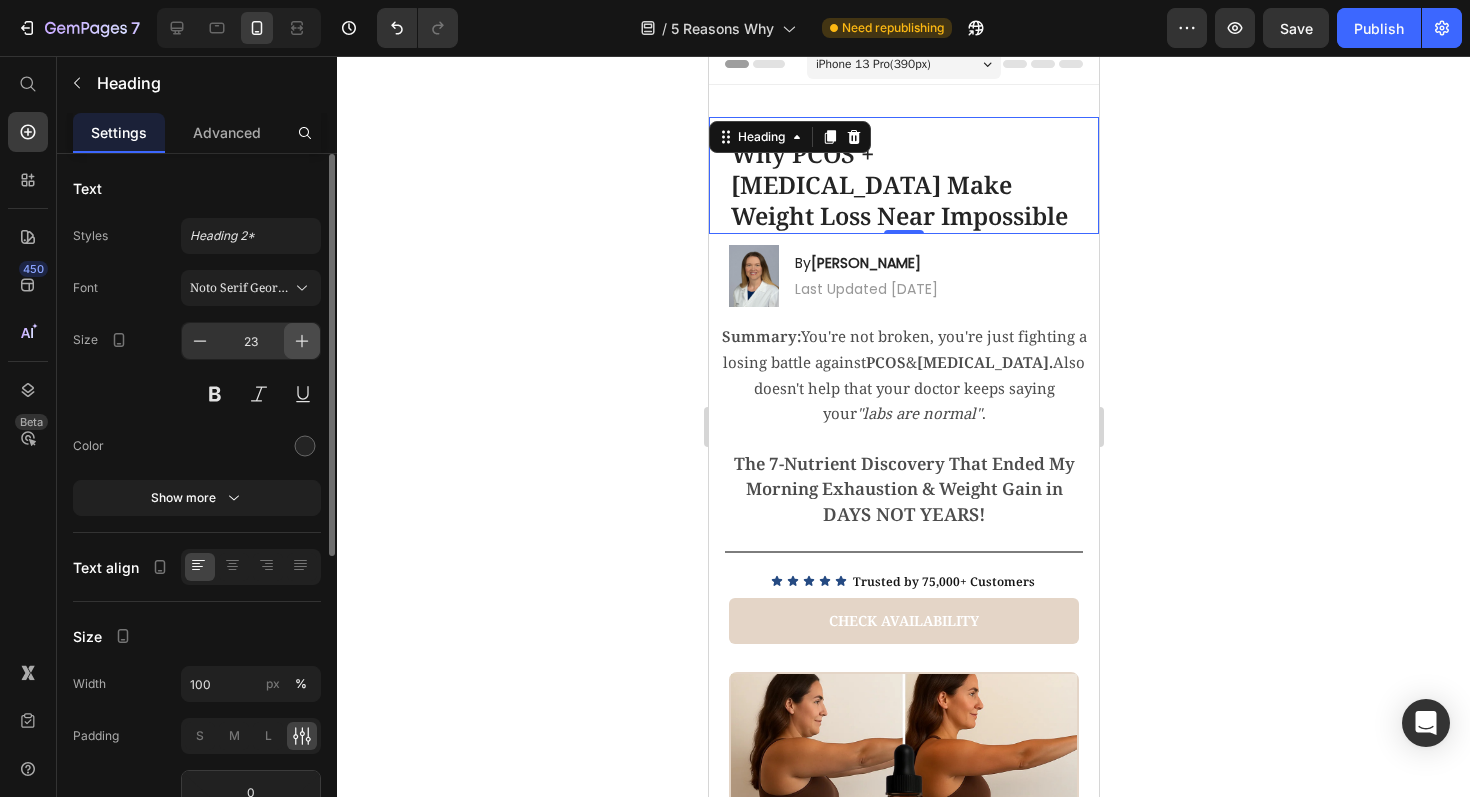 click 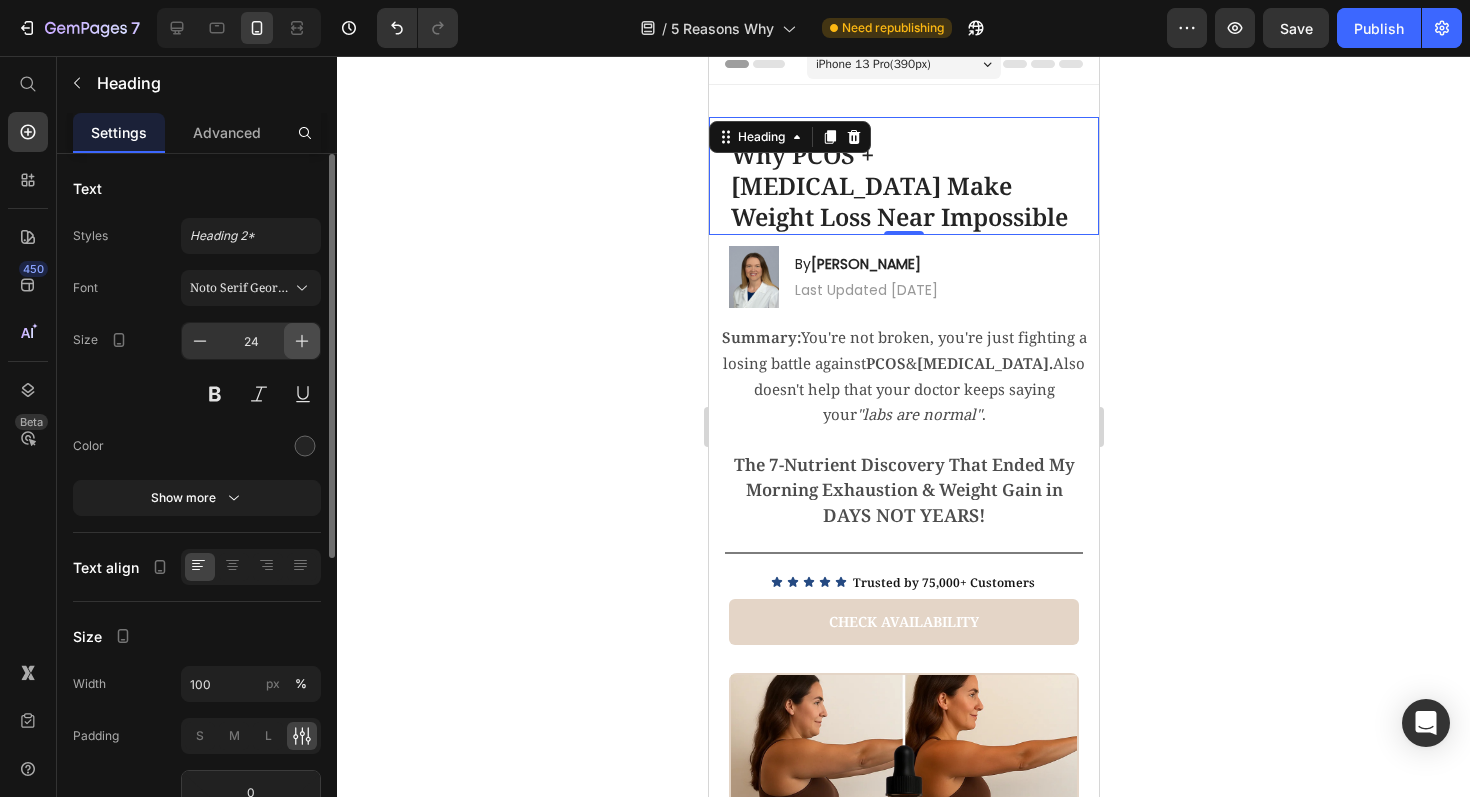 click 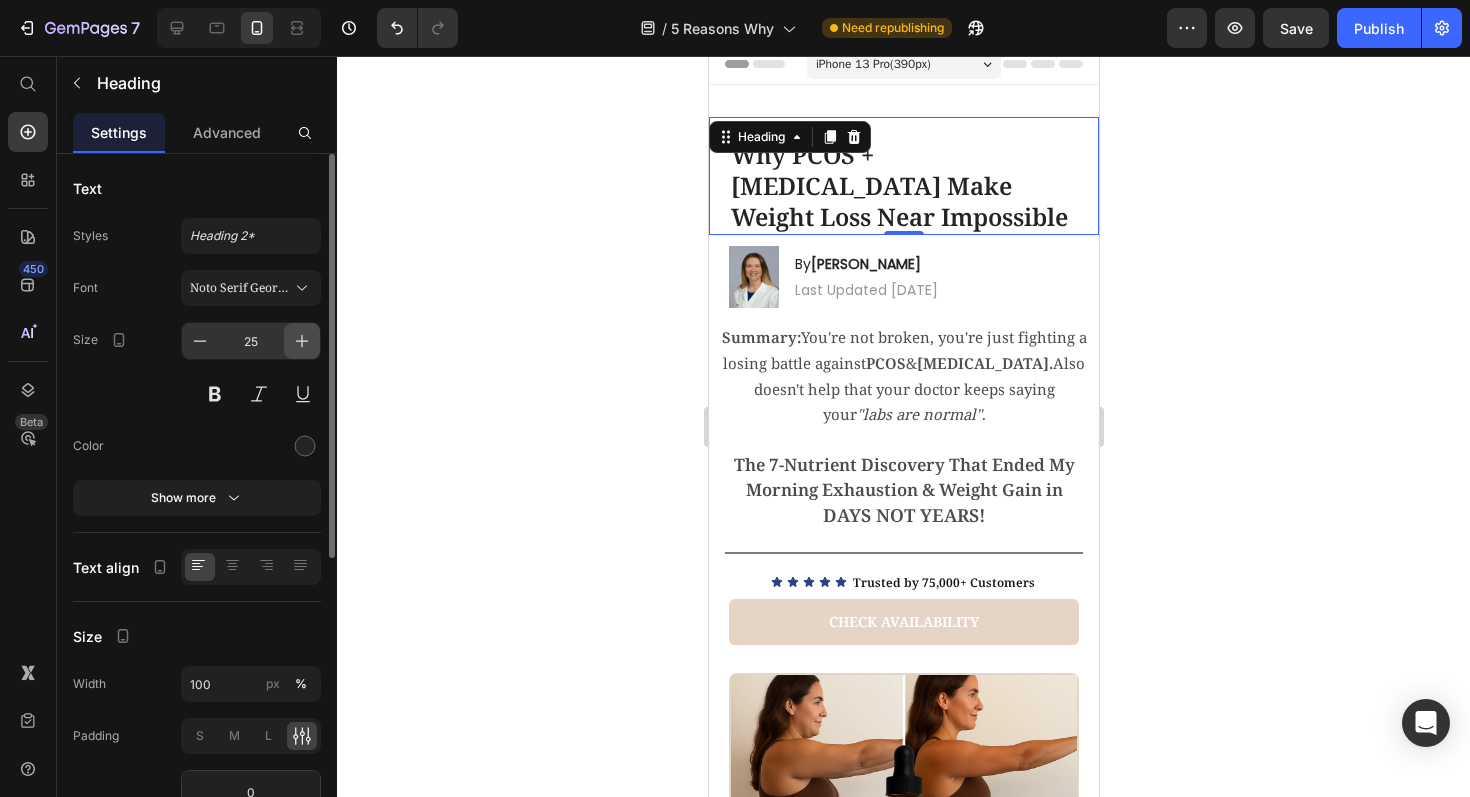 click 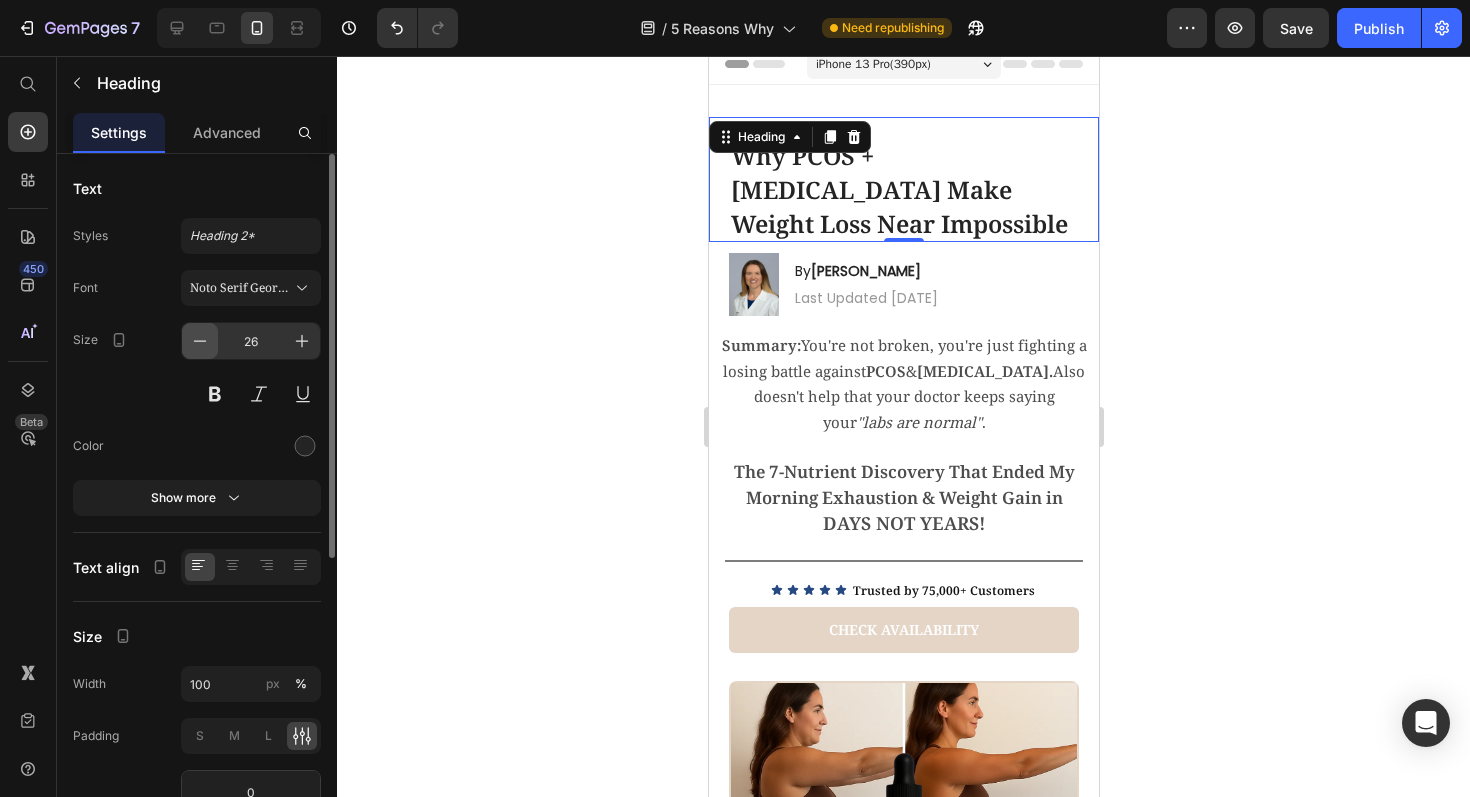 click at bounding box center (200, 341) 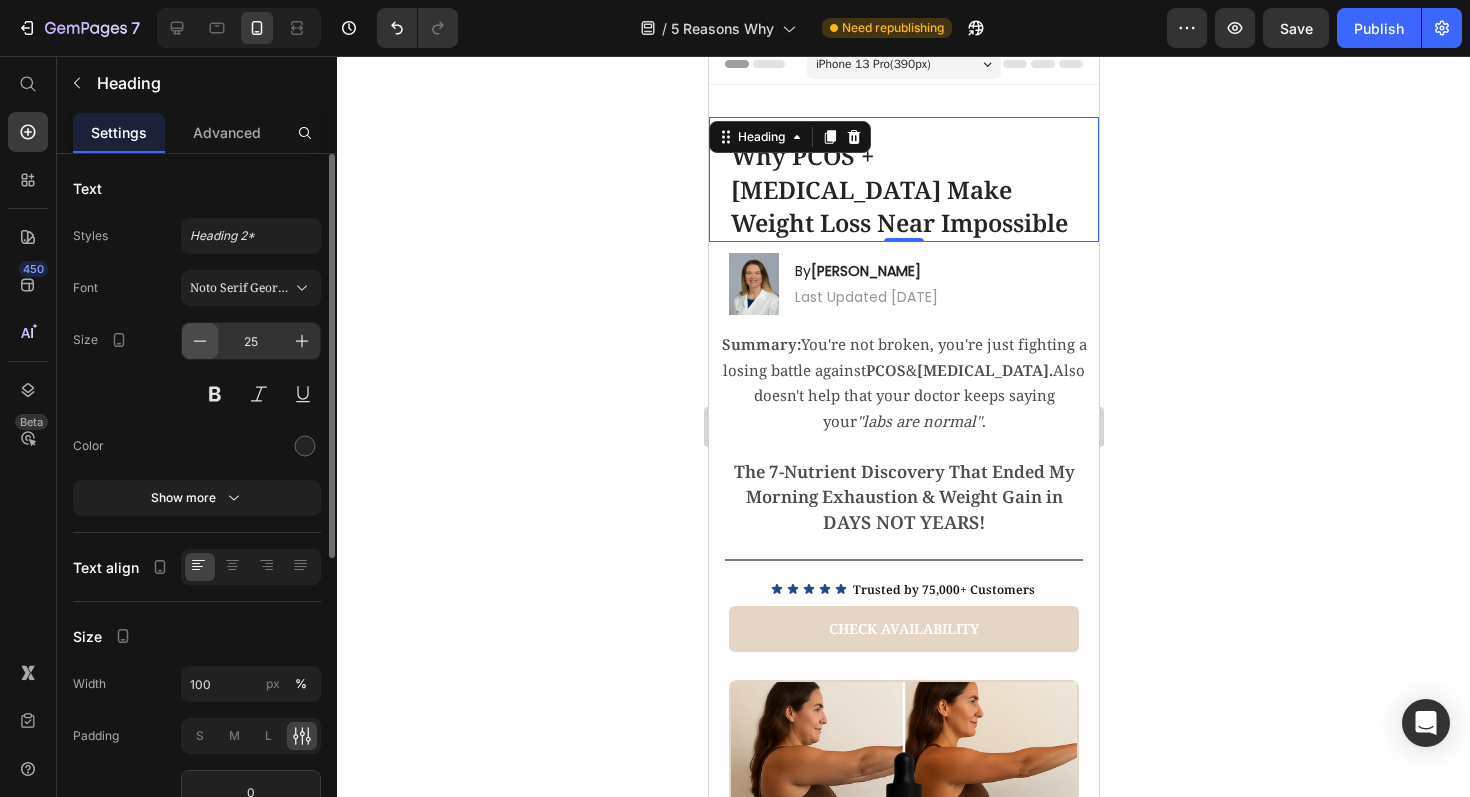 click 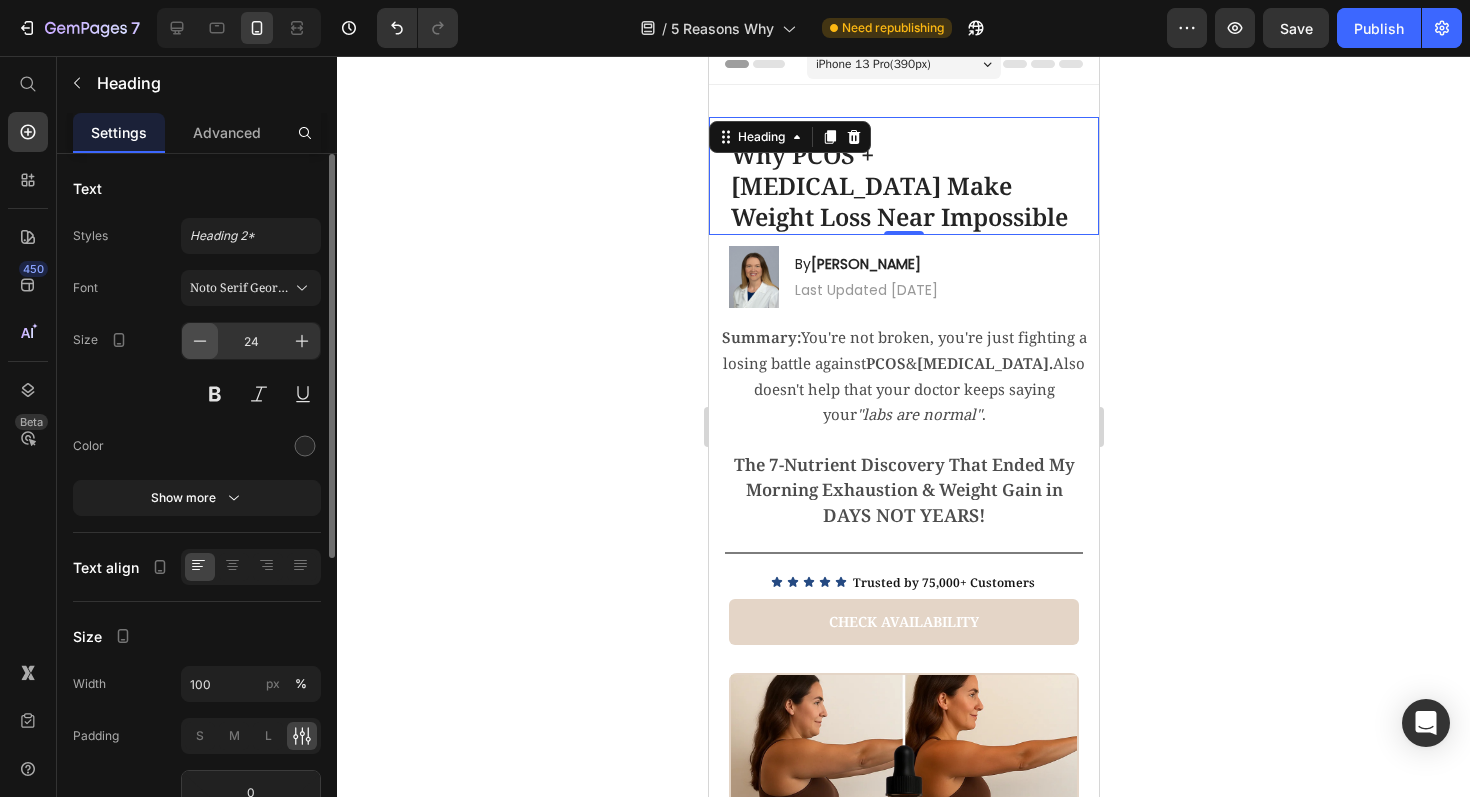 click 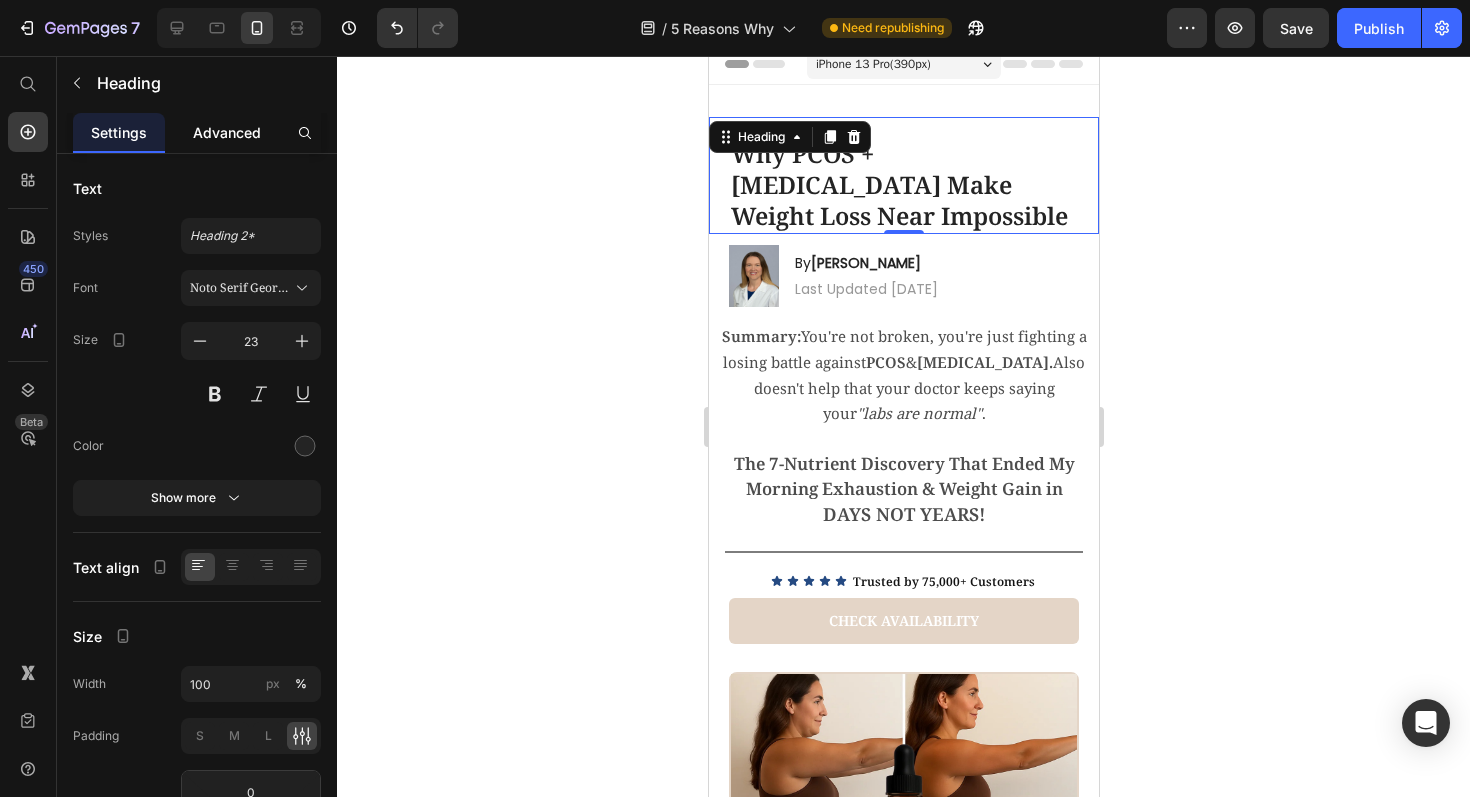 click on "Advanced" at bounding box center (227, 132) 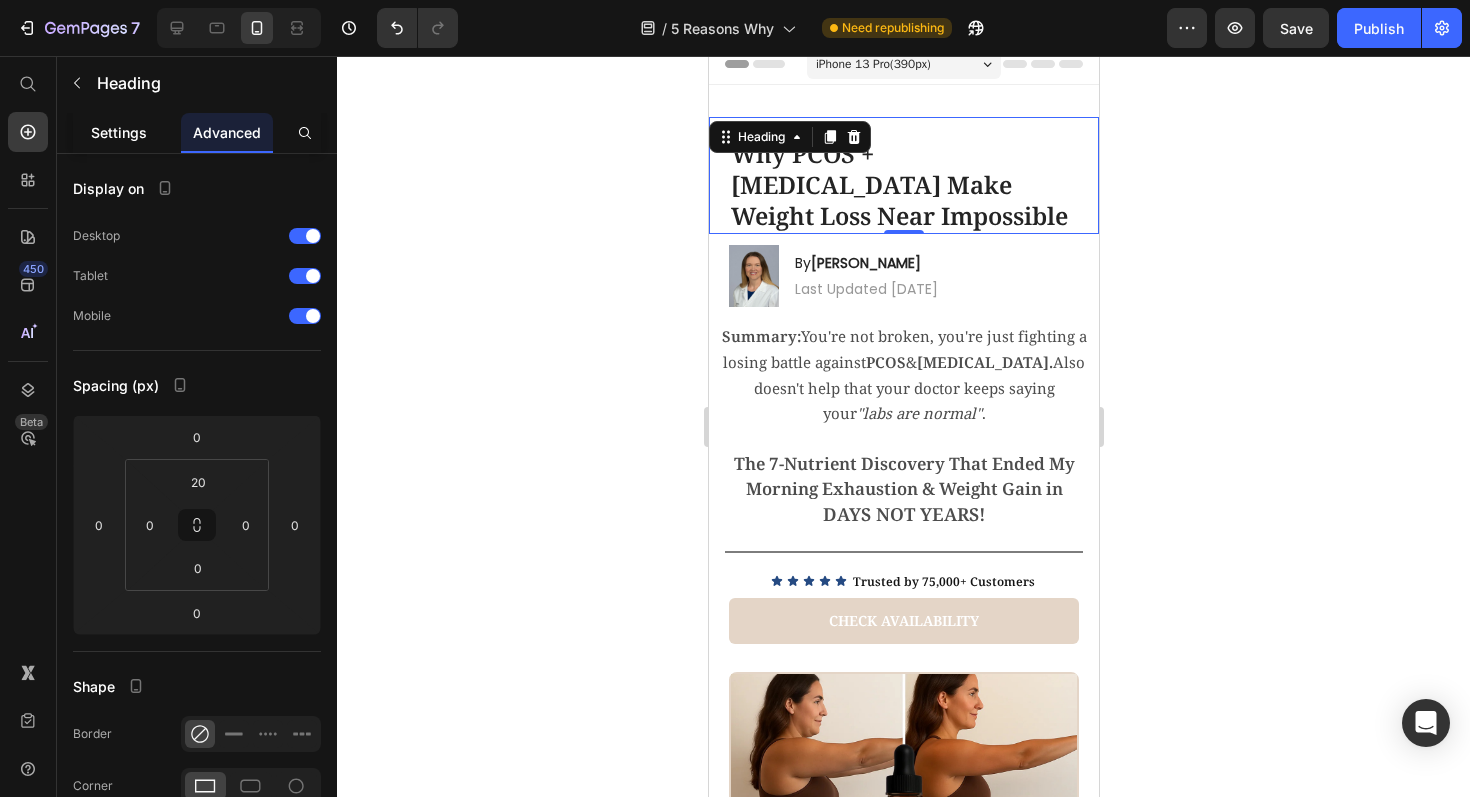 click on "Settings" at bounding box center (119, 132) 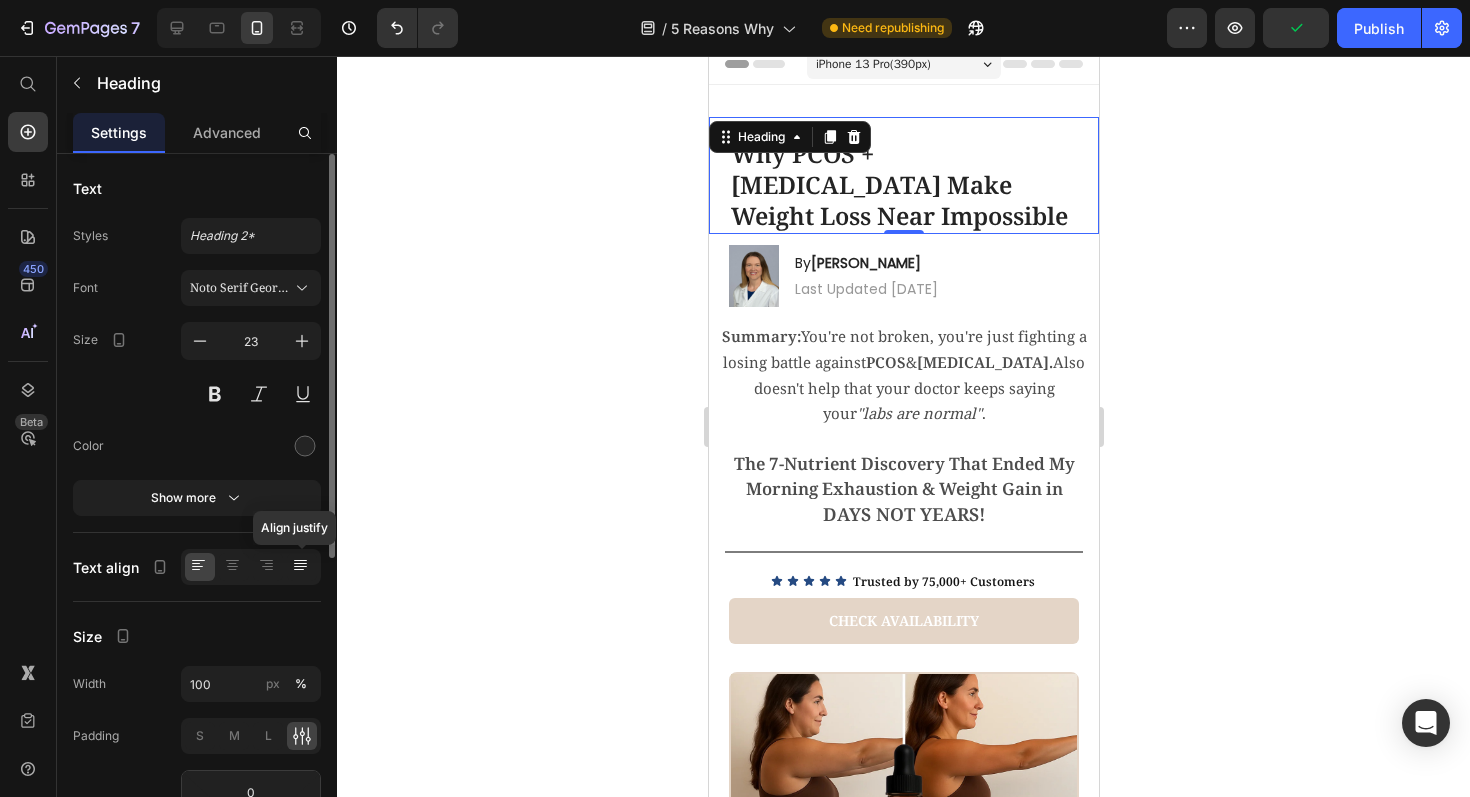 click 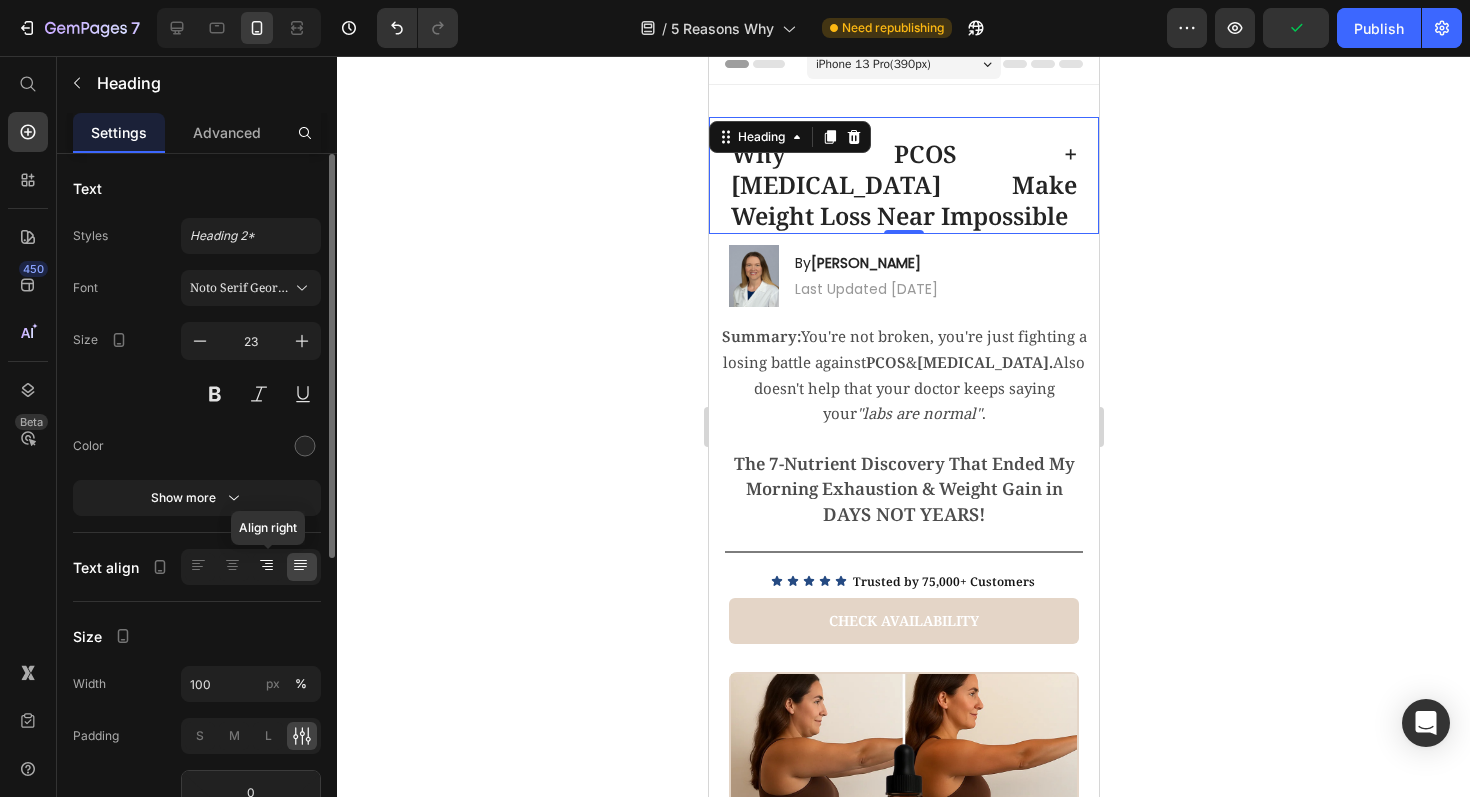 click 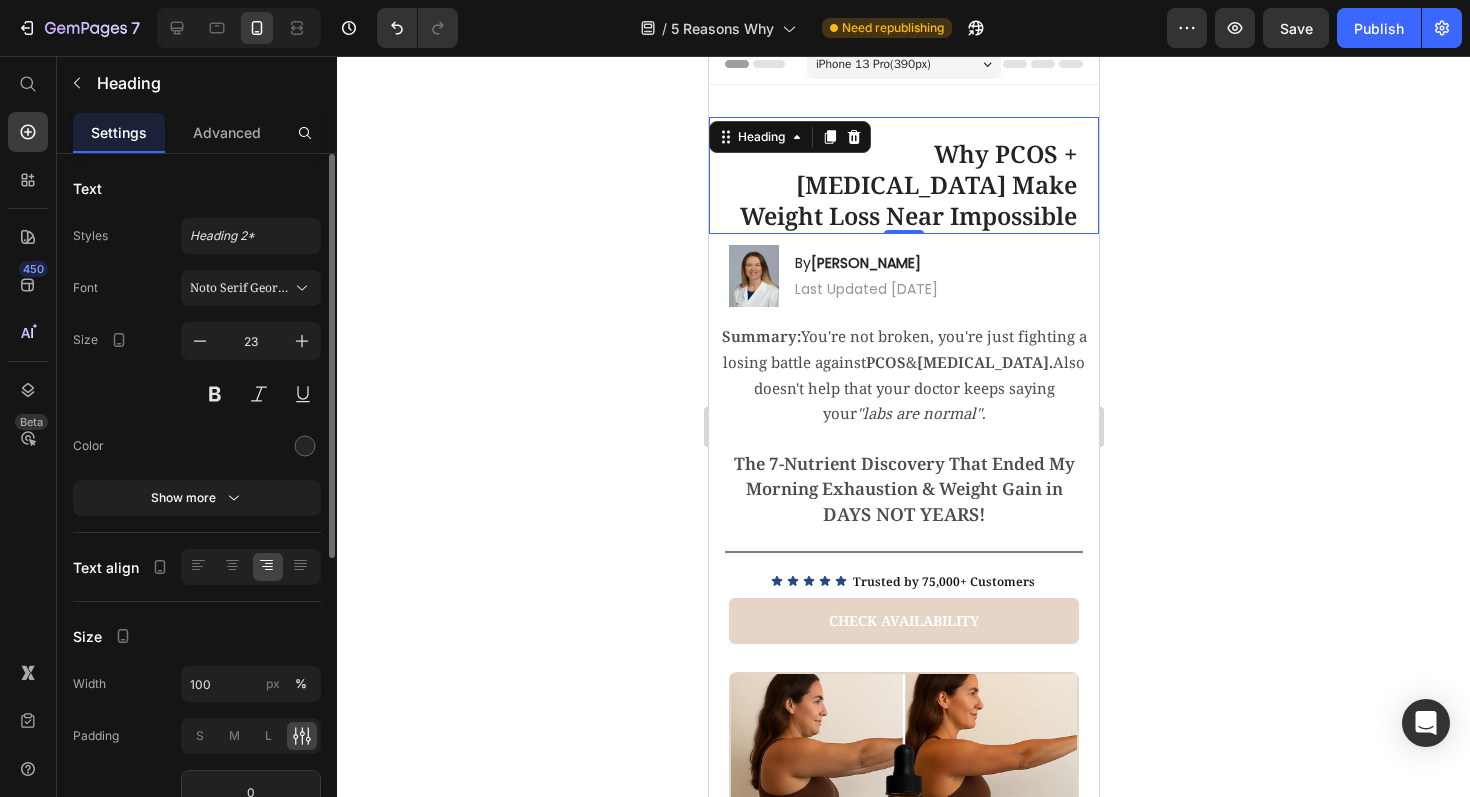 click 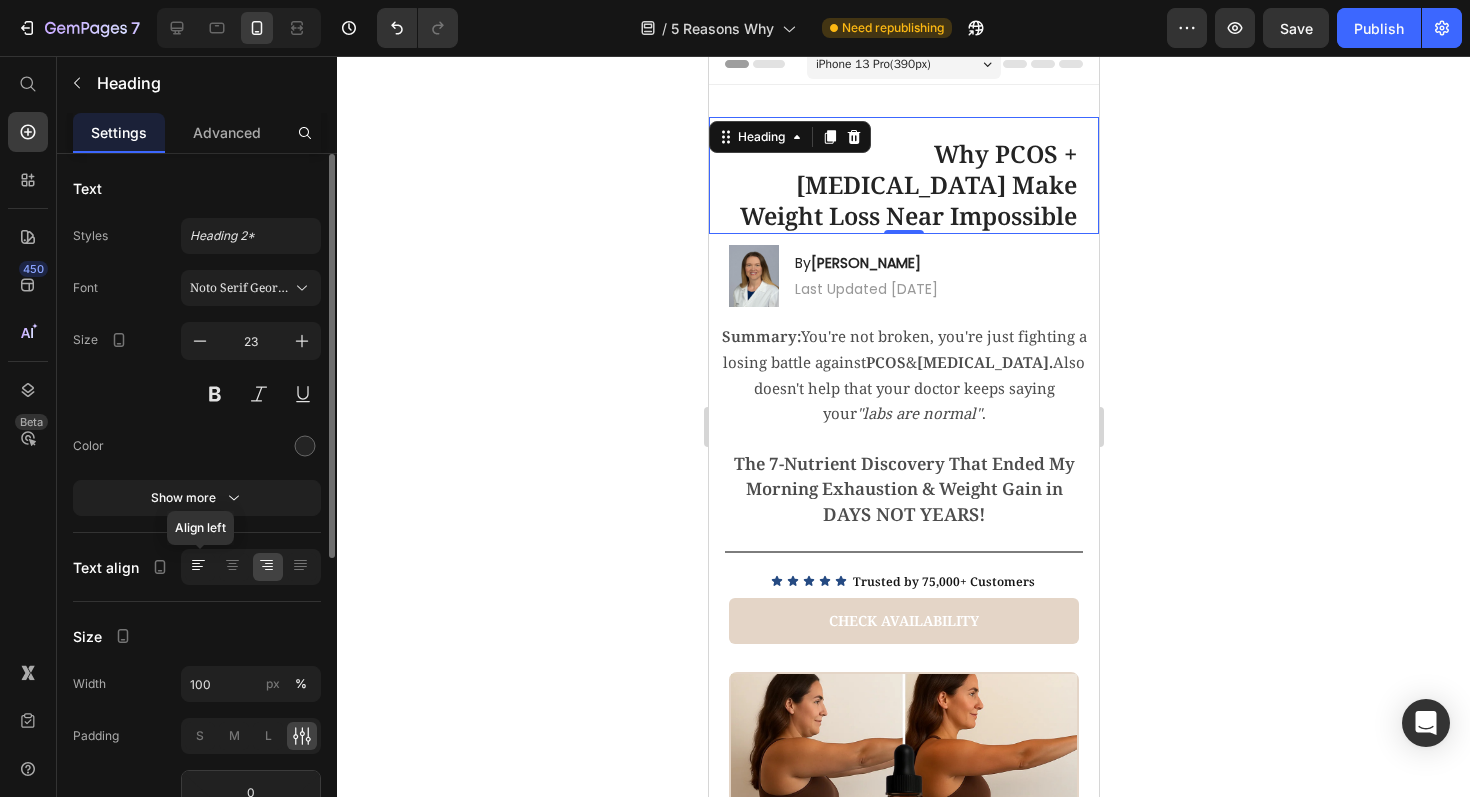 click 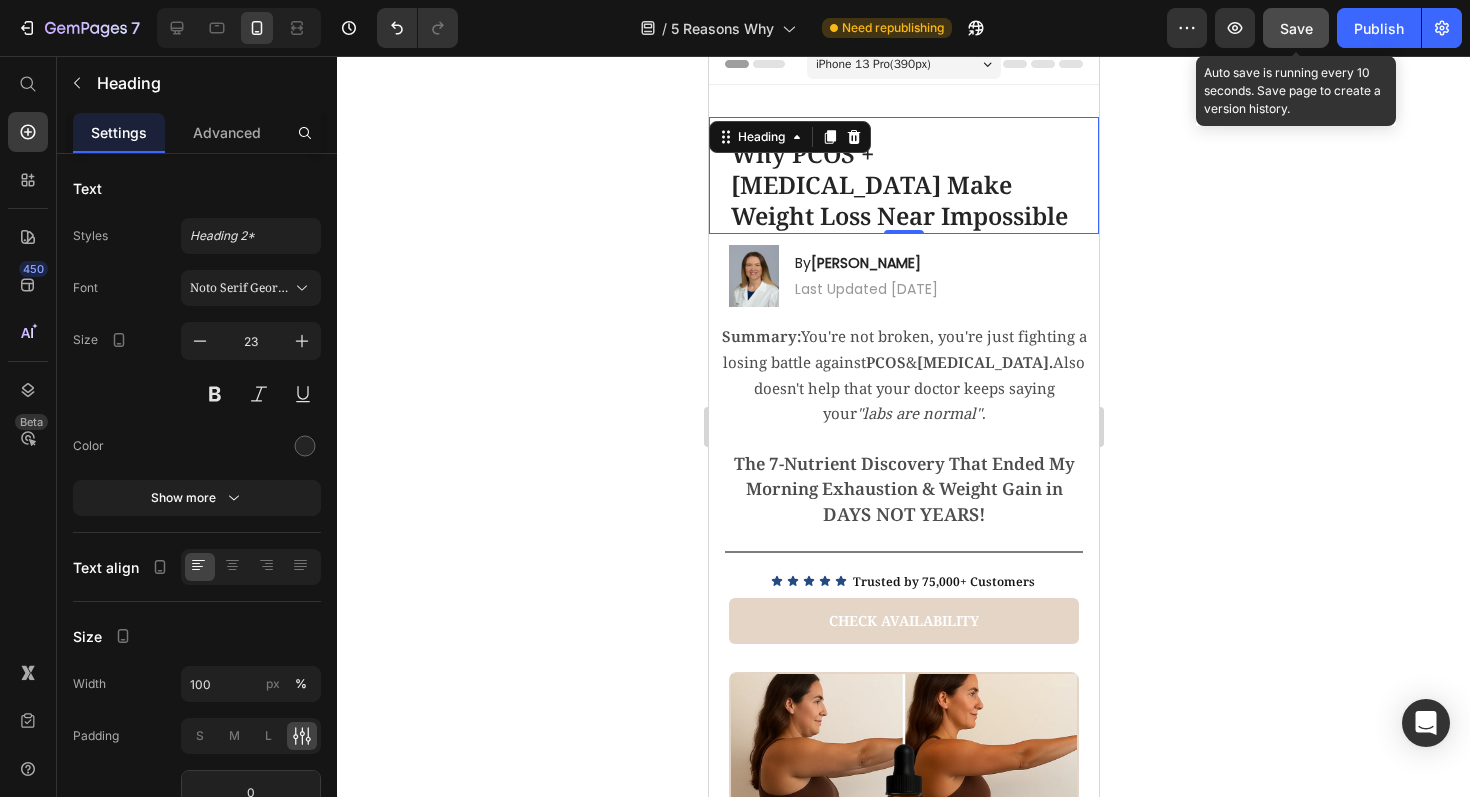 click on "Save" 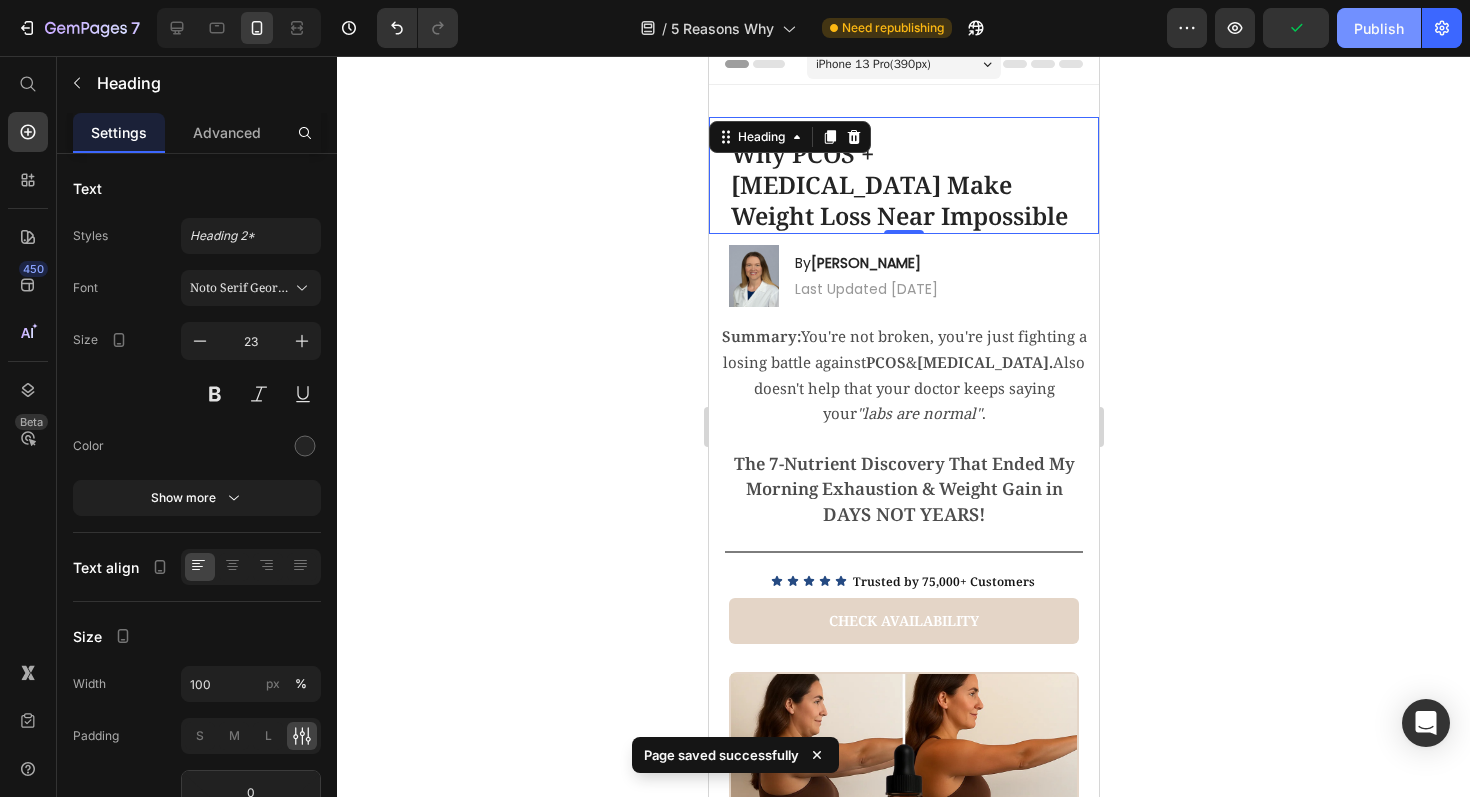 click on "Publish" at bounding box center (1379, 28) 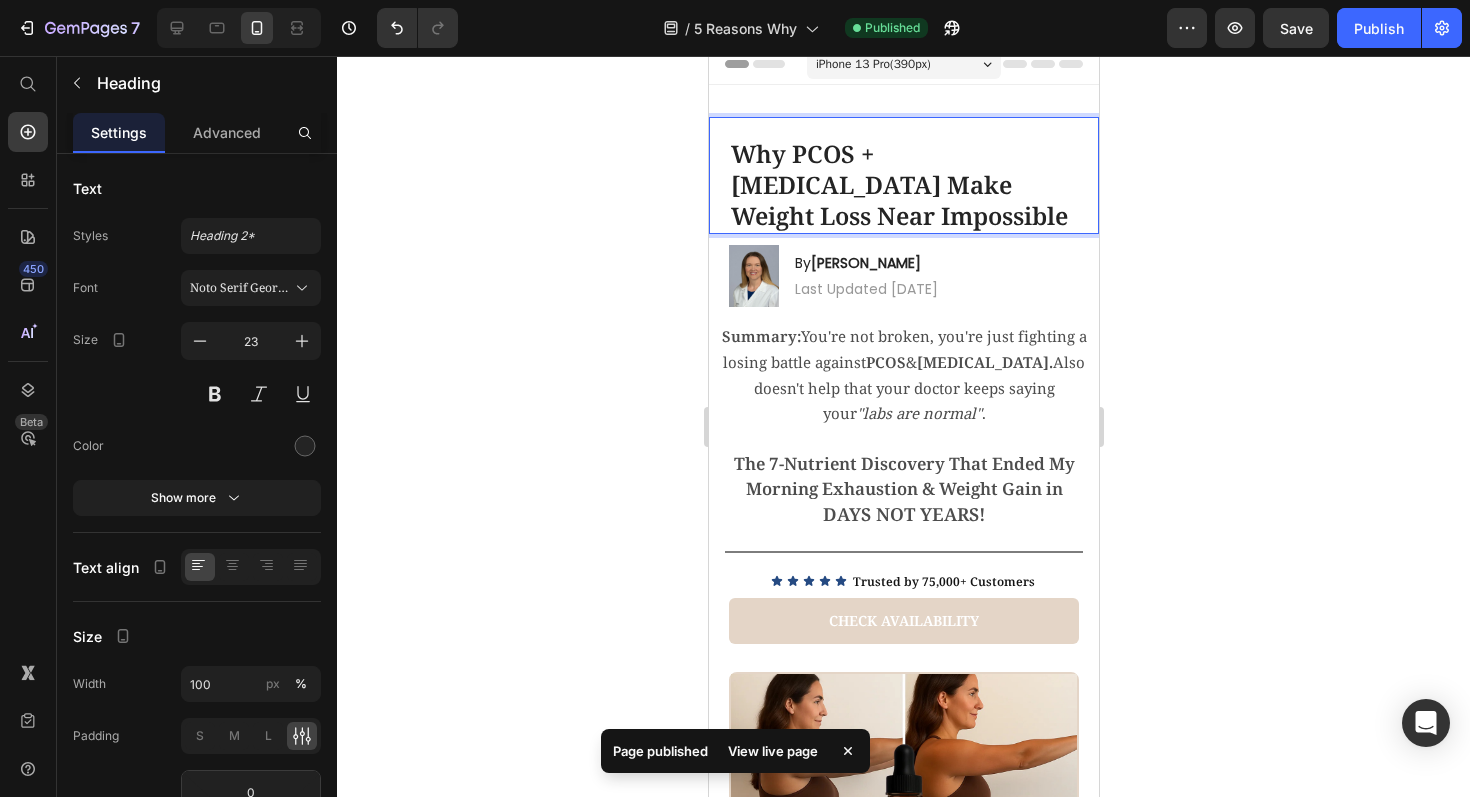 drag, startPoint x: 893, startPoint y: 236, endPoint x: 1406, endPoint y: 202, distance: 514.1255 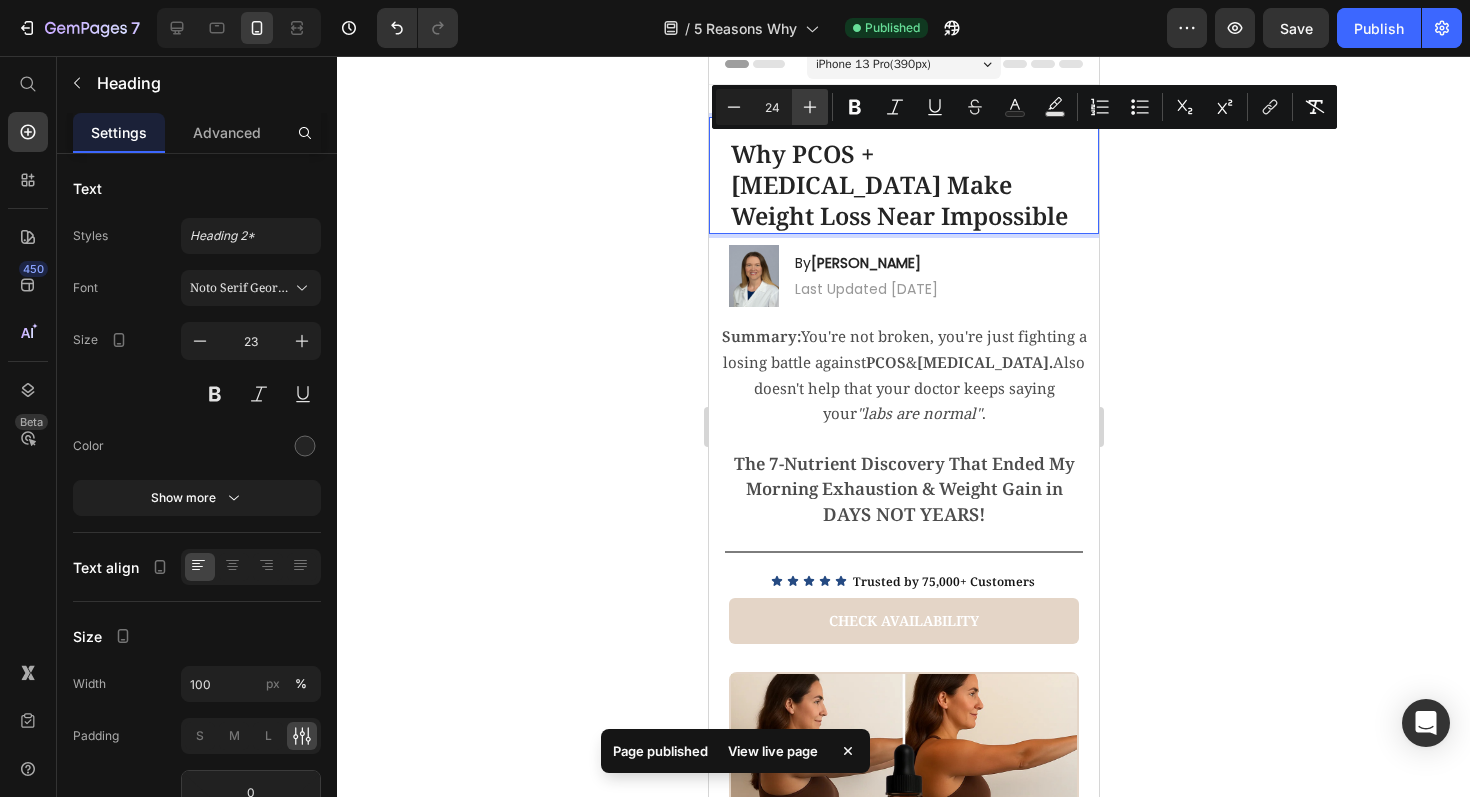 click 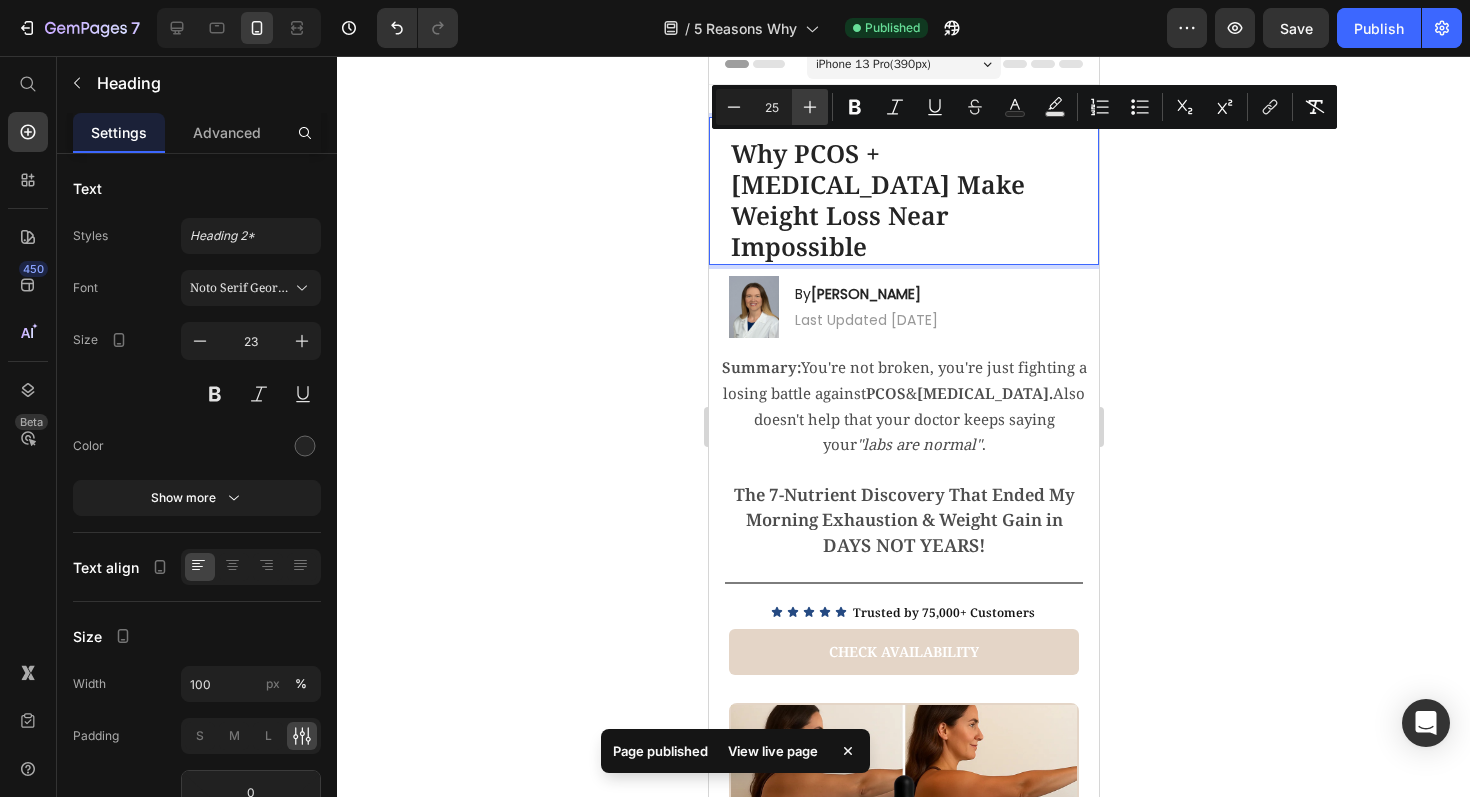 click 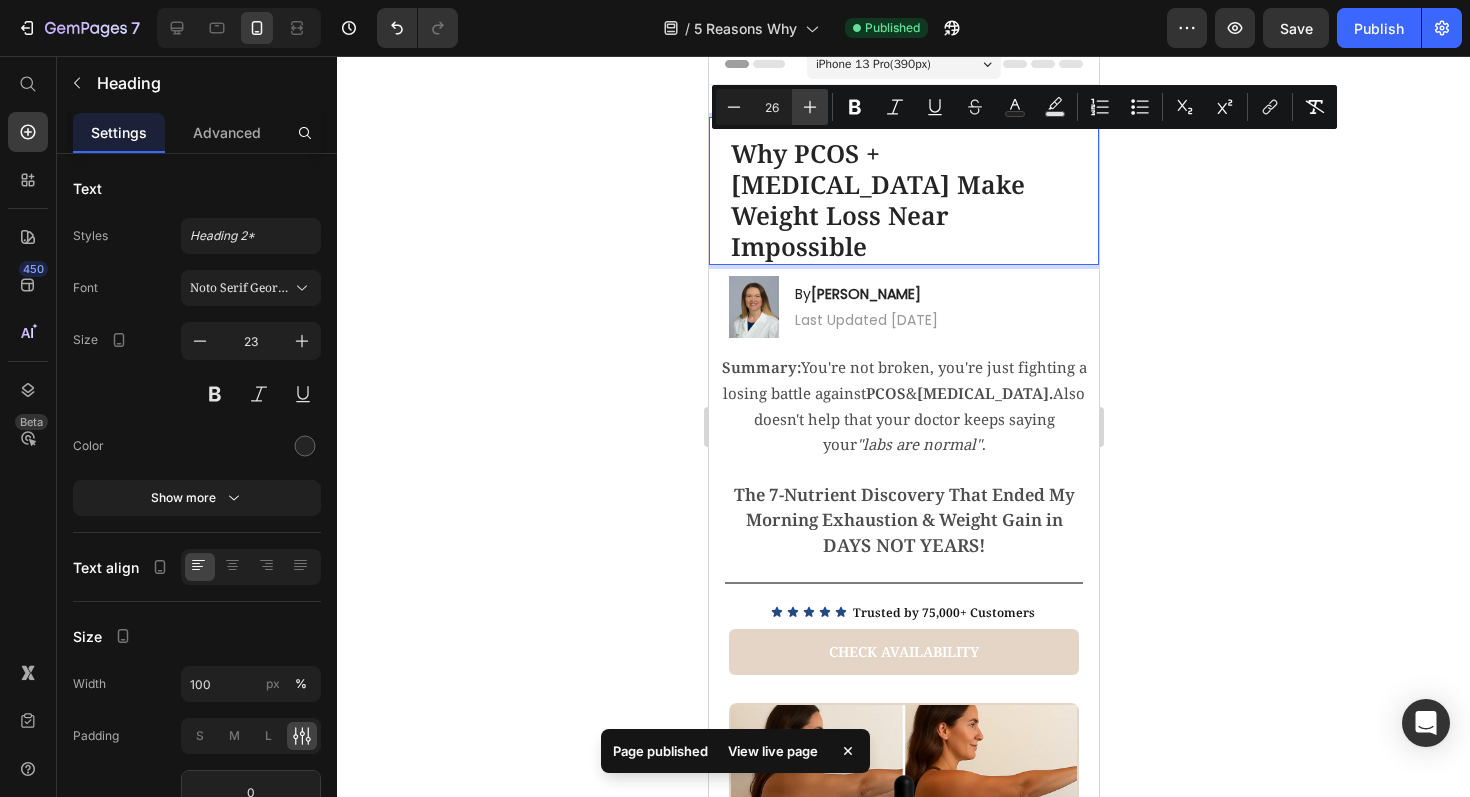 click 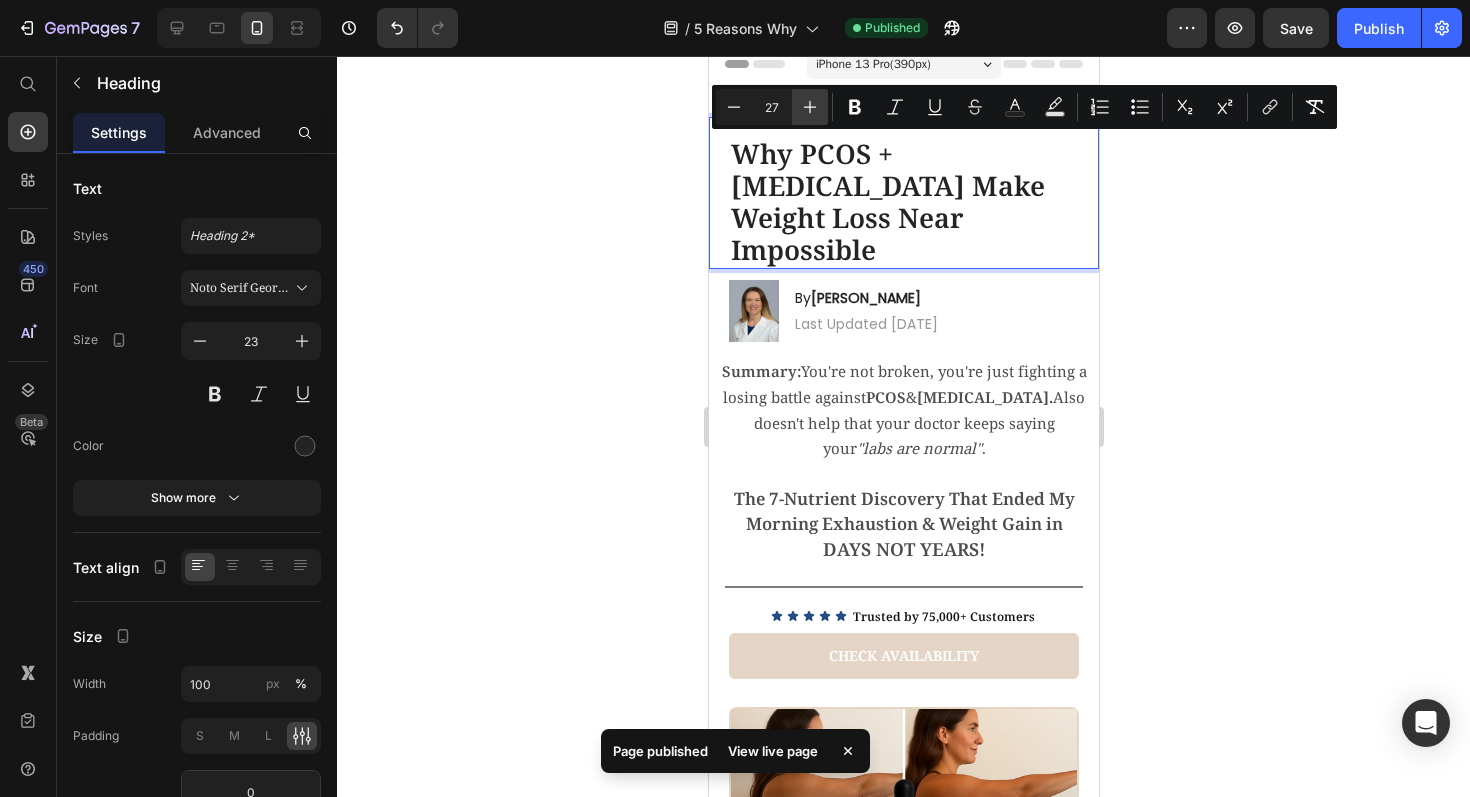 click 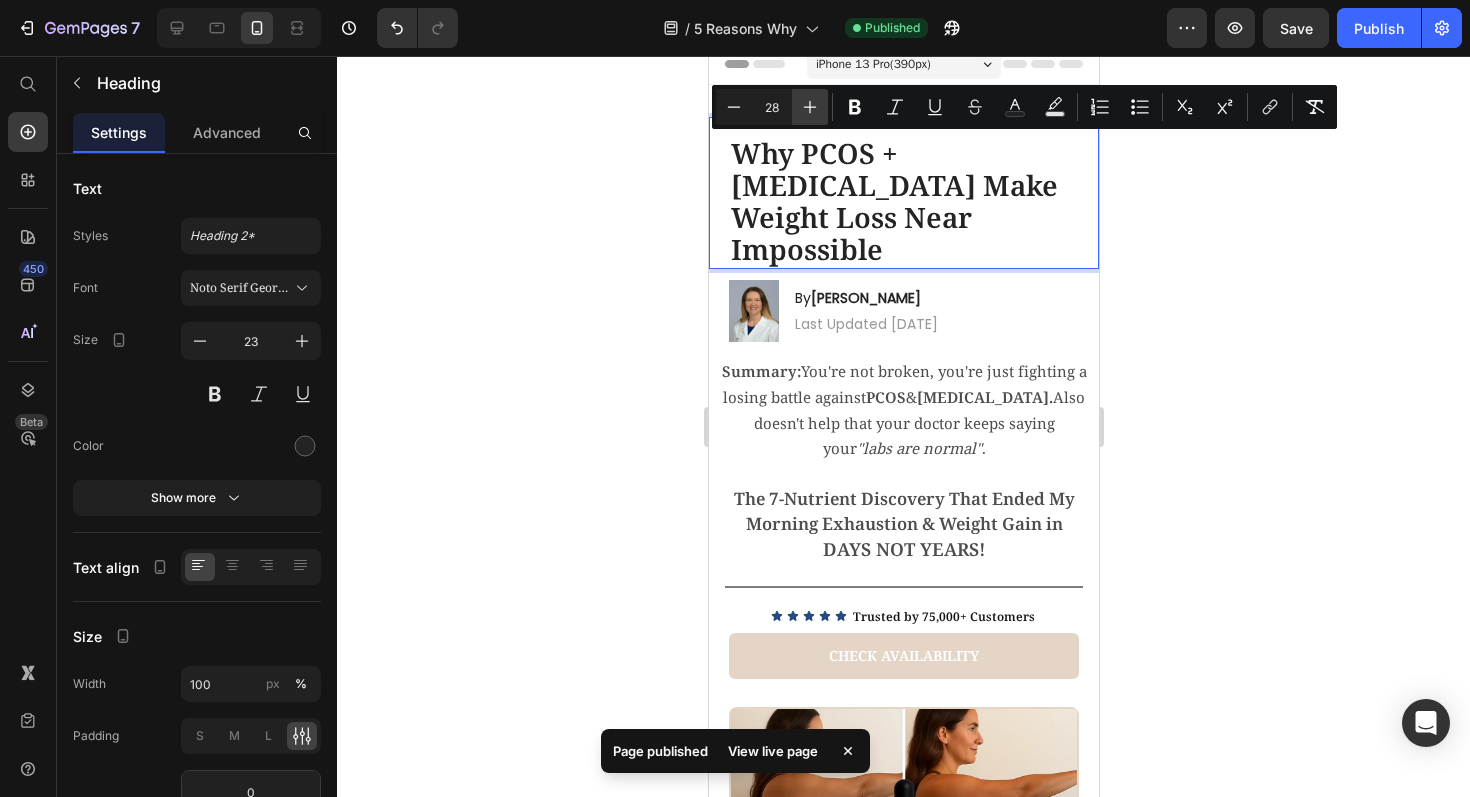 click 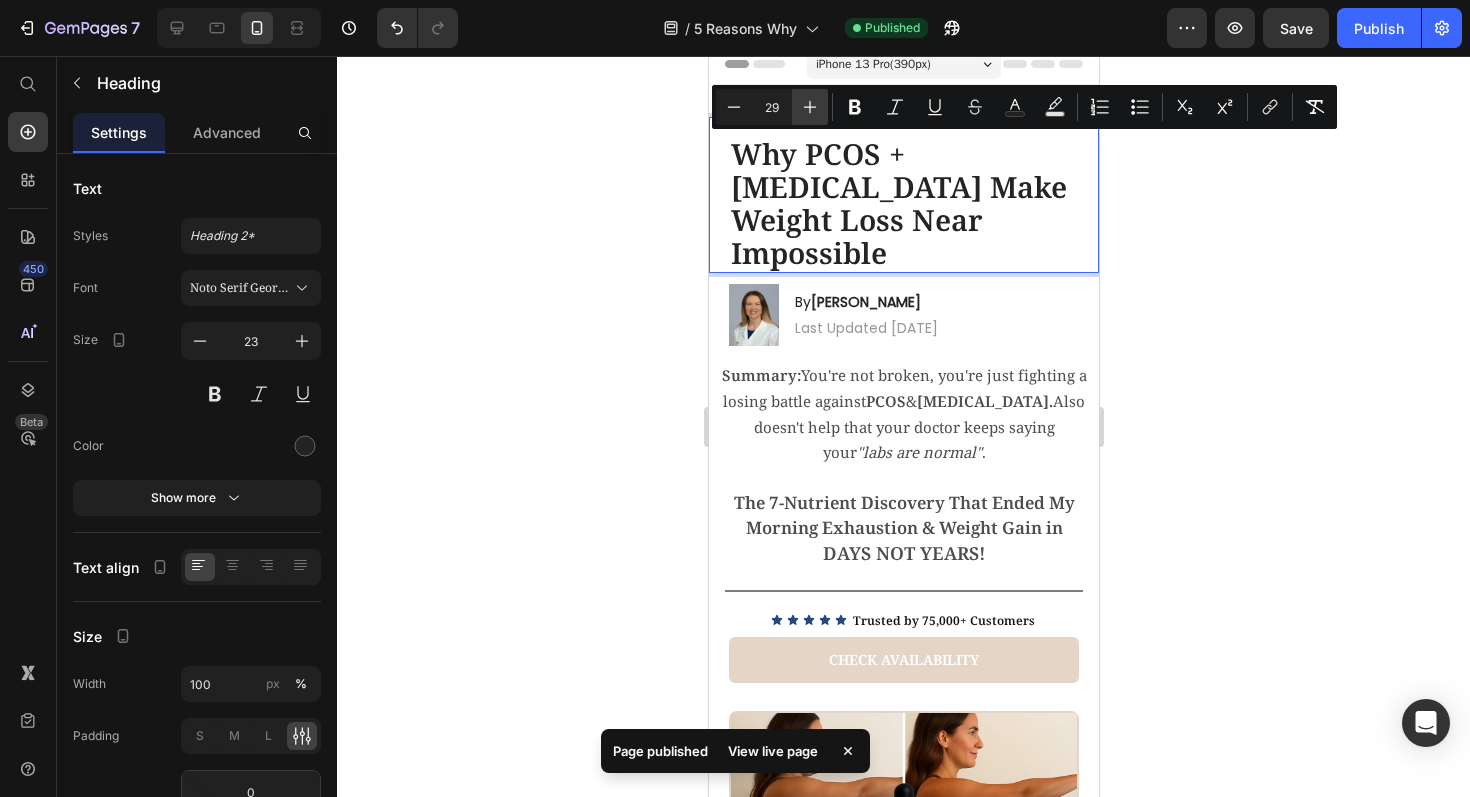 click 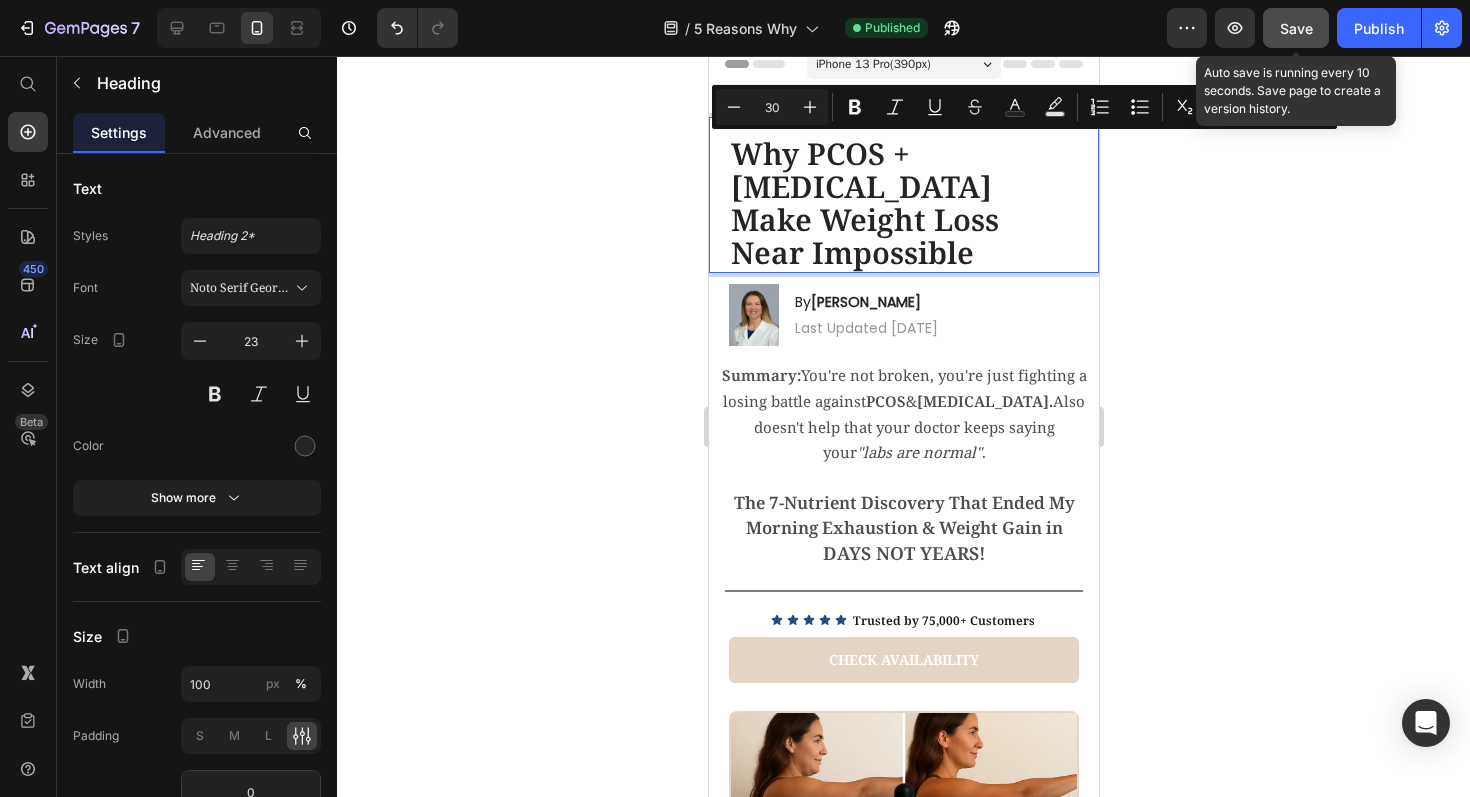 click on "Save" at bounding box center (1296, 28) 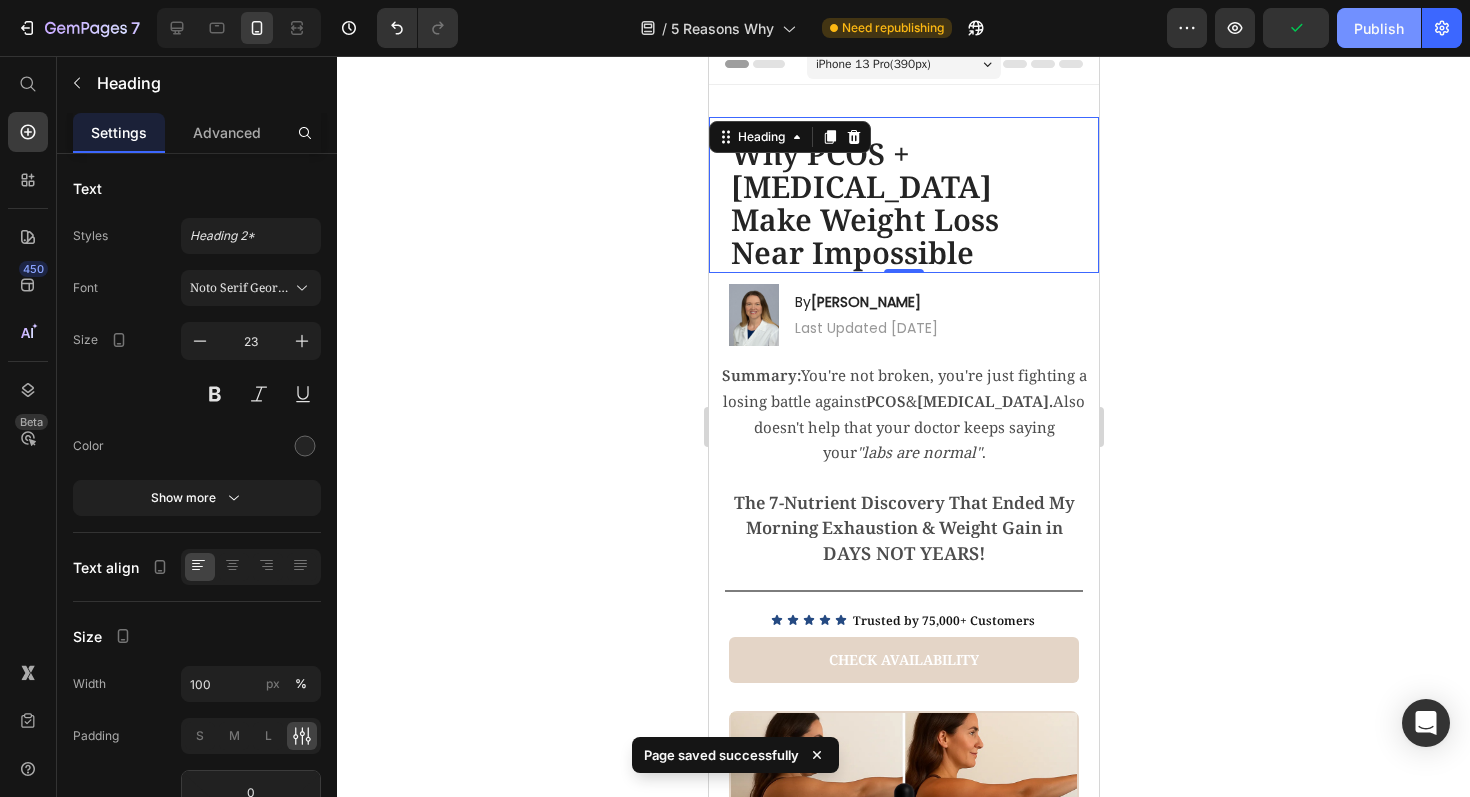 click on "Publish" at bounding box center [1379, 28] 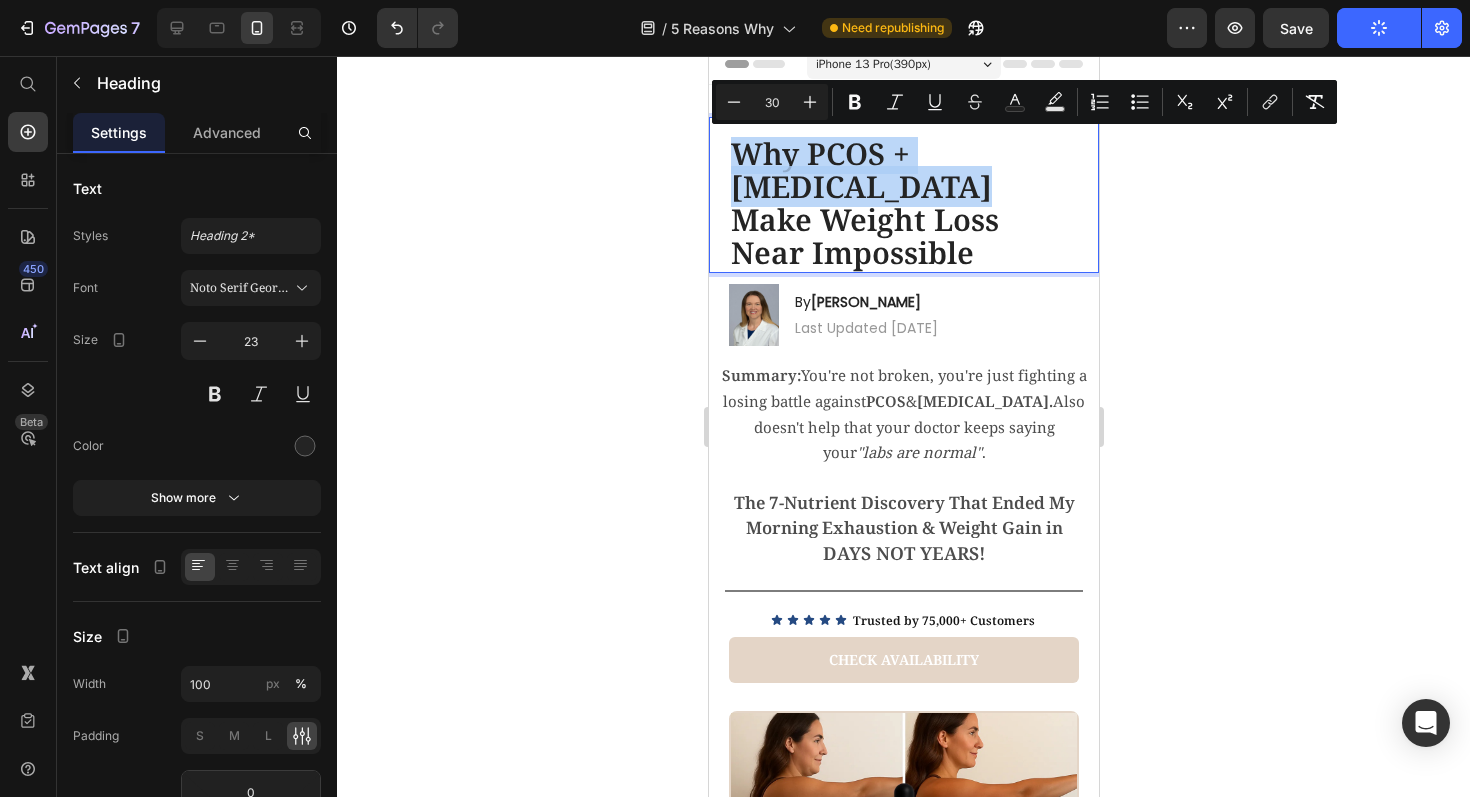 drag, startPoint x: 934, startPoint y: 181, endPoint x: 703, endPoint y: 156, distance: 232.34888 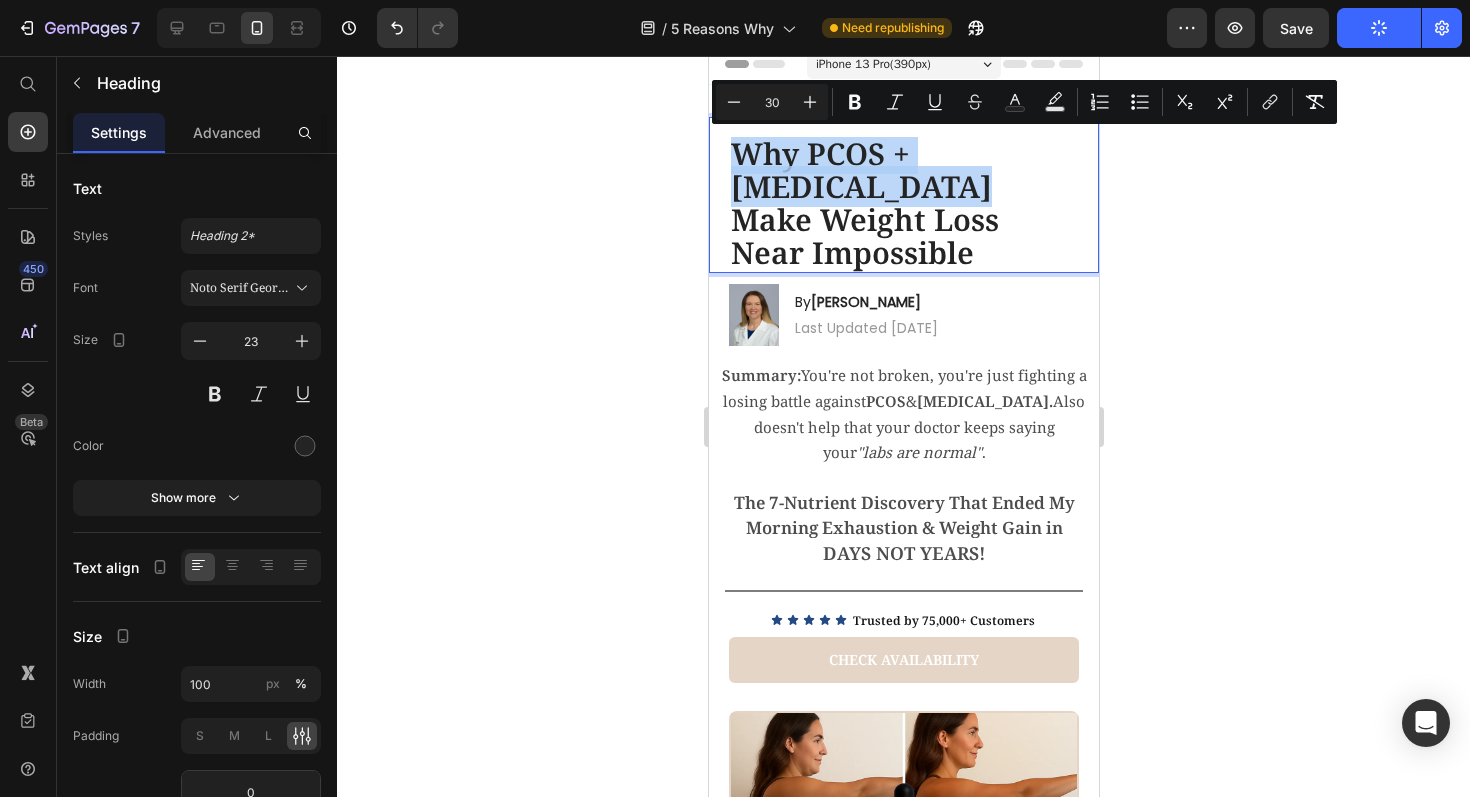 click on "iPhone 13 Pro  ( 390 px) iPhone 13 Mini iPhone 13 Pro iPhone 11 Pro Max iPhone 15 Pro Max Pixel 7 Galaxy S8+ Galaxy S20 Ultra iPad Mini iPad Air iPad Pro Header Why PCOS + [MEDICAL_DATA] Make Weight Loss Near Impossible  Heading   0 Section 1 "Even She Couldn't Believe How Much Better Her Child Could Focus" Heading Image By  [PERSON_NAME] Heading Last Updated [DATE] Text Block Row Summary:  You're not broken, you're just fighting a losing battle against  PCOS  &  [MEDICAL_DATA].  Also doesn't help that your doctor keeps saying your  "labs are normal" .  The 7-Nutrient Discovery That Ended My Morning Exhaustion & Weight Gain in  DAYS NOT YEARS! Text Block                Title Line Icon Icon Icon Icon Icon Icon List Trusted by 75,000+ Customers Heading Row CHECK AVAILABILITY Button Section 2 Image Trapped in a never ending cycle  Heading I was trapped in the worst cycle imaginable.   Every morning, I'd wake up already exhausted. The thought of getting out of bed felt overwhelming." at bounding box center (903, 3877) 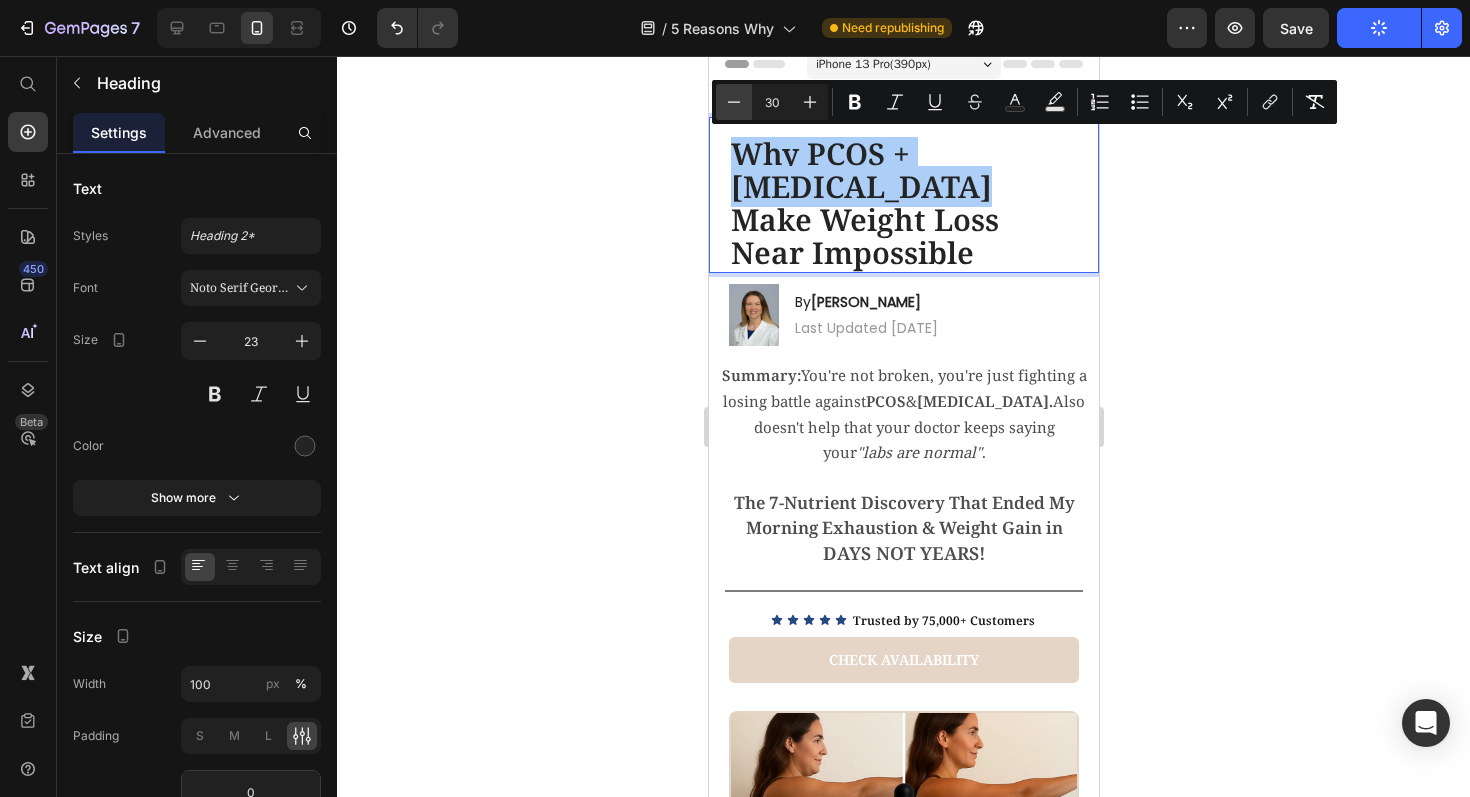 click 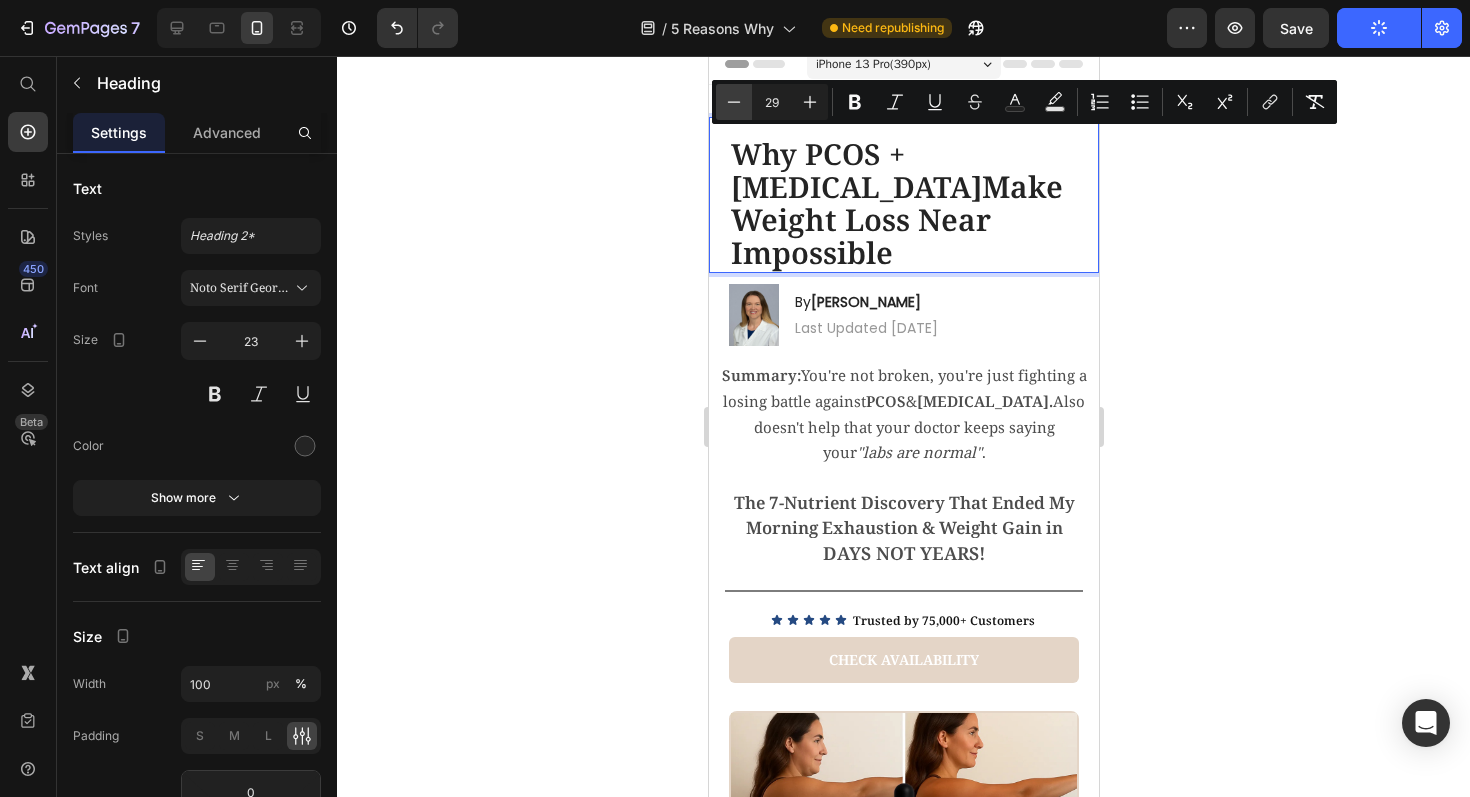 click 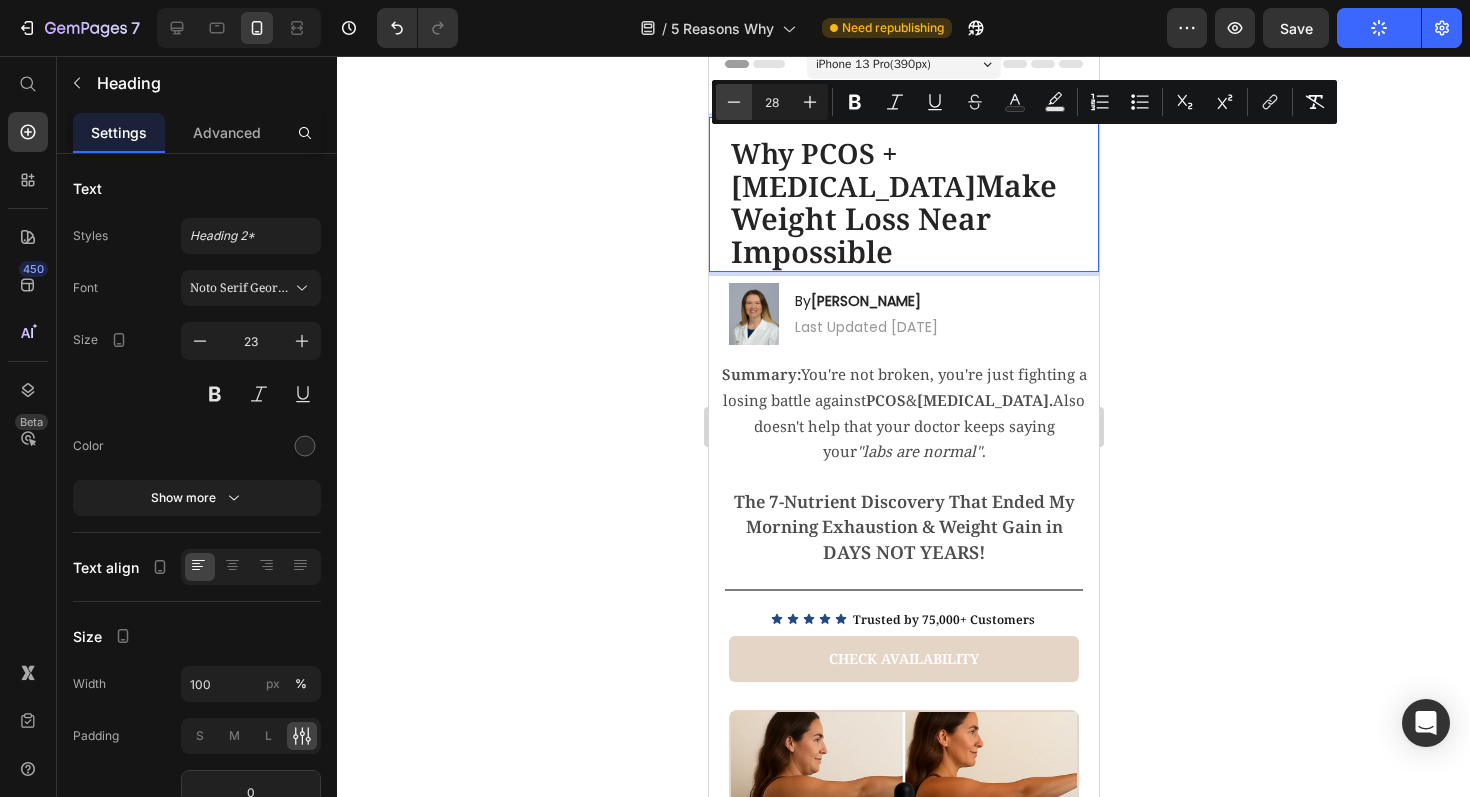 click 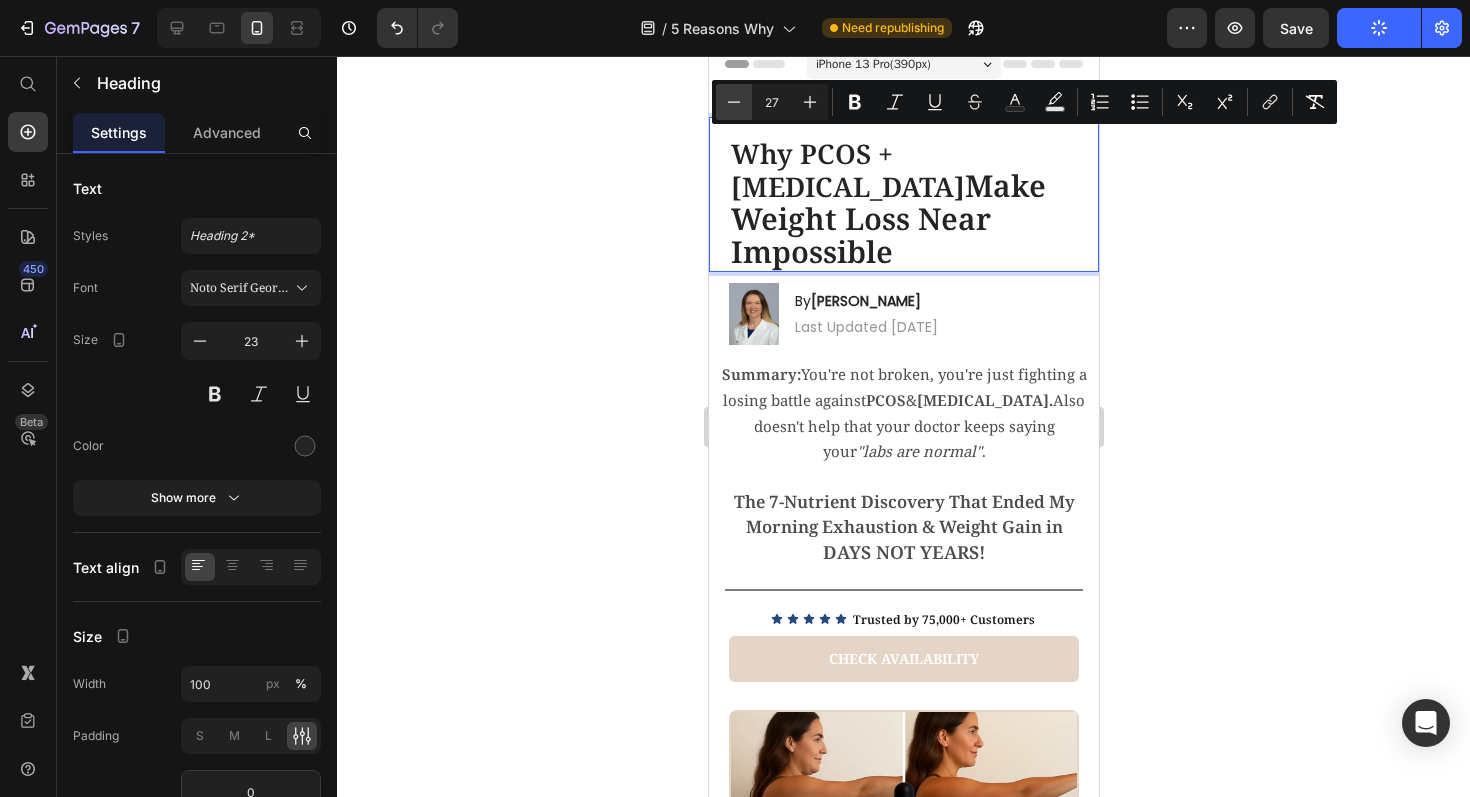 click 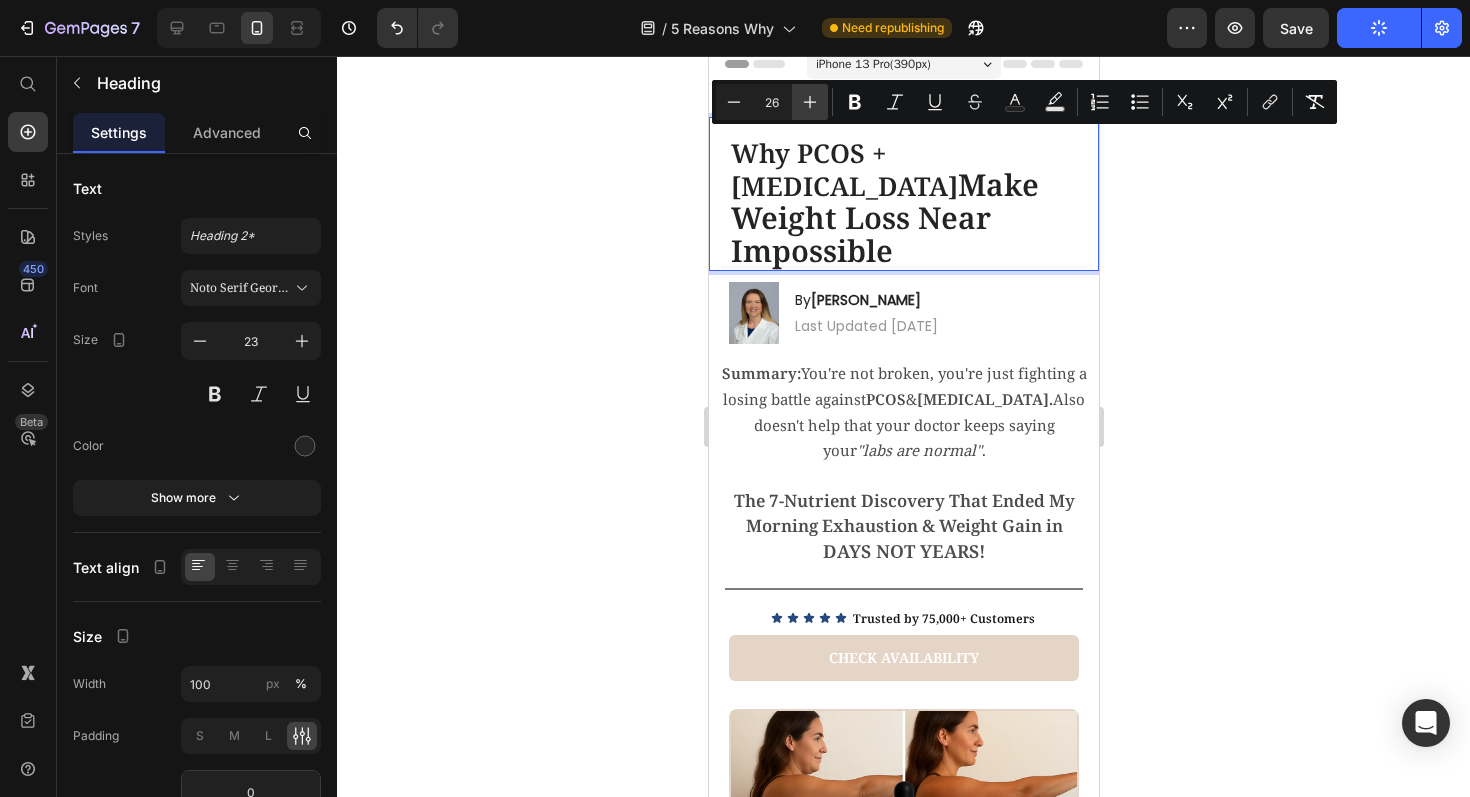 click 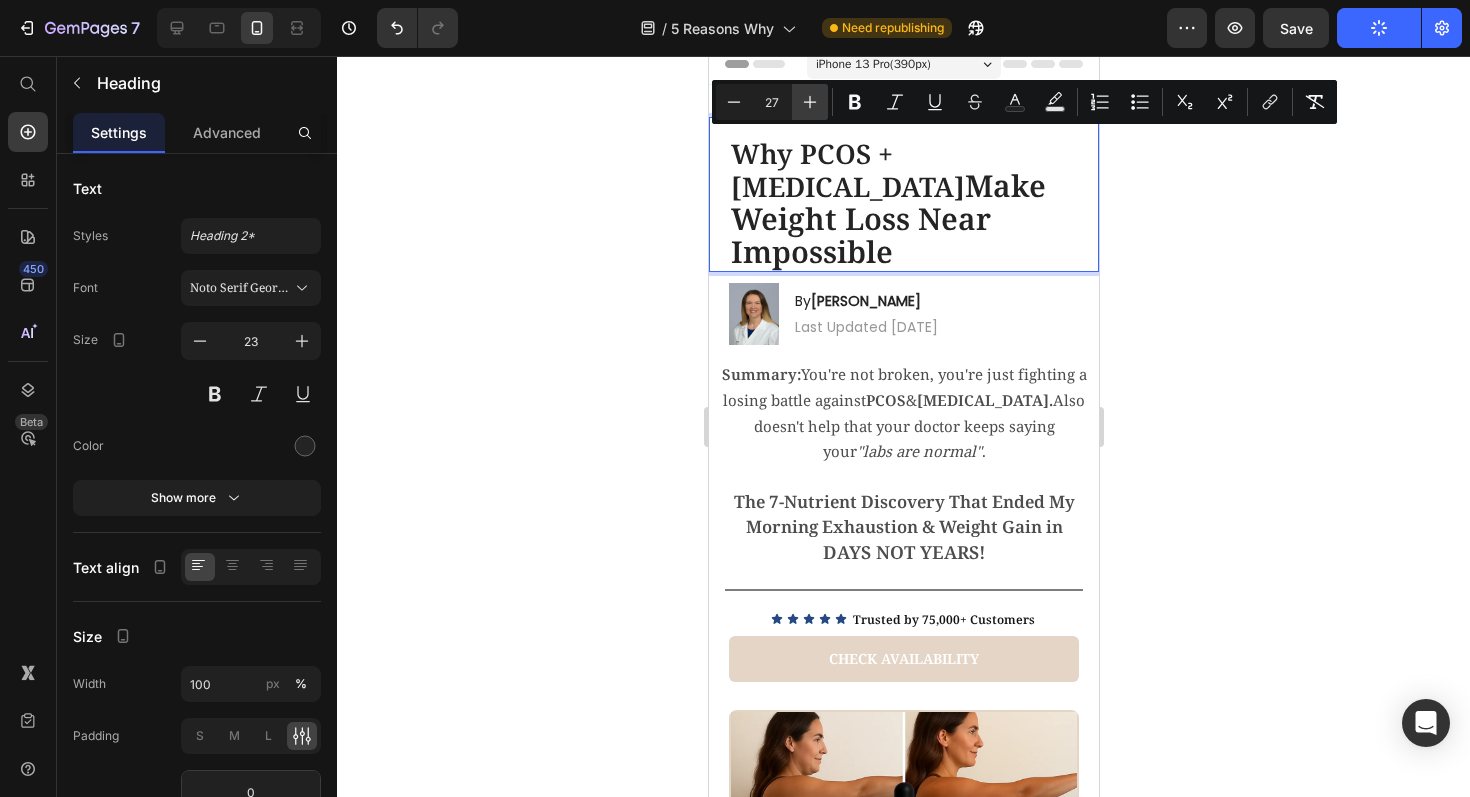 click 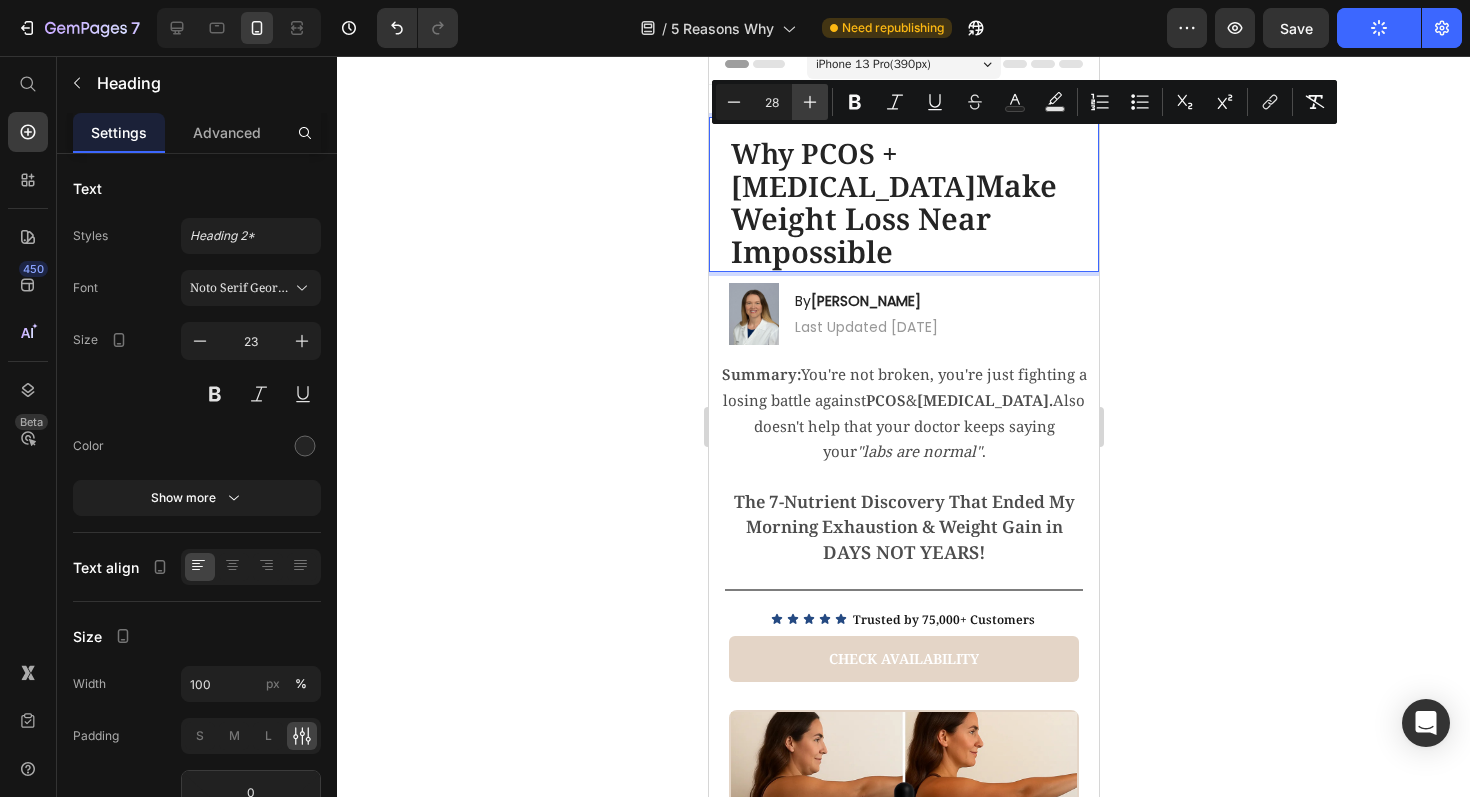 click 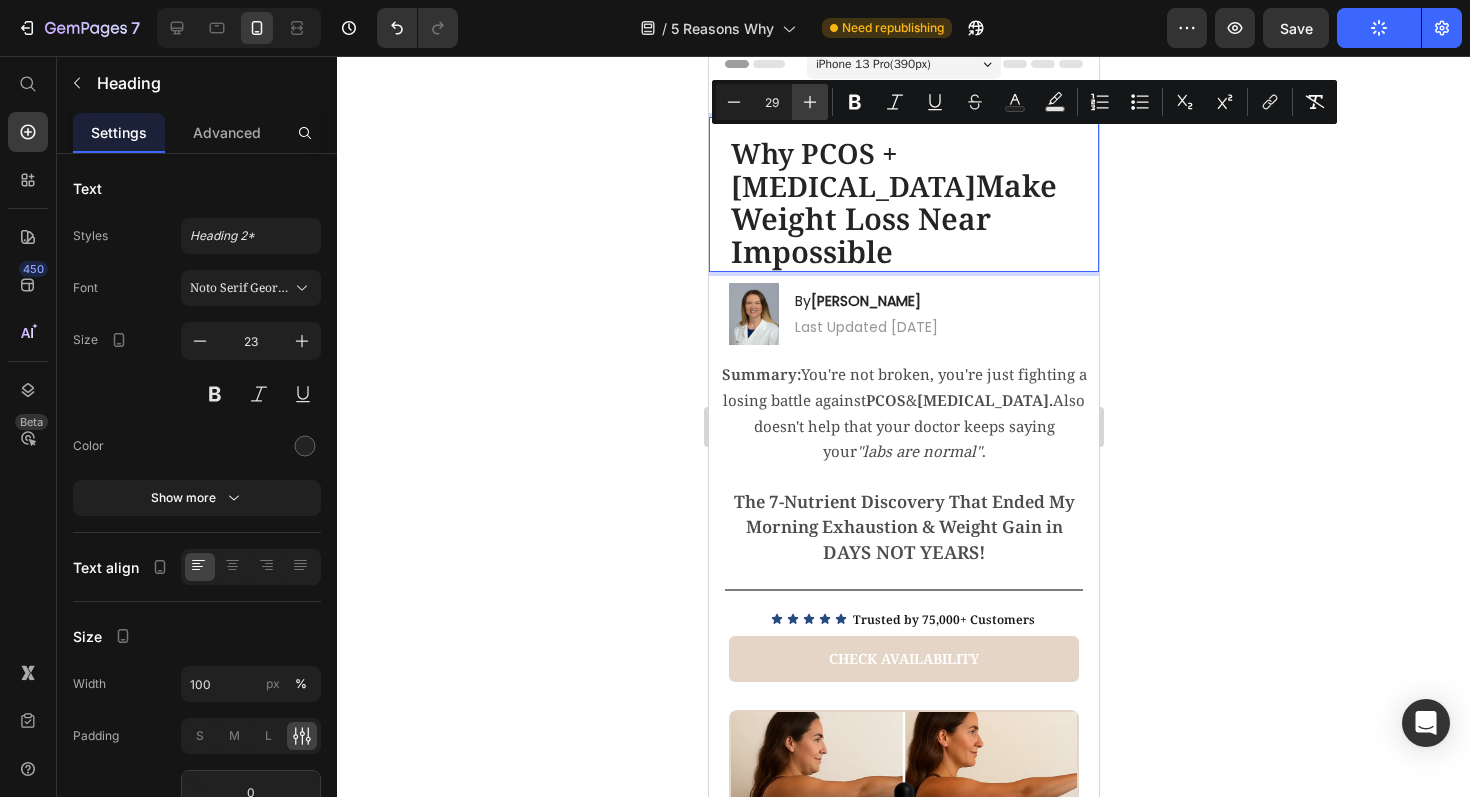 click 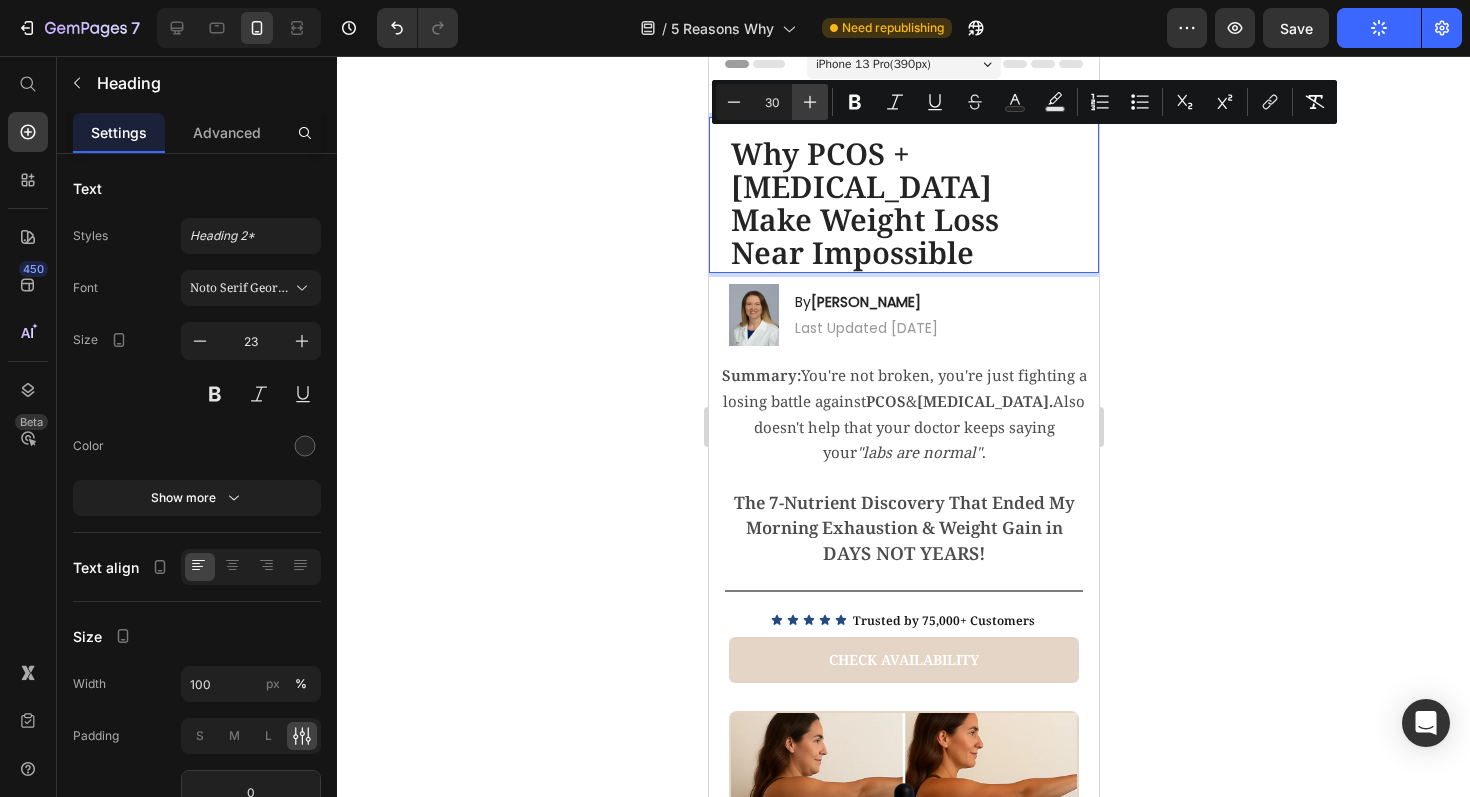 click 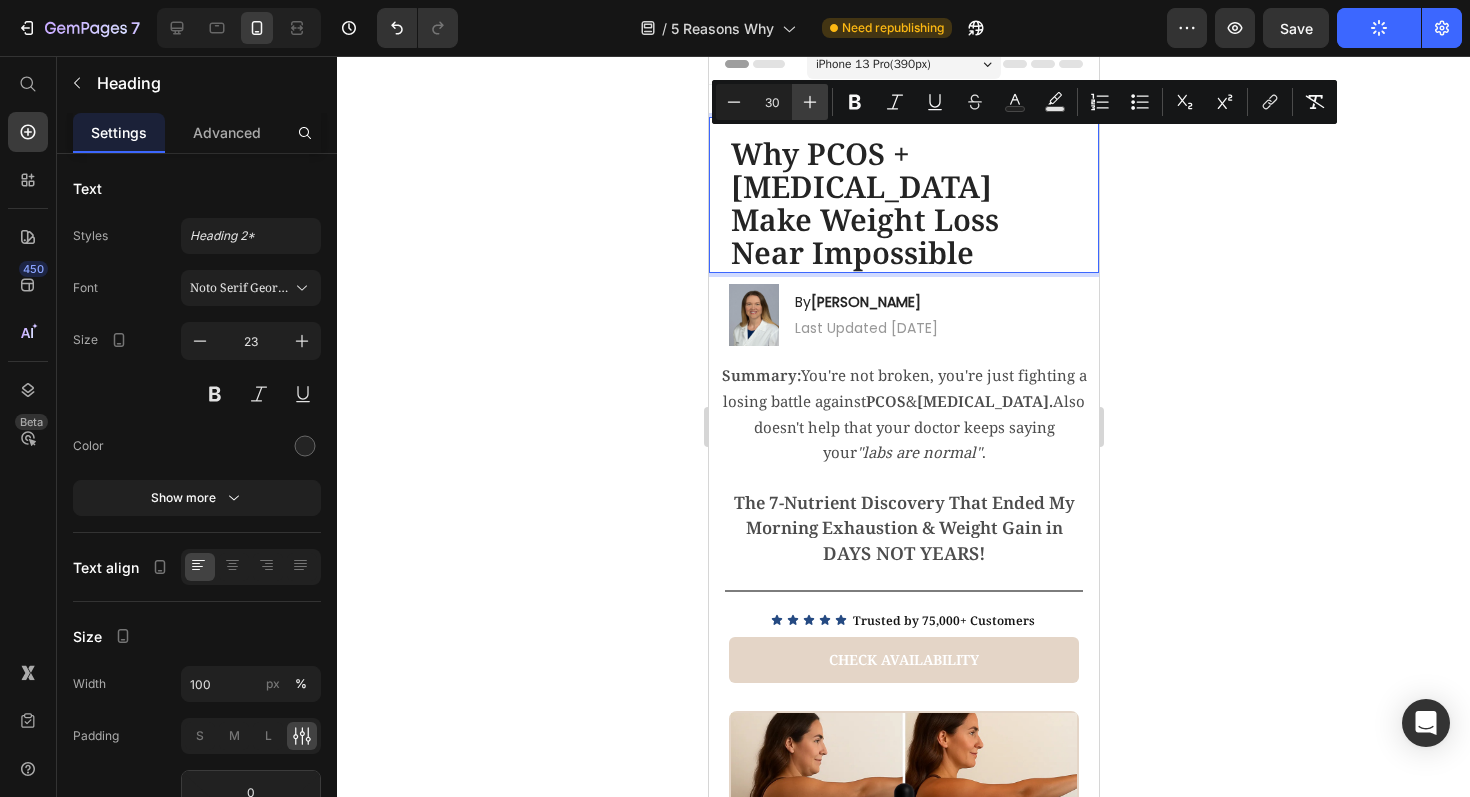 type on "31" 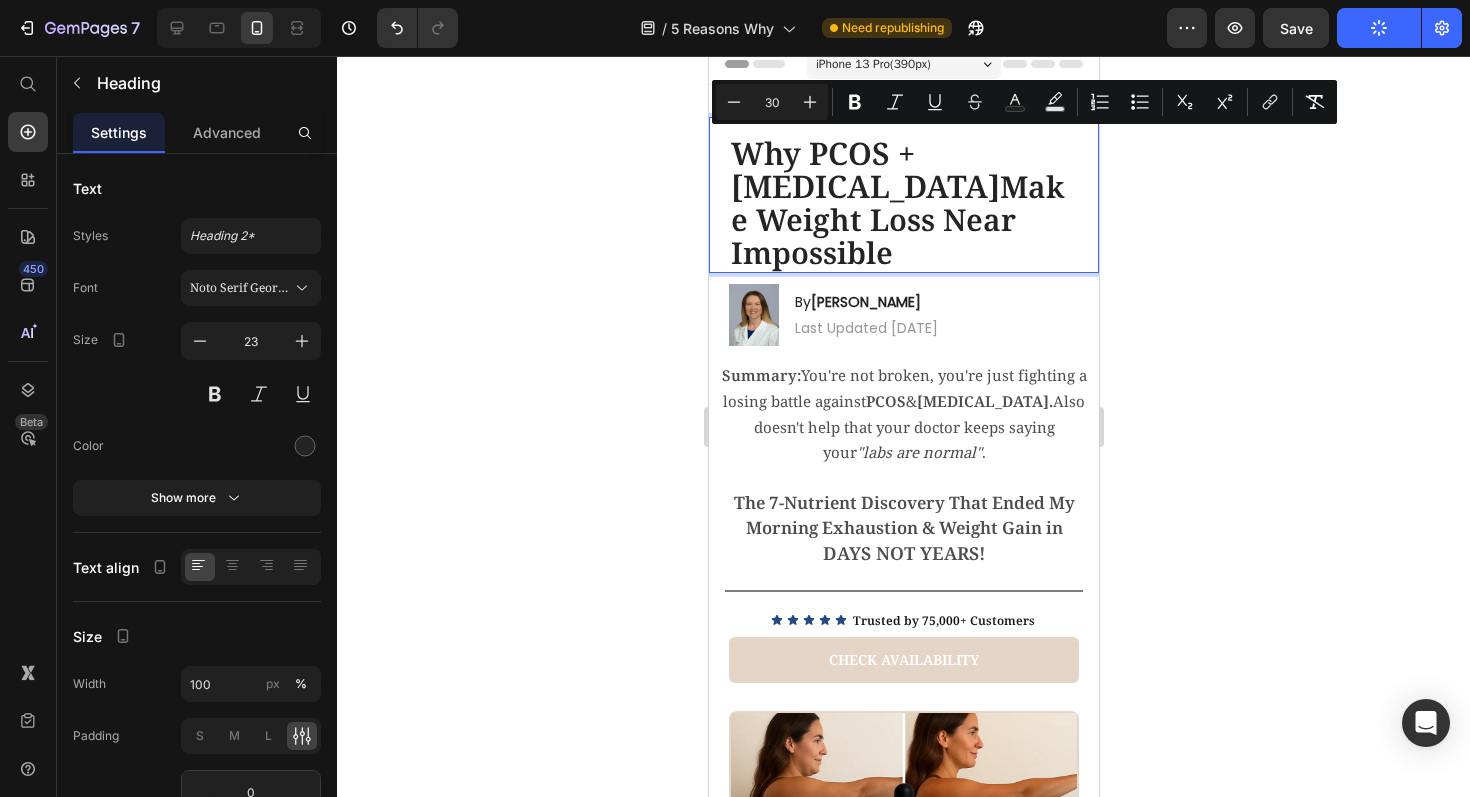 click on "Why PCOS + [MEDICAL_DATA]  Make Weight Loss Near Impossible" at bounding box center (903, 205) 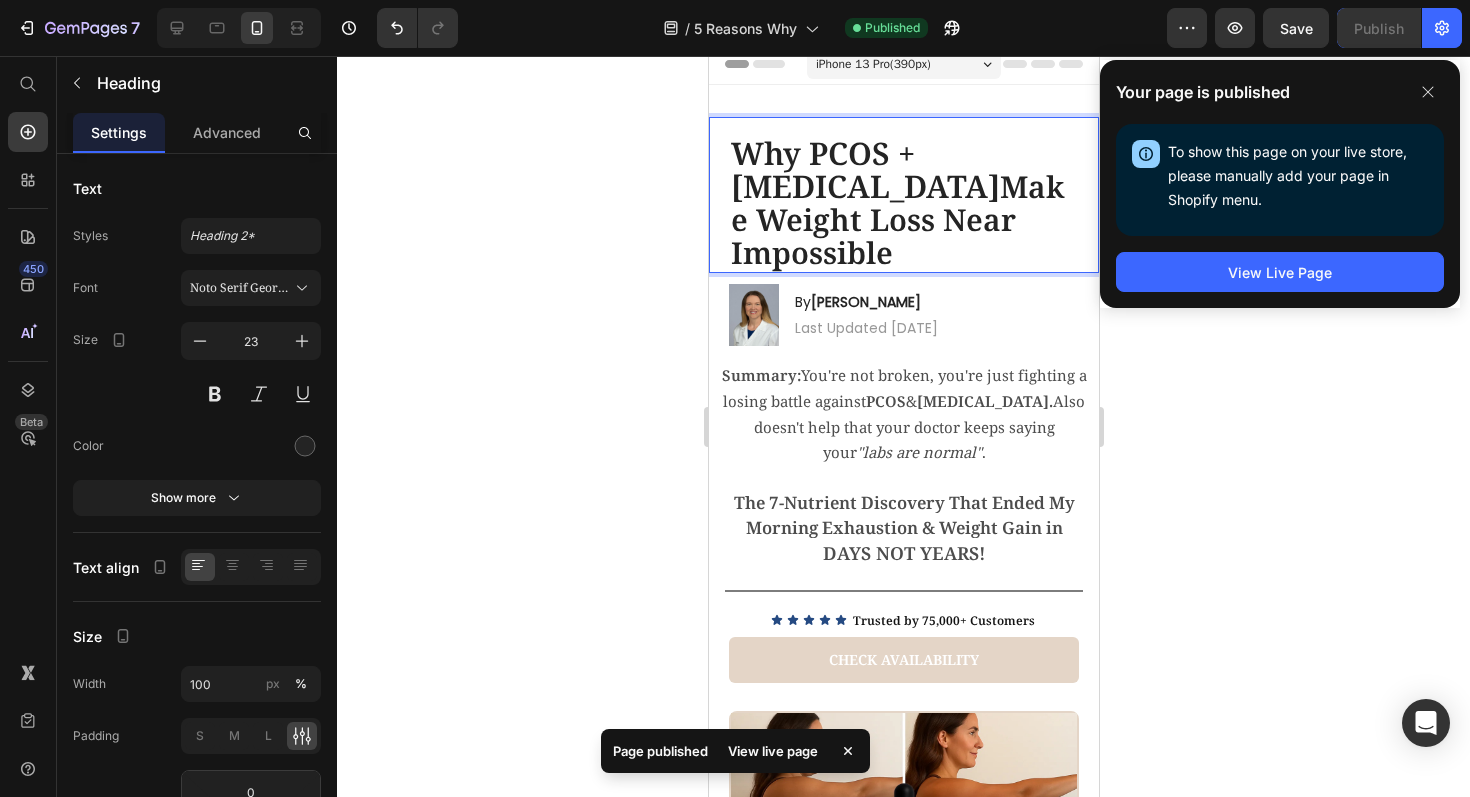 click on "Make Weight Loss Near Impossible" at bounding box center (897, 219) 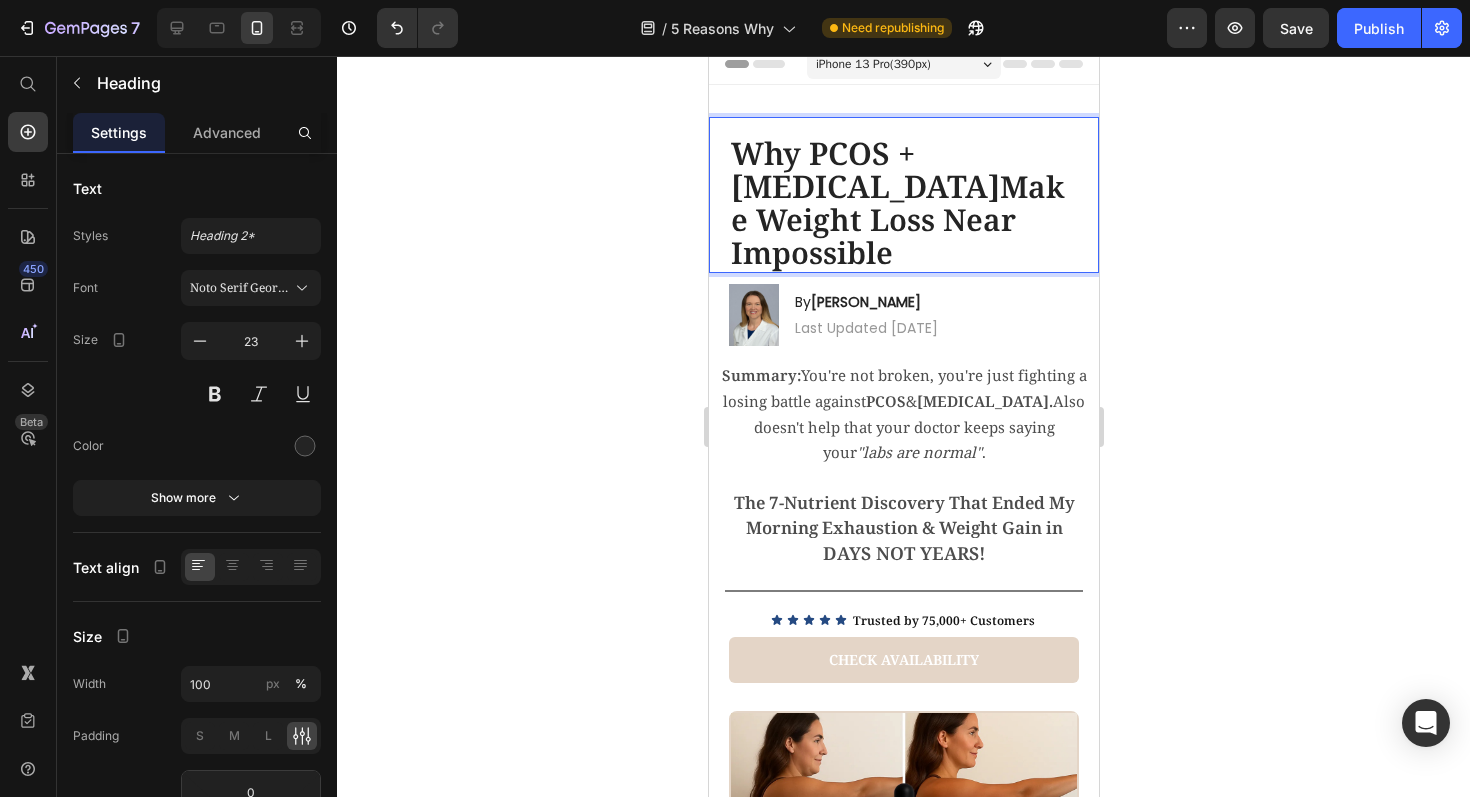 click on "Why PCOS + [MEDICAL_DATA]" at bounding box center (864, 169) 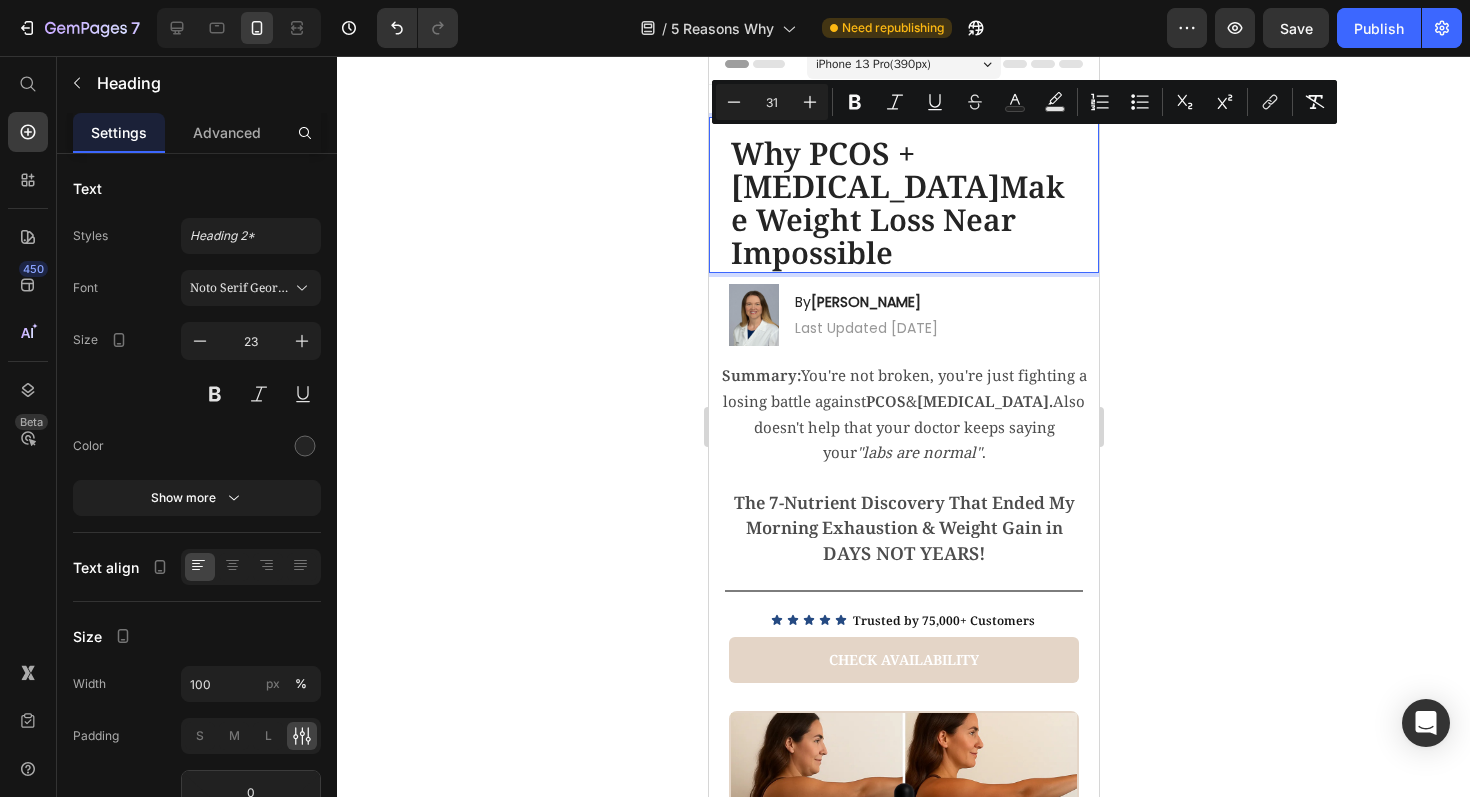 drag, startPoint x: 985, startPoint y: 245, endPoint x: 1408, endPoint y: 223, distance: 423.57172 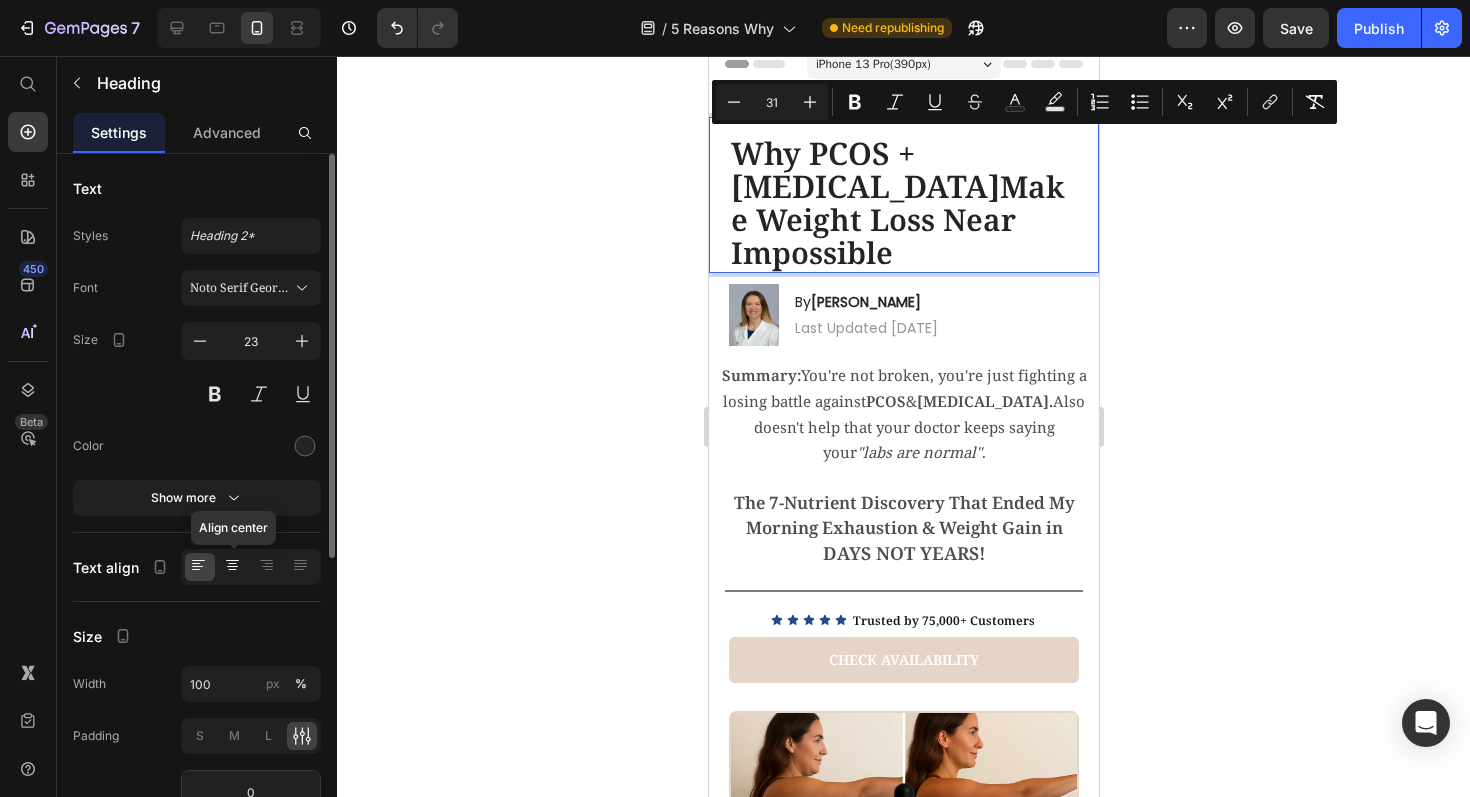 click 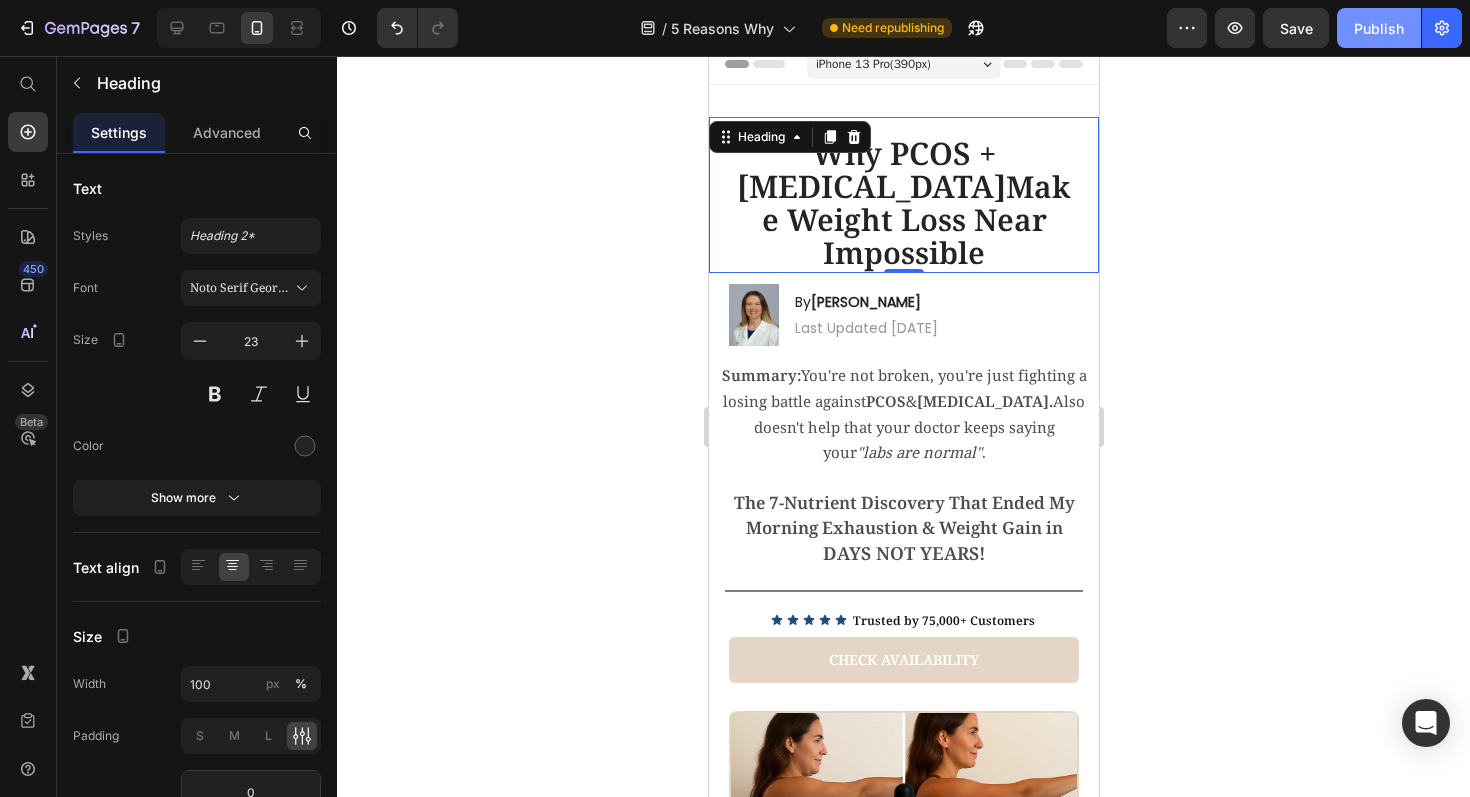 click on "Publish" at bounding box center (1379, 28) 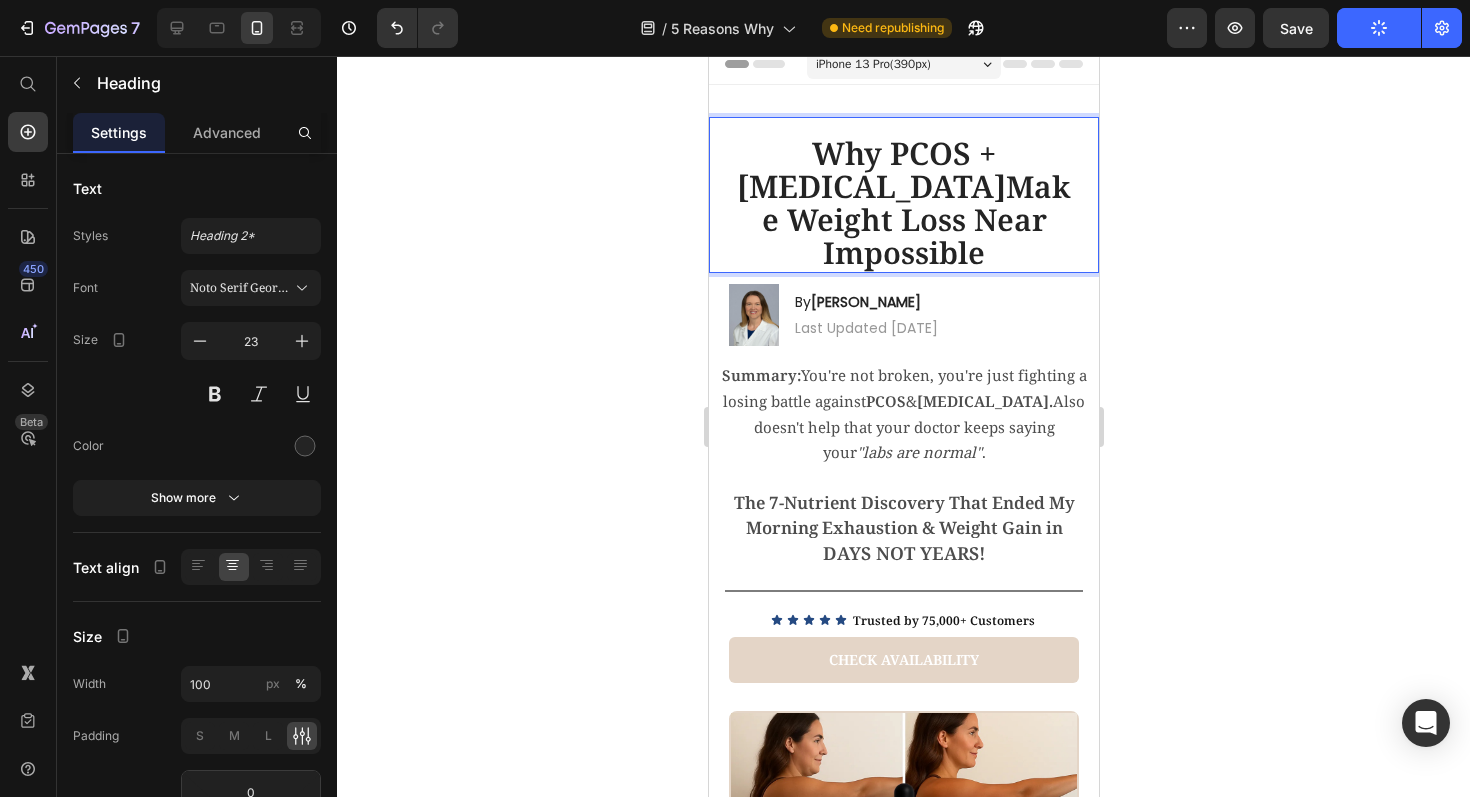 drag, startPoint x: 1019, startPoint y: 254, endPoint x: 802, endPoint y: 229, distance: 218.43535 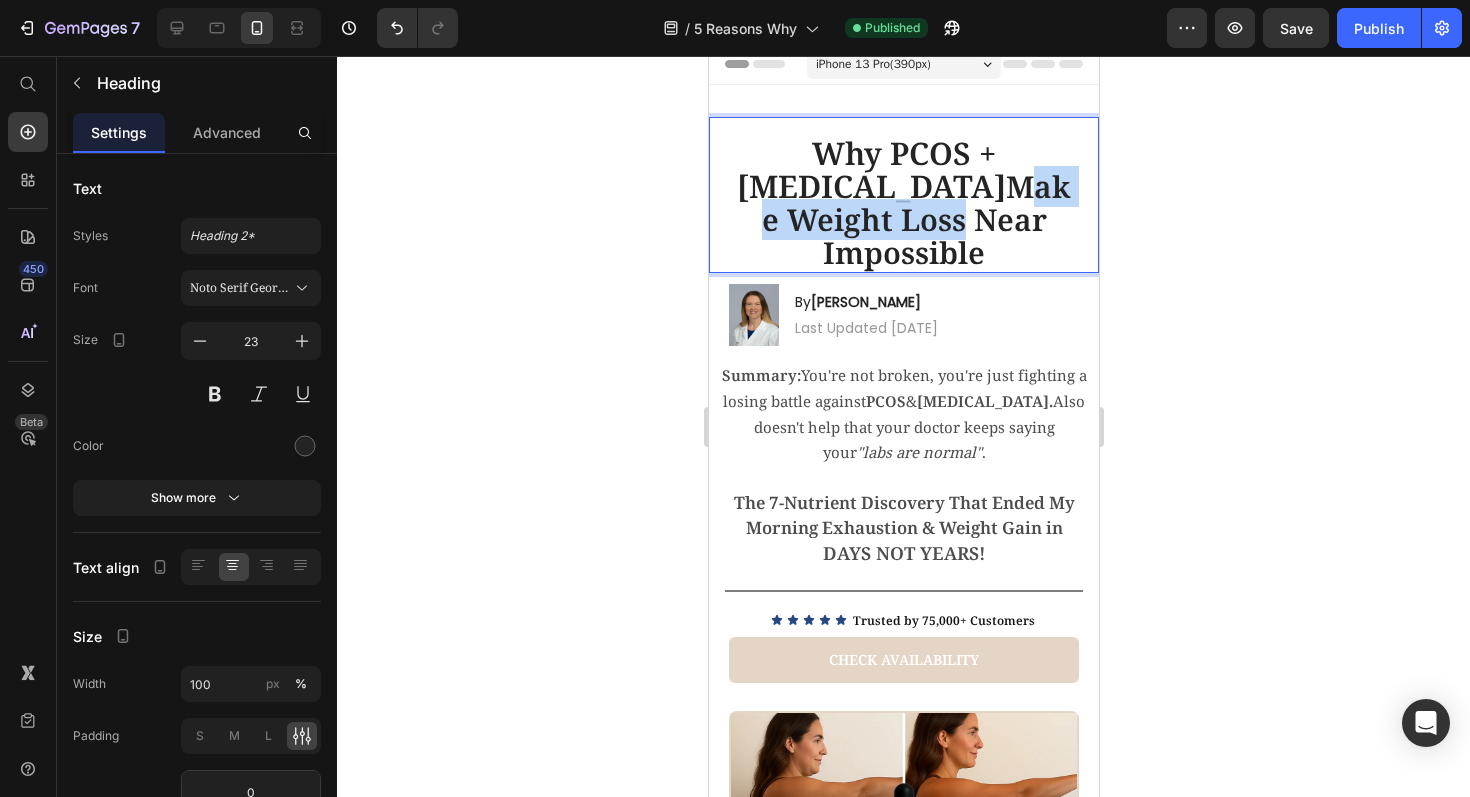 drag, startPoint x: 1009, startPoint y: 233, endPoint x: 770, endPoint y: 230, distance: 239.01883 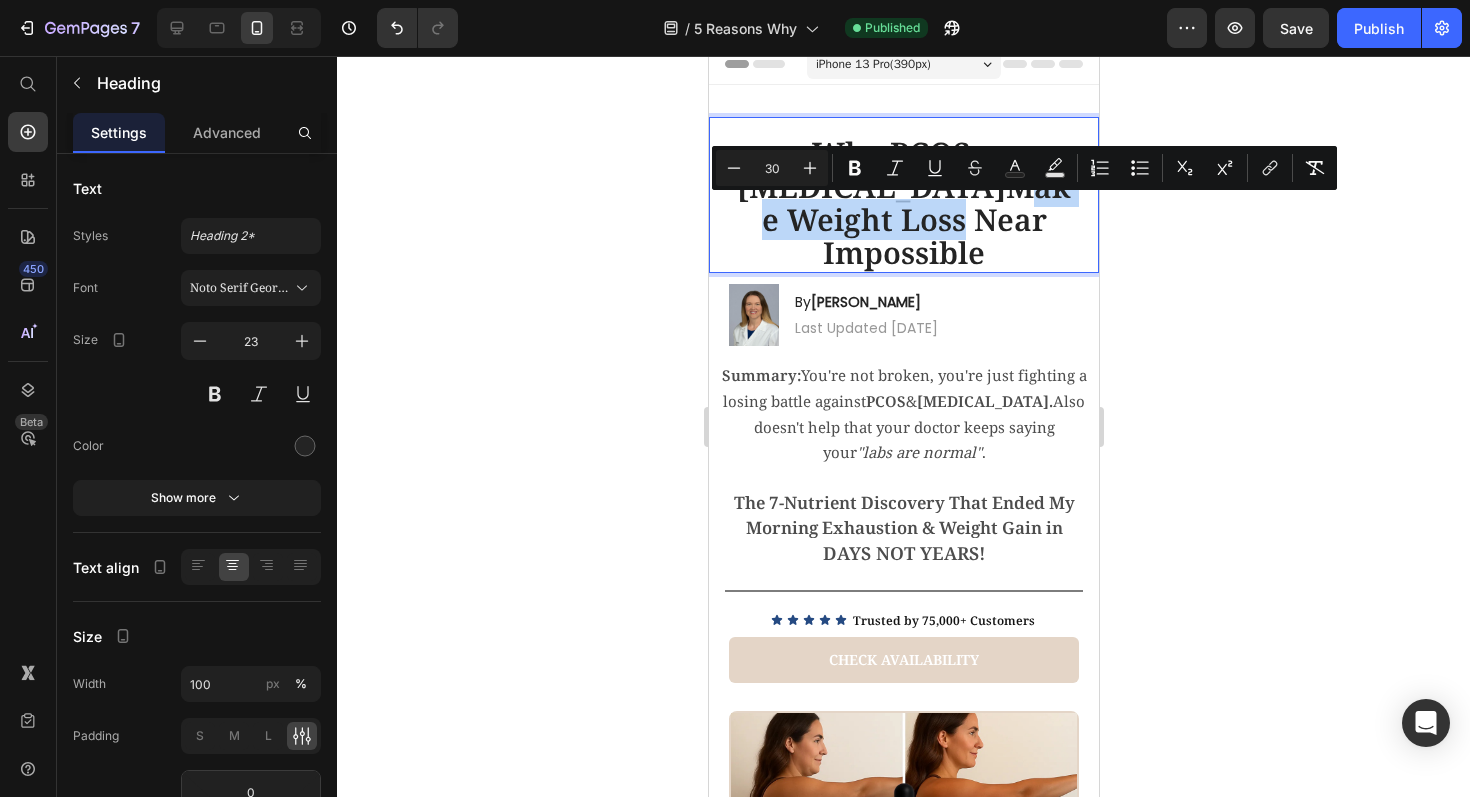 click on "Make Weight Loss Near Impossible" at bounding box center [916, 219] 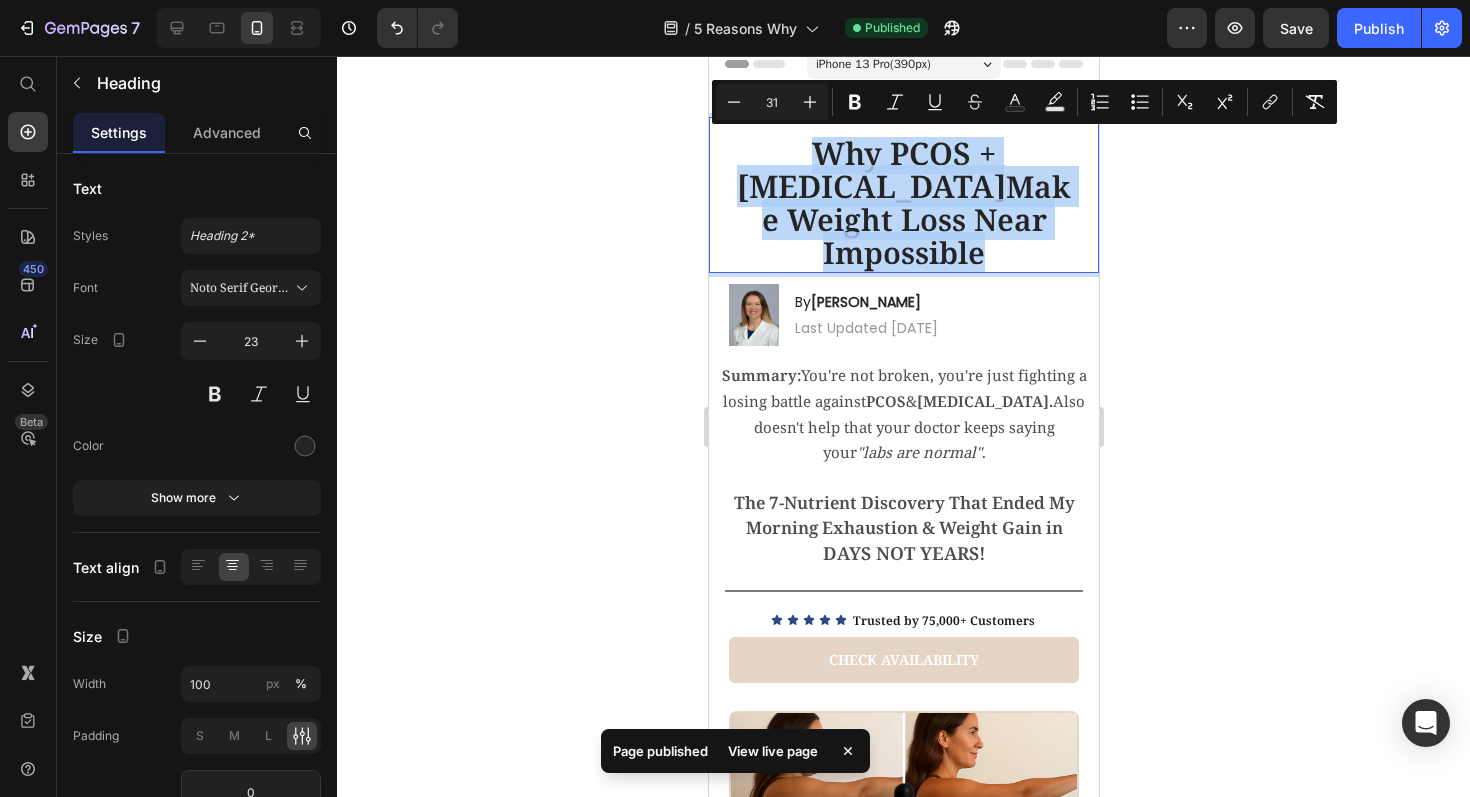 drag, startPoint x: 992, startPoint y: 251, endPoint x: 770, endPoint y: 166, distance: 237.71622 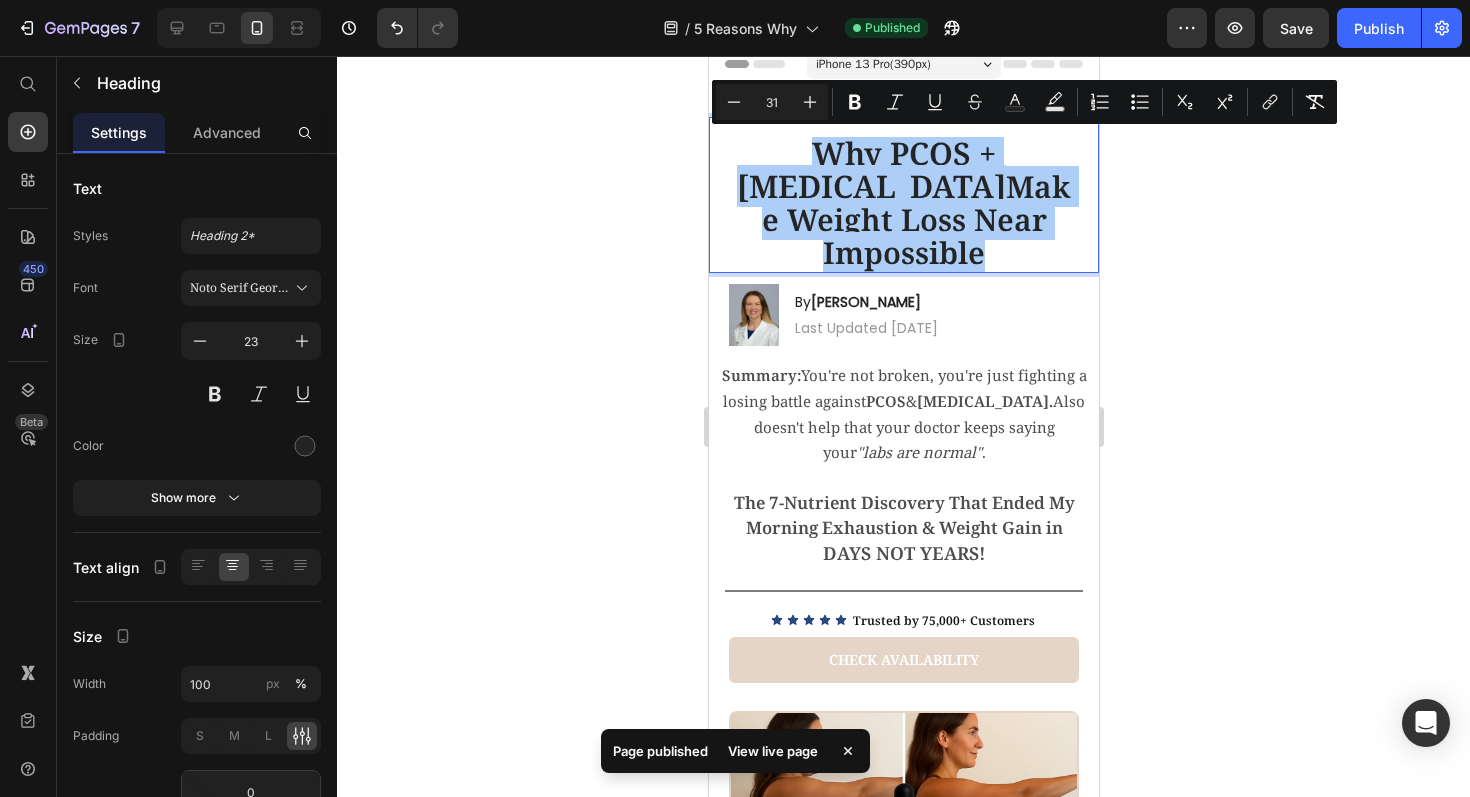 click 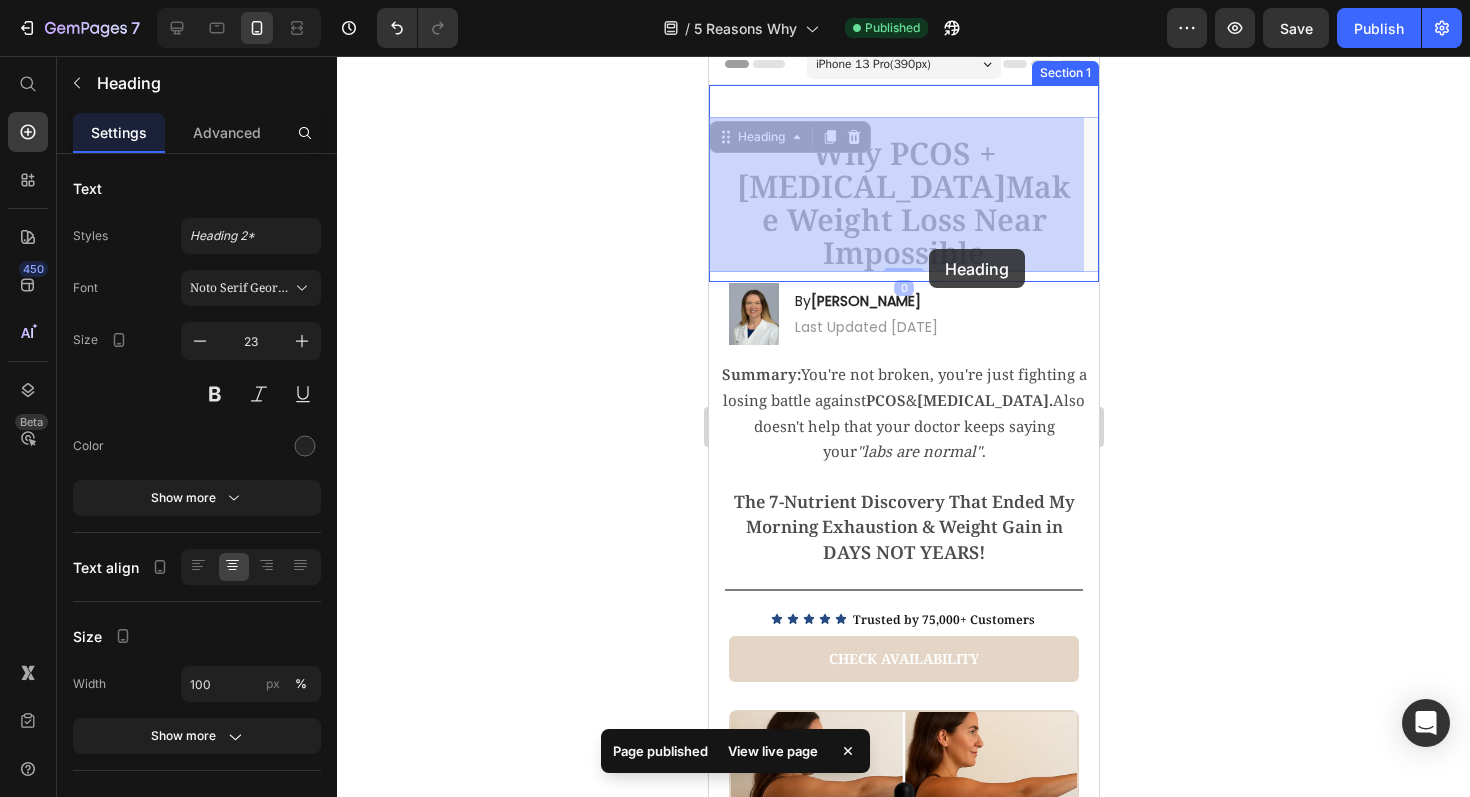 drag, startPoint x: 1027, startPoint y: 248, endPoint x: 947, endPoint y: 250, distance: 80.024994 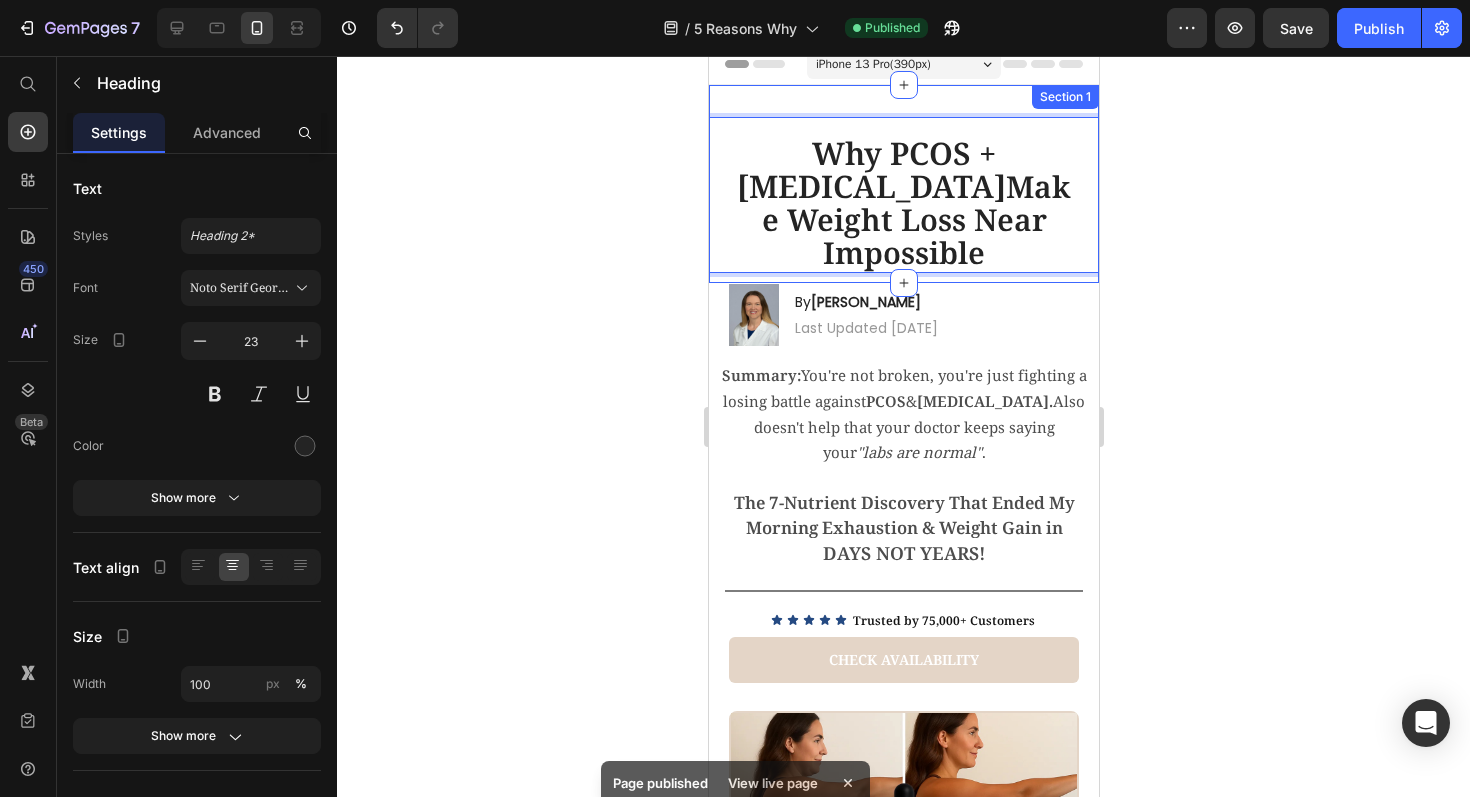 drag, startPoint x: 812, startPoint y: 151, endPoint x: 964, endPoint y: 226, distance: 169.4963 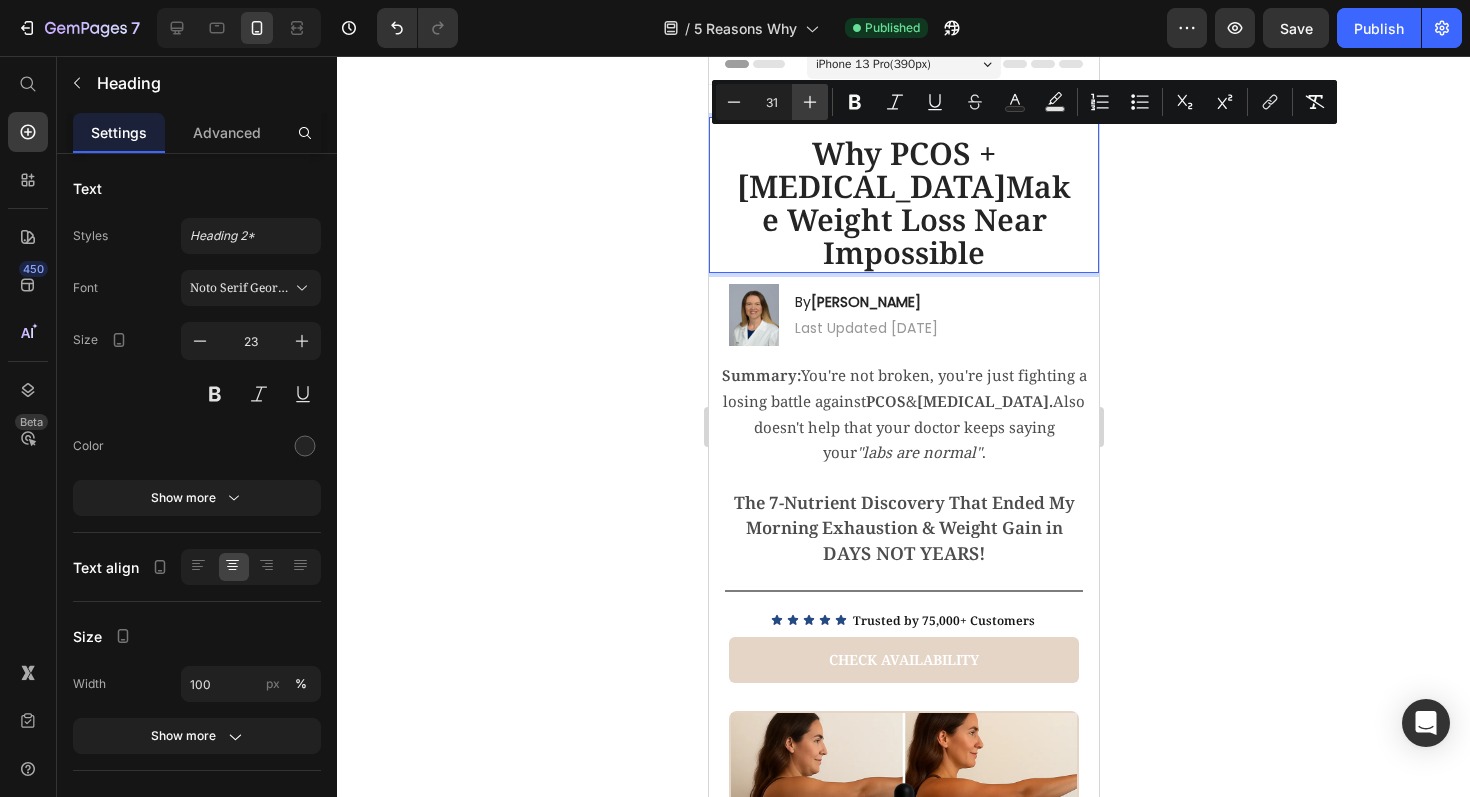 click on "Plus" at bounding box center (810, 102) 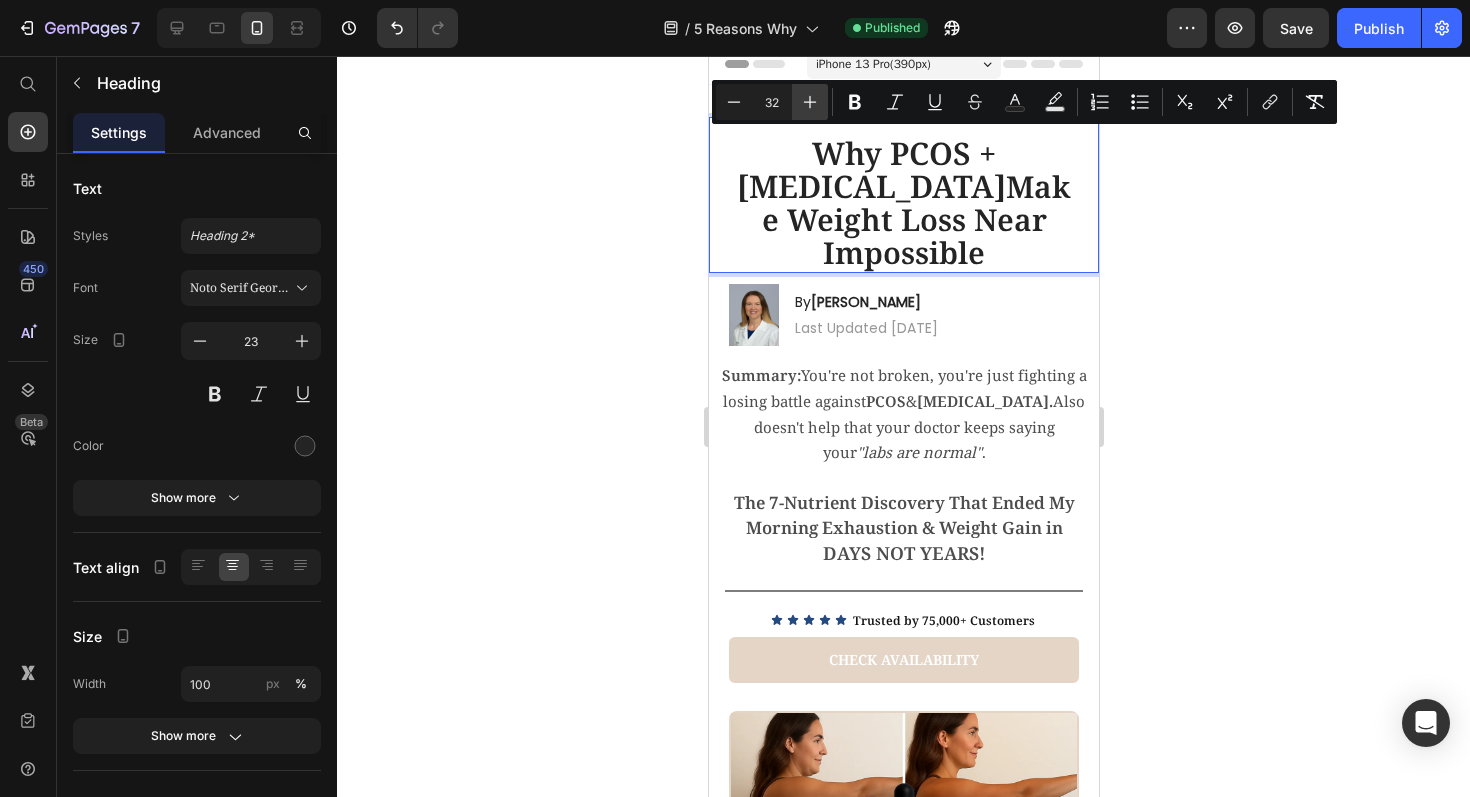 click on "Plus" at bounding box center [810, 102] 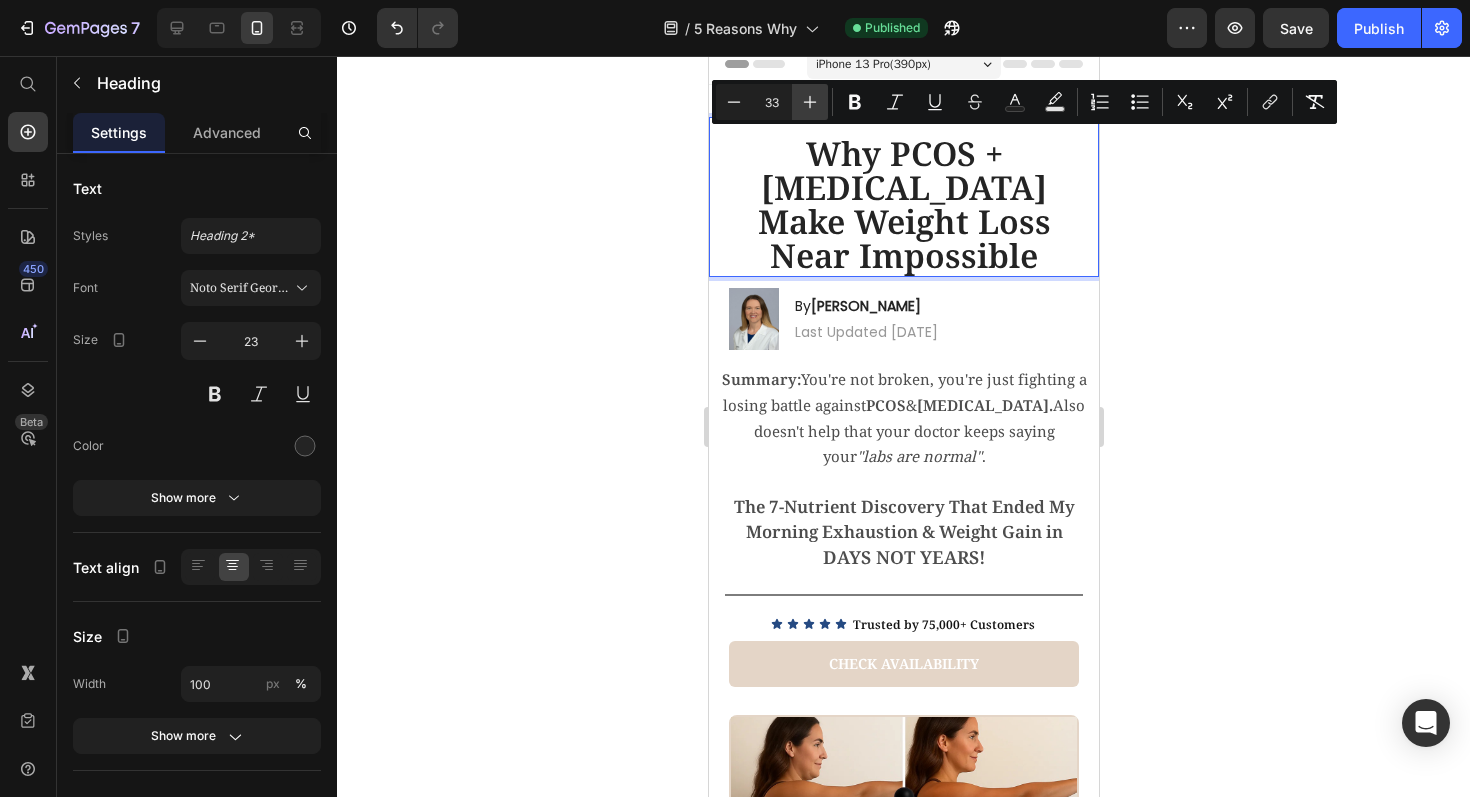 click on "Plus" at bounding box center [810, 102] 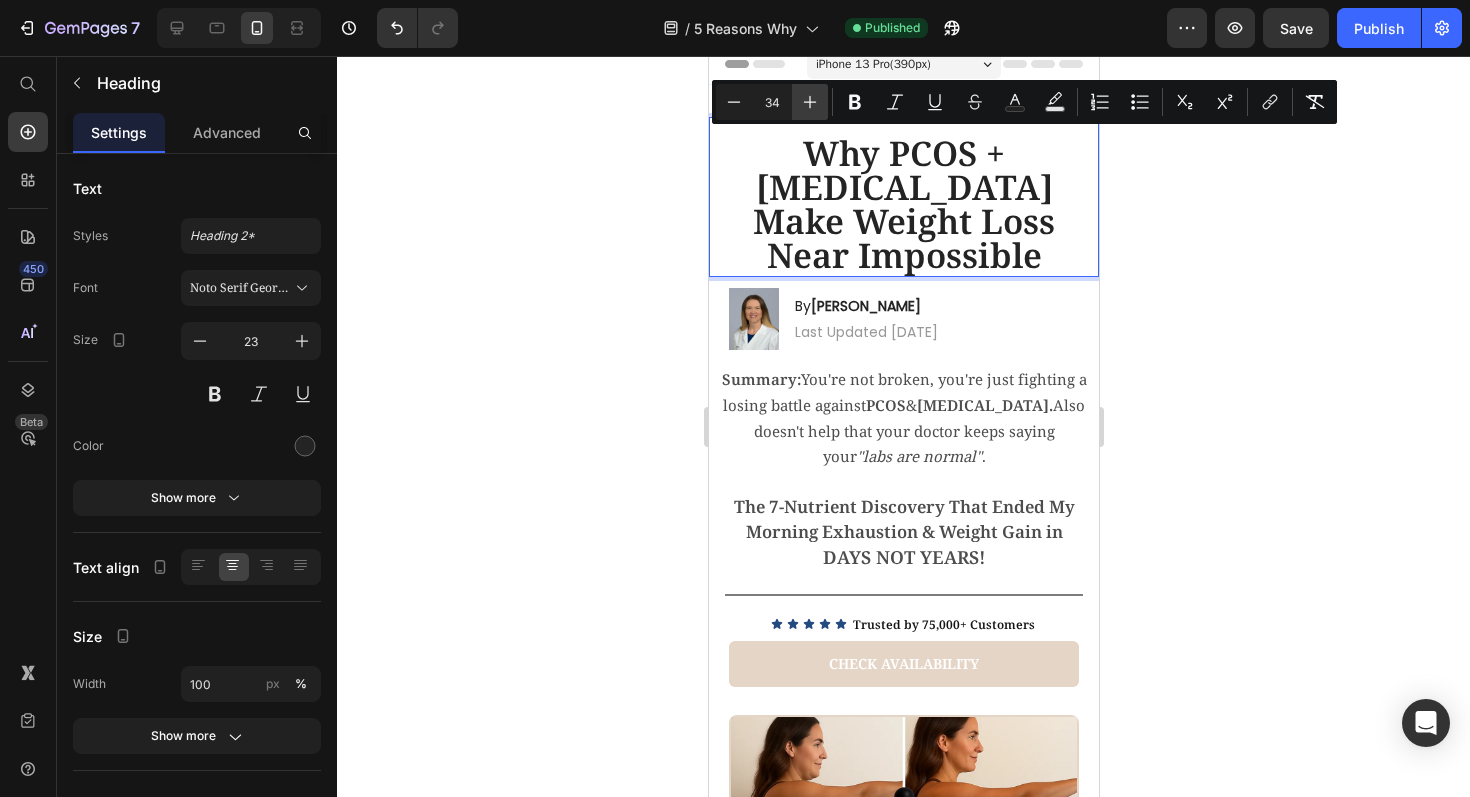click on "Plus" at bounding box center [810, 102] 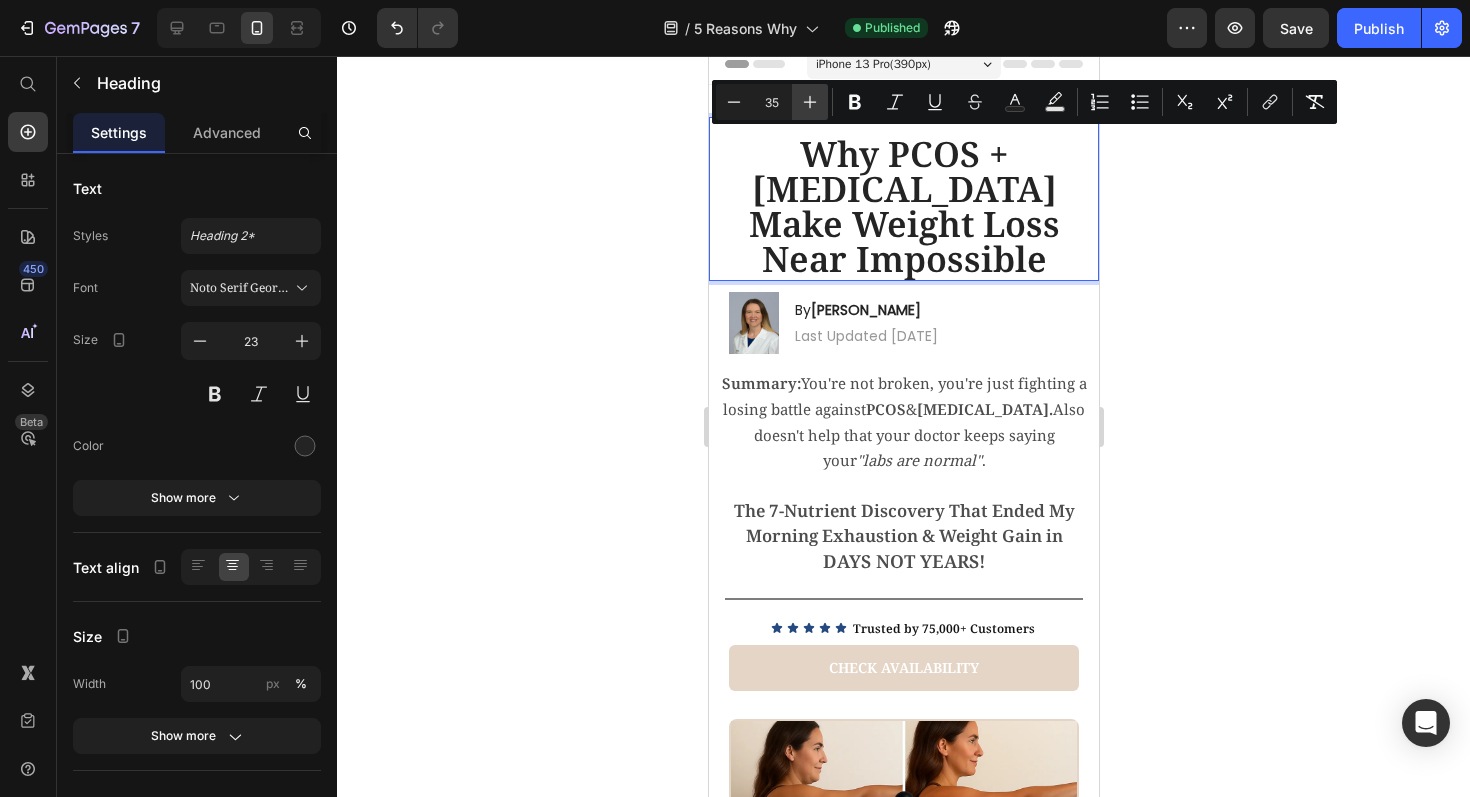 click on "Plus" at bounding box center [810, 102] 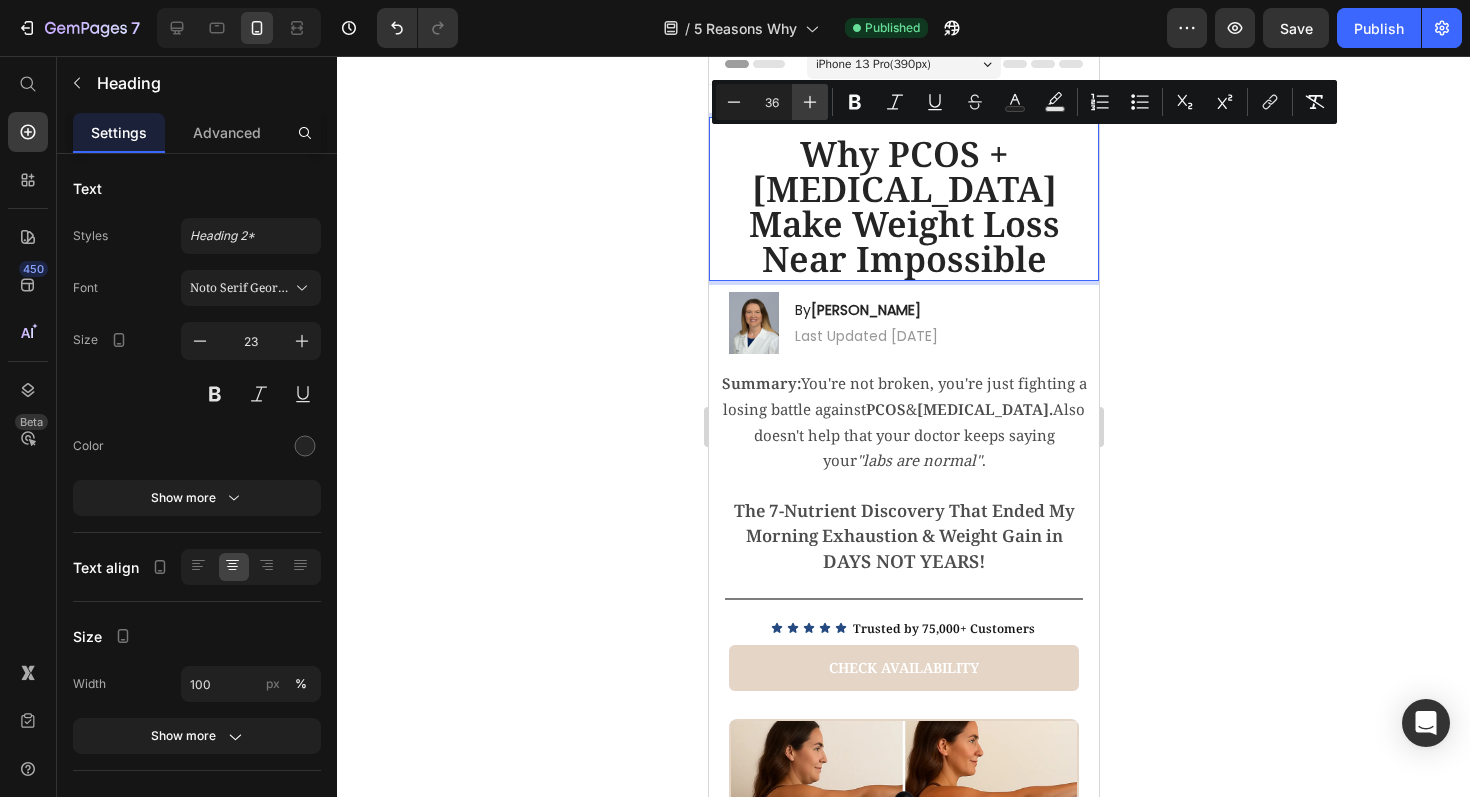 click on "Plus" at bounding box center [810, 102] 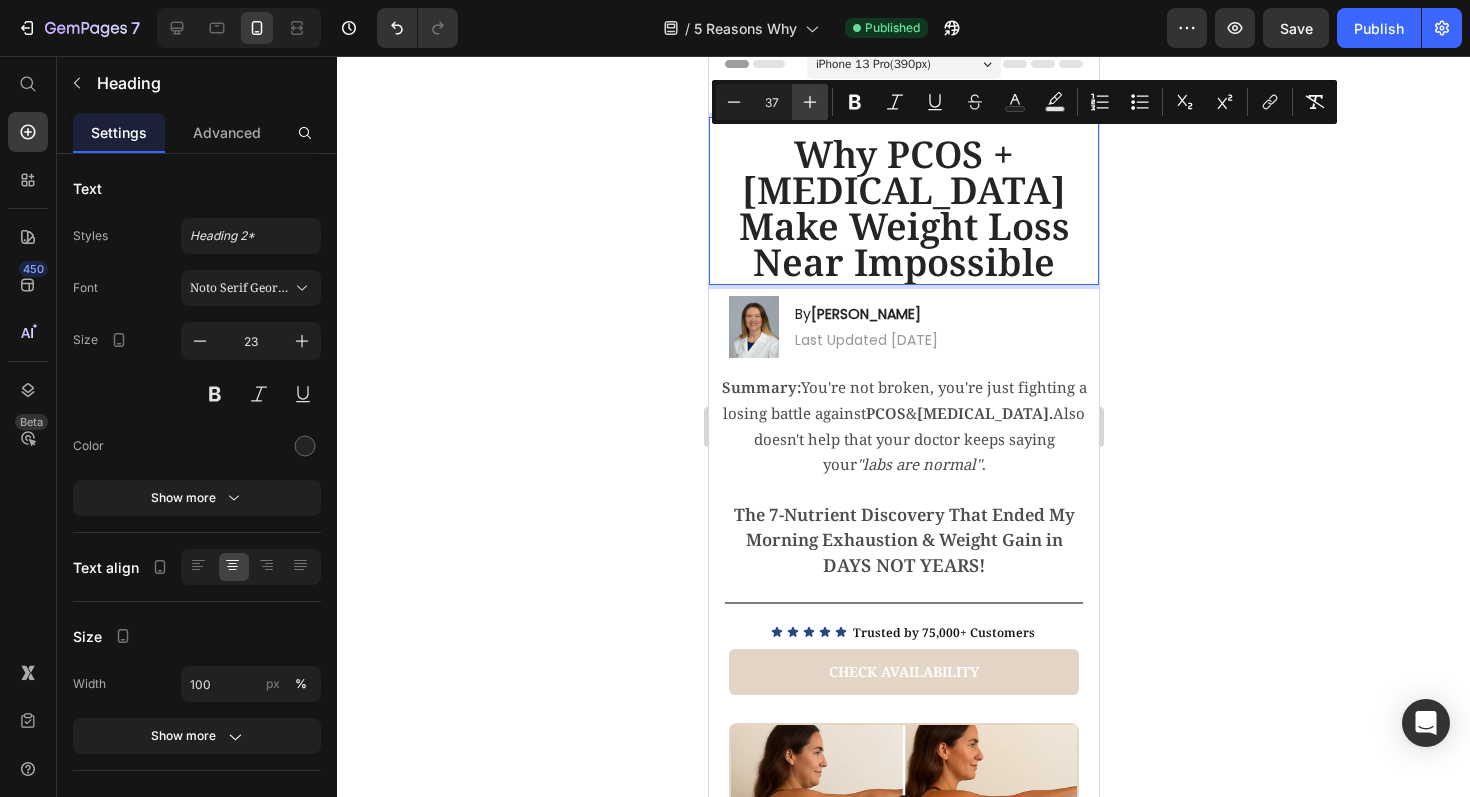 click on "Plus" at bounding box center [810, 102] 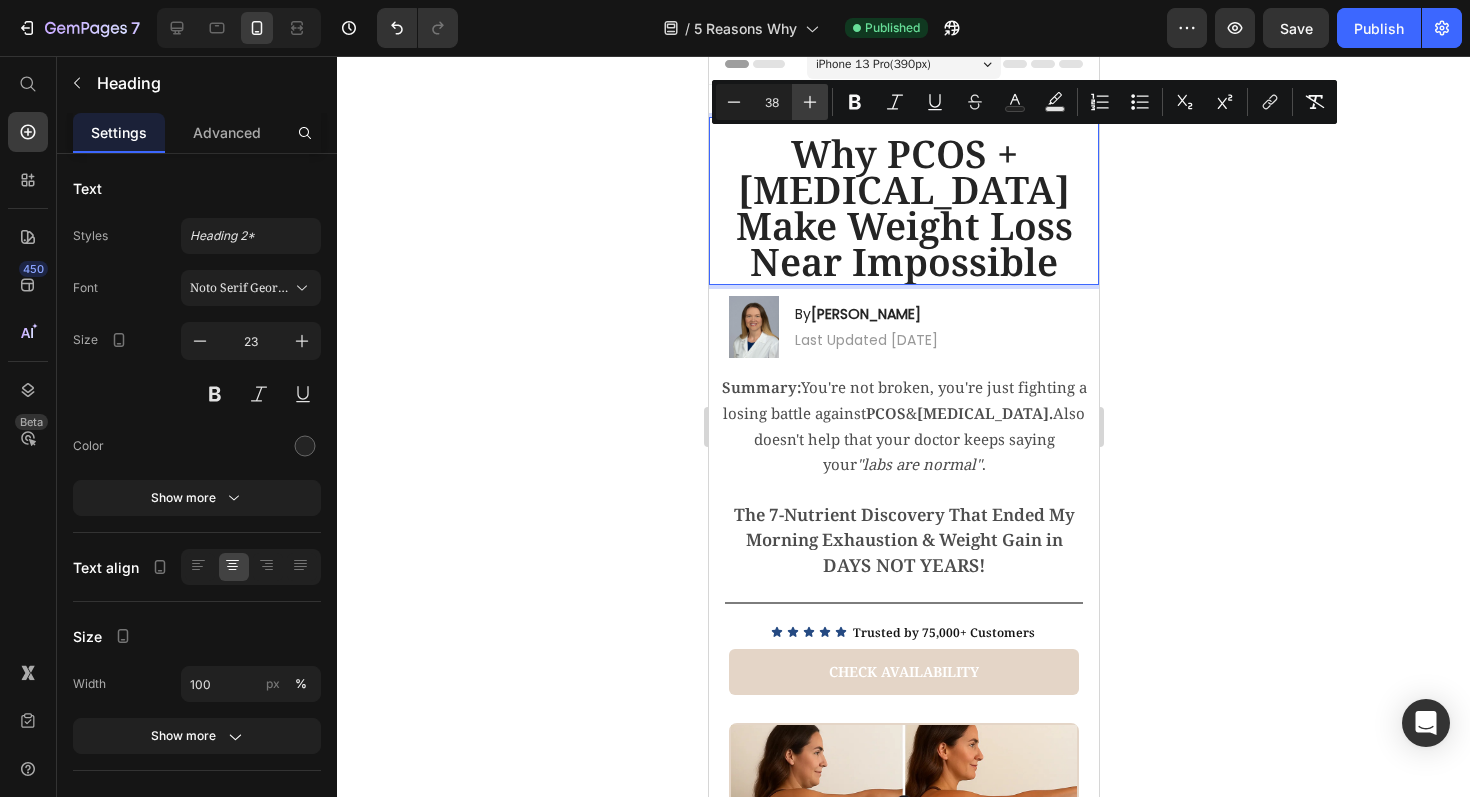 click on "Plus" at bounding box center (810, 102) 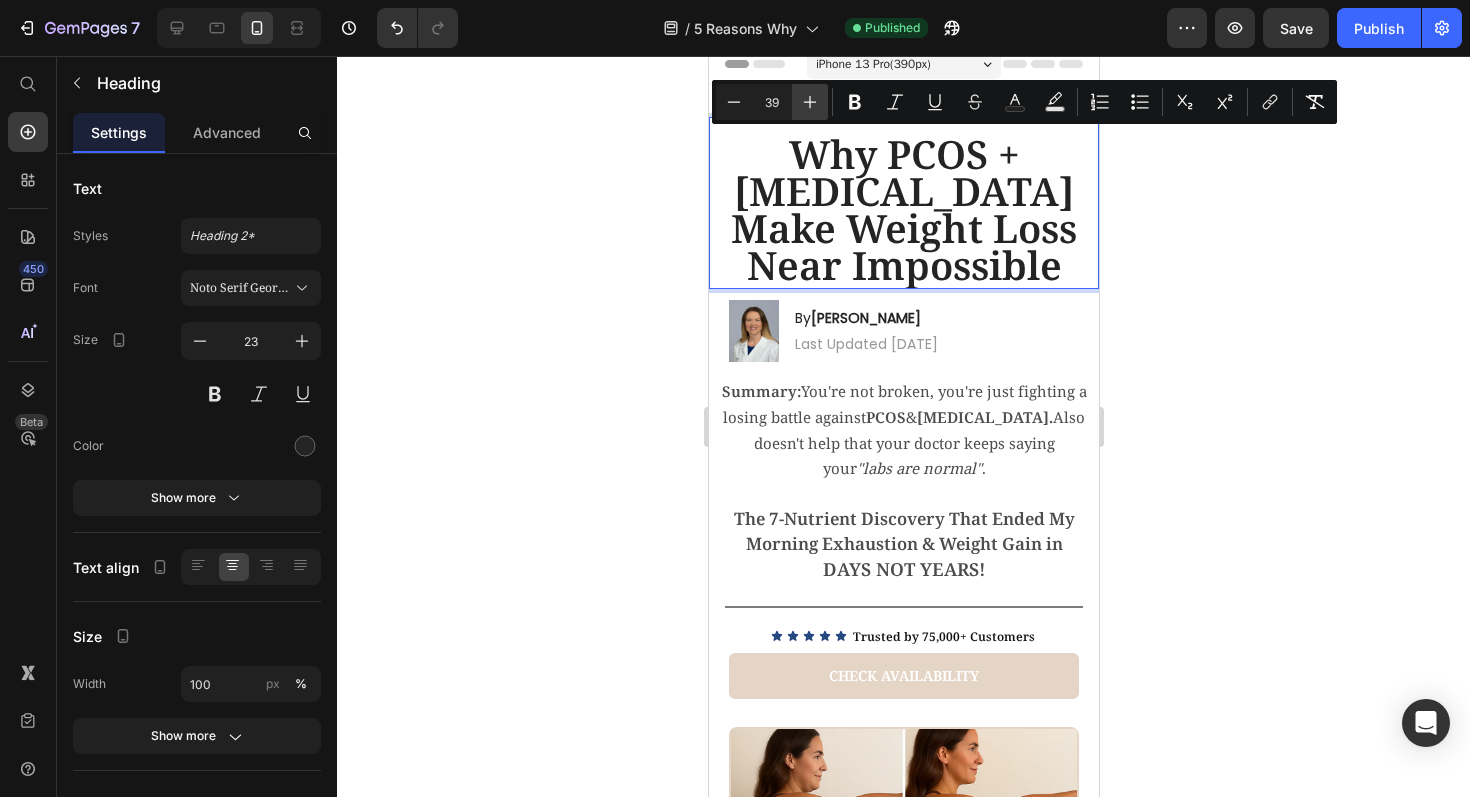 click on "Plus" at bounding box center (810, 102) 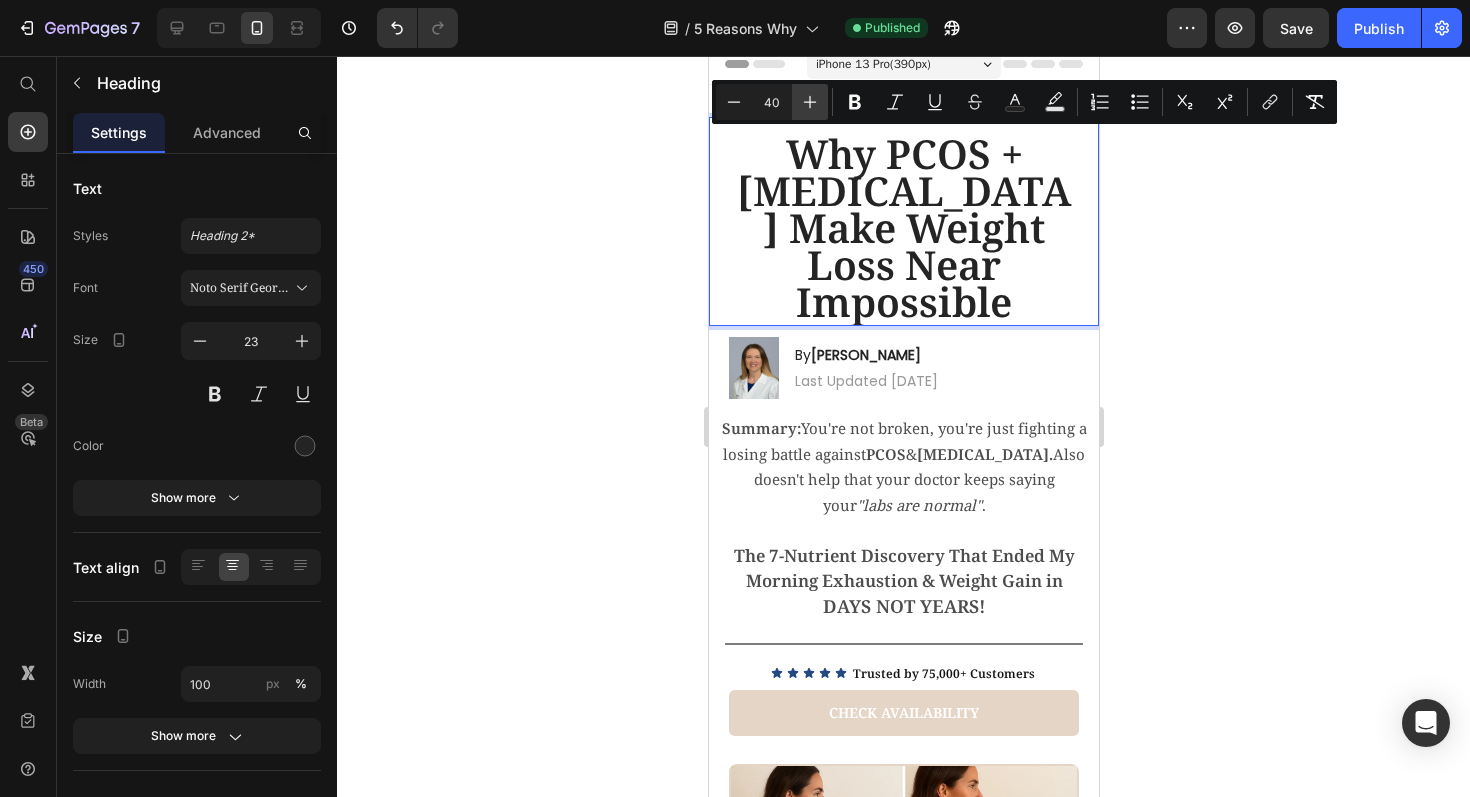 click on "Plus" at bounding box center [810, 102] 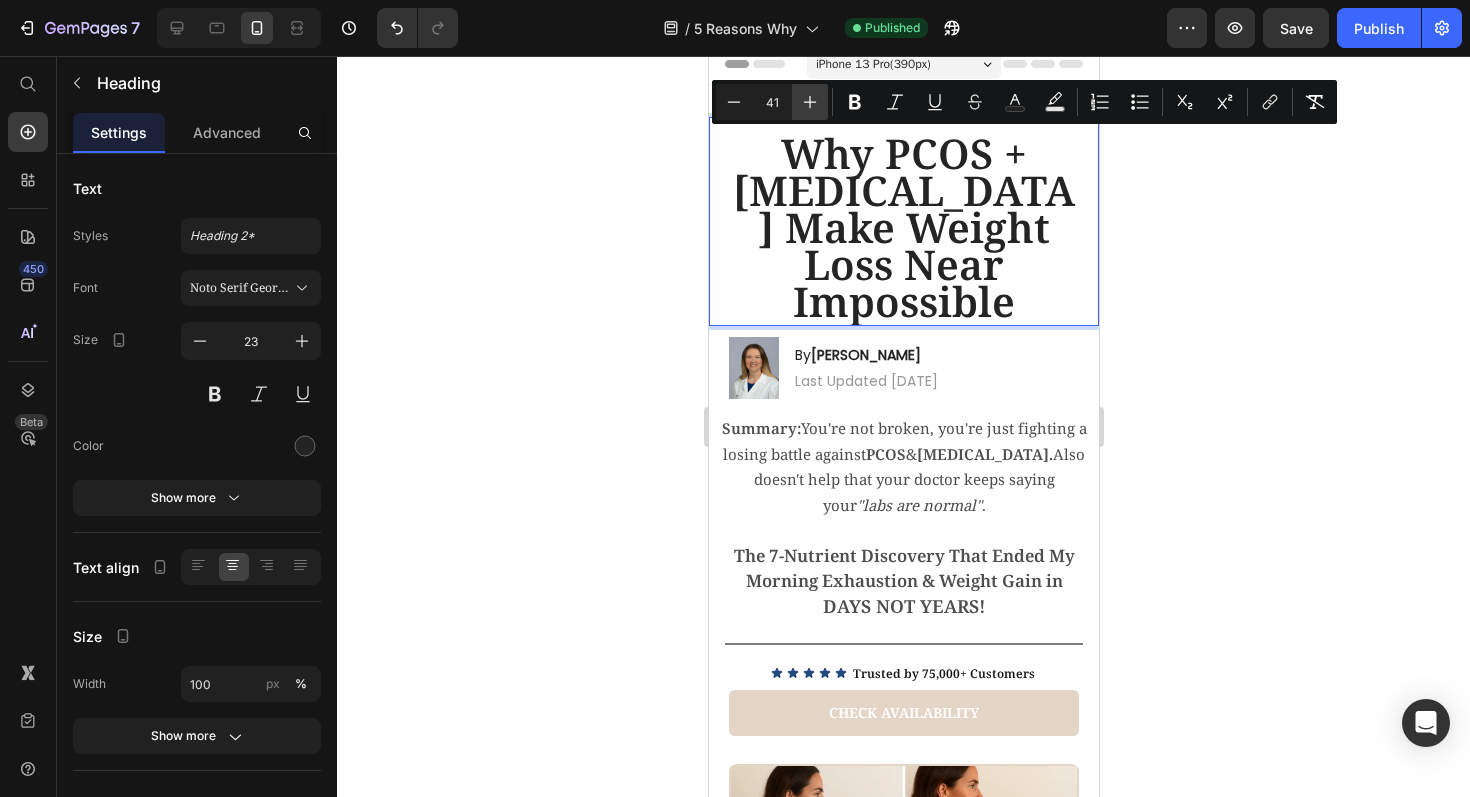 click on "Plus" at bounding box center [810, 102] 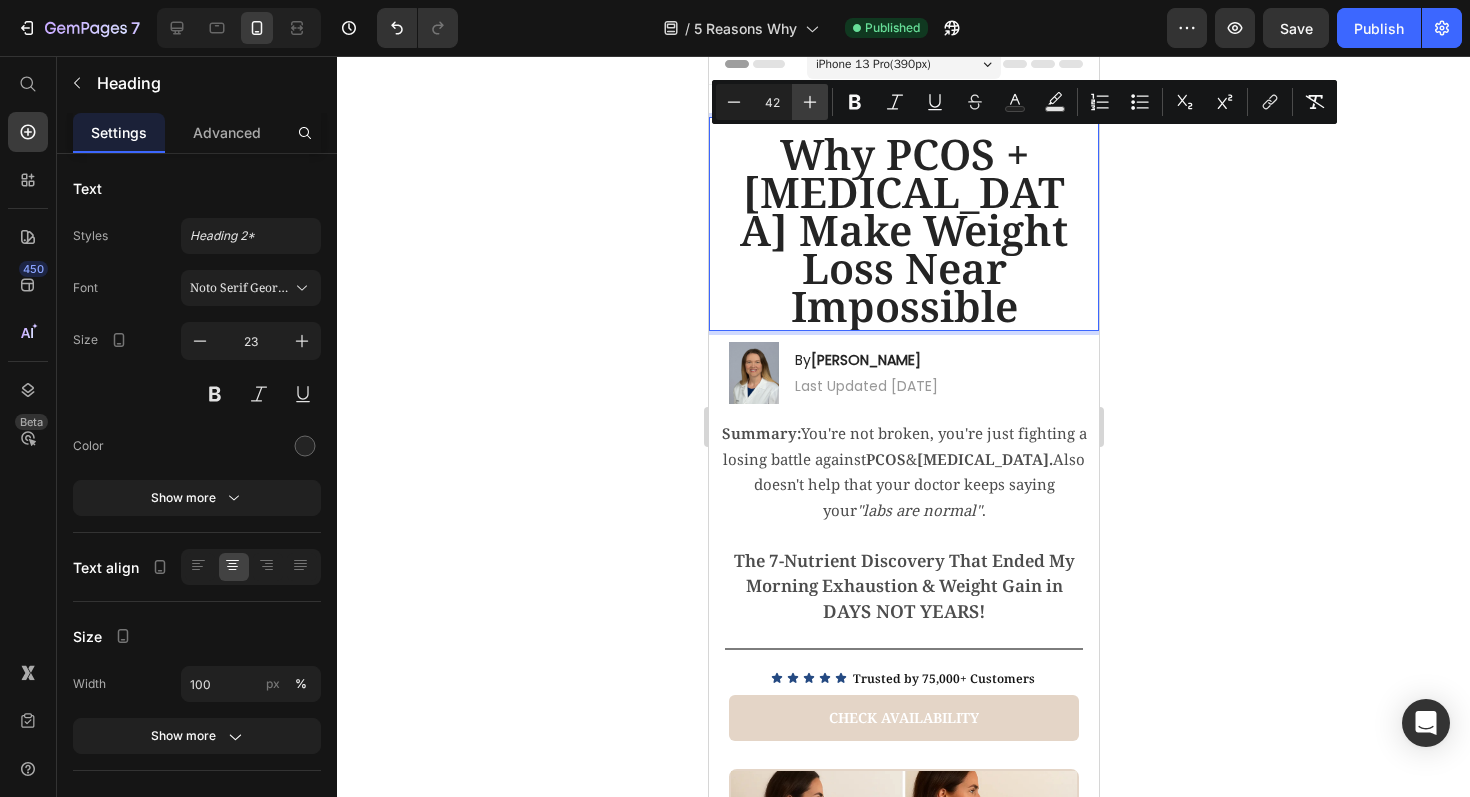 click on "Plus" at bounding box center [810, 102] 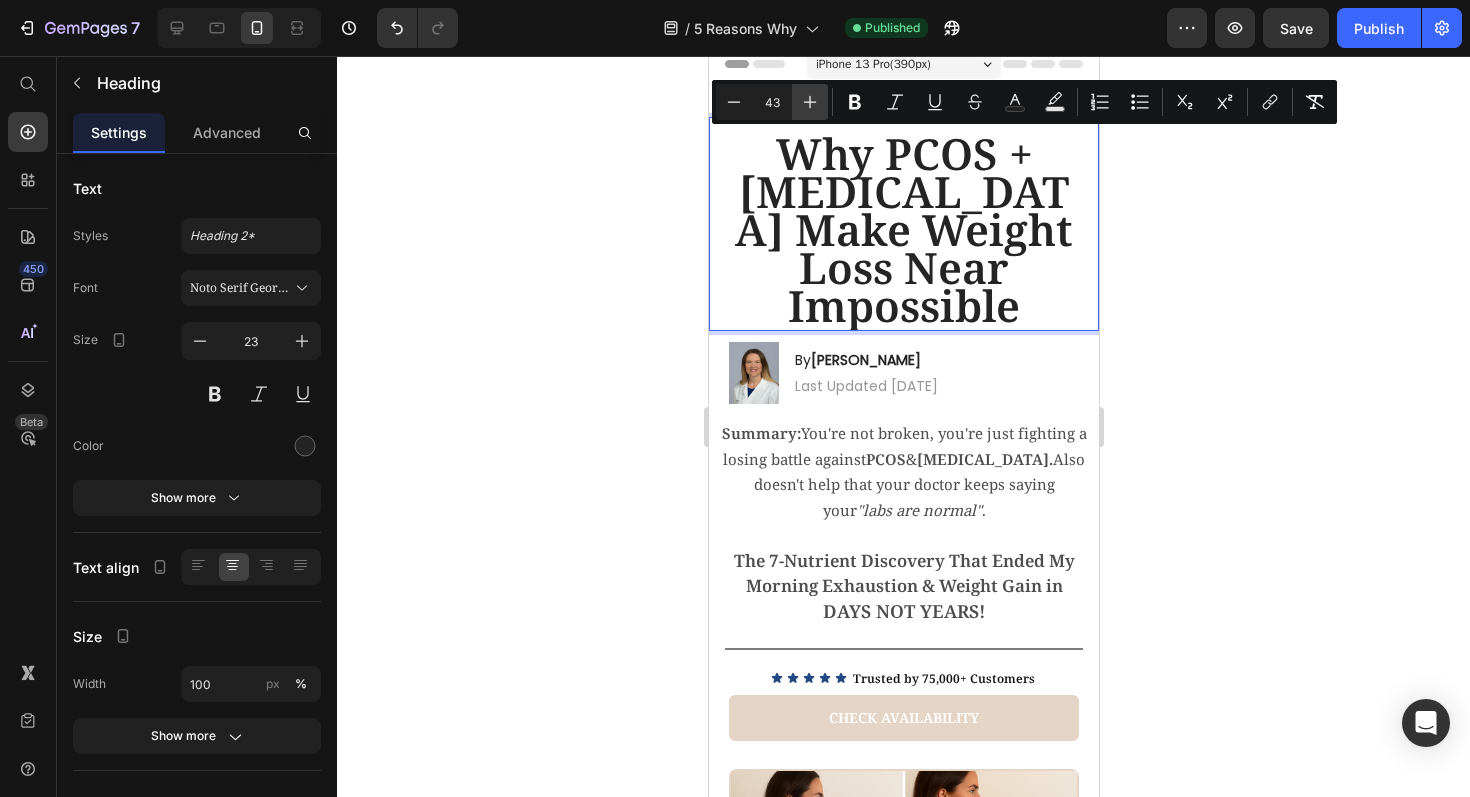 click on "Plus" at bounding box center (810, 102) 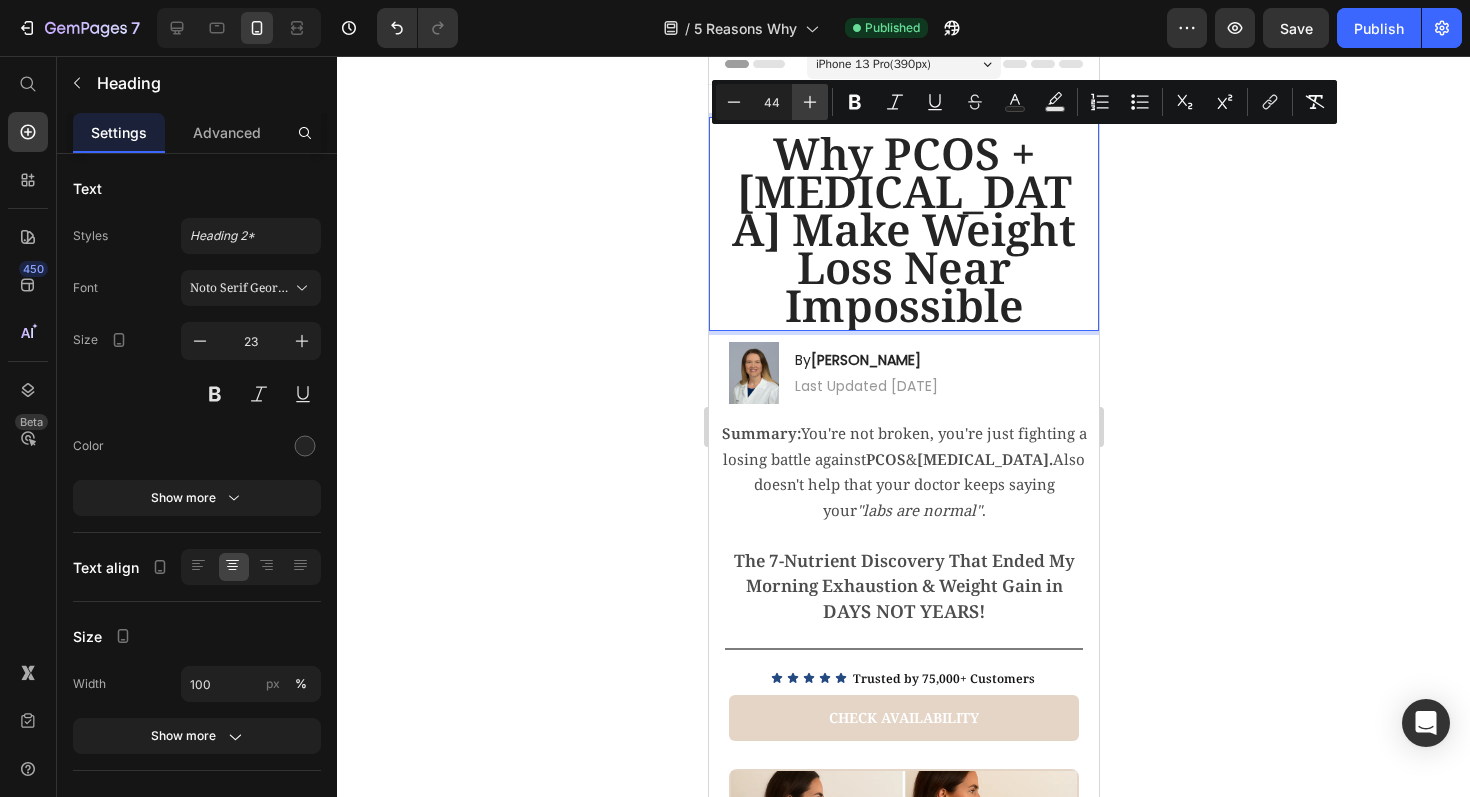 click on "Plus" at bounding box center [810, 102] 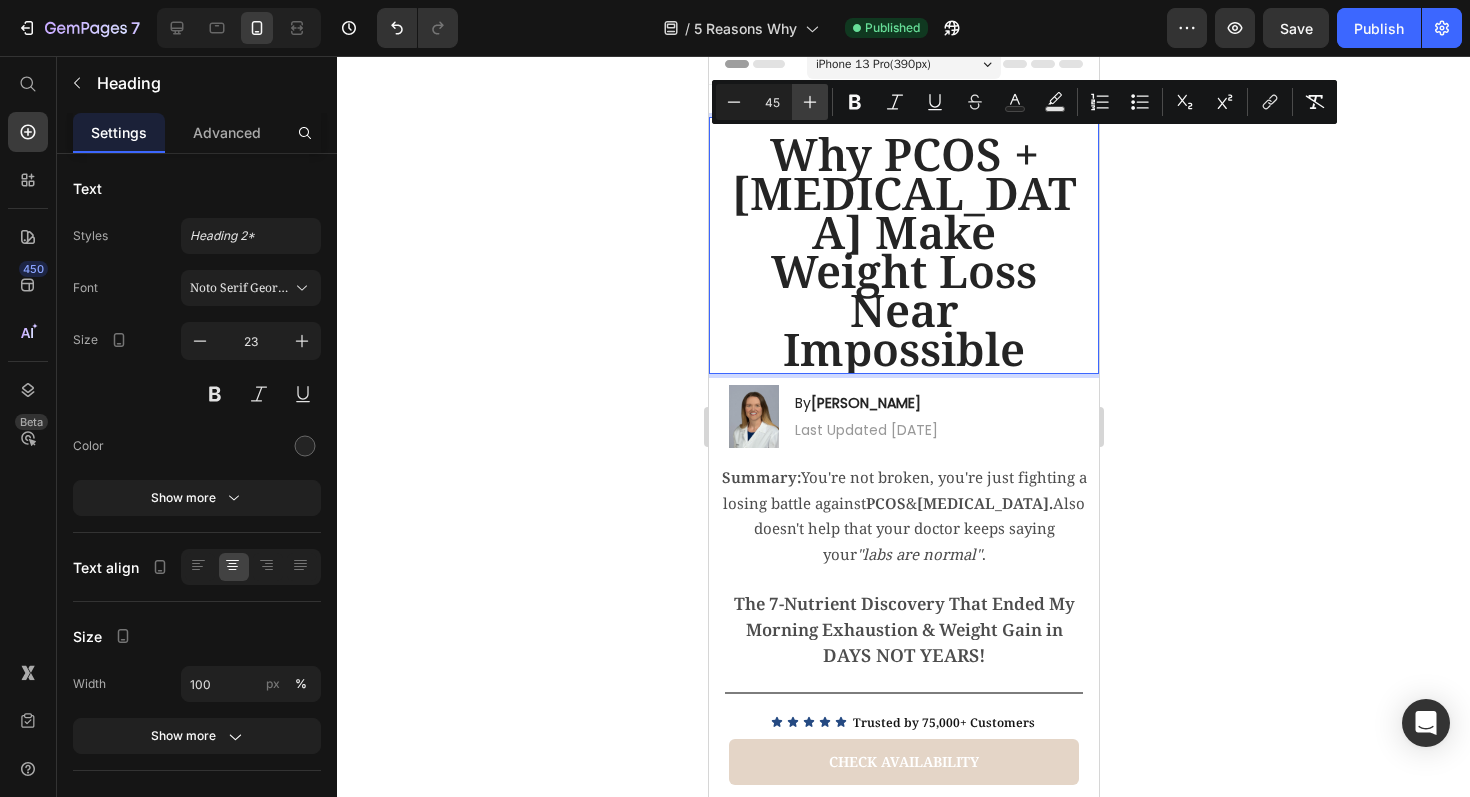 click on "Plus" at bounding box center [810, 102] 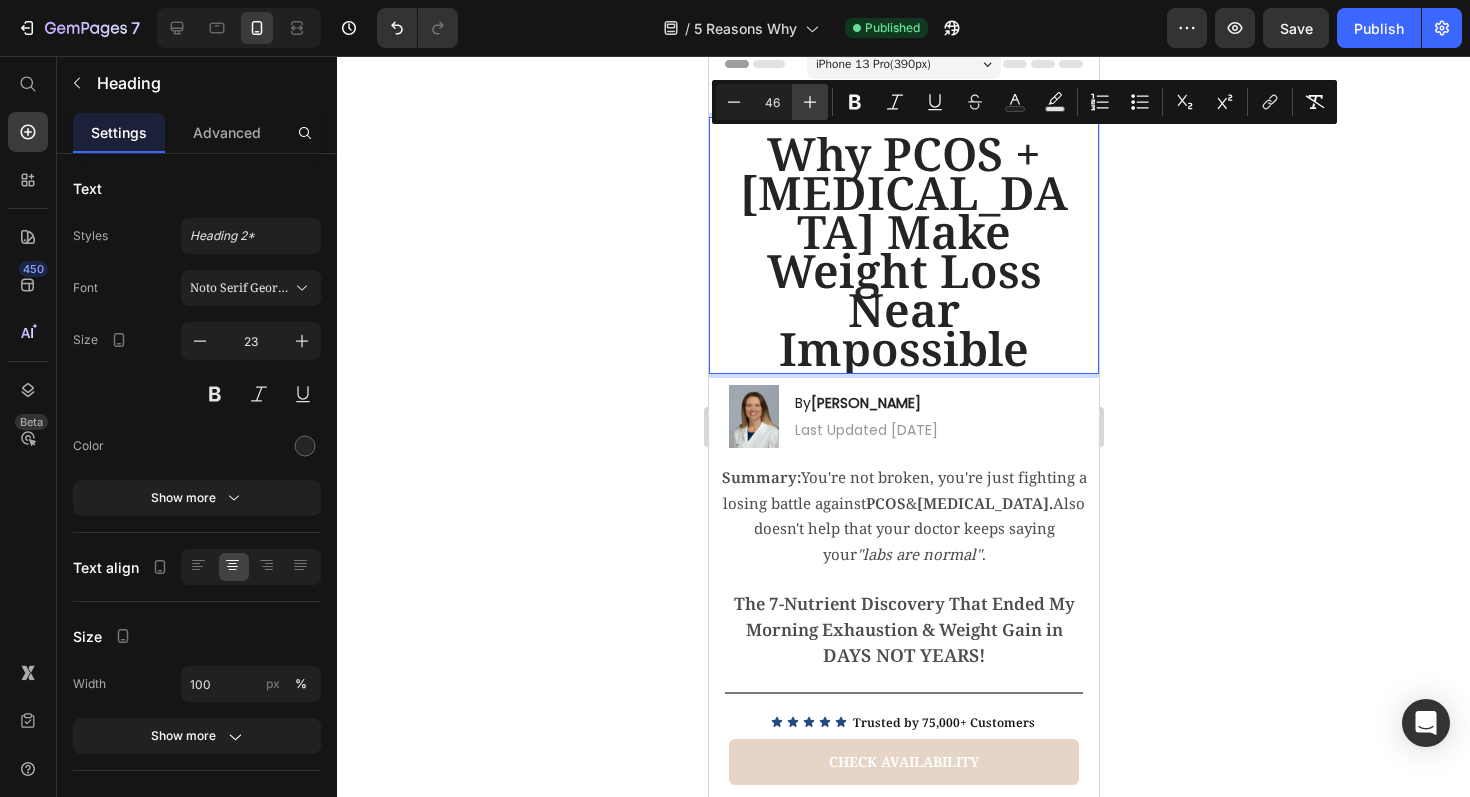 click on "Plus" at bounding box center [810, 102] 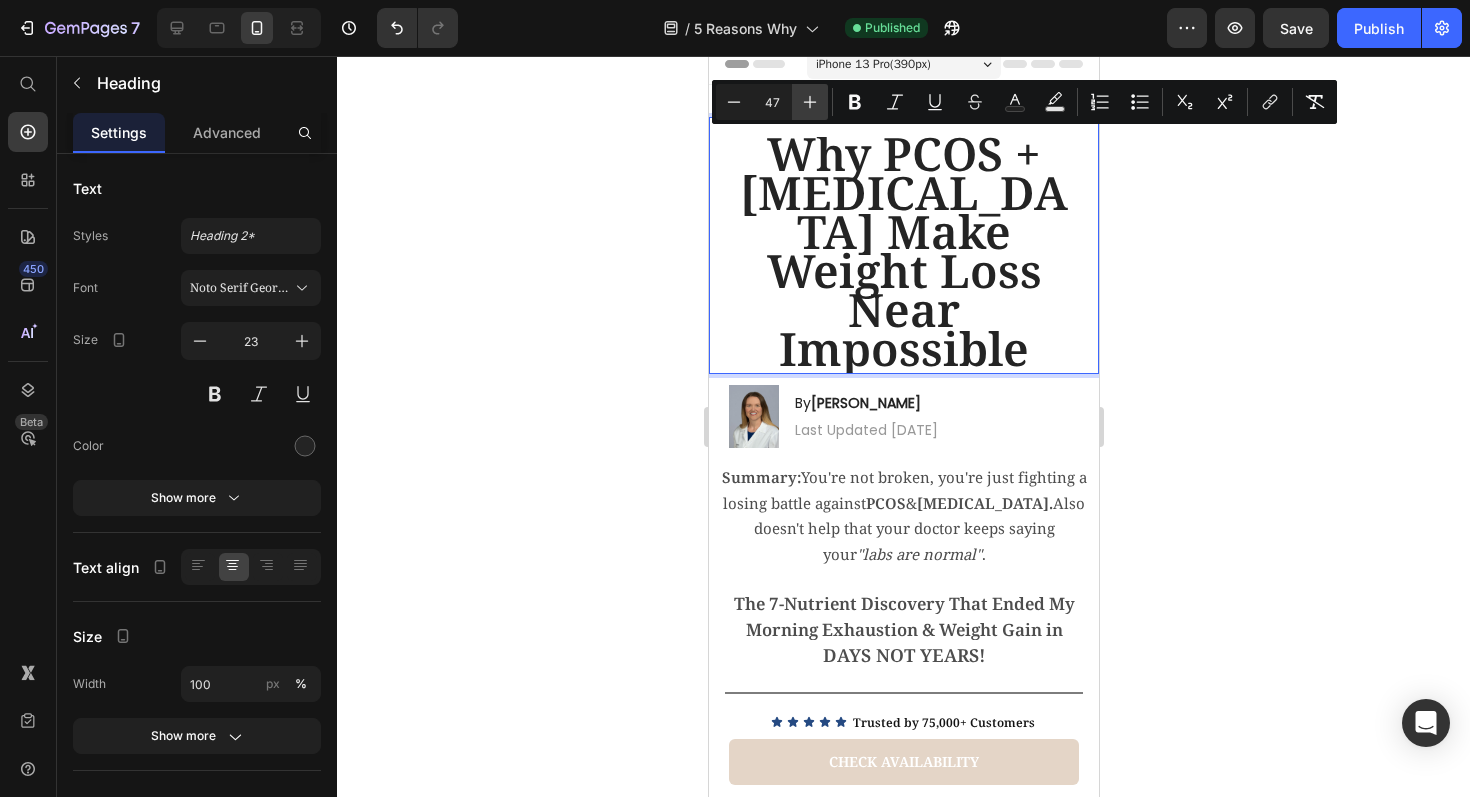 click on "Plus" at bounding box center (810, 102) 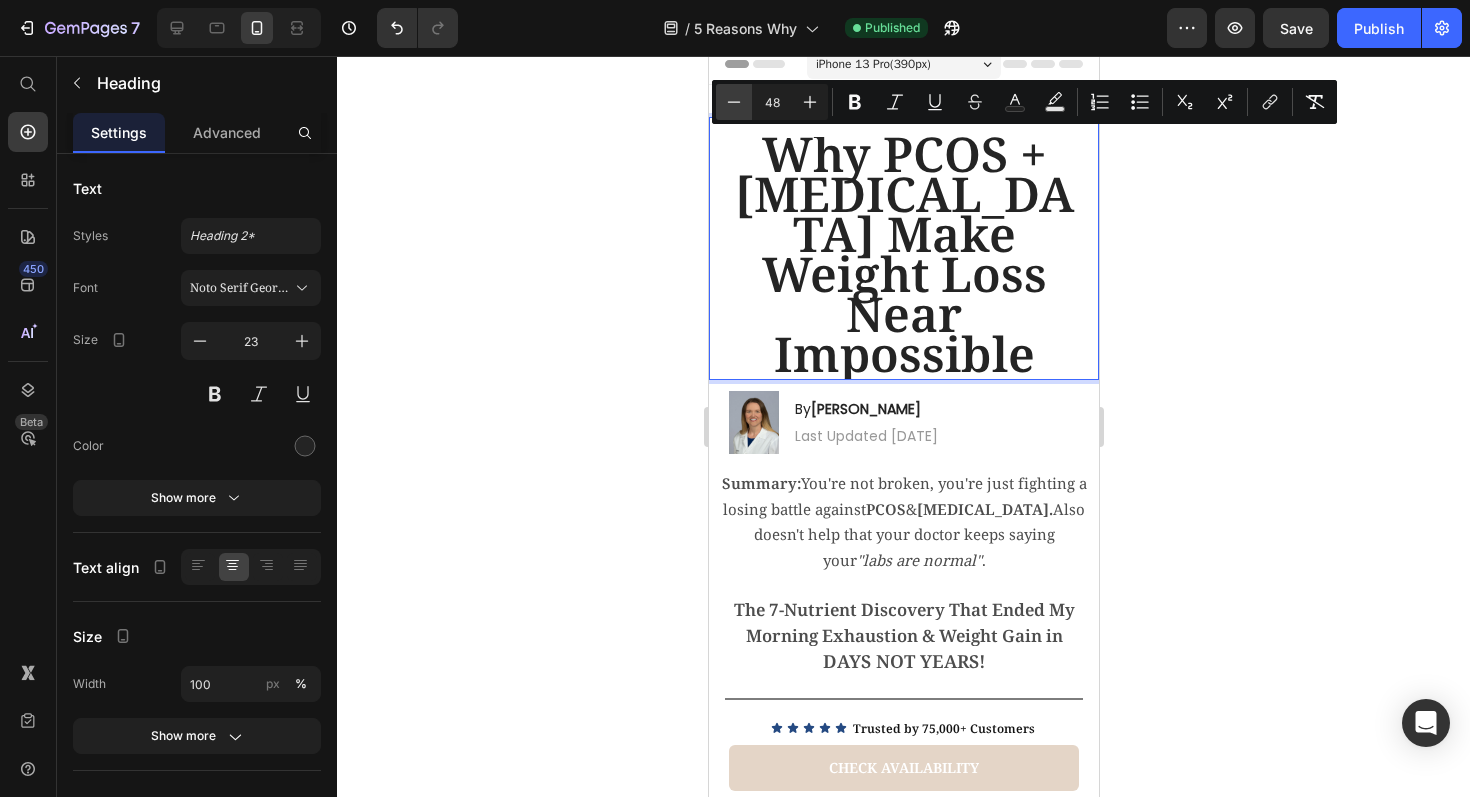 click on "Minus" at bounding box center (734, 102) 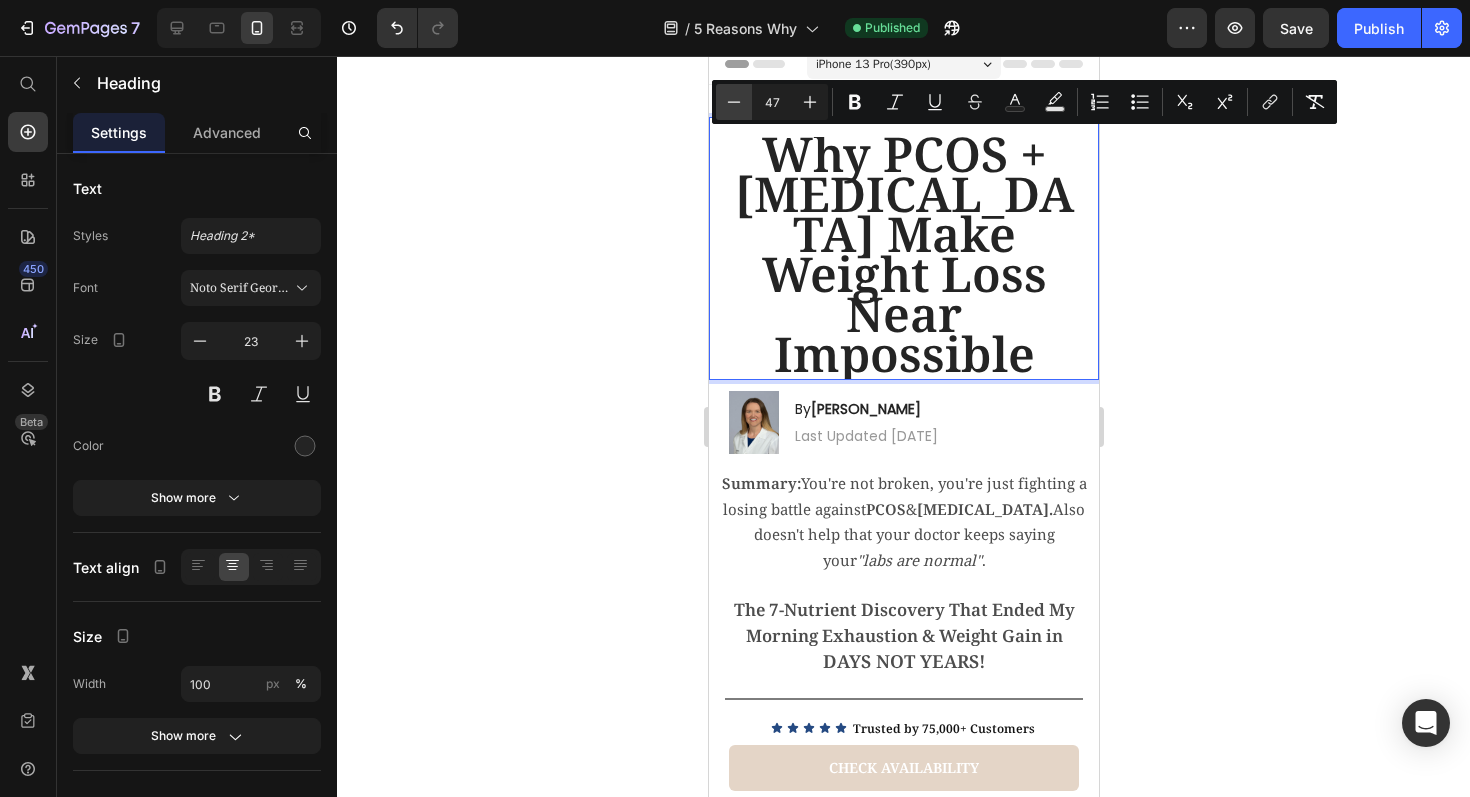 click on "Minus" at bounding box center (734, 102) 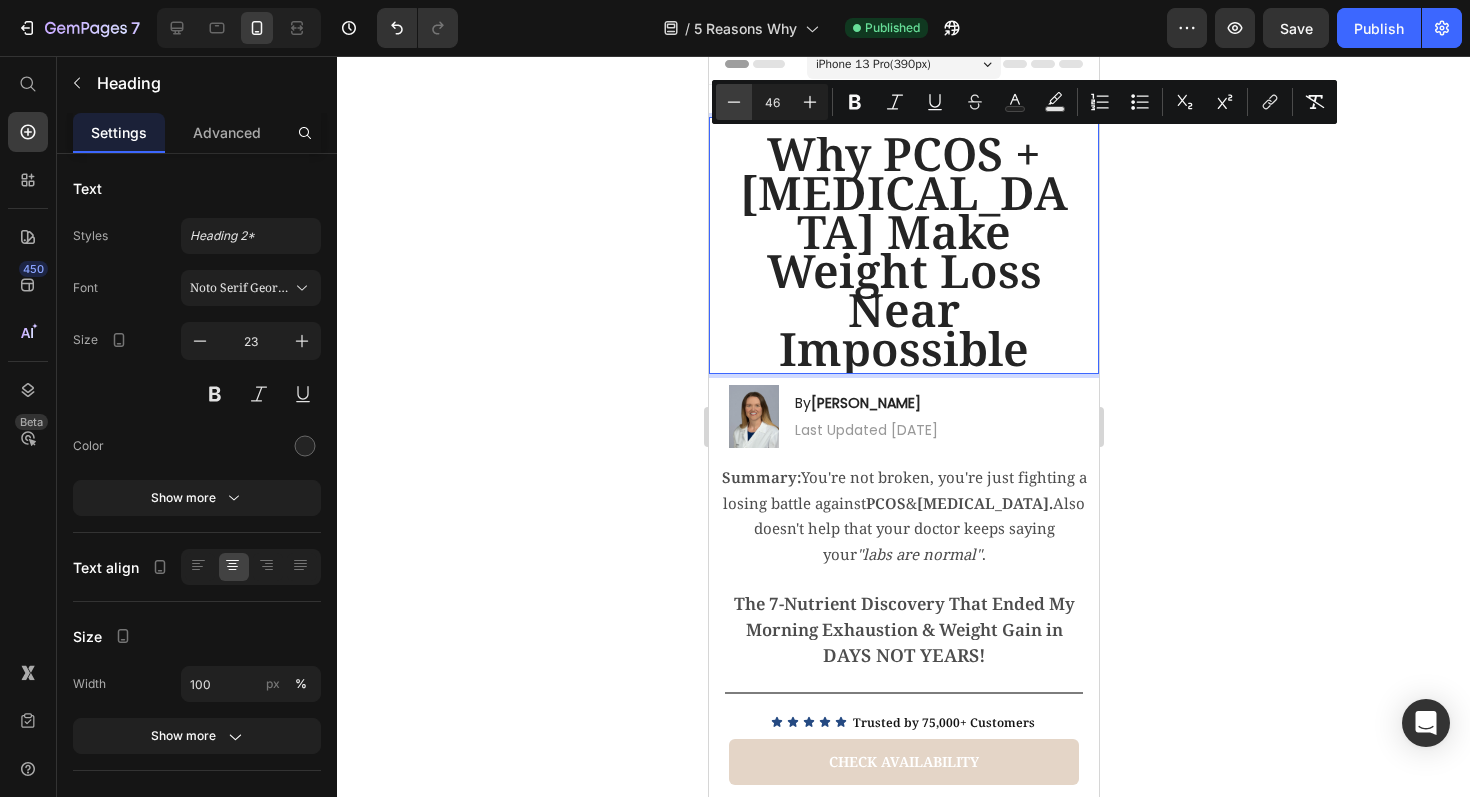 click on "Minus" at bounding box center [734, 102] 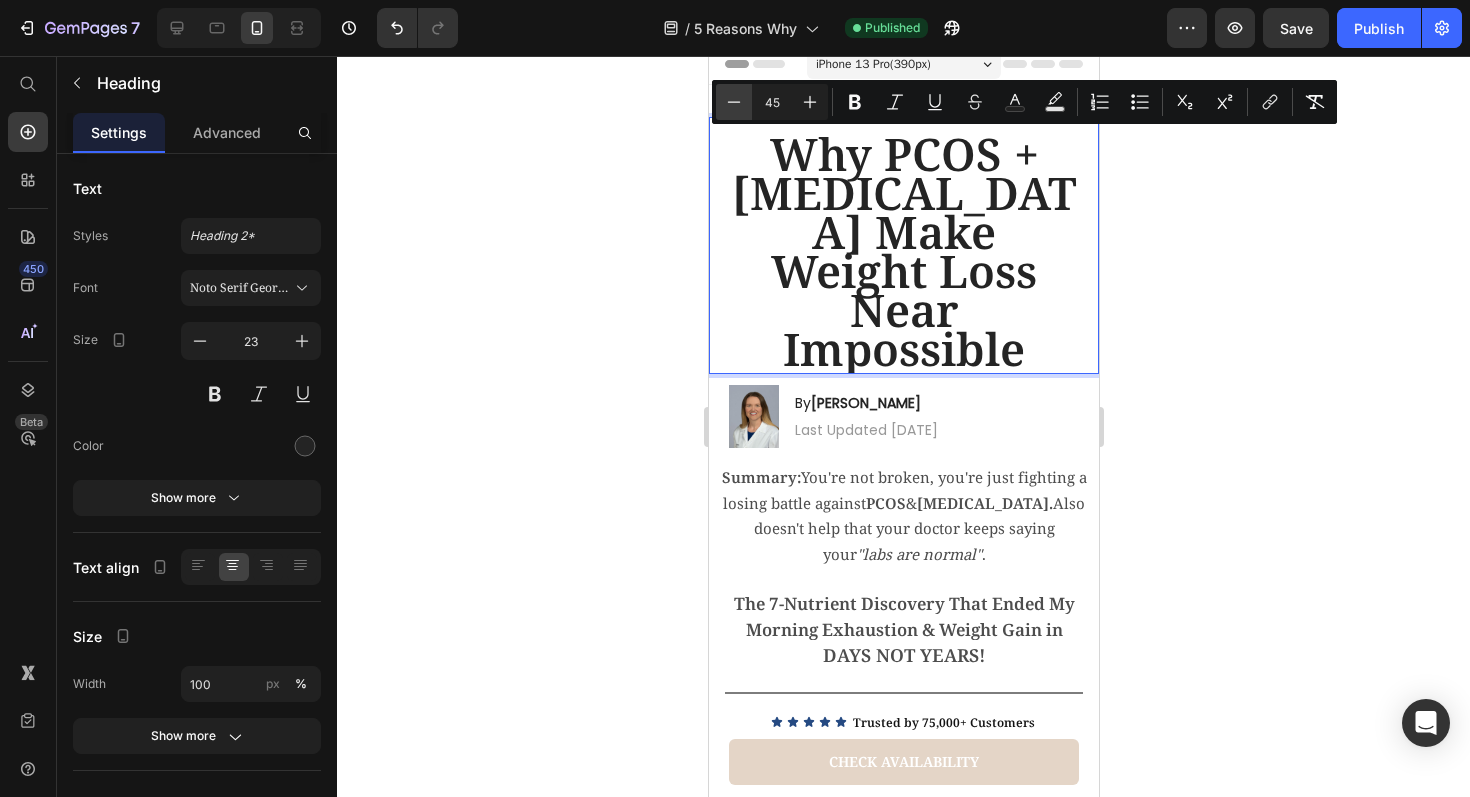 click on "Minus" at bounding box center (734, 102) 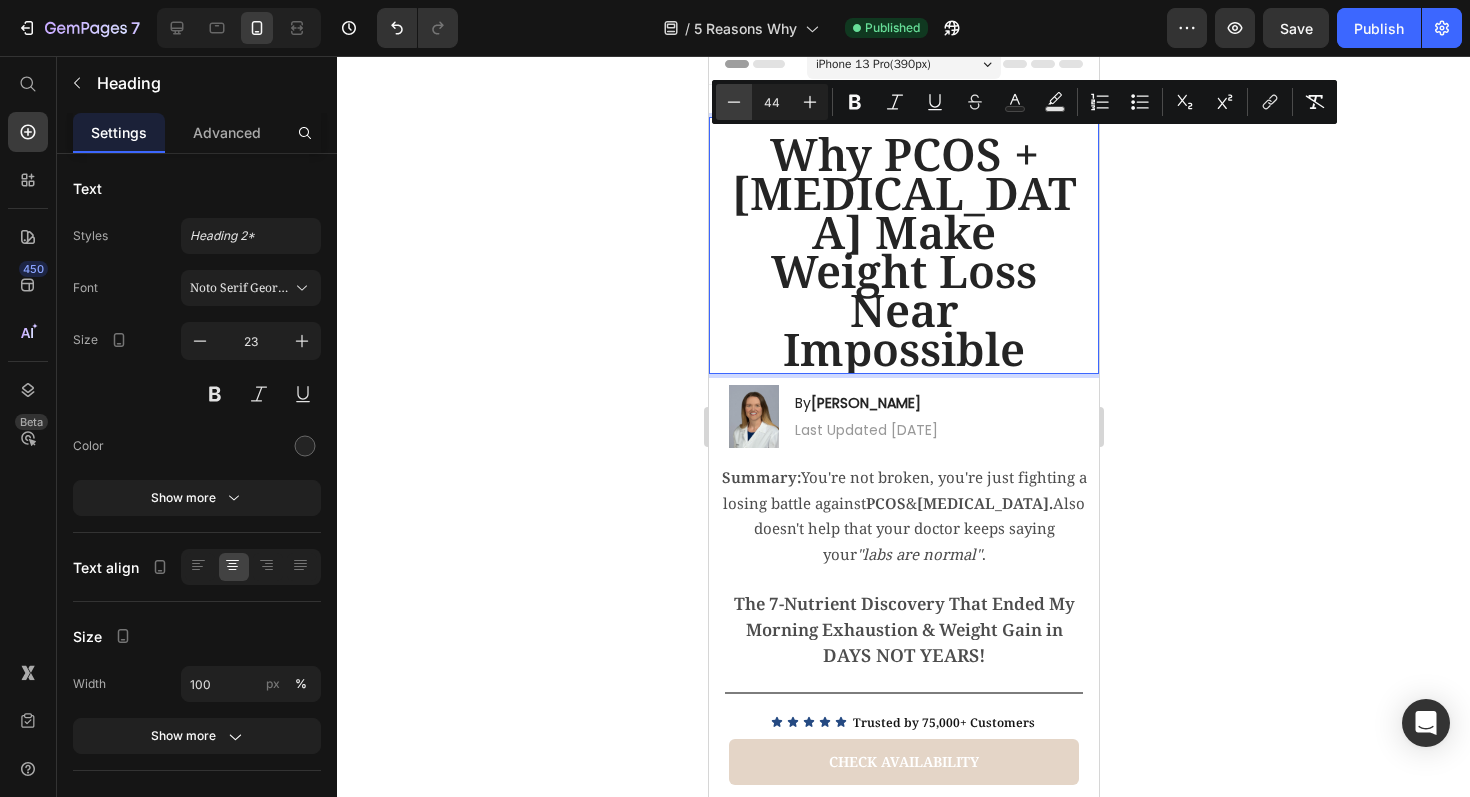 click on "Minus" at bounding box center (734, 102) 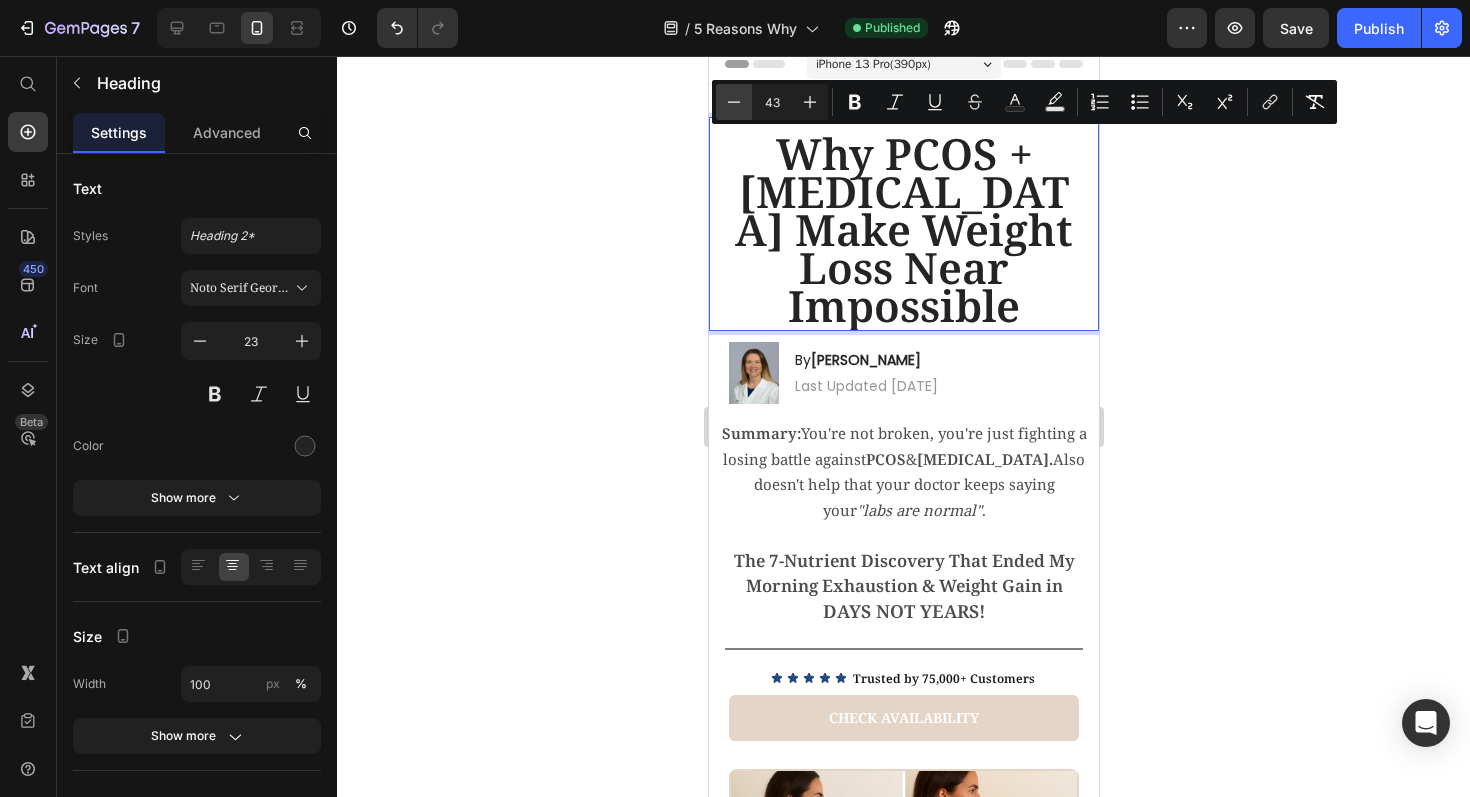 click on "Minus" at bounding box center (734, 102) 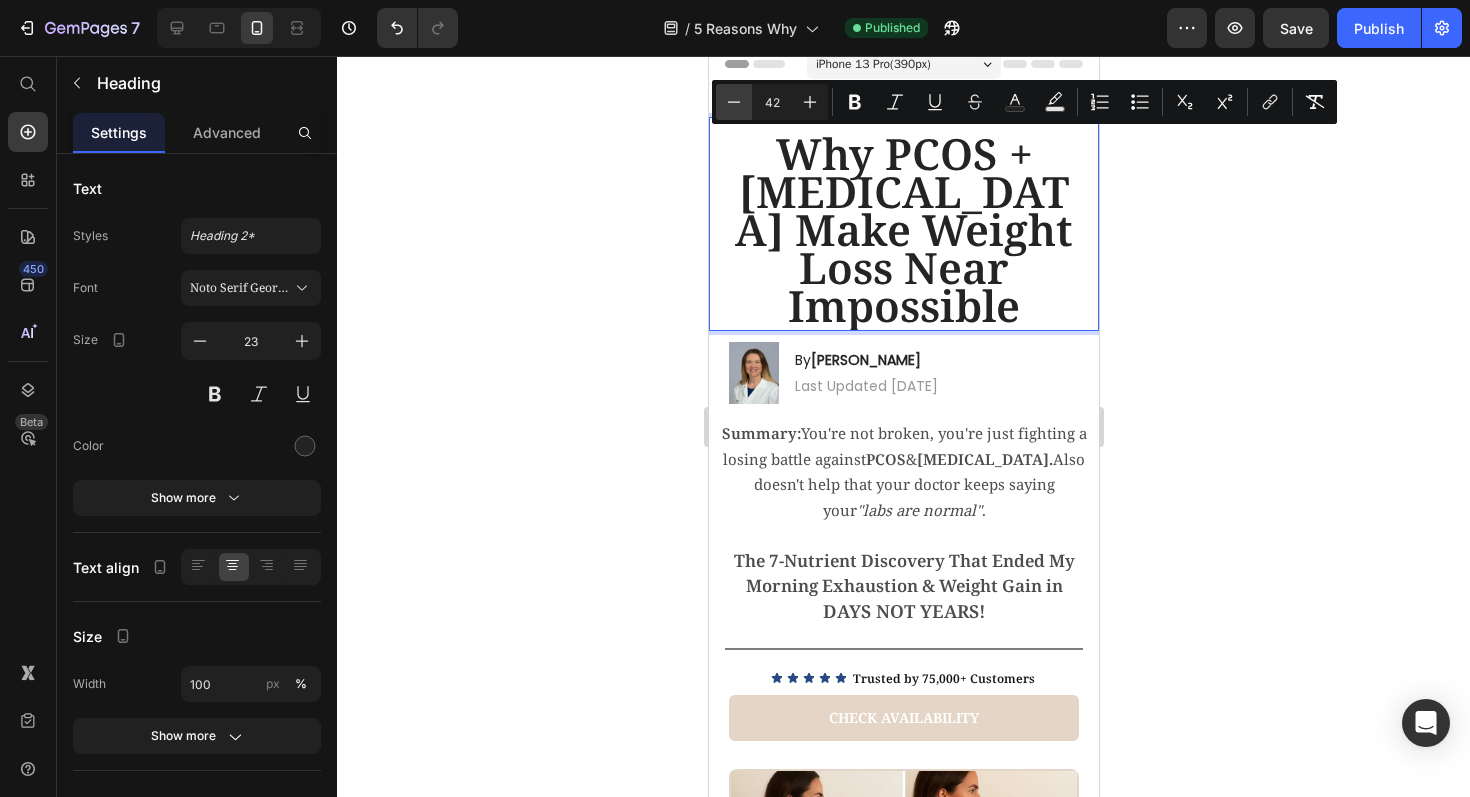 click on "Minus" at bounding box center [734, 102] 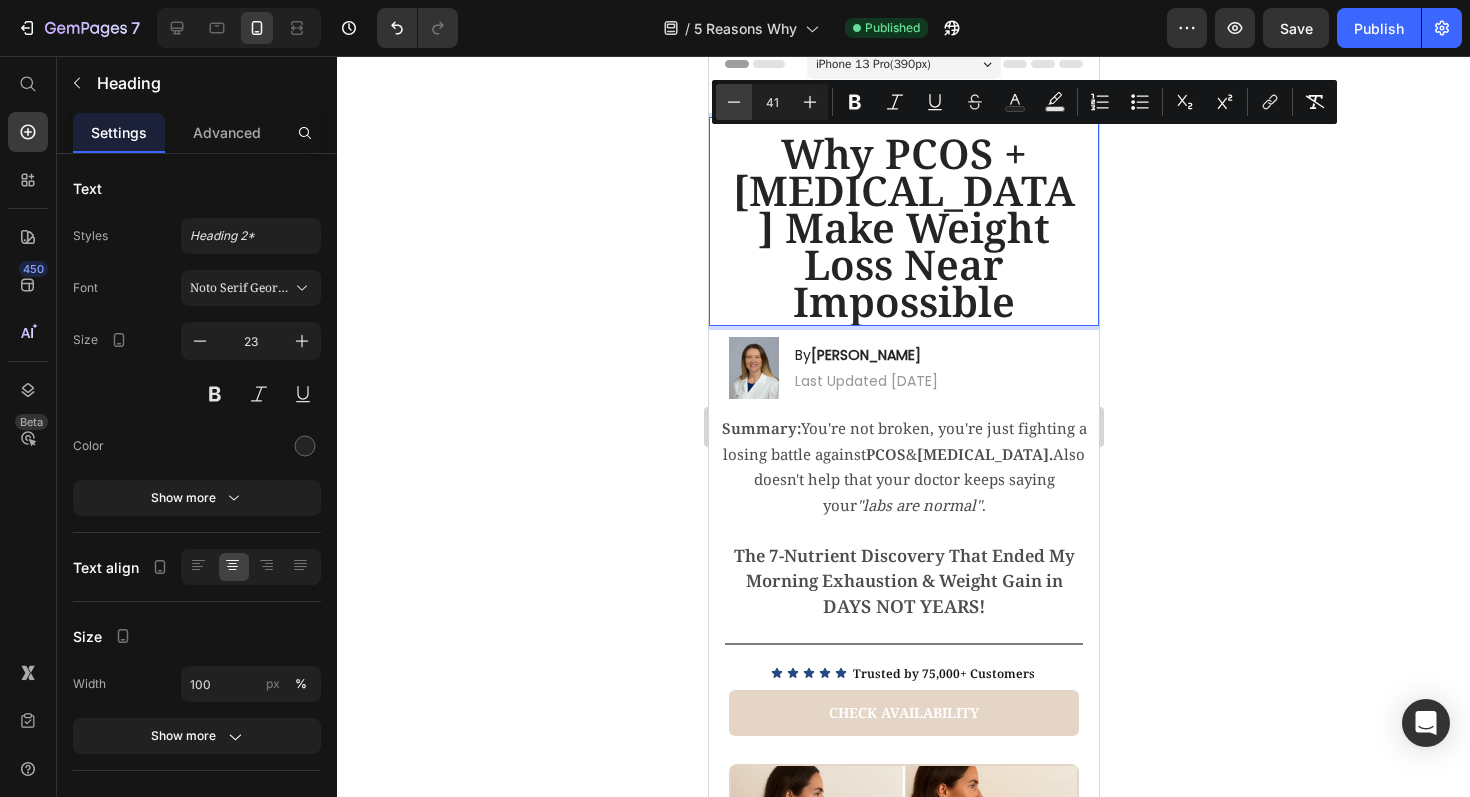 click on "Minus" at bounding box center (734, 102) 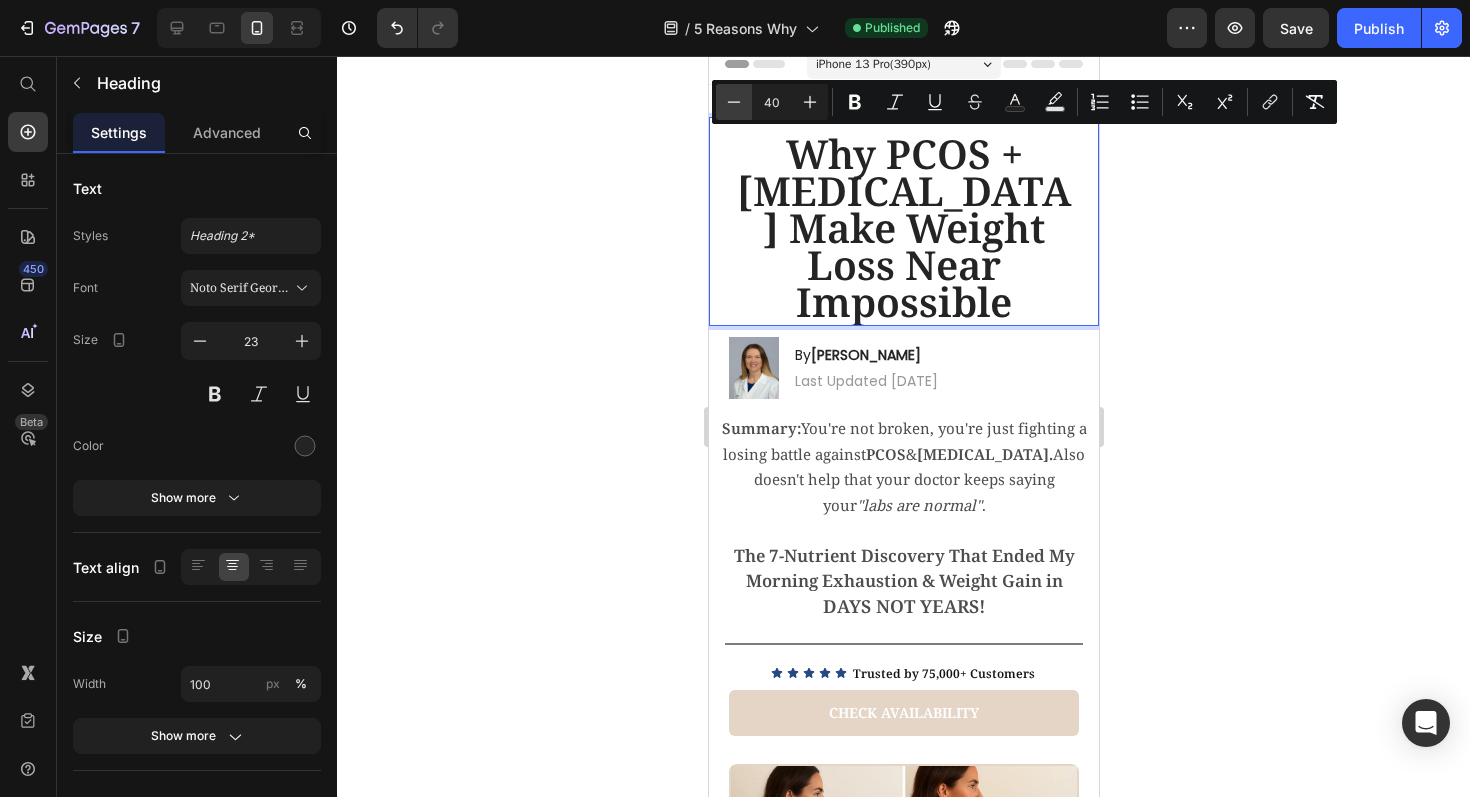 click on "Minus" at bounding box center (734, 102) 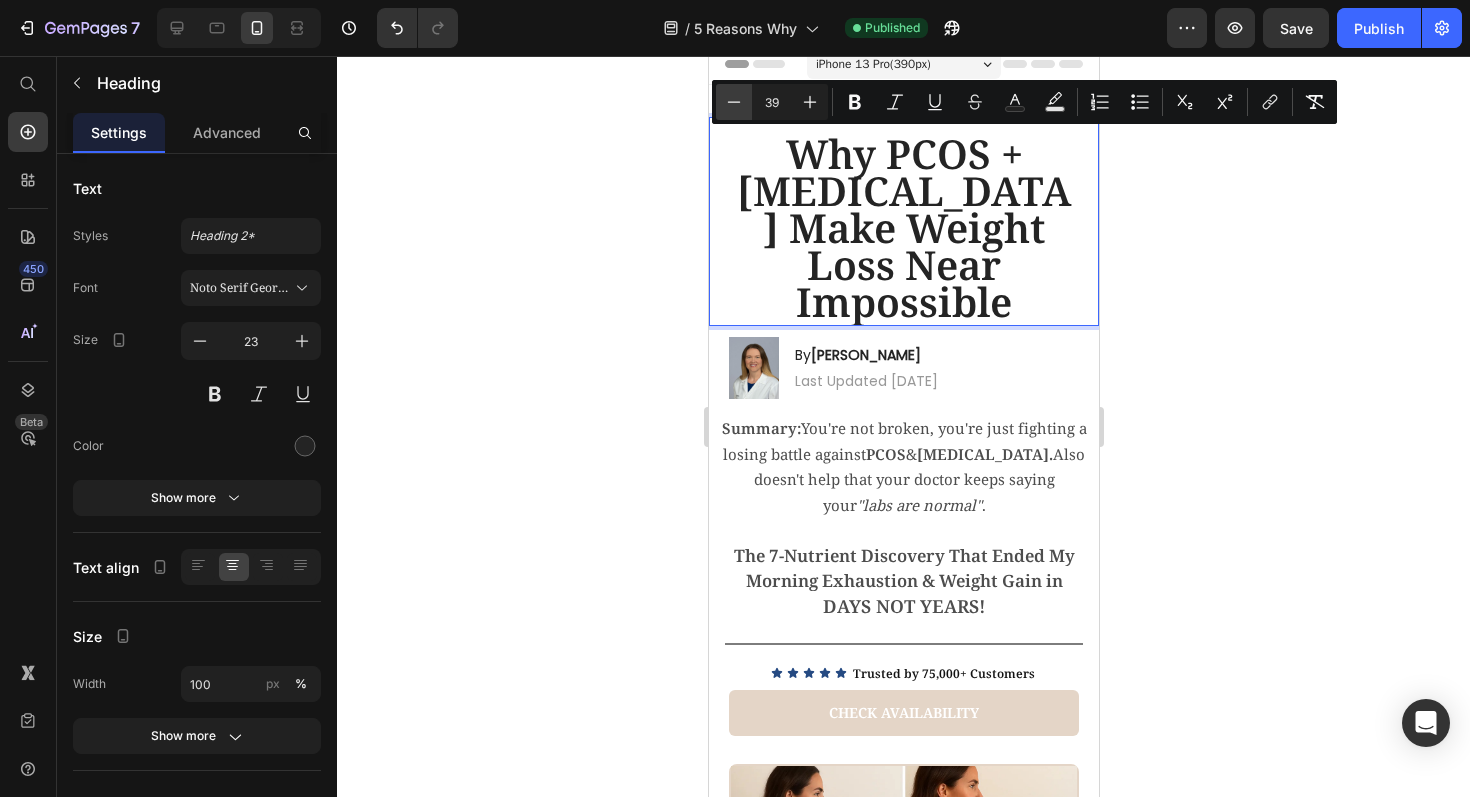 click on "Minus" at bounding box center (734, 102) 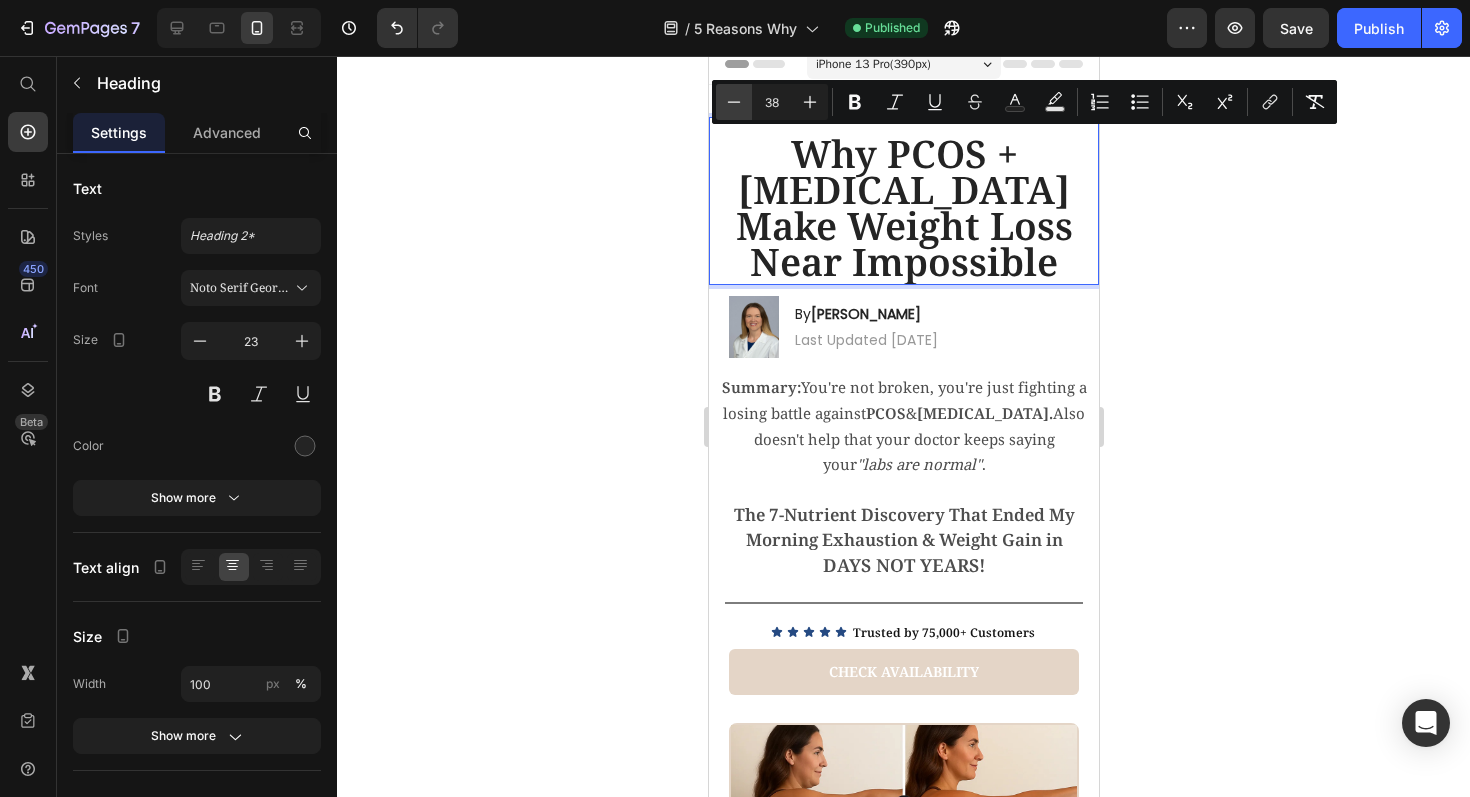 click on "Minus" at bounding box center [734, 102] 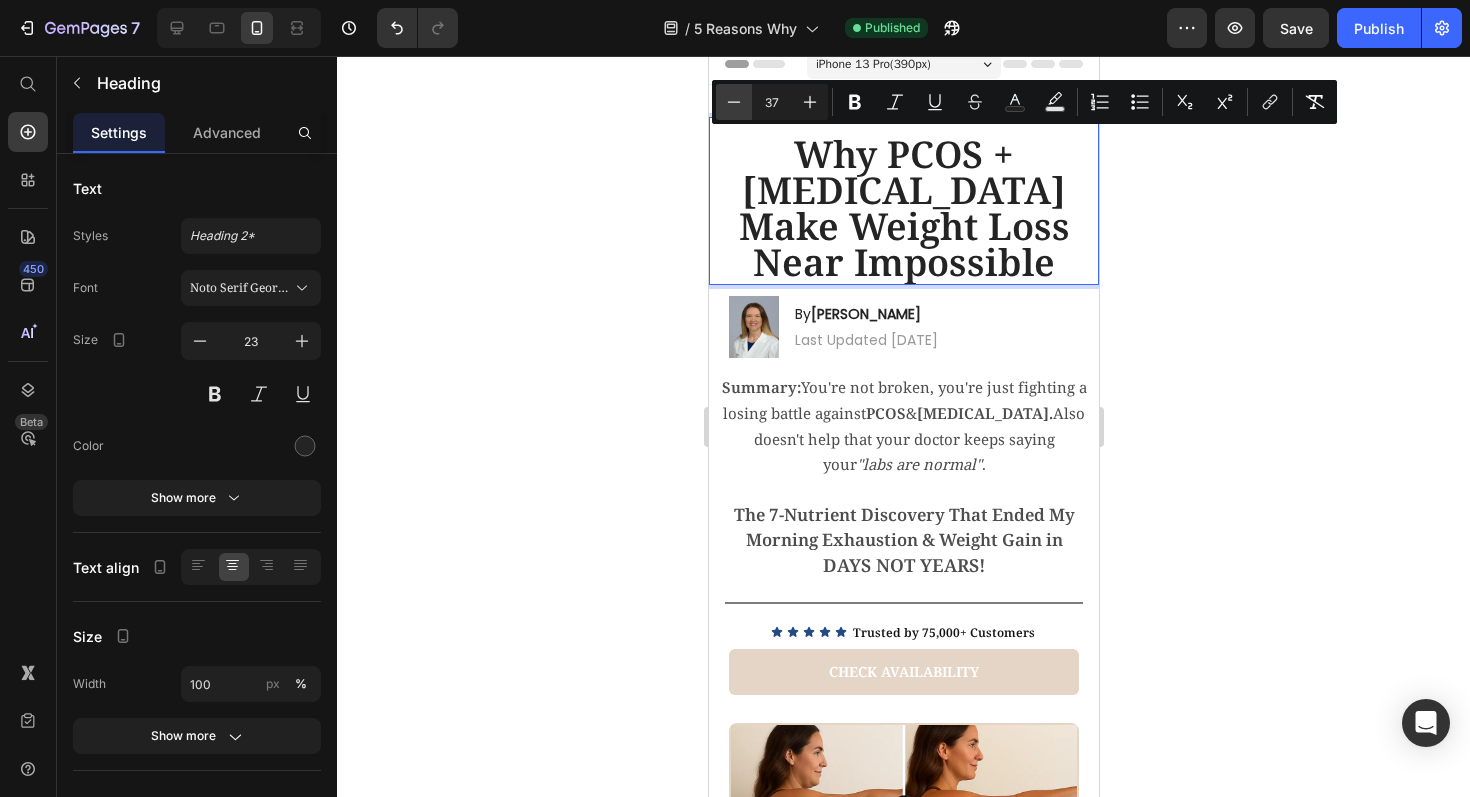 click on "Minus" at bounding box center [734, 102] 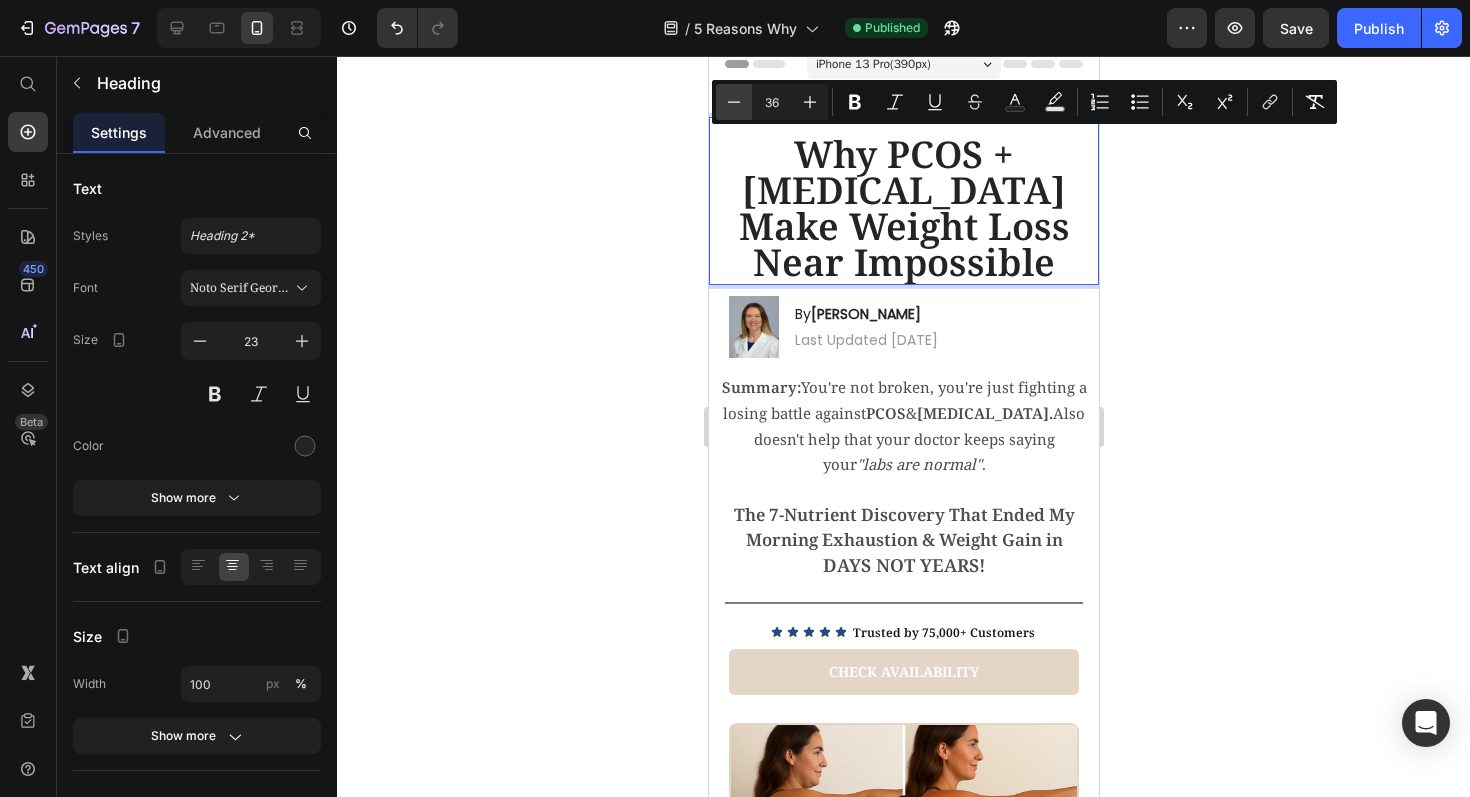 click on "Minus" at bounding box center [734, 102] 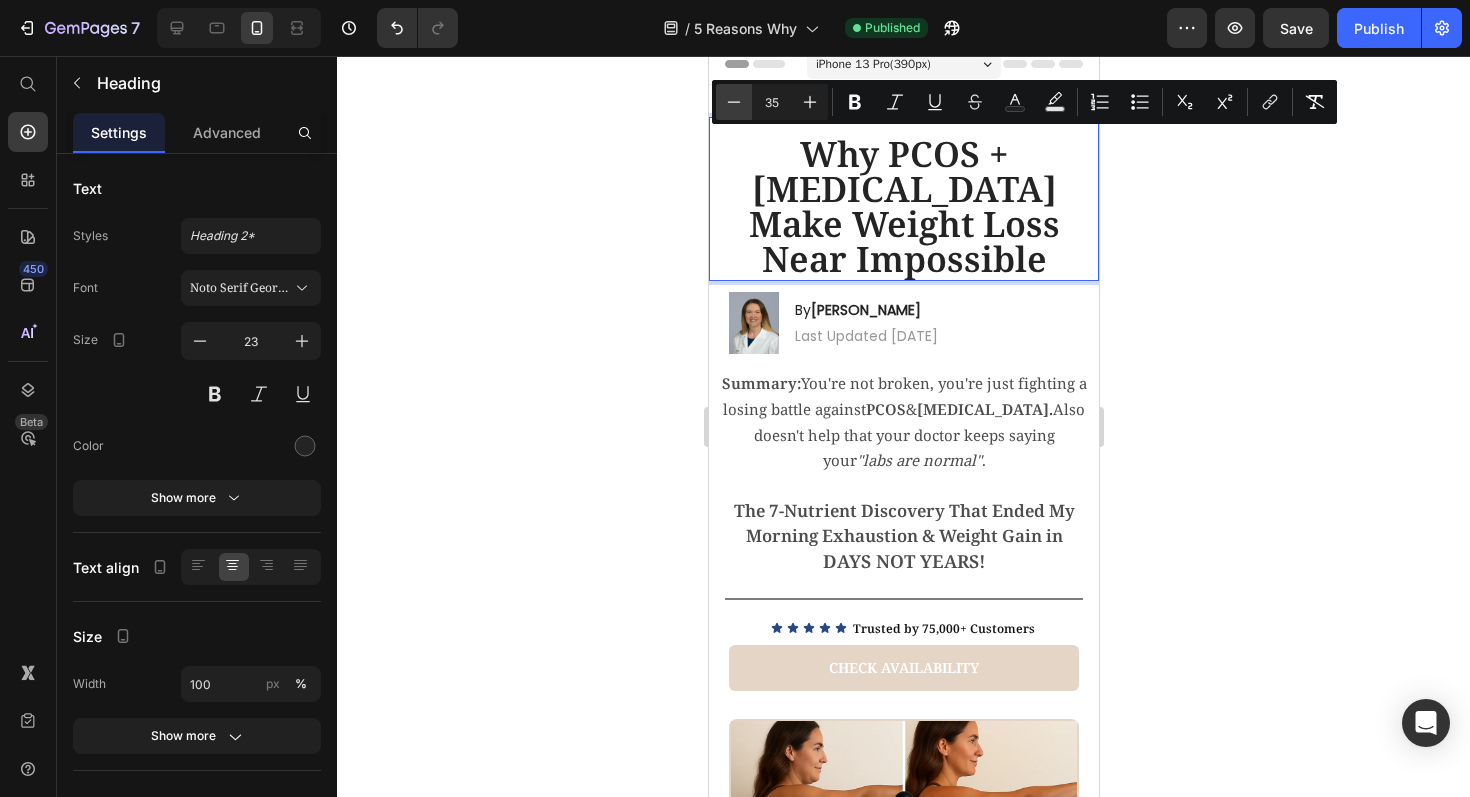 click on "Minus" at bounding box center [734, 102] 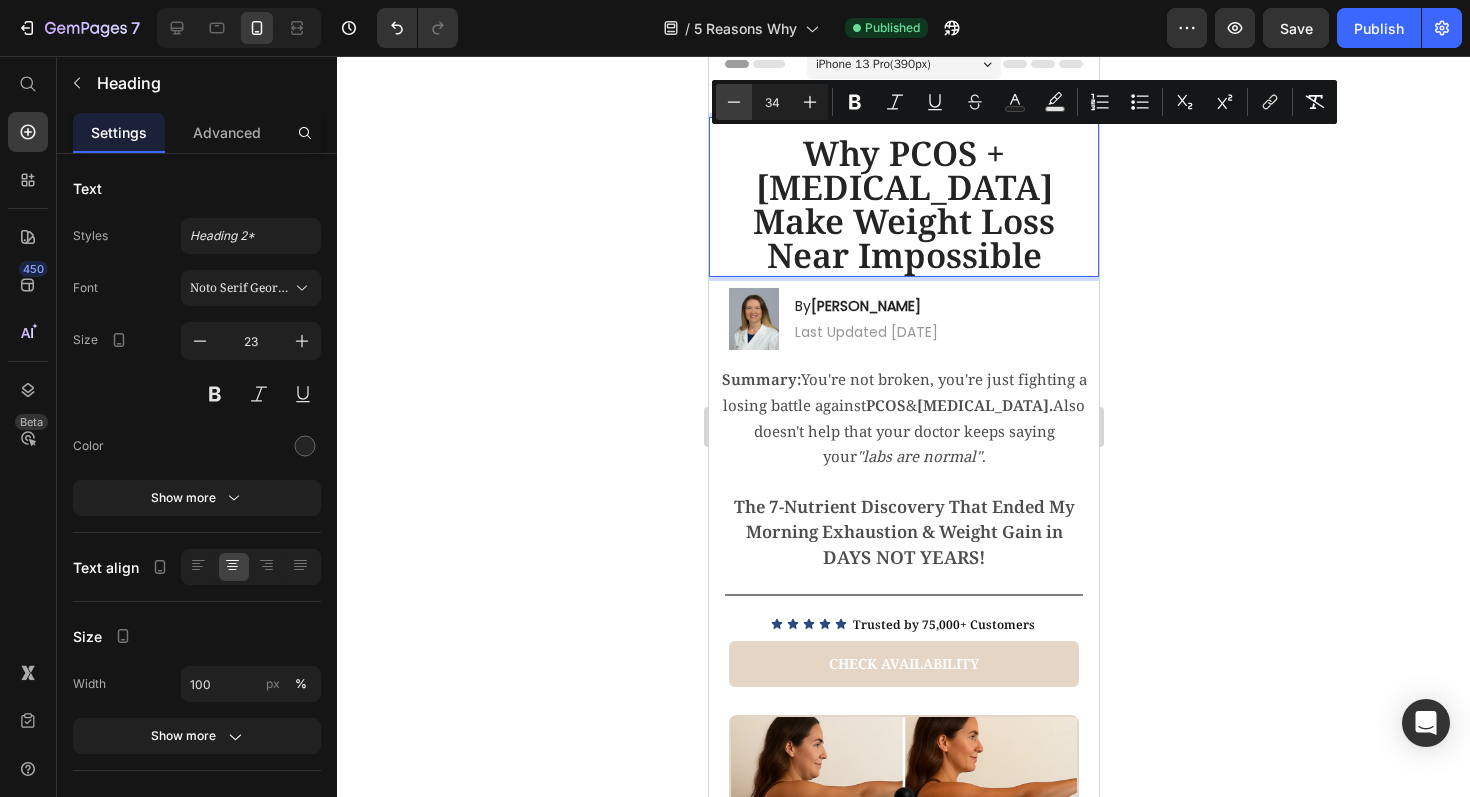 click on "Minus" at bounding box center [734, 102] 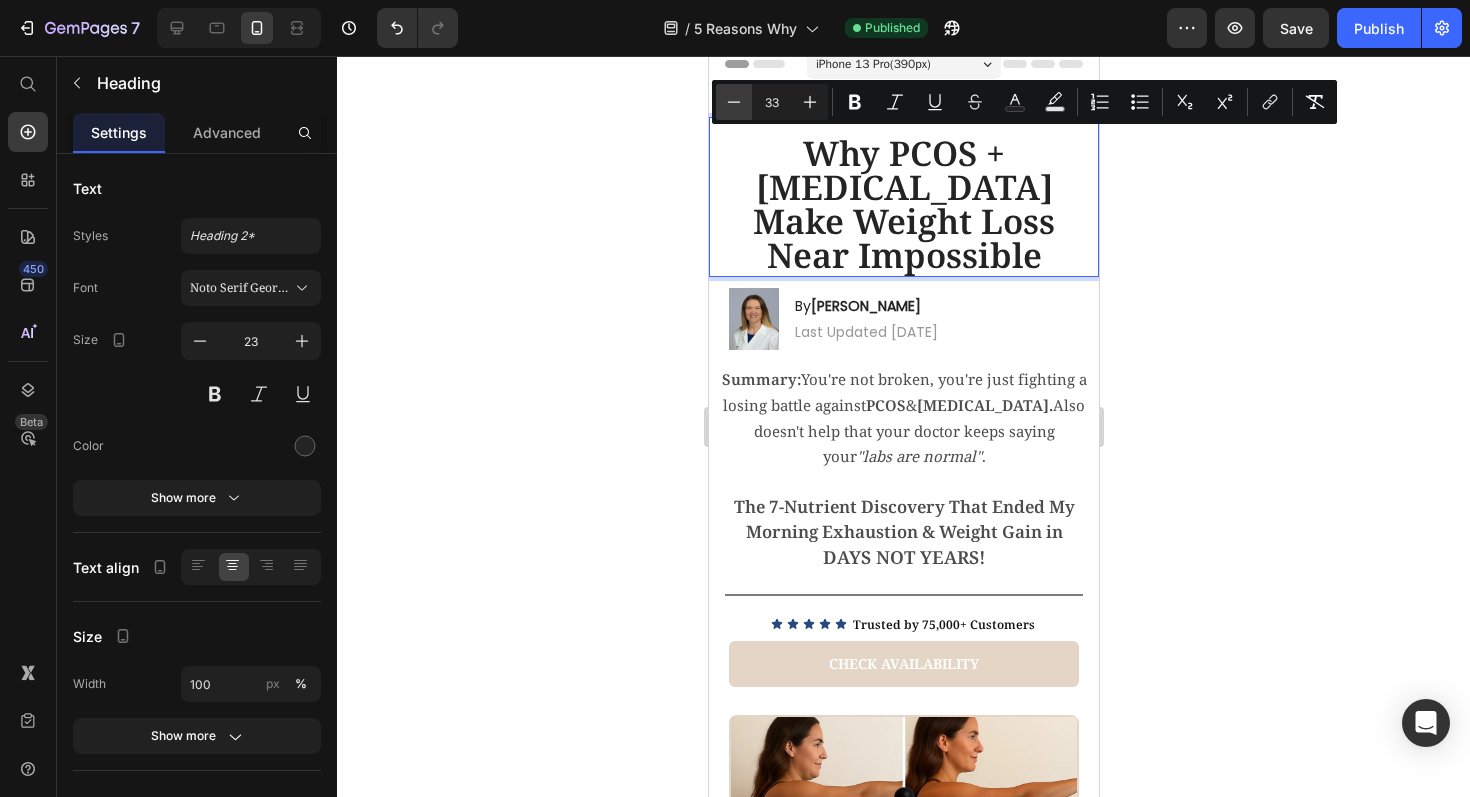 click on "Minus" at bounding box center (734, 102) 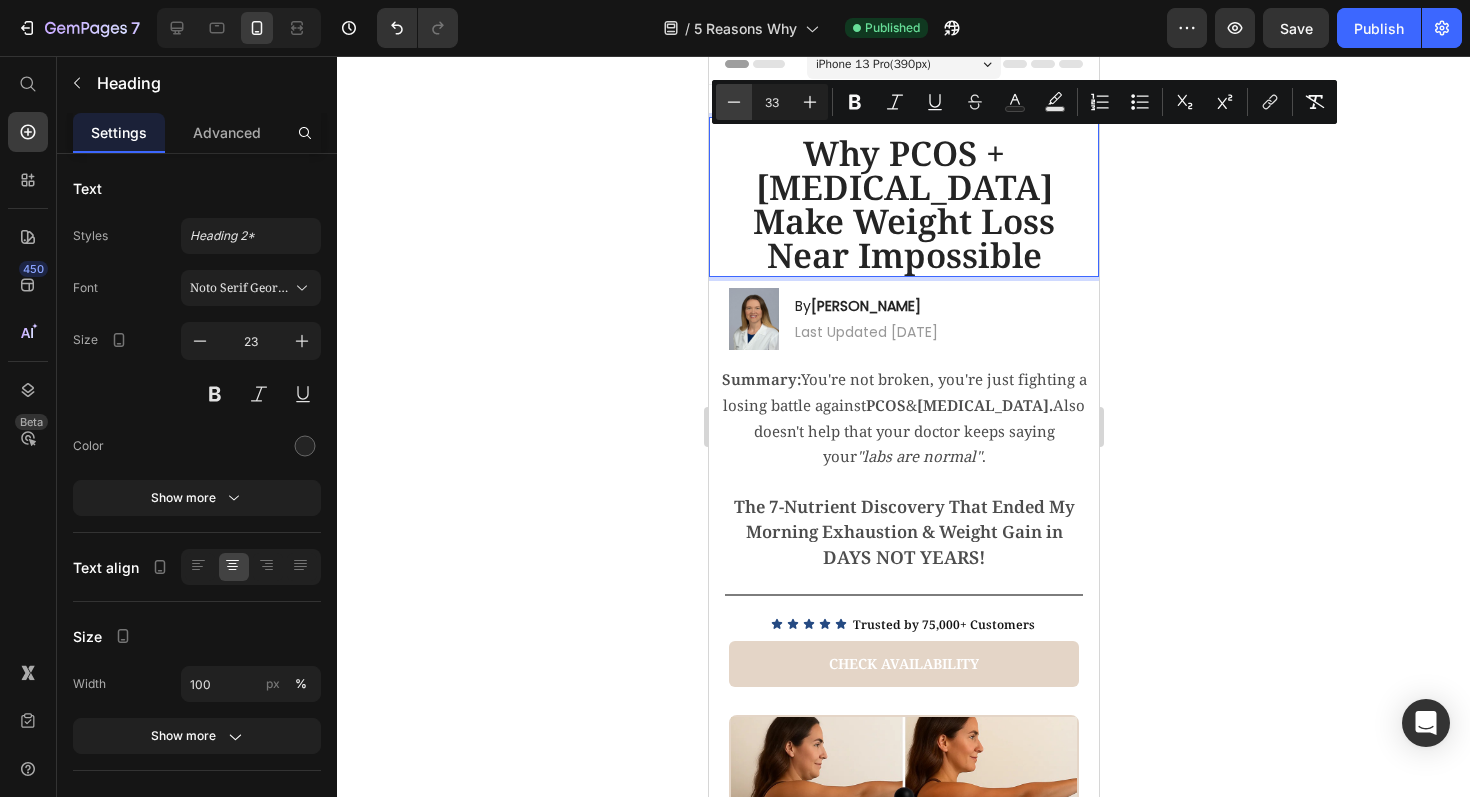 type on "32" 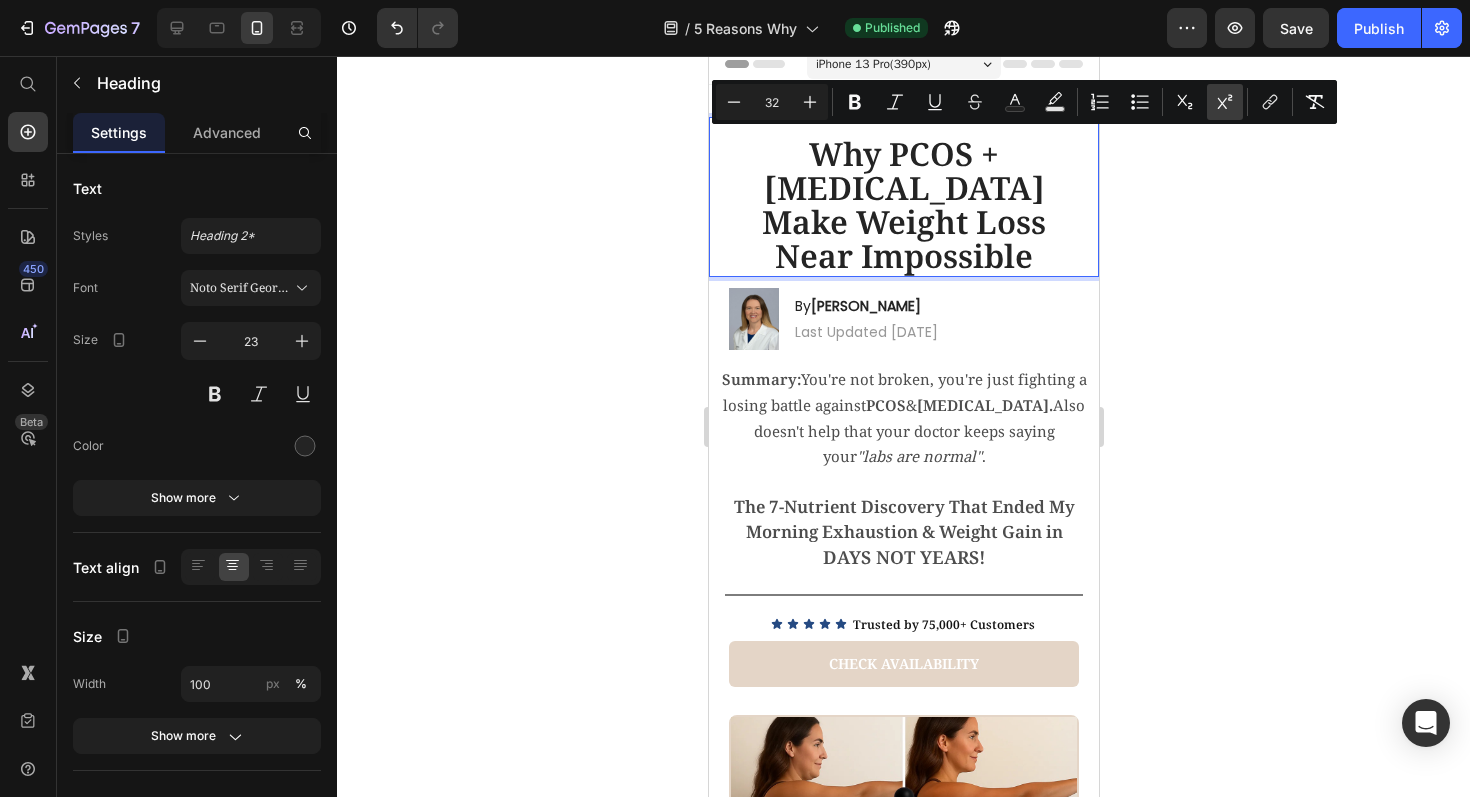 click 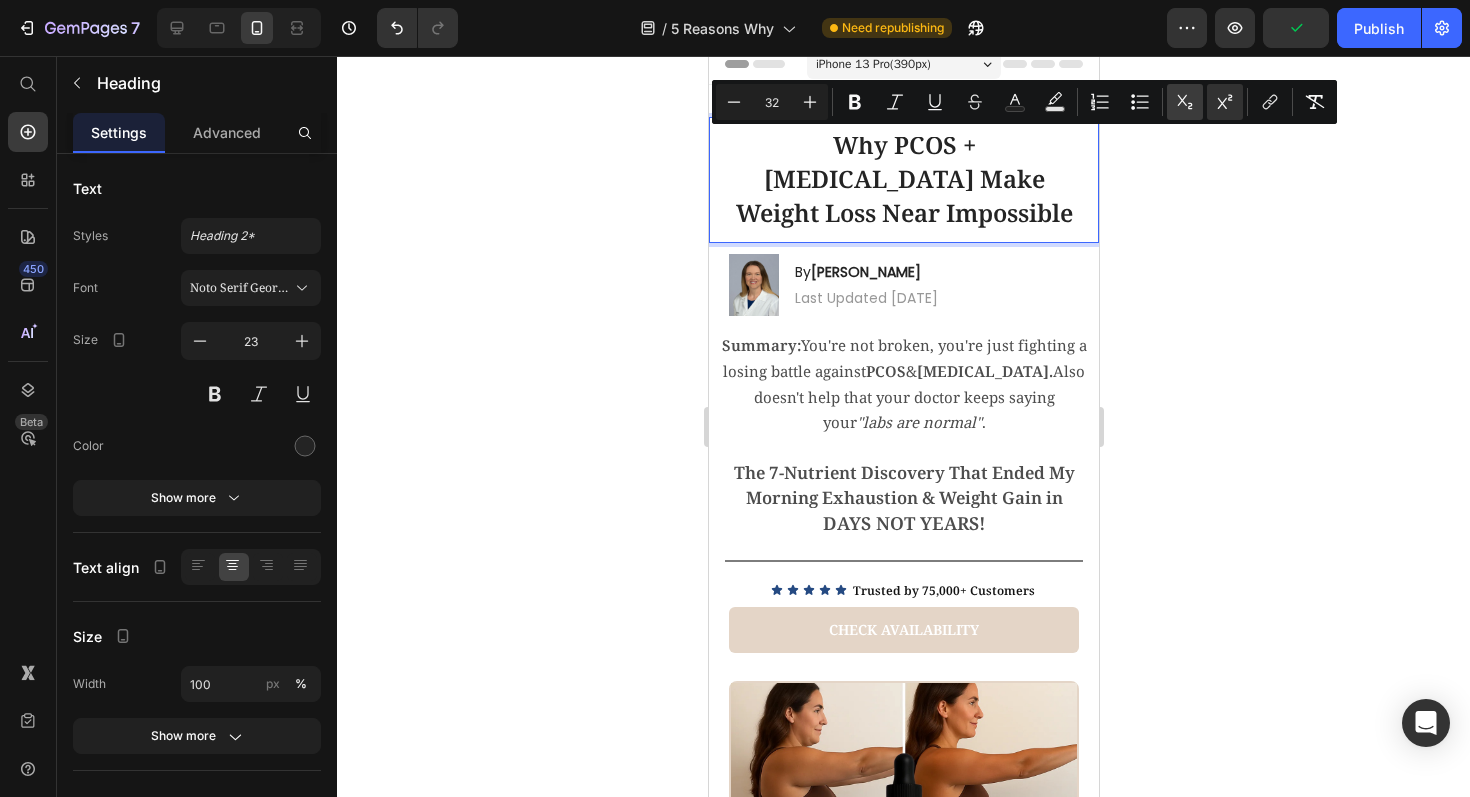 click 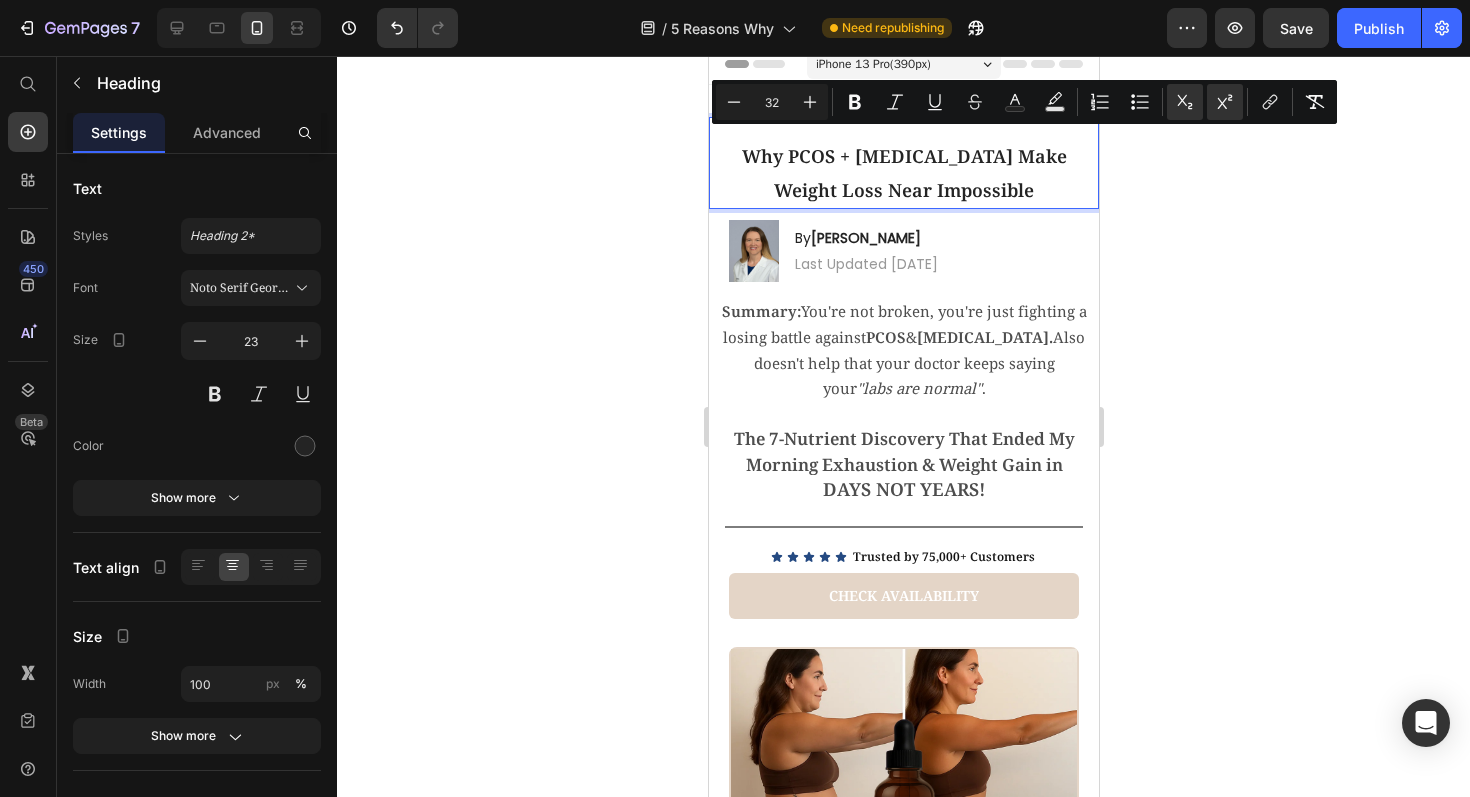 click on "Why PCOS + [MEDICAL_DATA] Make Weight Loss Near Impossible" at bounding box center [903, 173] 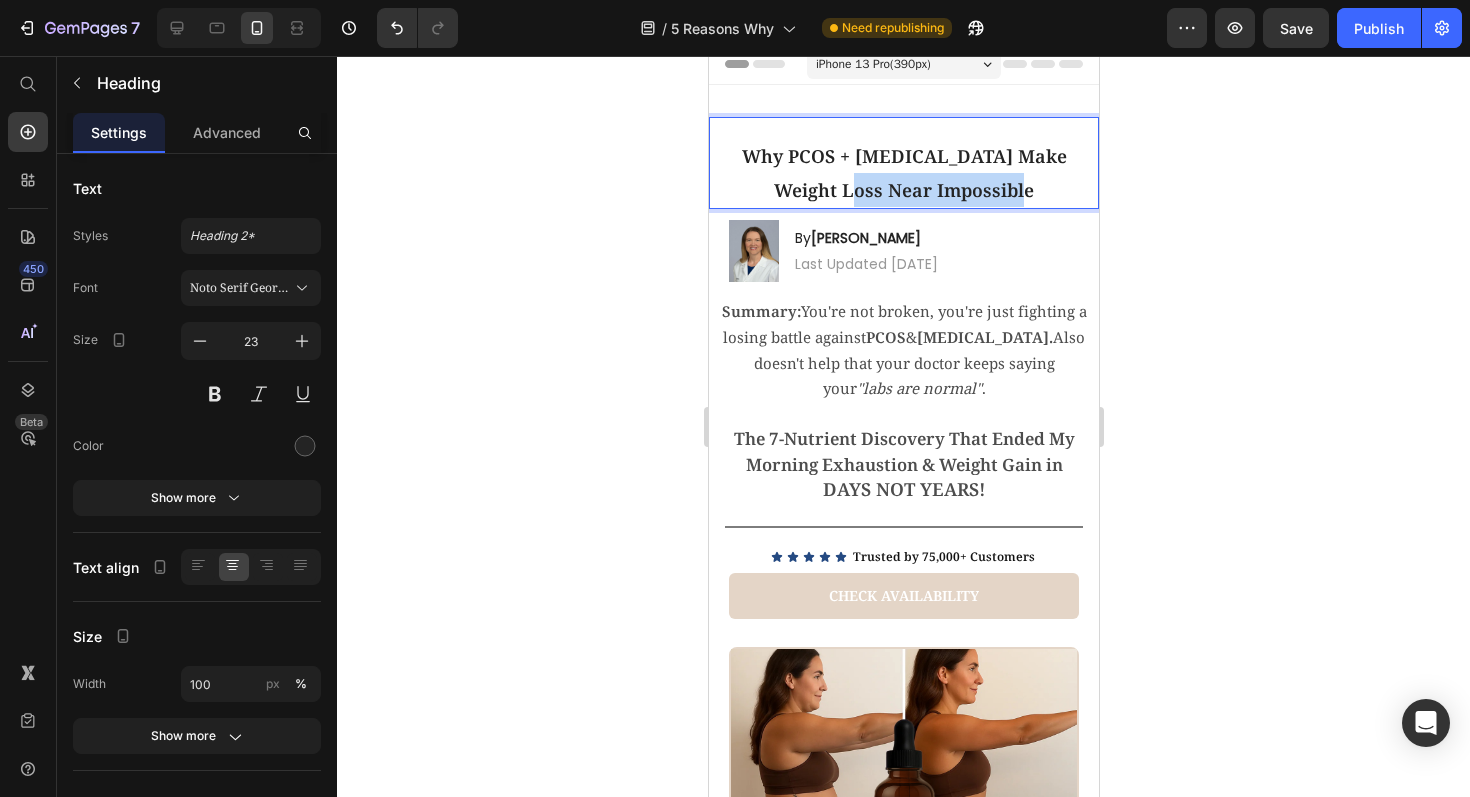 drag, startPoint x: 1011, startPoint y: 184, endPoint x: 848, endPoint y: 176, distance: 163.1962 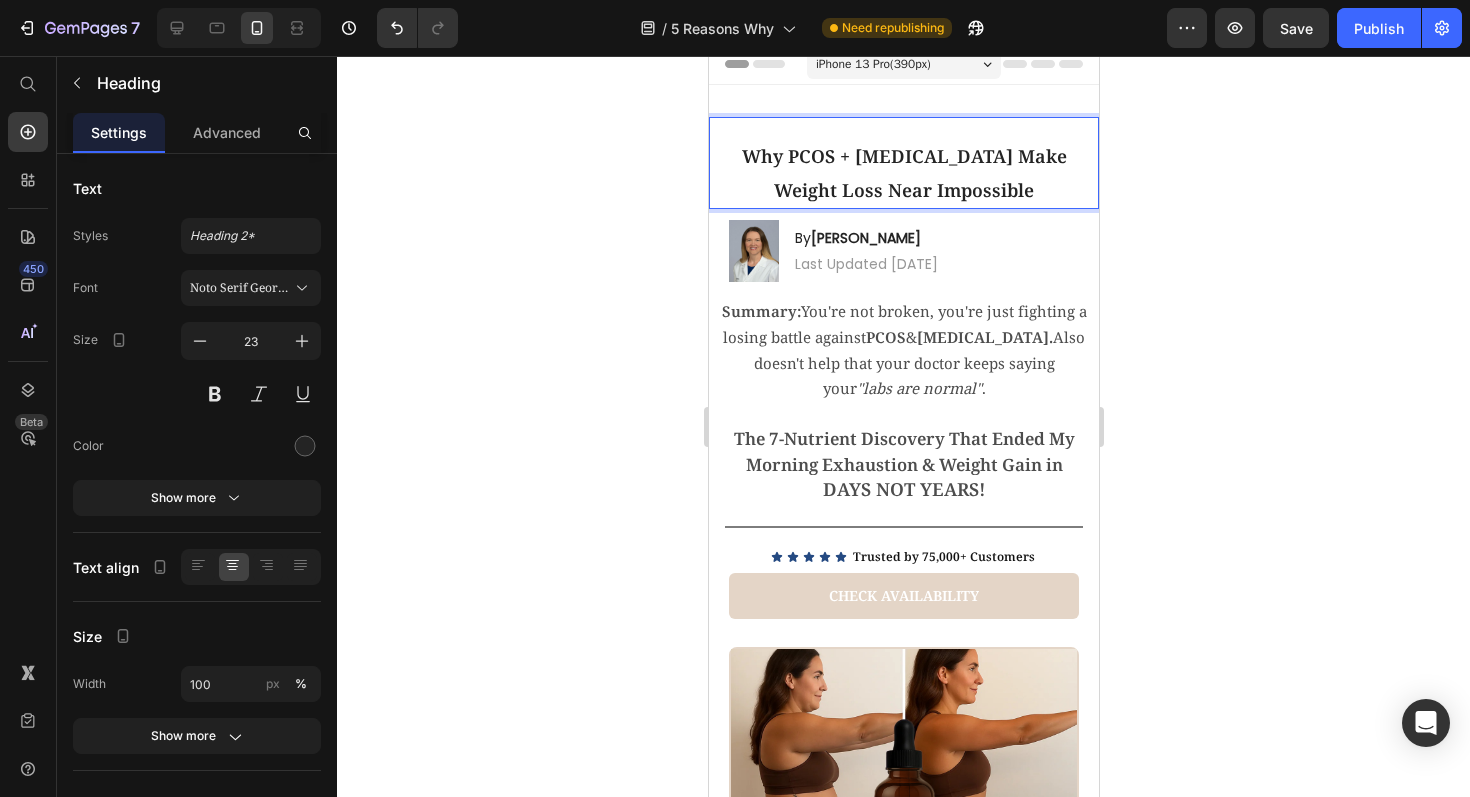 click on "Why PCOS + [MEDICAL_DATA] Make Weight Loss Near Impossible" at bounding box center (903, 173) 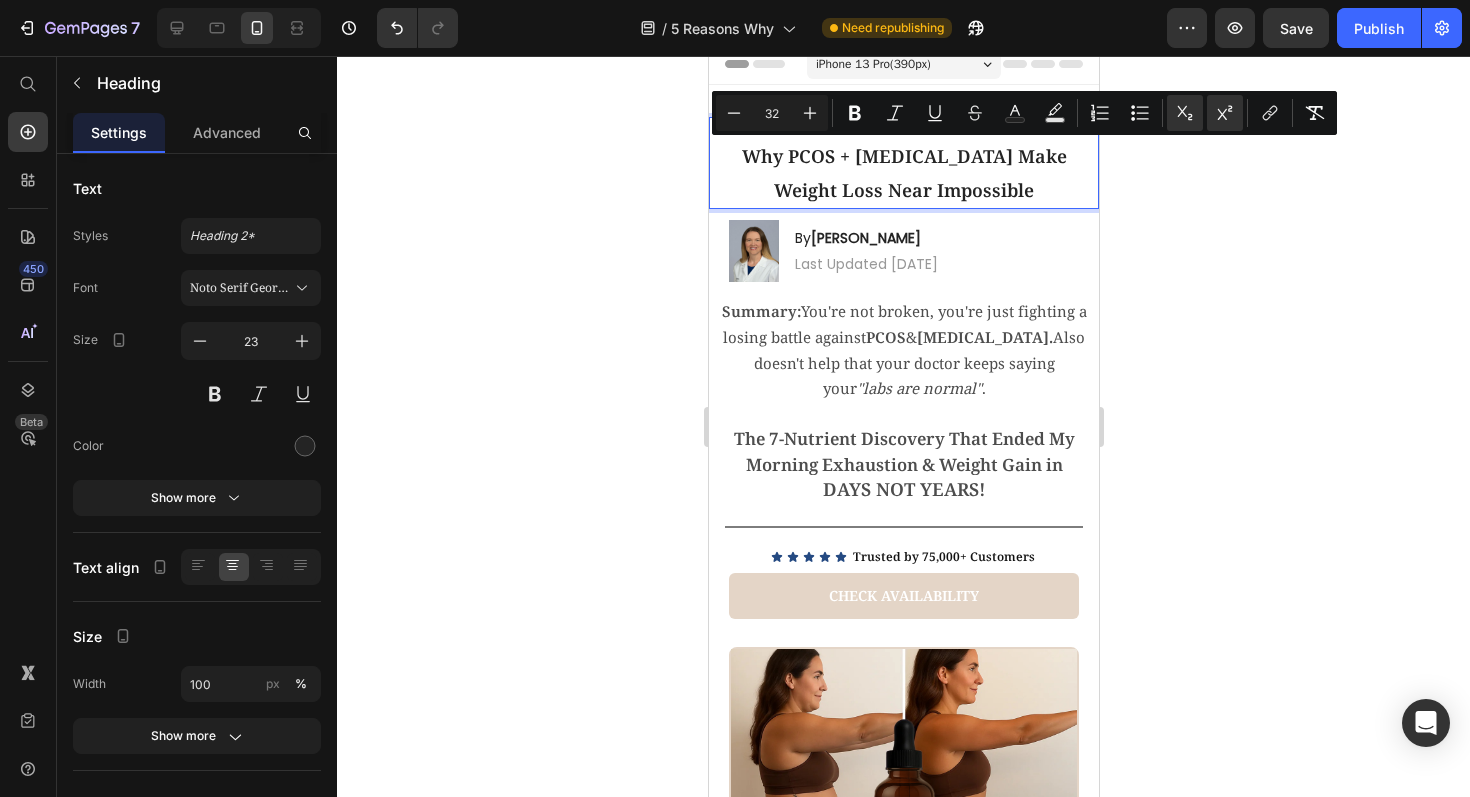 drag, startPoint x: 754, startPoint y: 184, endPoint x: 646, endPoint y: 148, distance: 113.841995 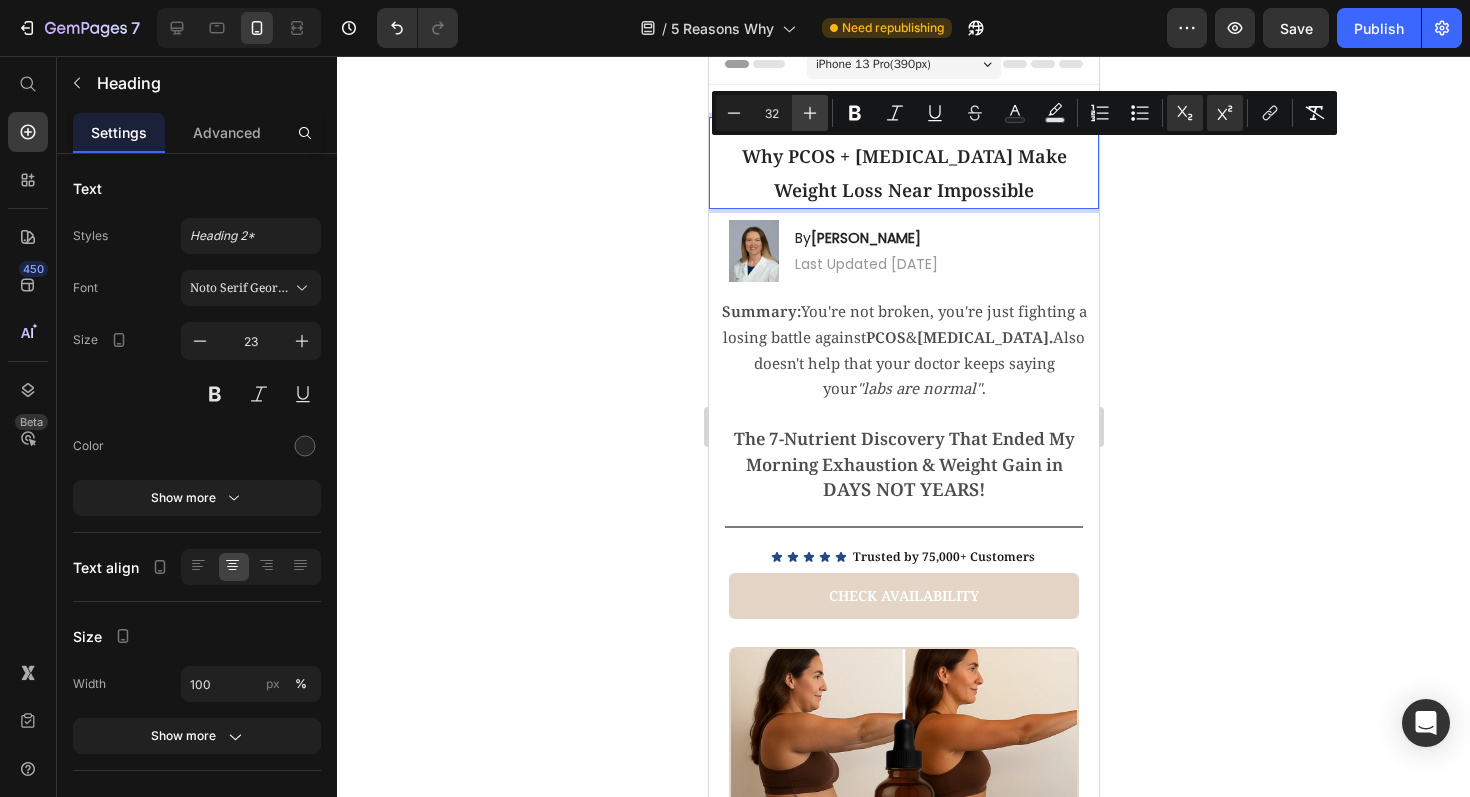 click 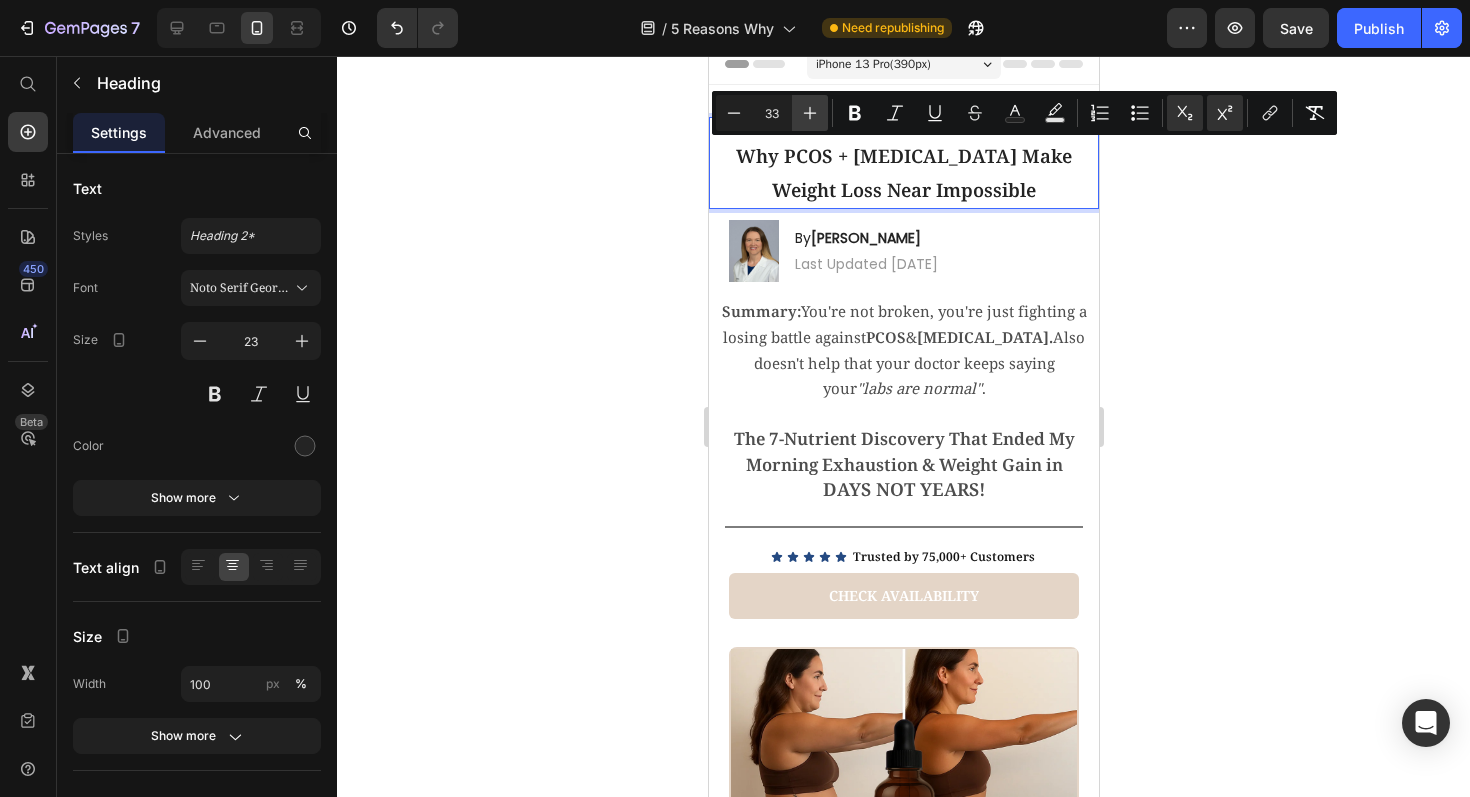 click 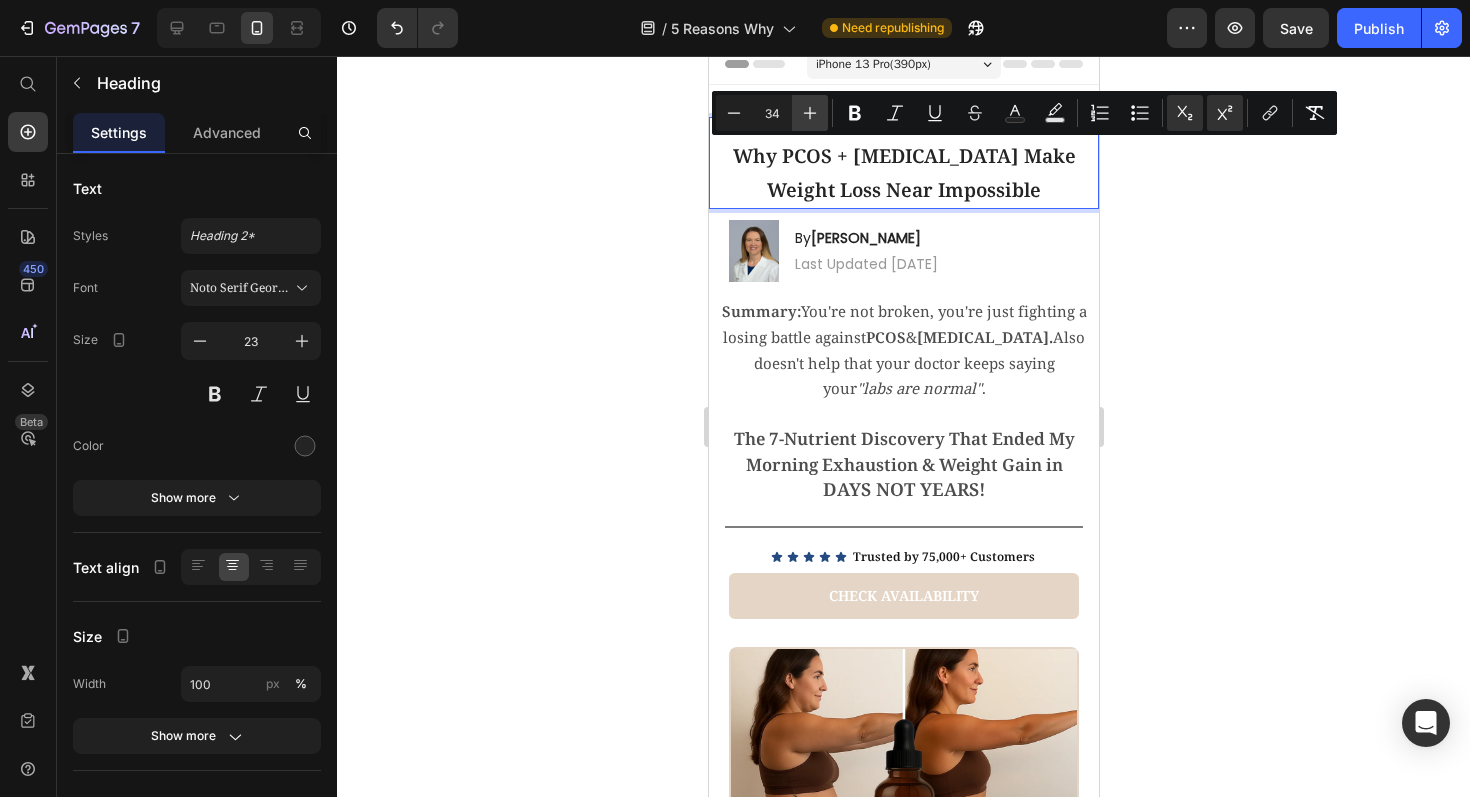click 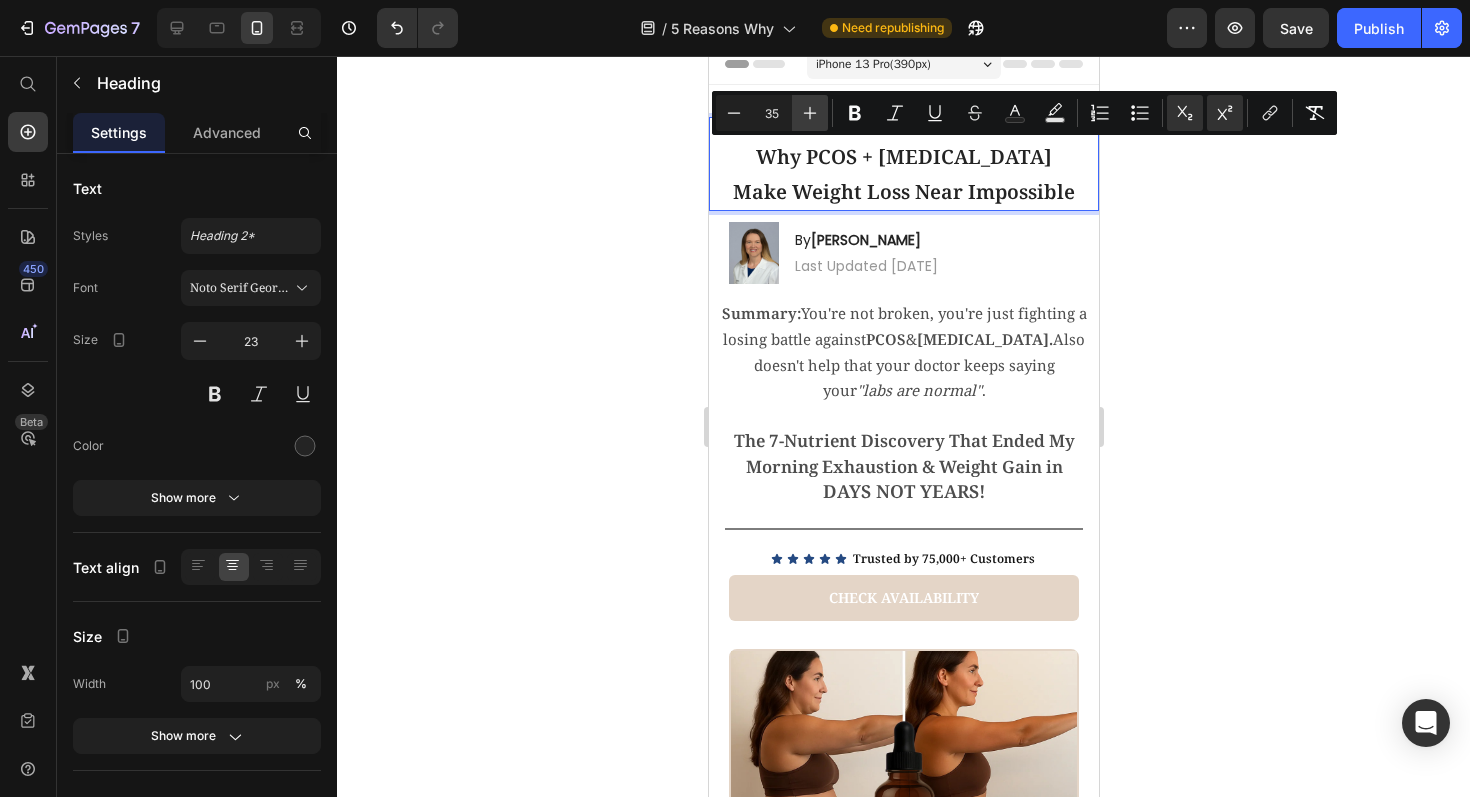 click 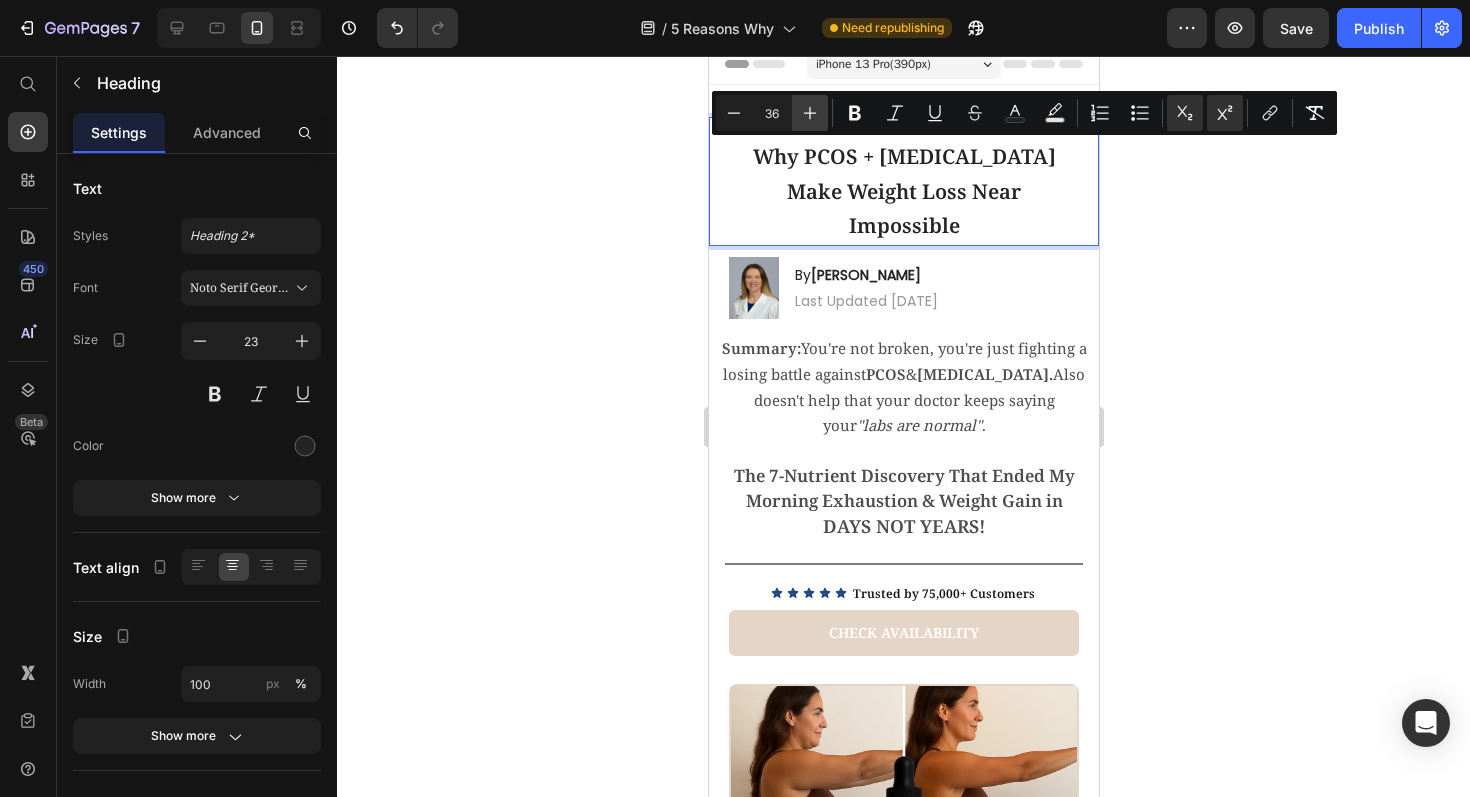 click 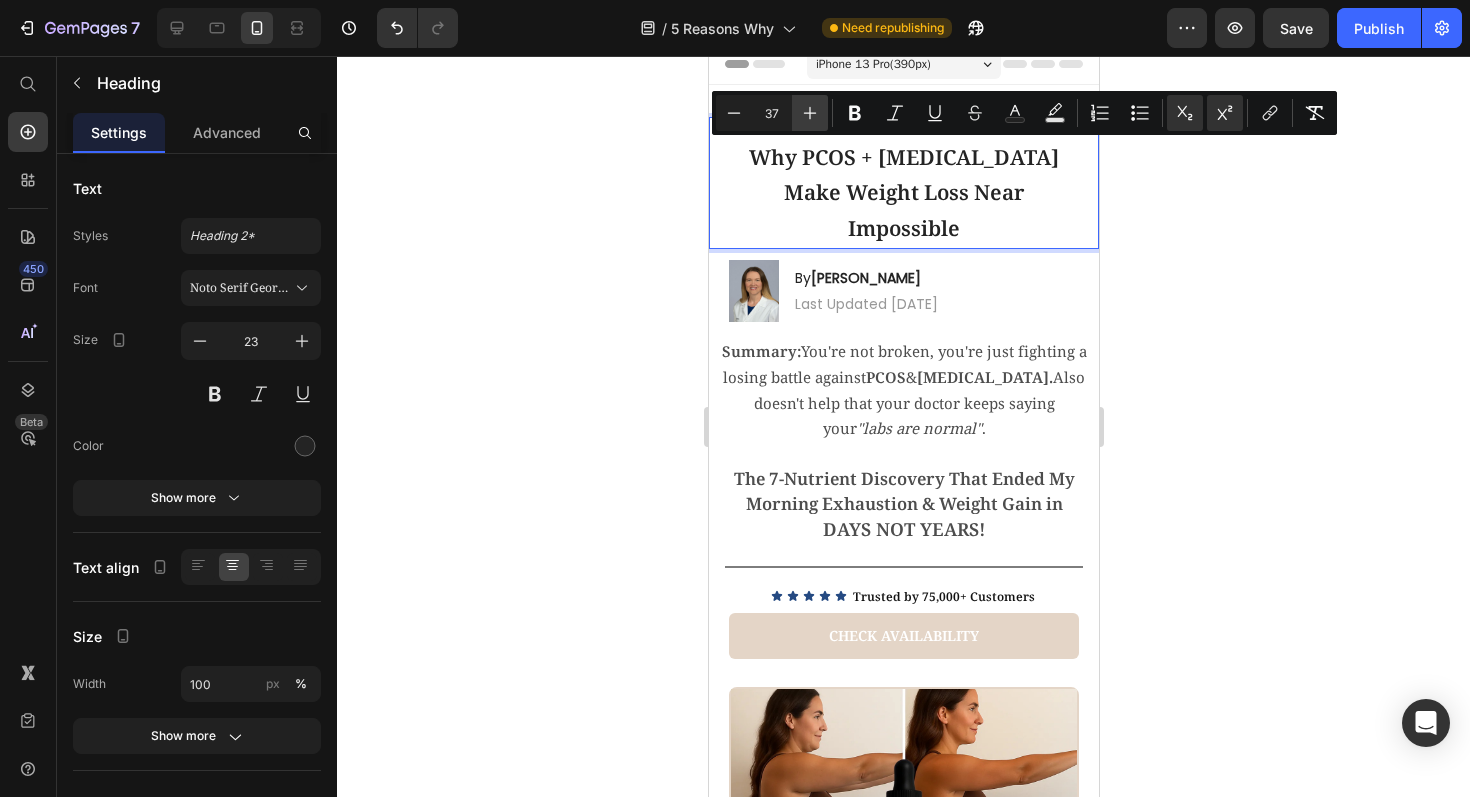 click 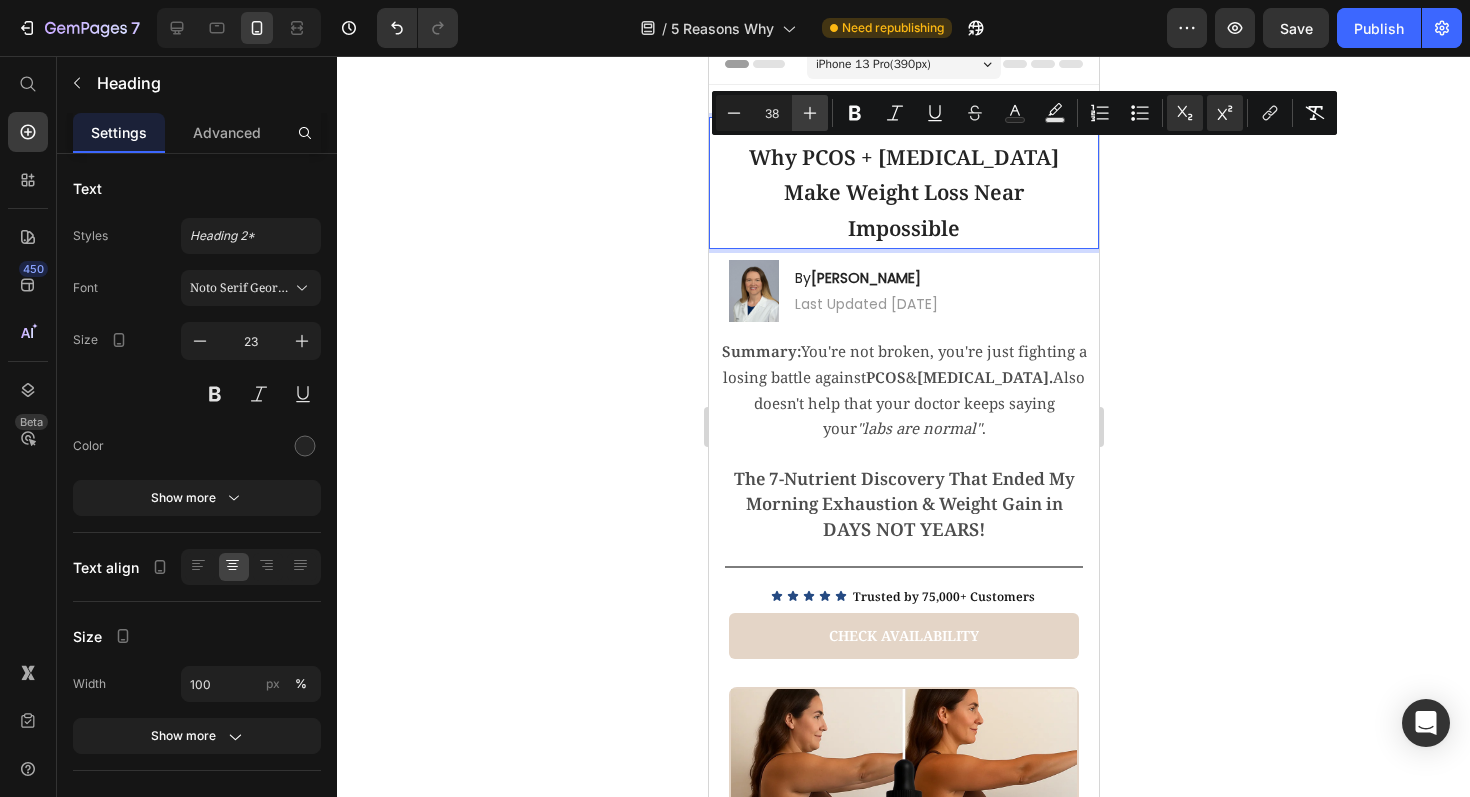 click 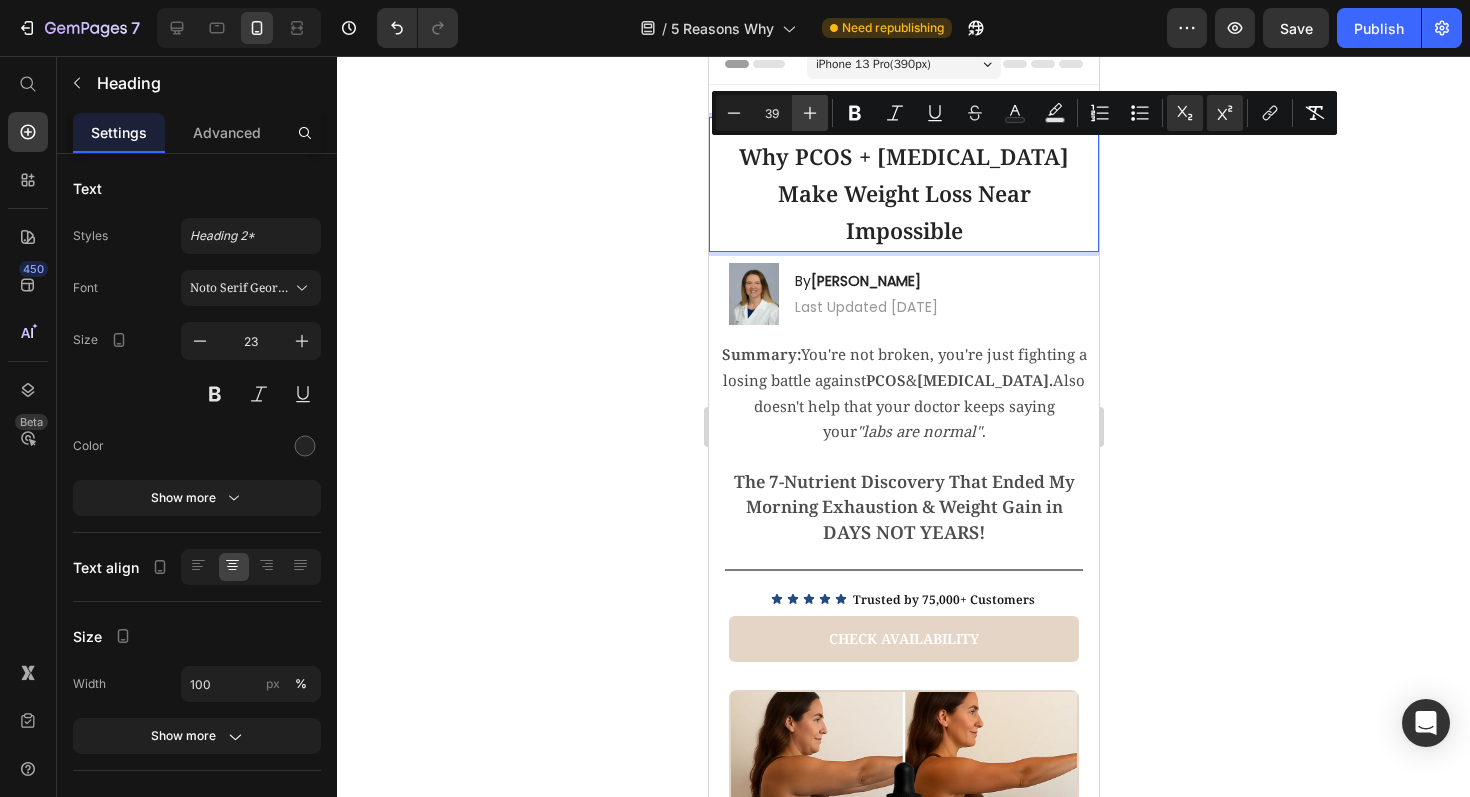 click 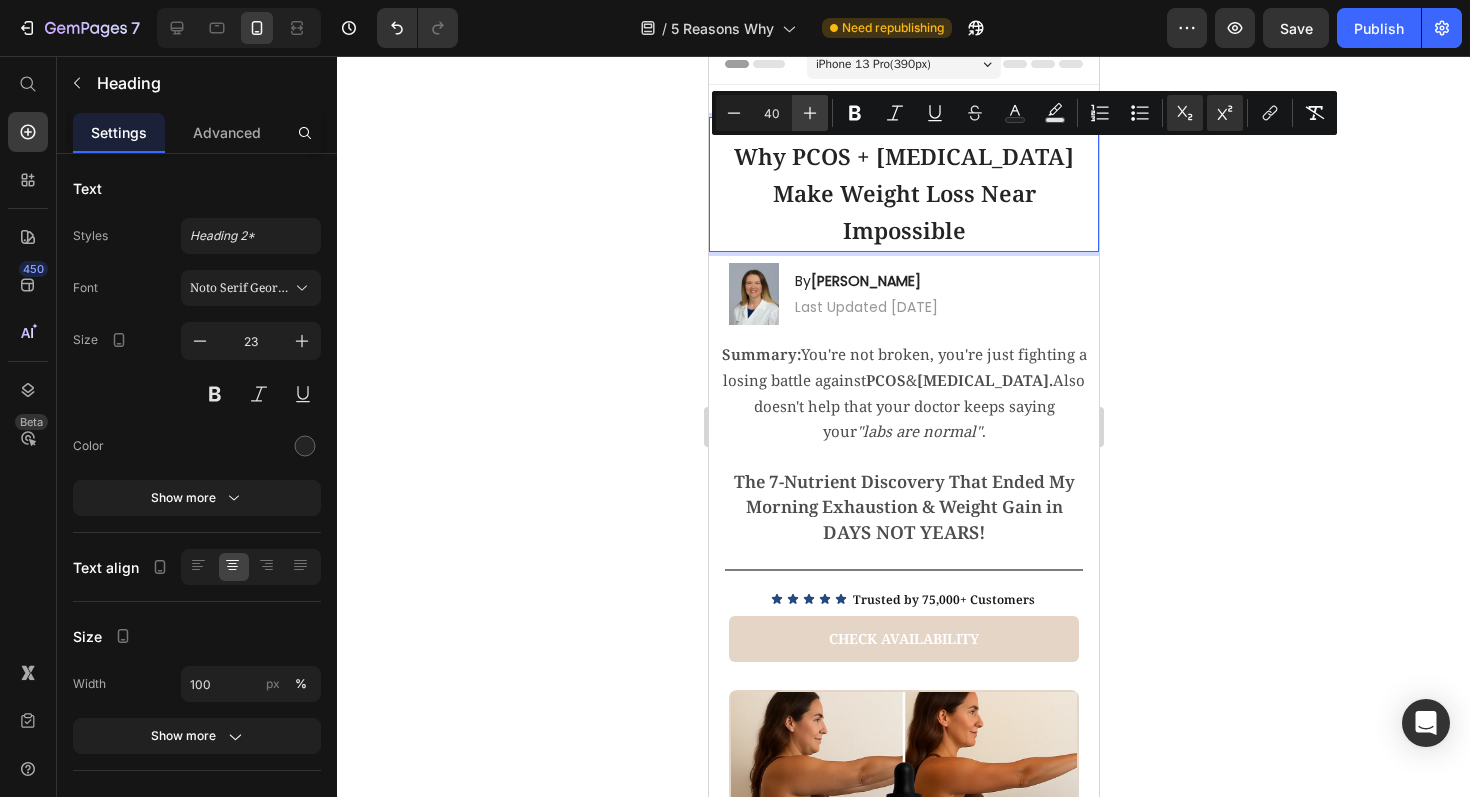 click 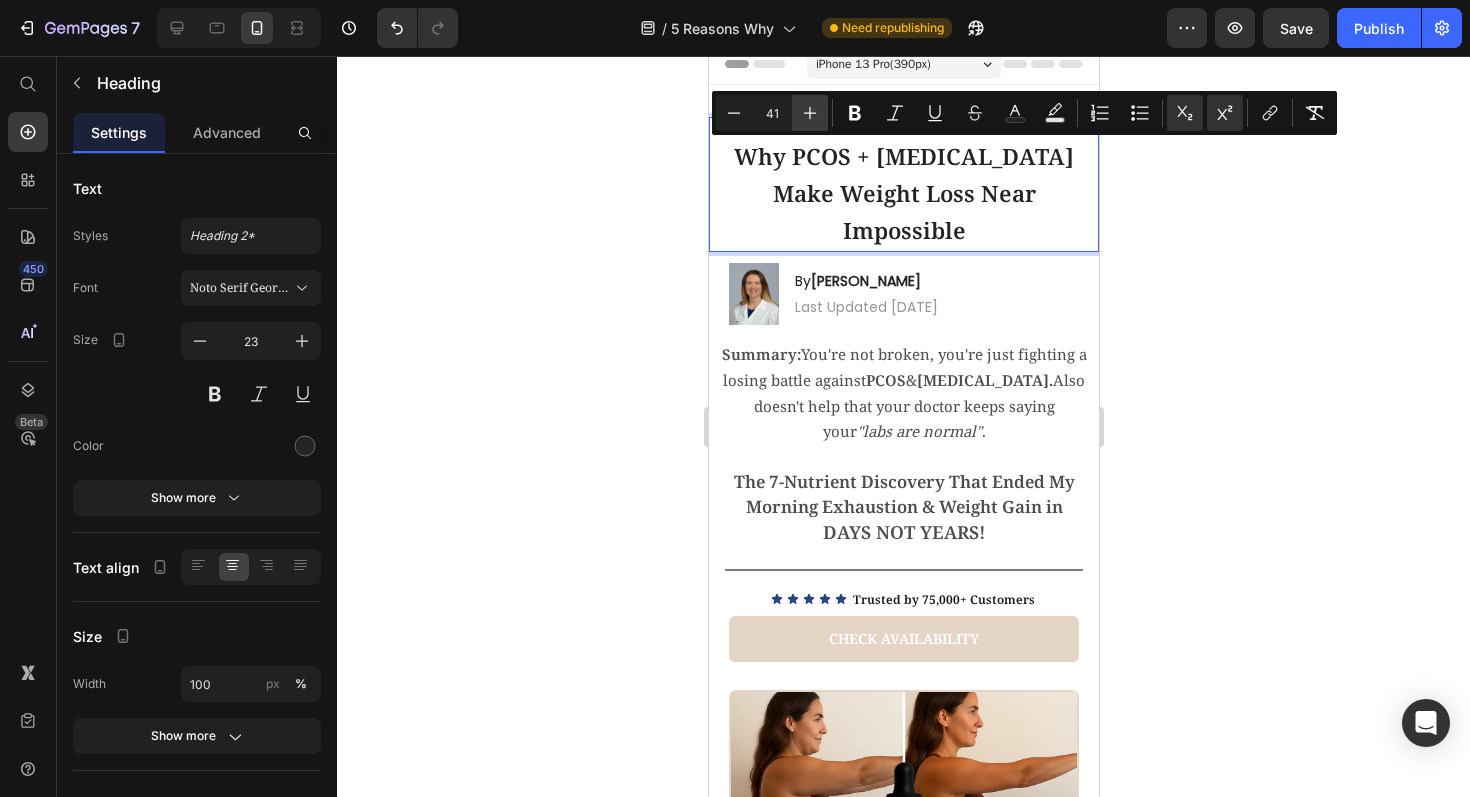 click 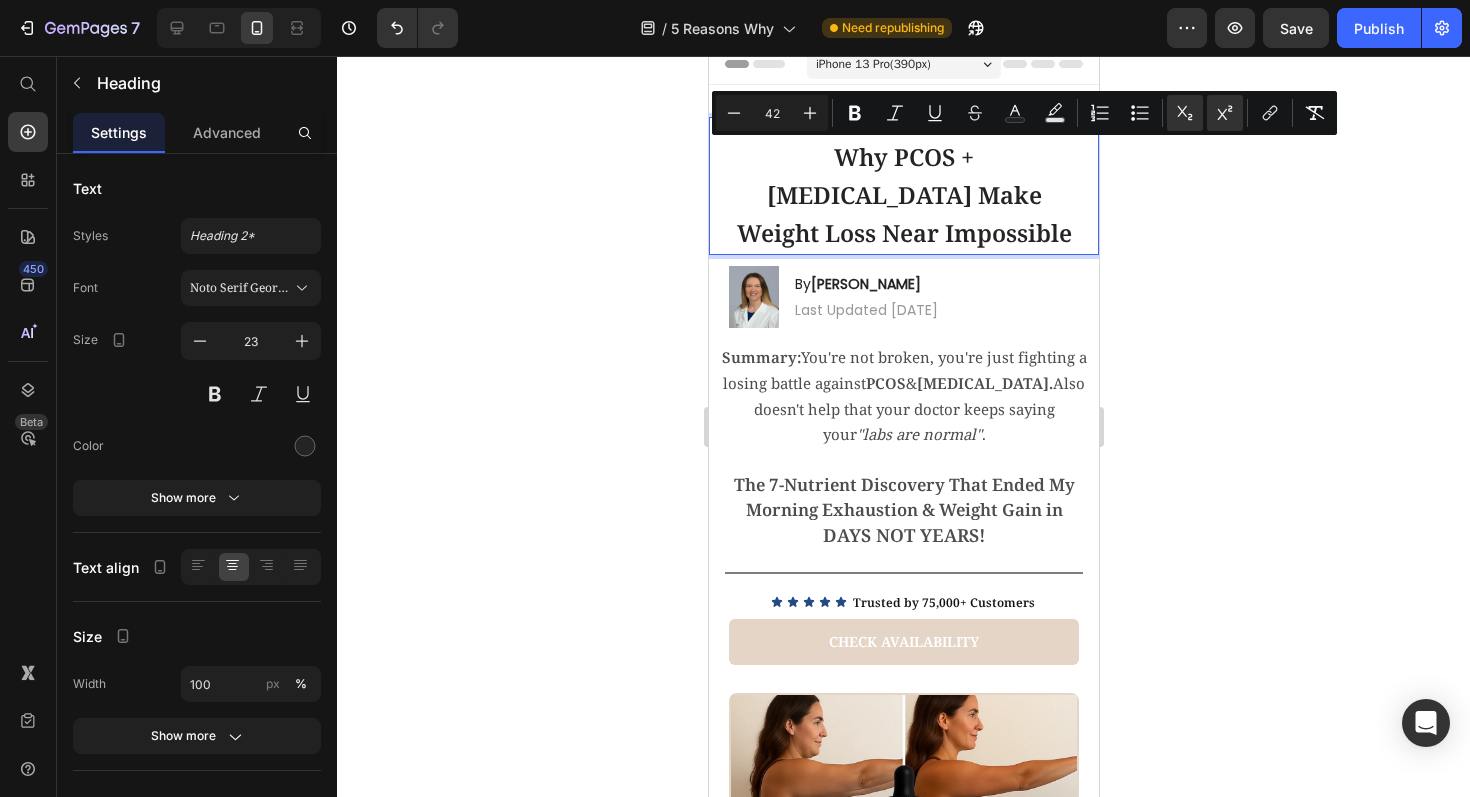 click on "42" at bounding box center (772, 113) 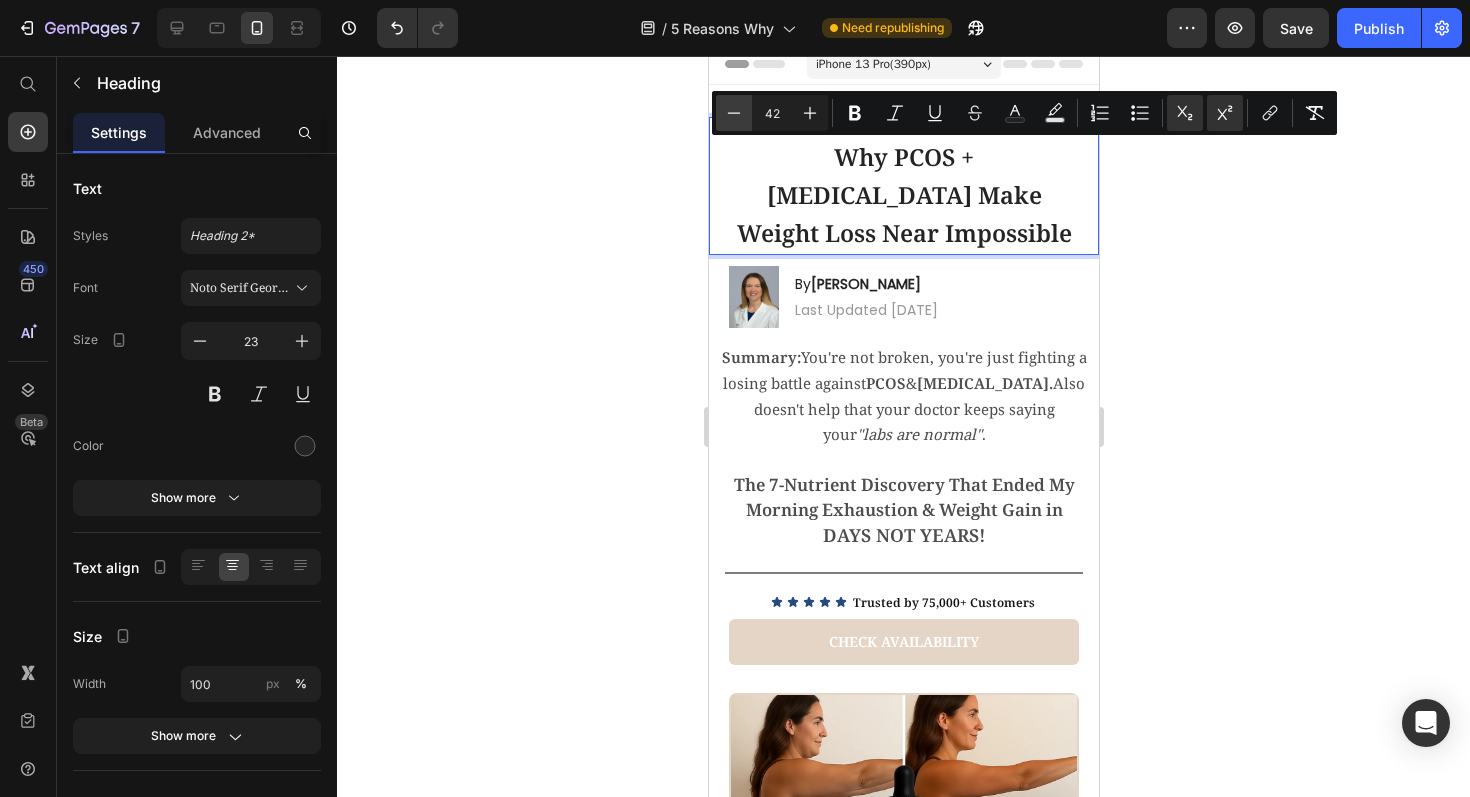click 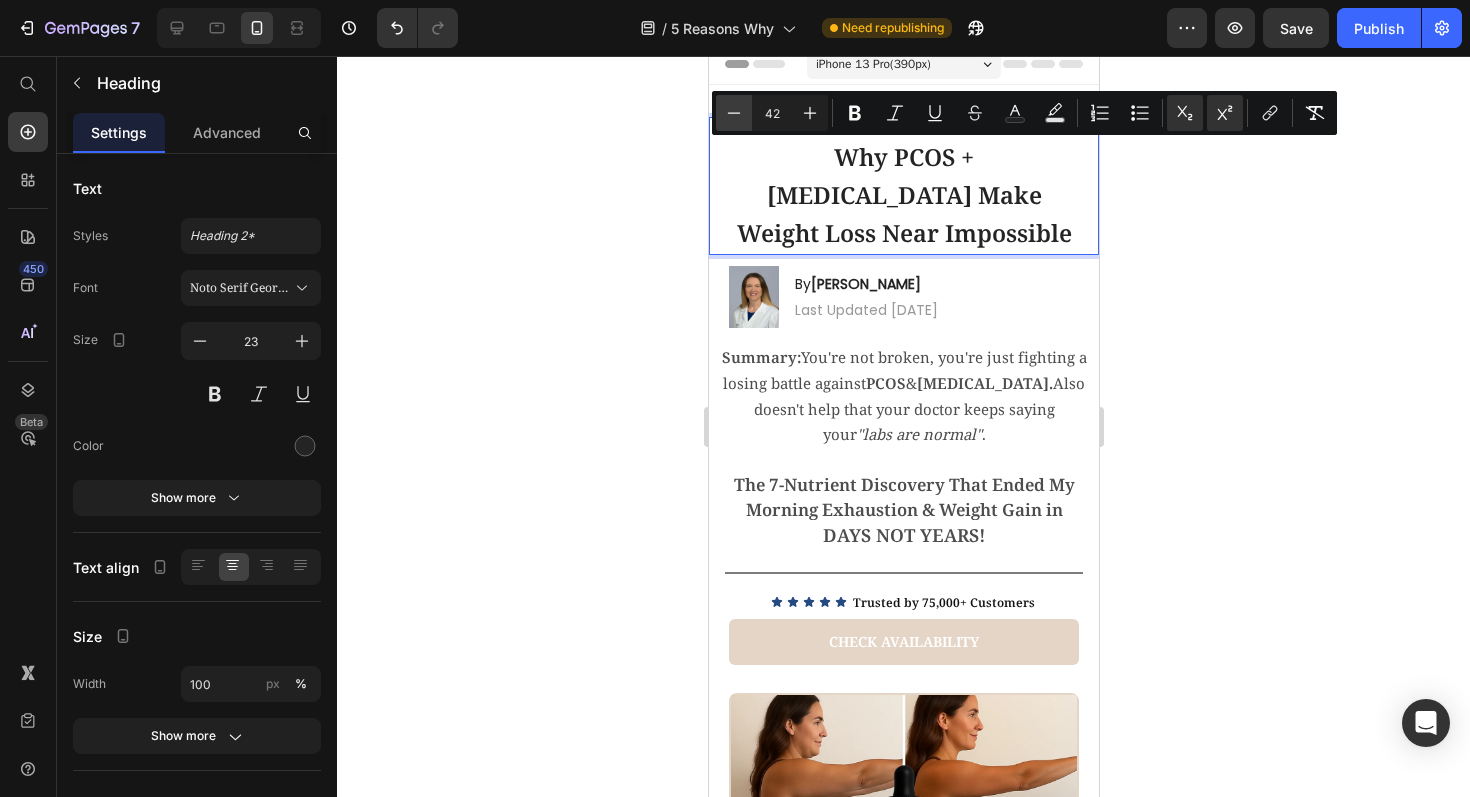 type on "41" 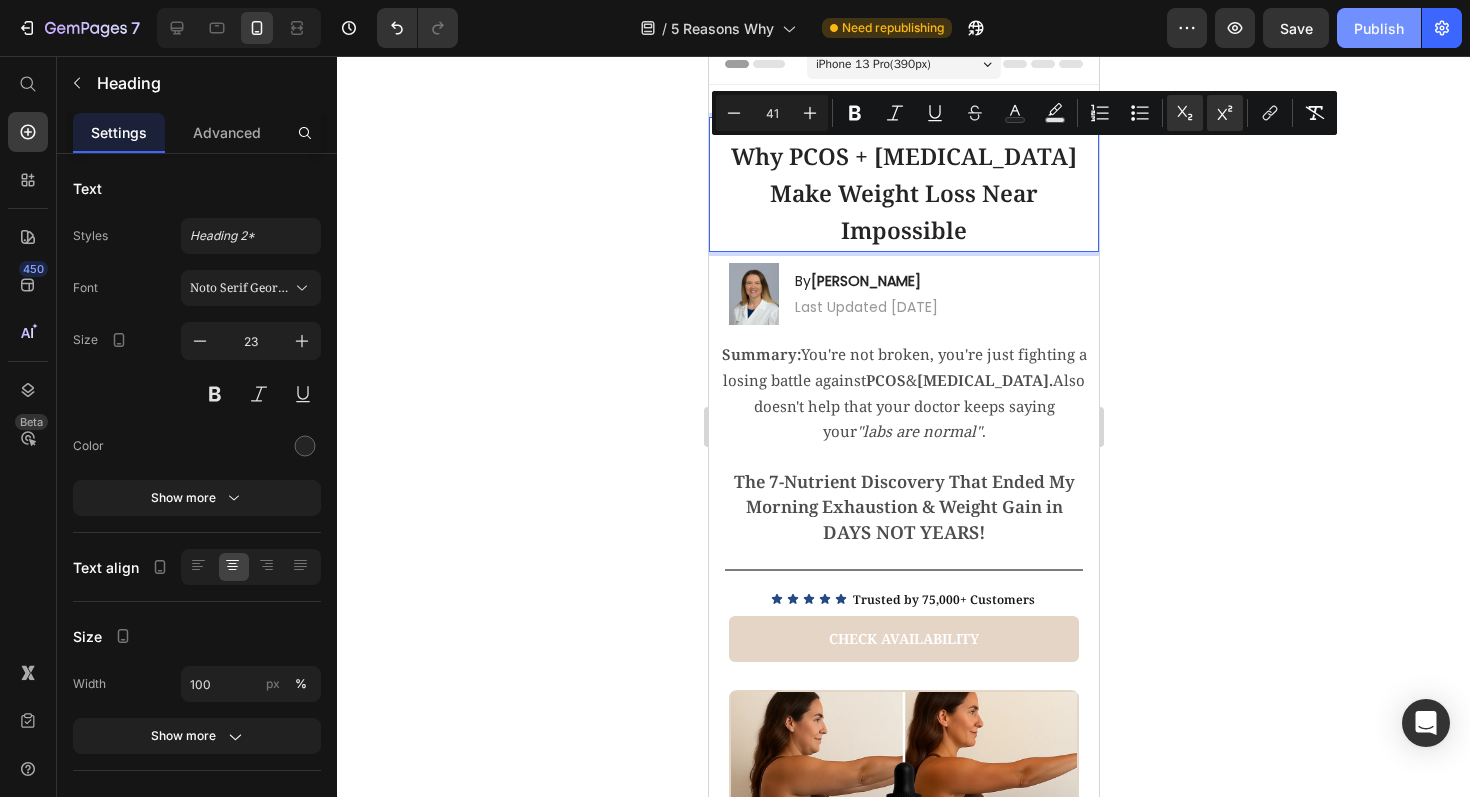 click on "Publish" at bounding box center [1379, 28] 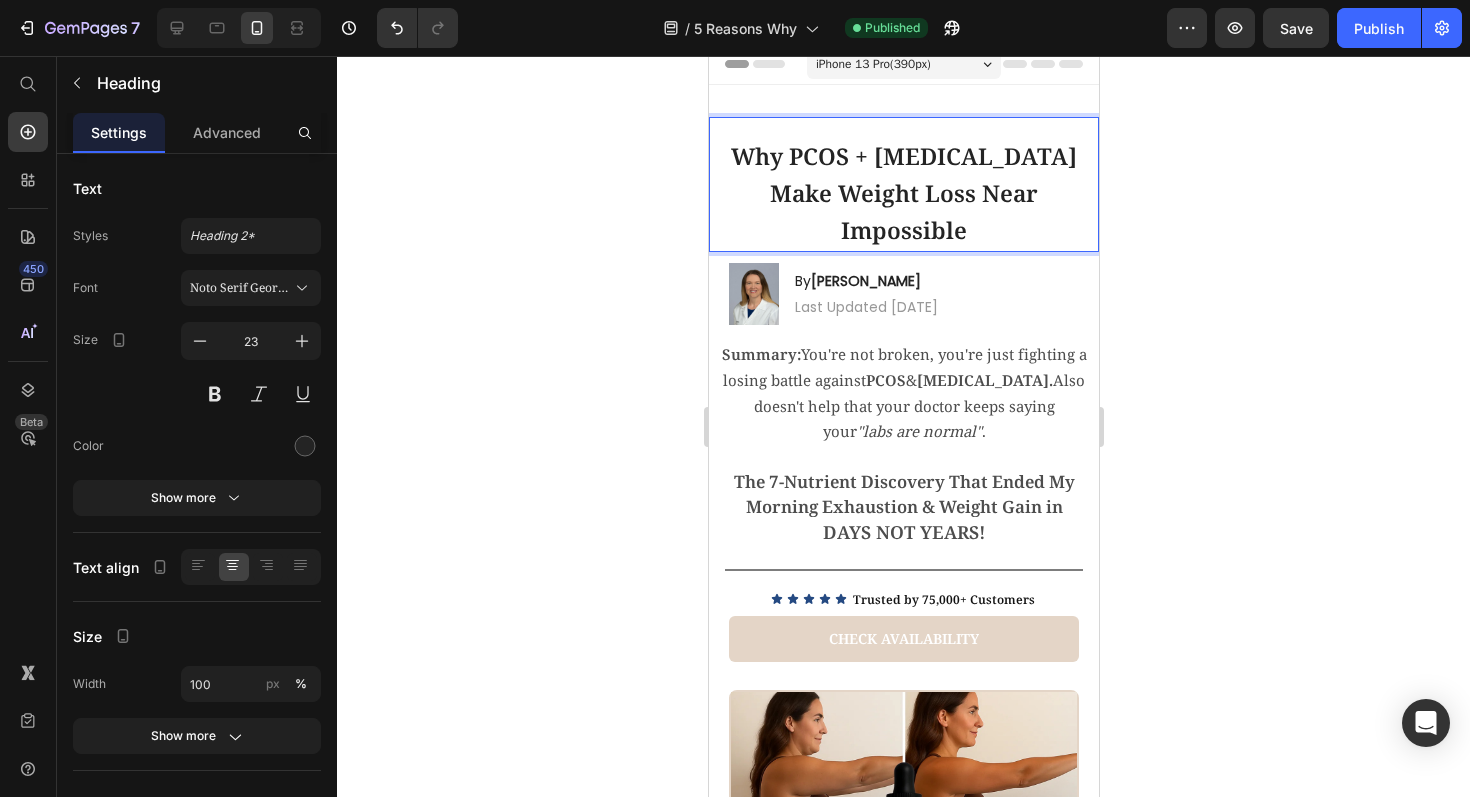 click on "Why PCOS + [MEDICAL_DATA] Make Weight Loss Near Impossible" at bounding box center (903, 193) 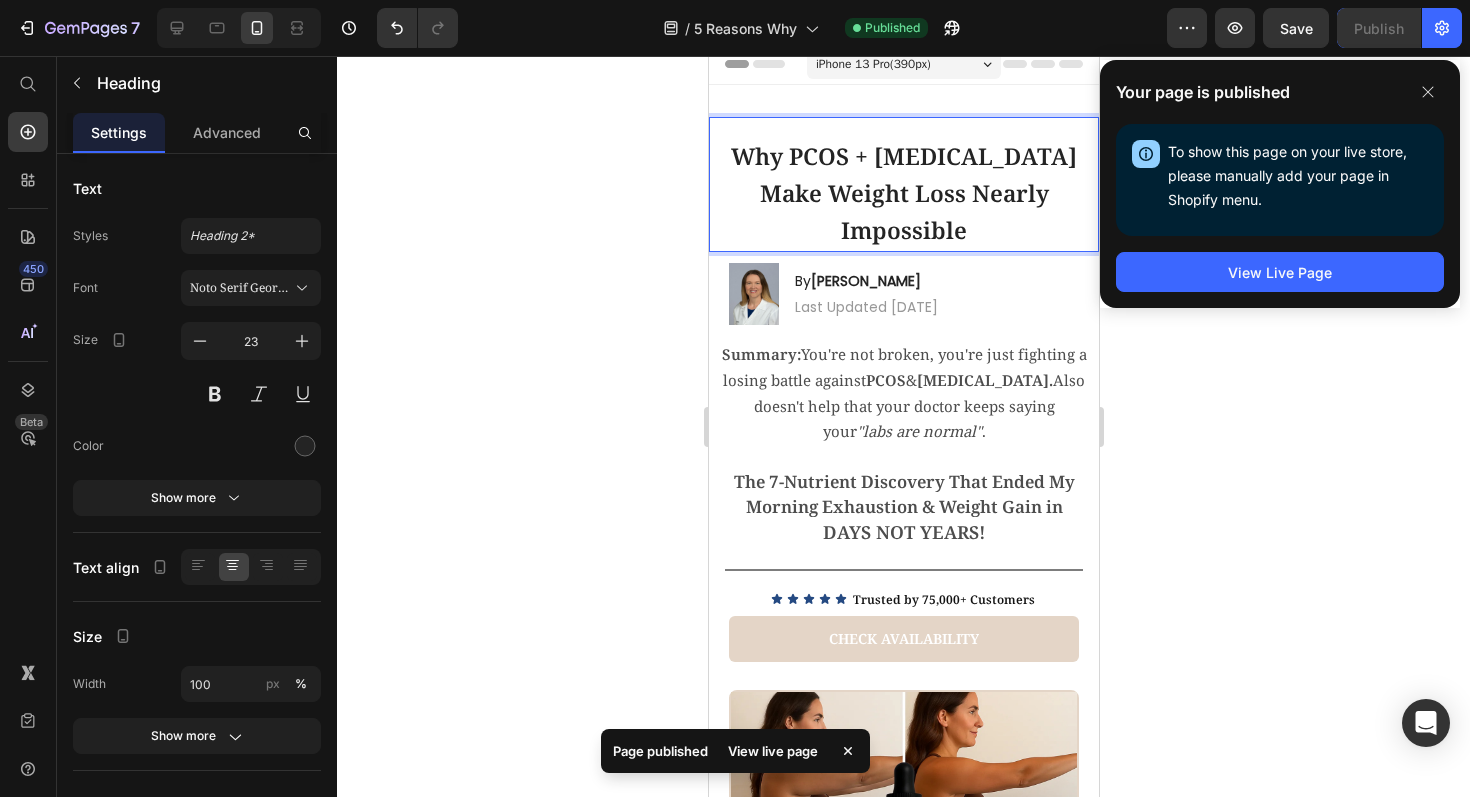 click 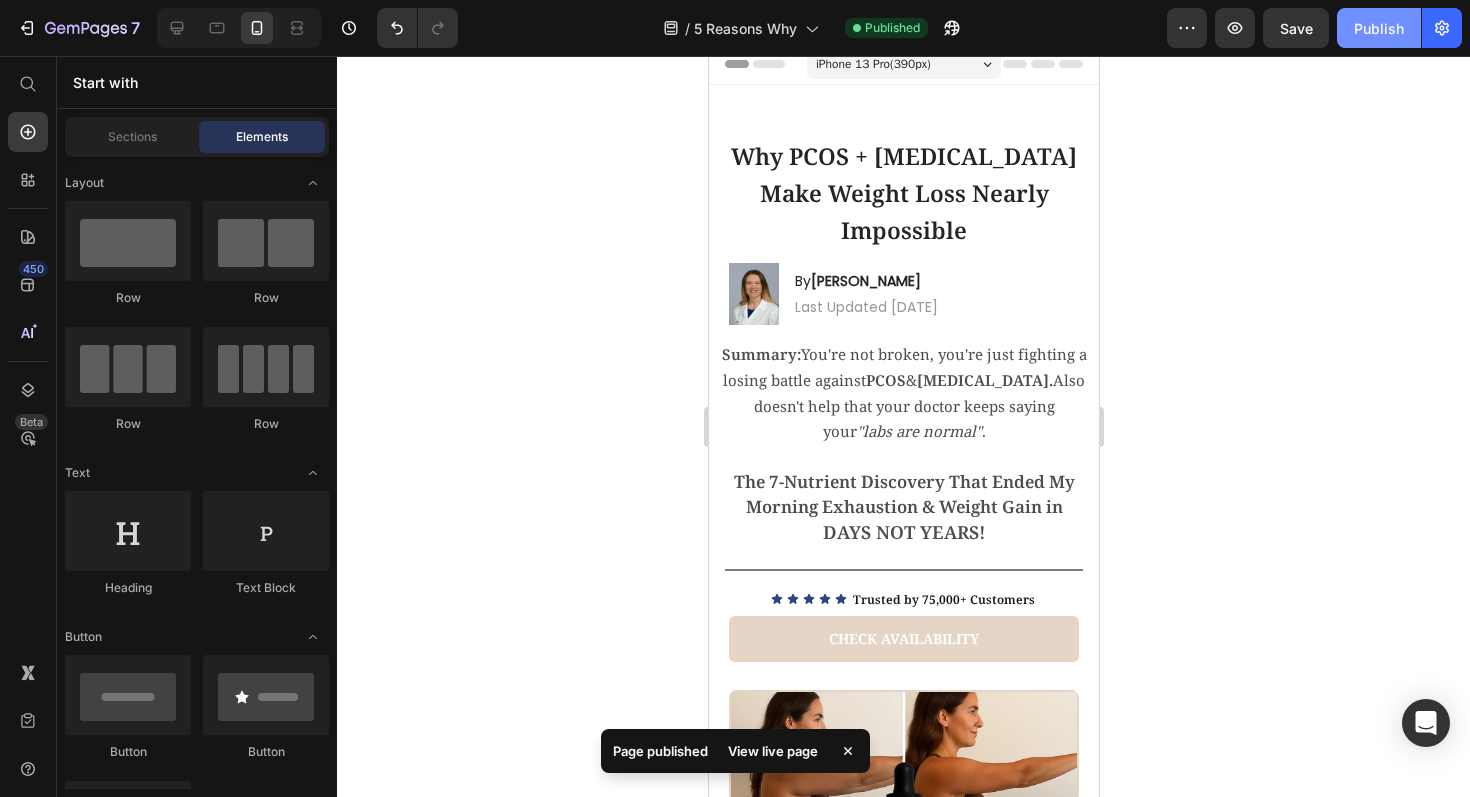 click on "Publish" at bounding box center [1379, 28] 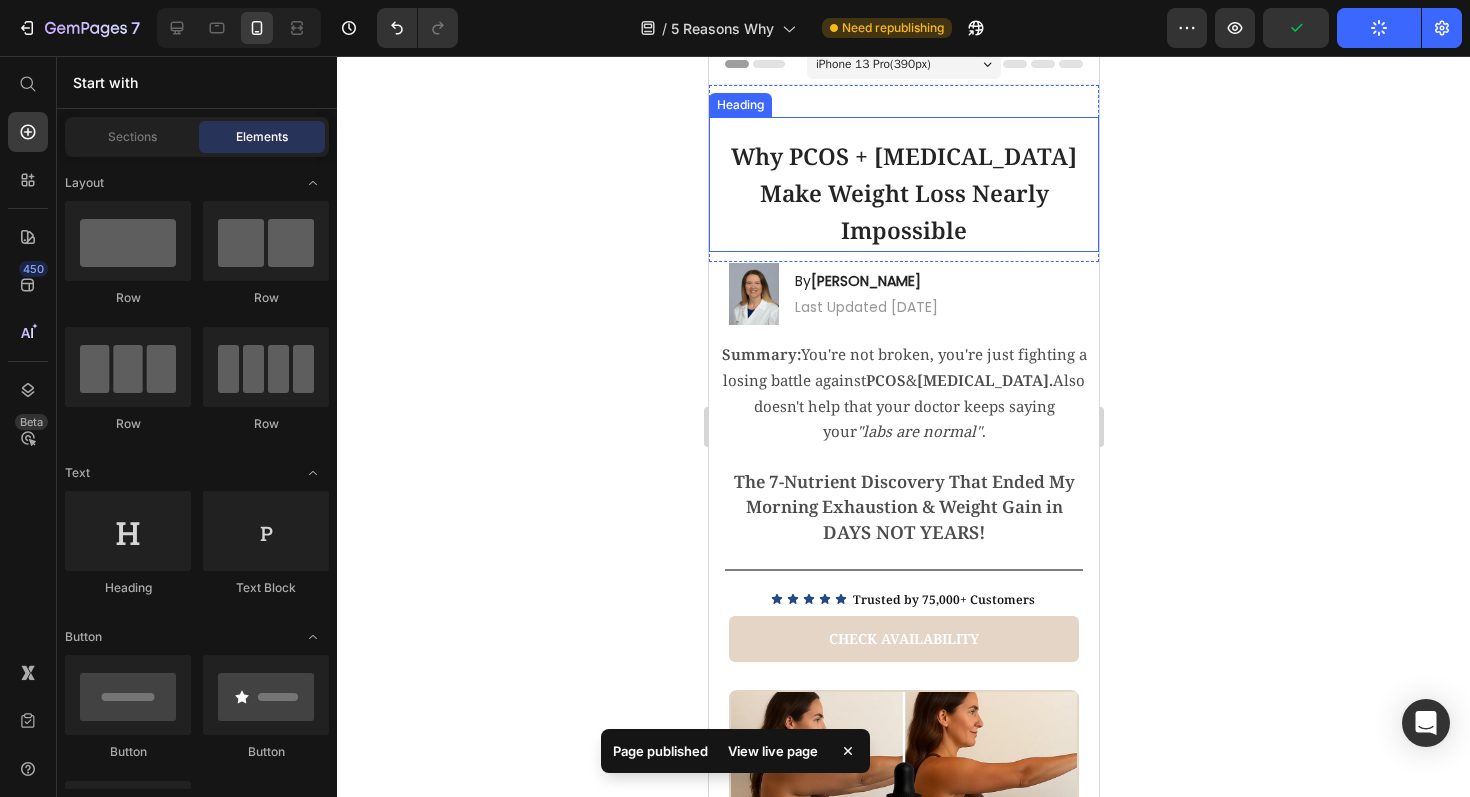 click on "Why PCOS + [MEDICAL_DATA] Make Weight Loss Nearly Impossible" at bounding box center [903, 193] 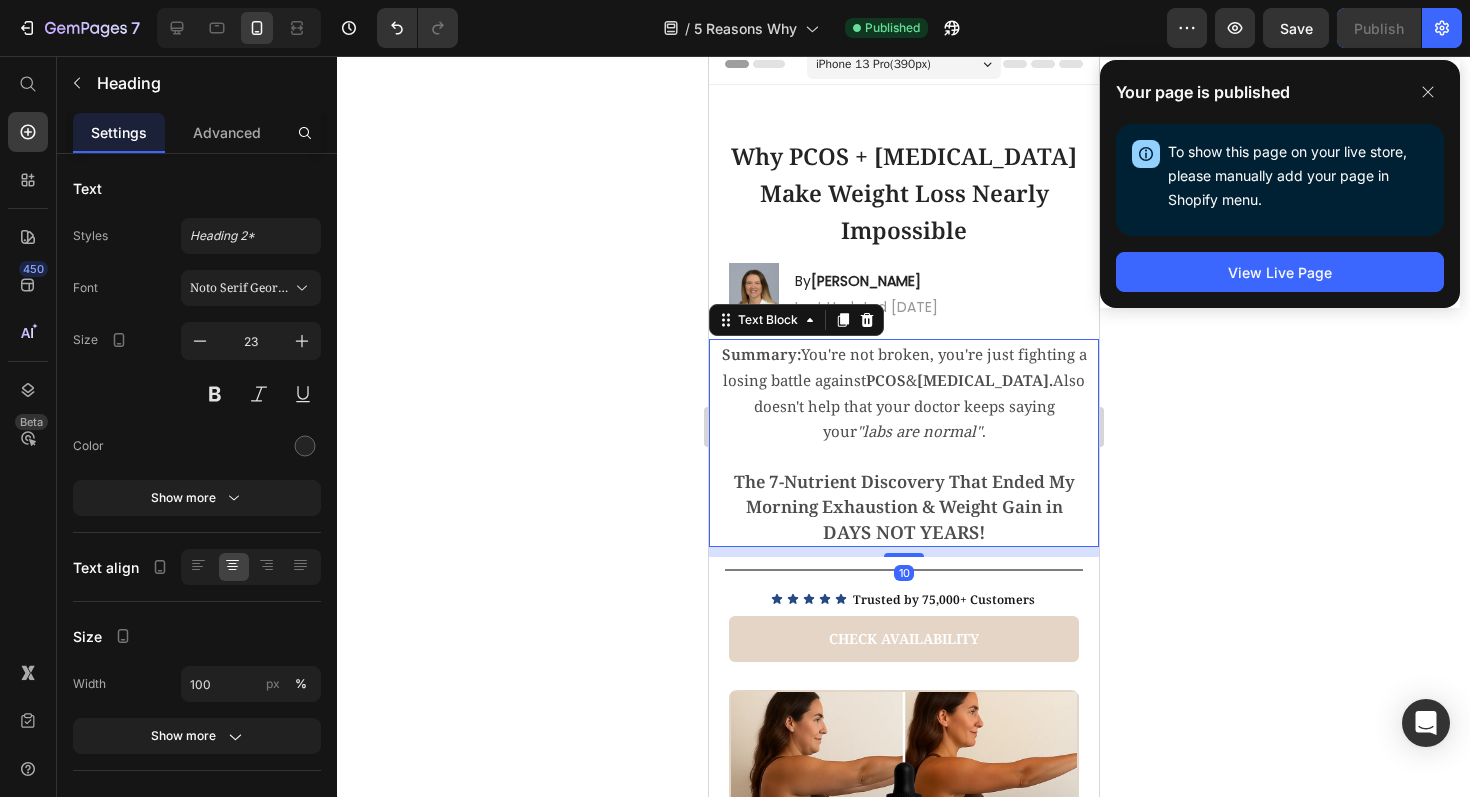 click on "[MEDICAL_DATA]." at bounding box center [984, 380] 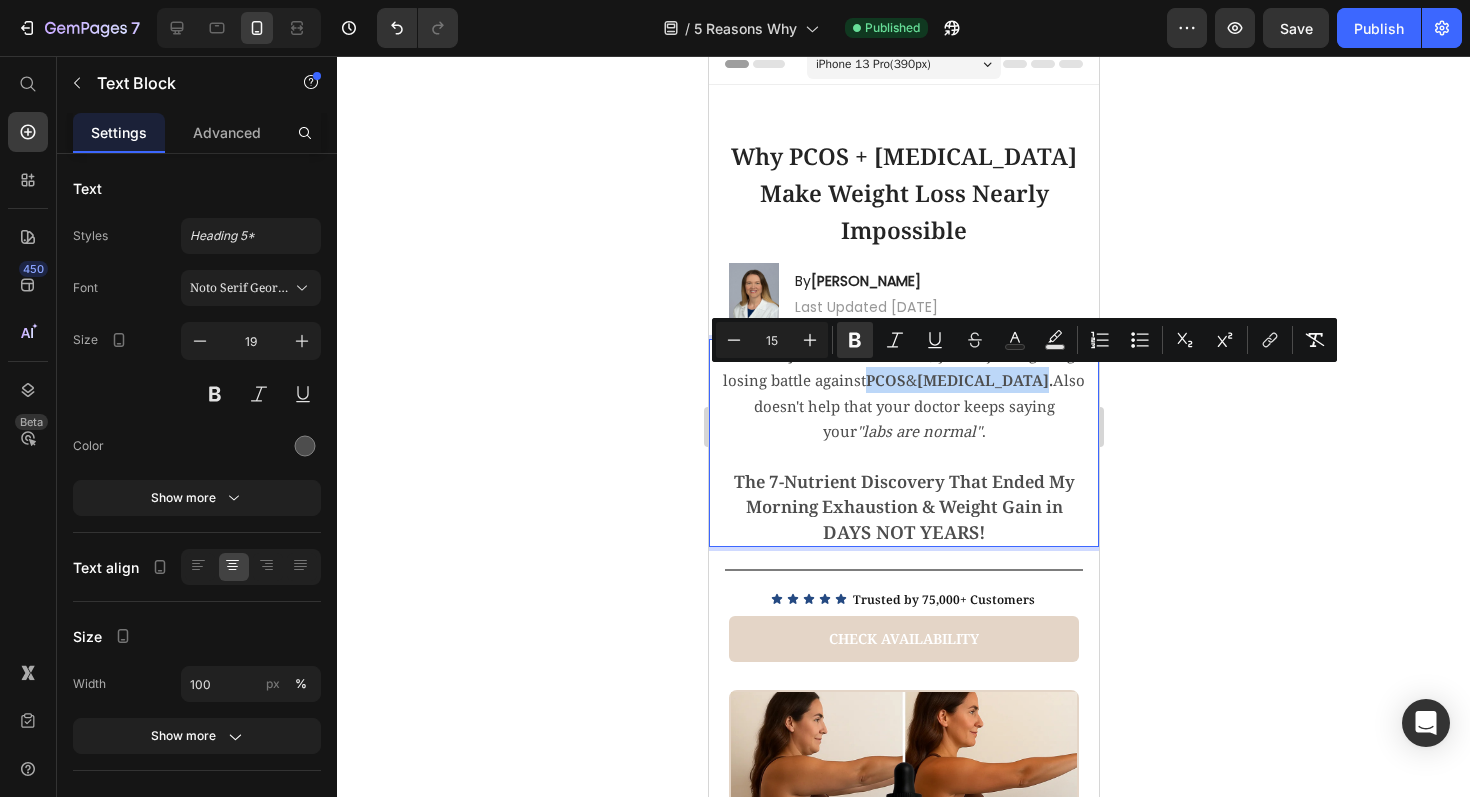 drag, startPoint x: 1059, startPoint y: 383, endPoint x: 887, endPoint y: 383, distance: 172 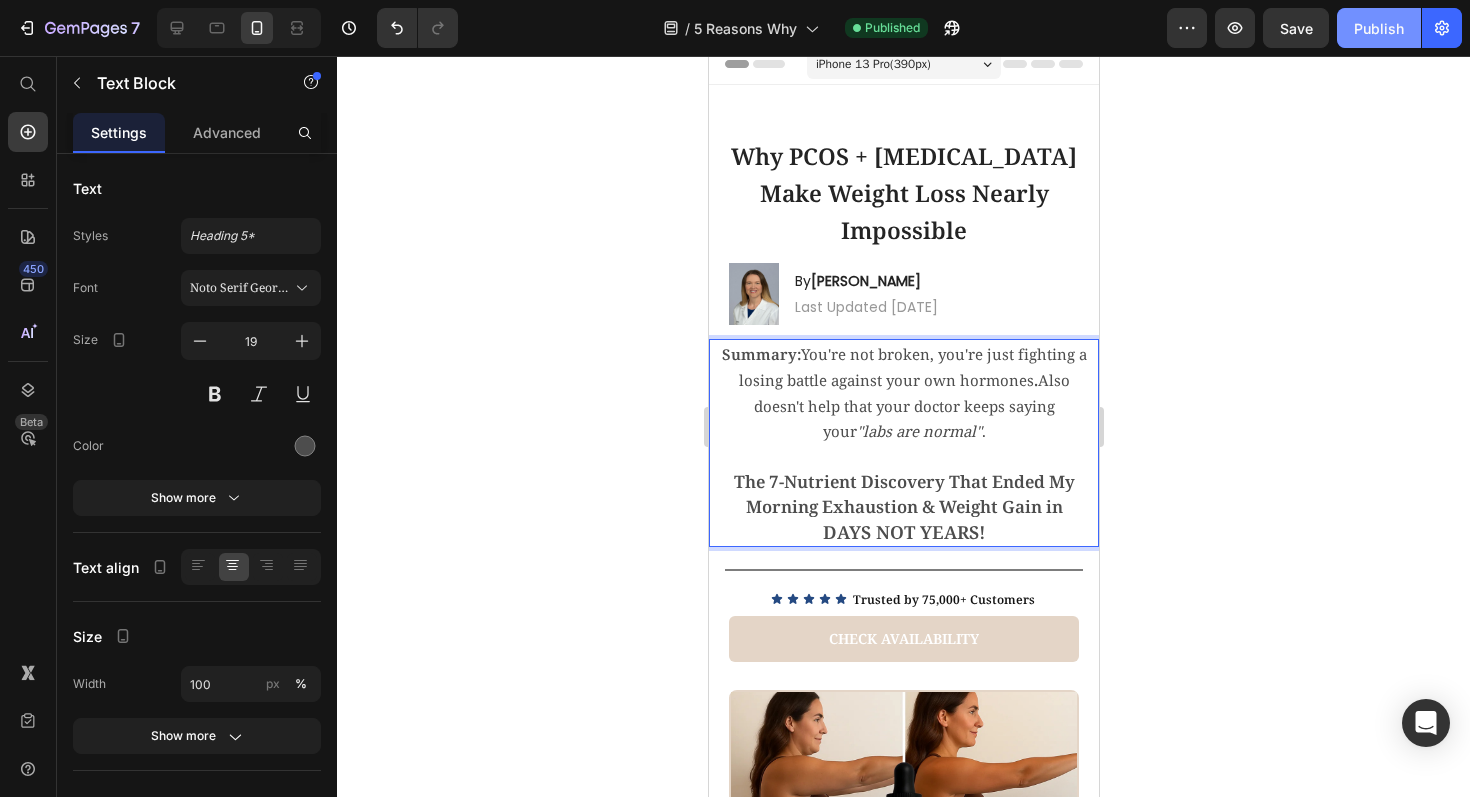 click on "Publish" at bounding box center (1379, 28) 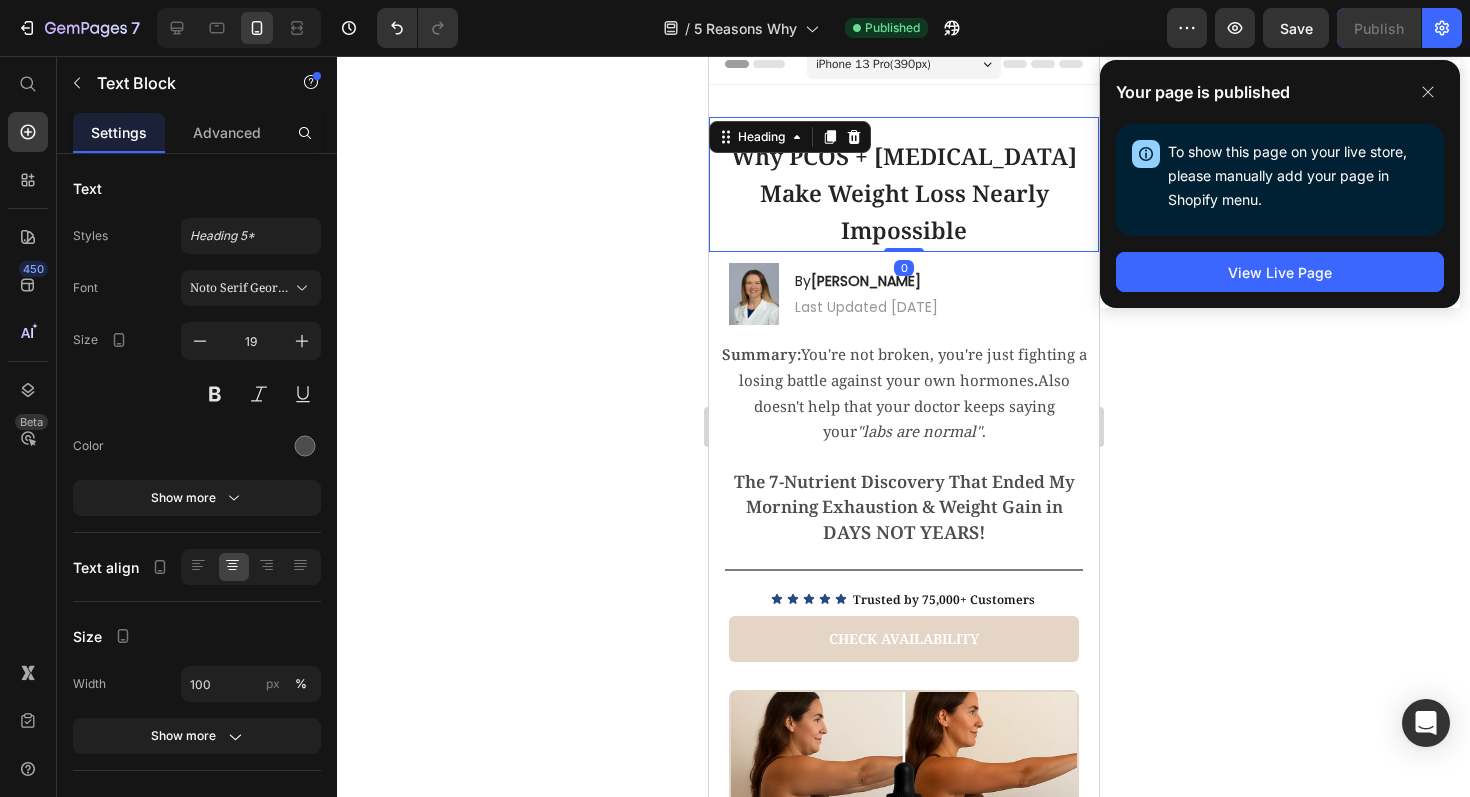 click on "Why PCOS + [MEDICAL_DATA] Make Weight Loss Nearly Impossible" at bounding box center [903, 193] 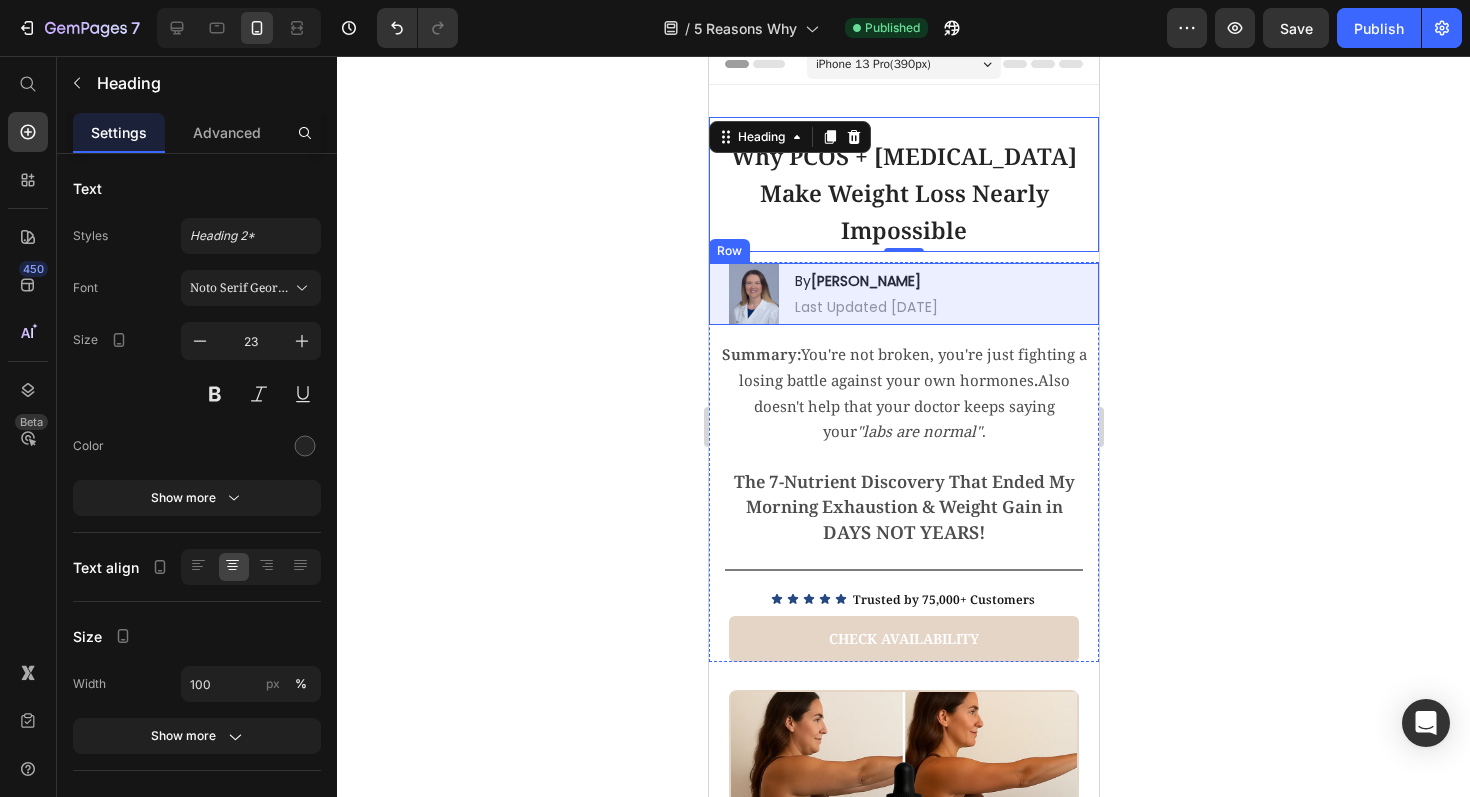 click on "Image By  [PERSON_NAME] Heading Last Updated [DATE] Text Block Row" at bounding box center (903, 294) 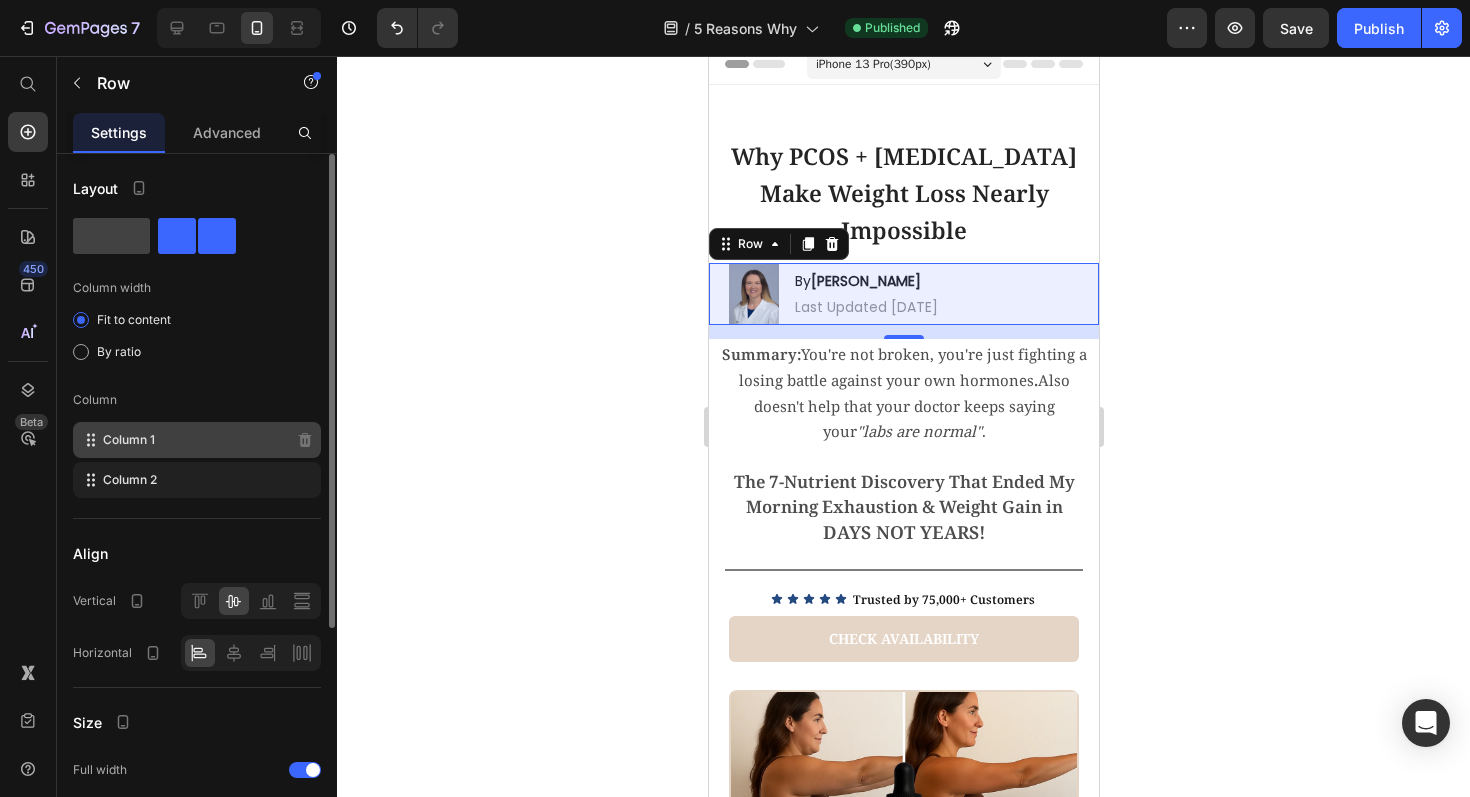 click on "Column 1" 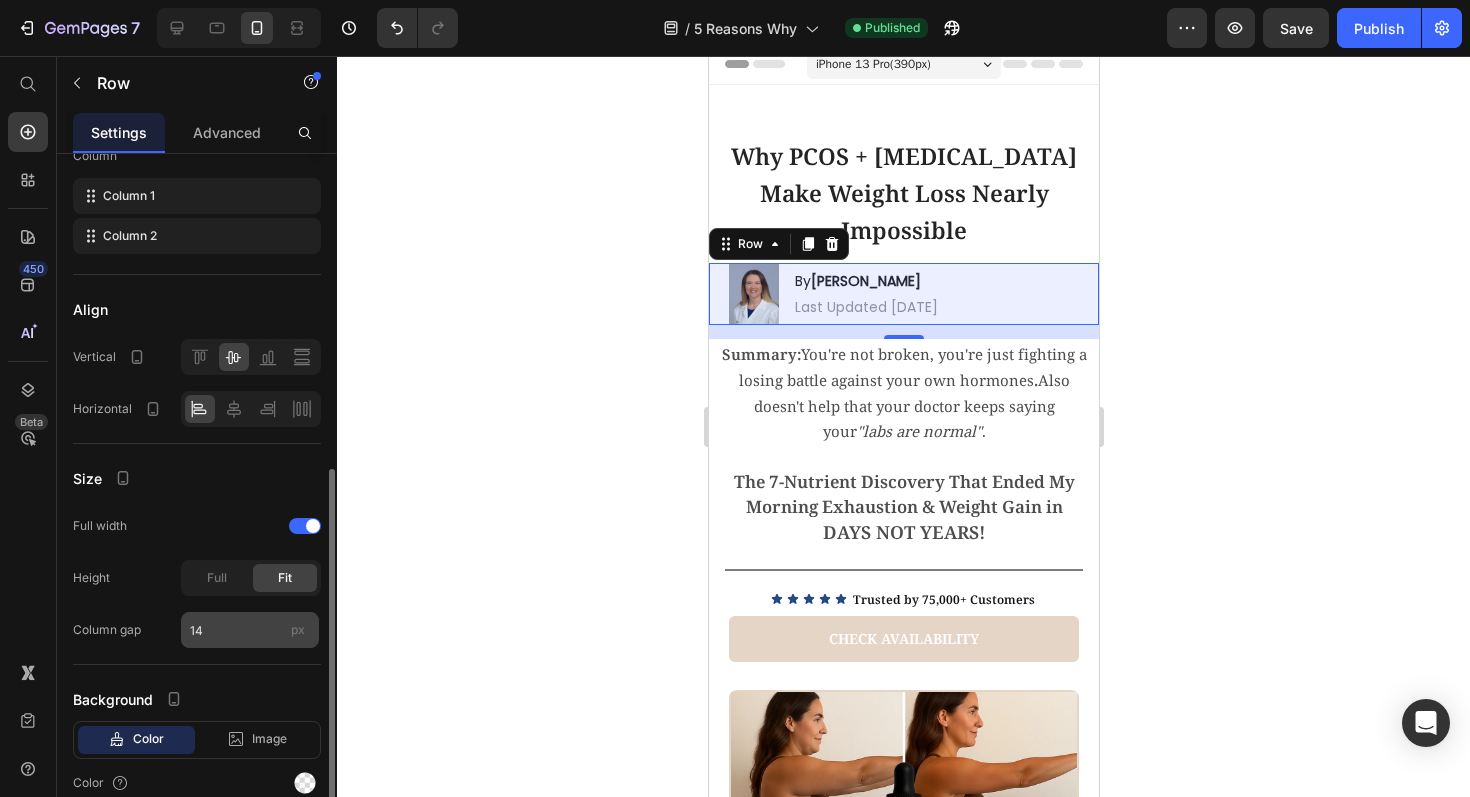 scroll, scrollTop: 333, scrollLeft: 0, axis: vertical 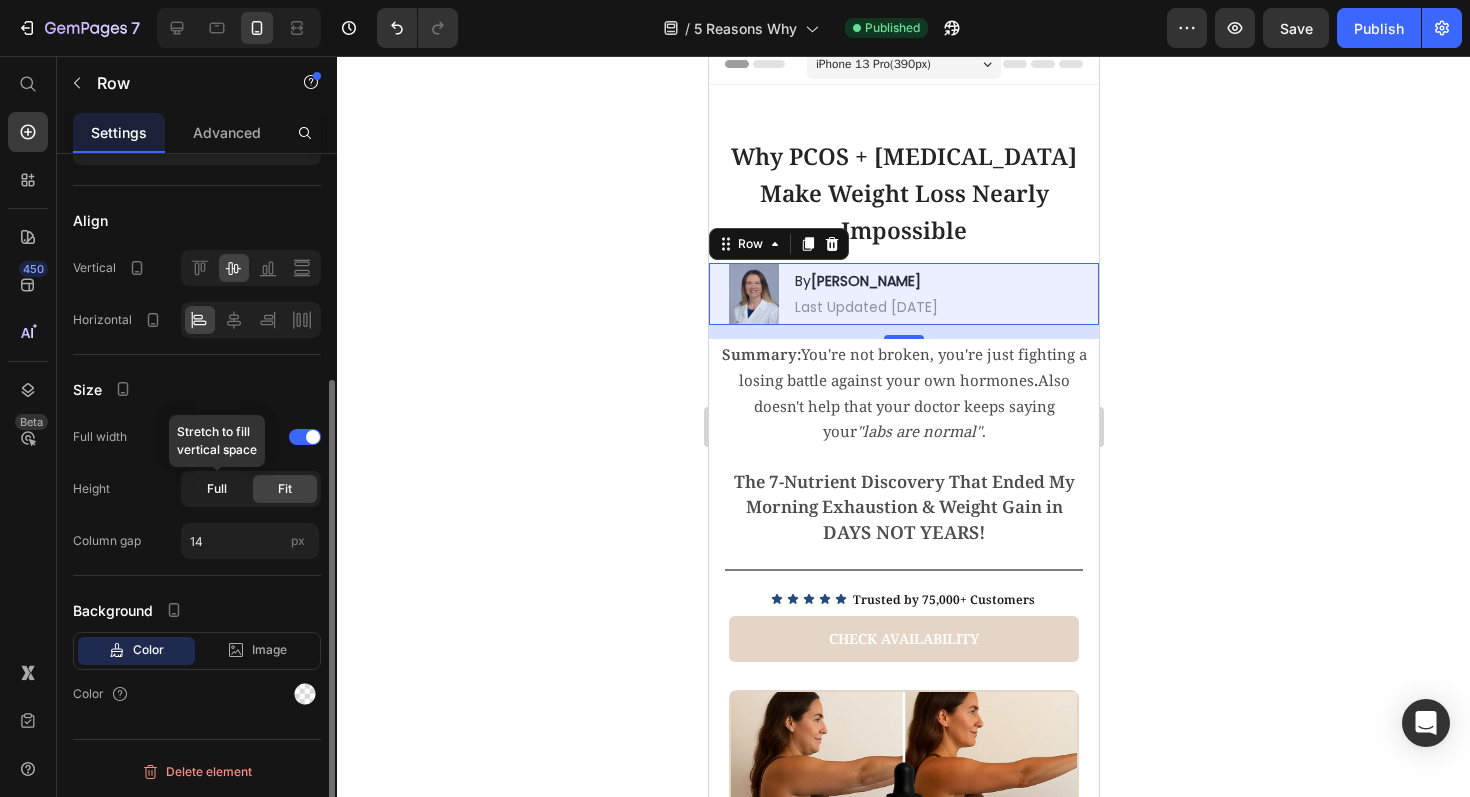 click on "Full" 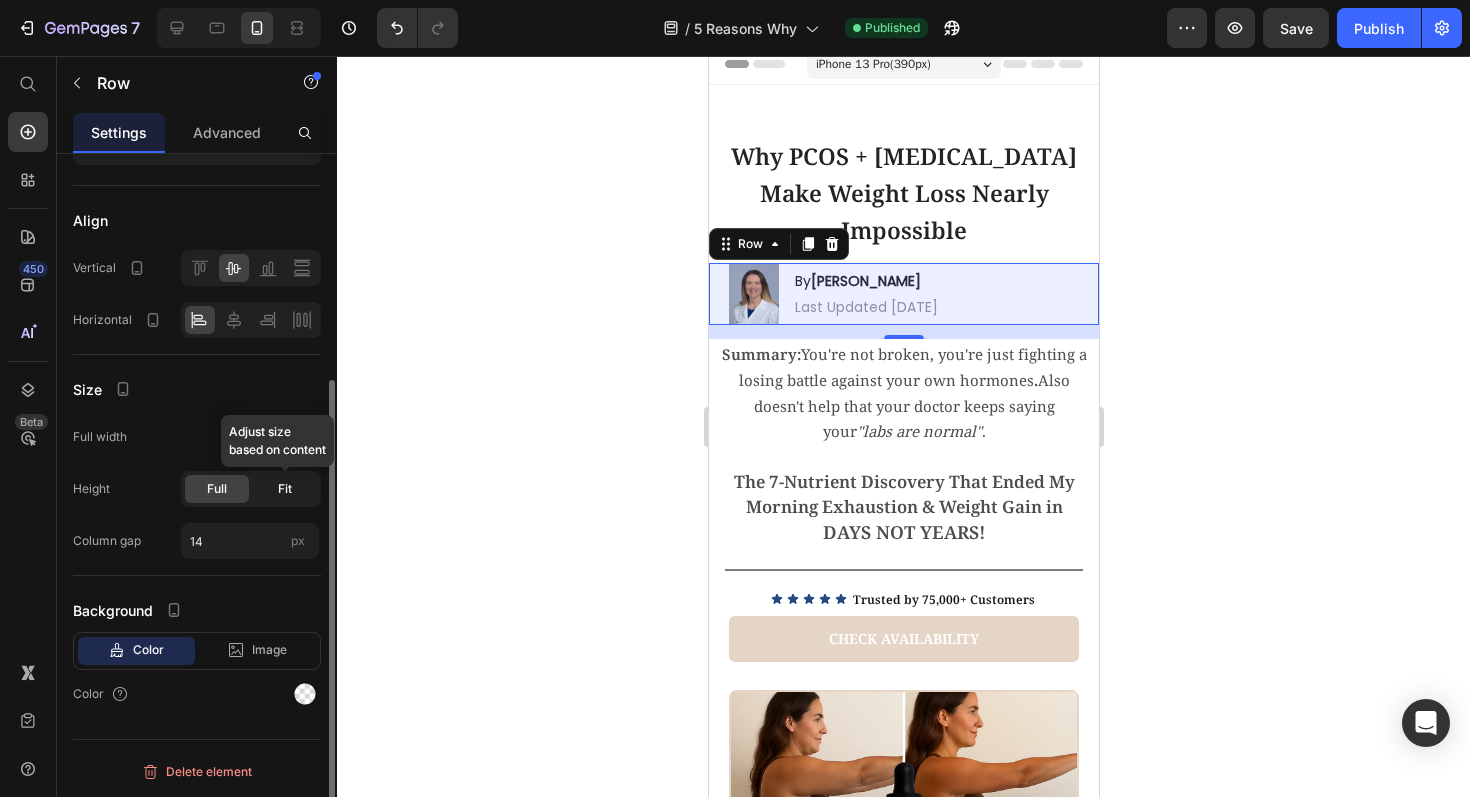 click on "Fit" 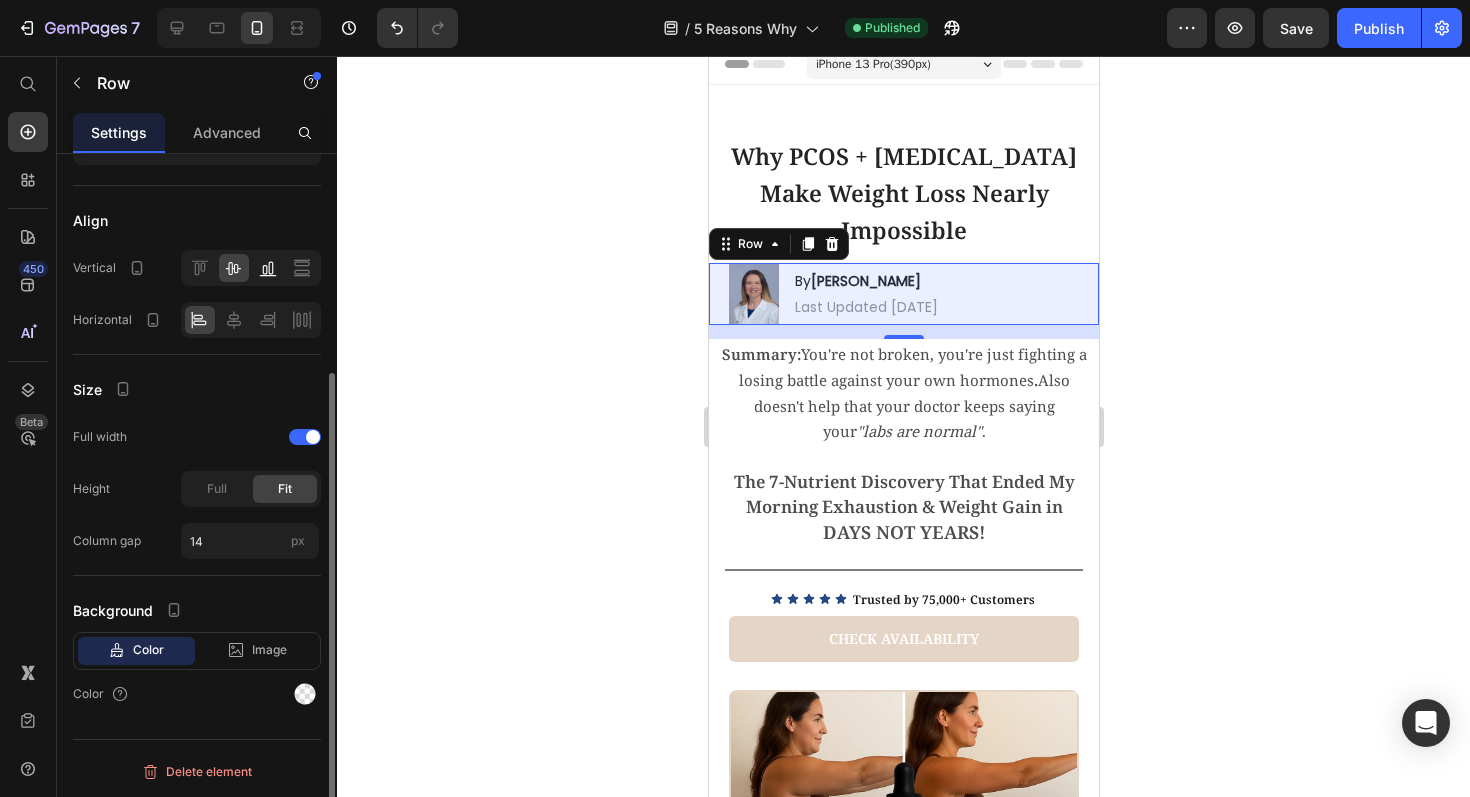 scroll, scrollTop: 0, scrollLeft: 0, axis: both 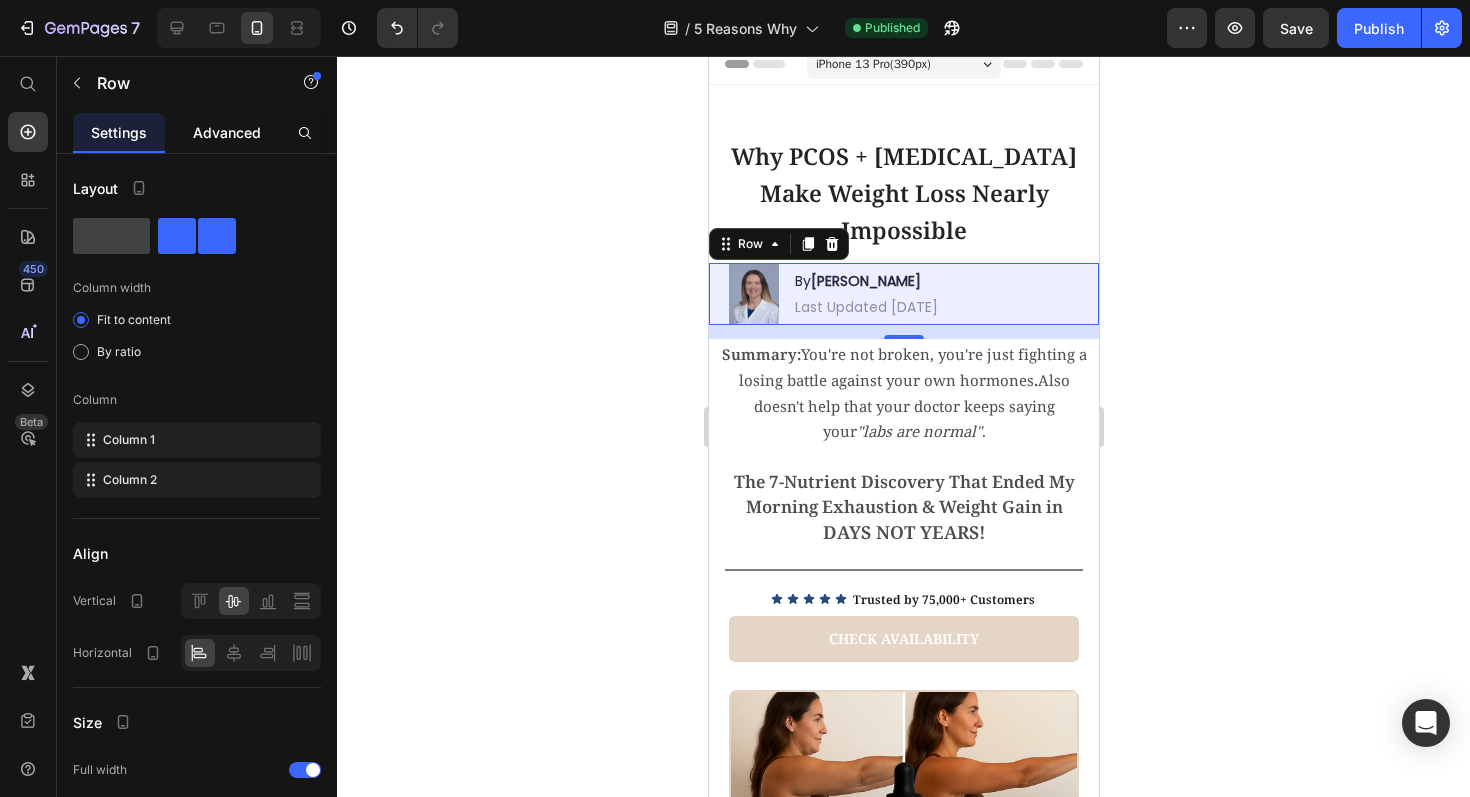 click on "Advanced" at bounding box center [227, 132] 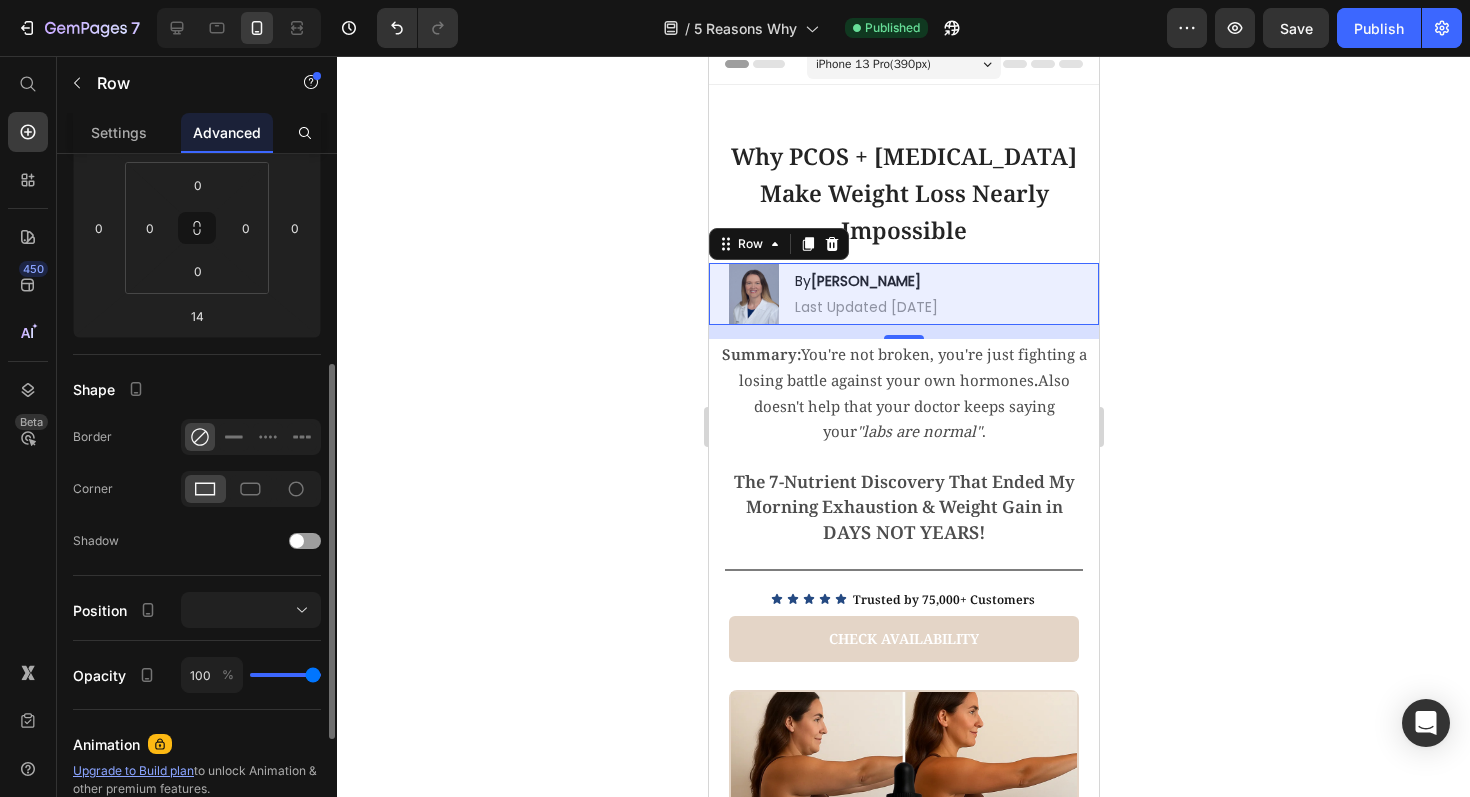scroll, scrollTop: 416, scrollLeft: 0, axis: vertical 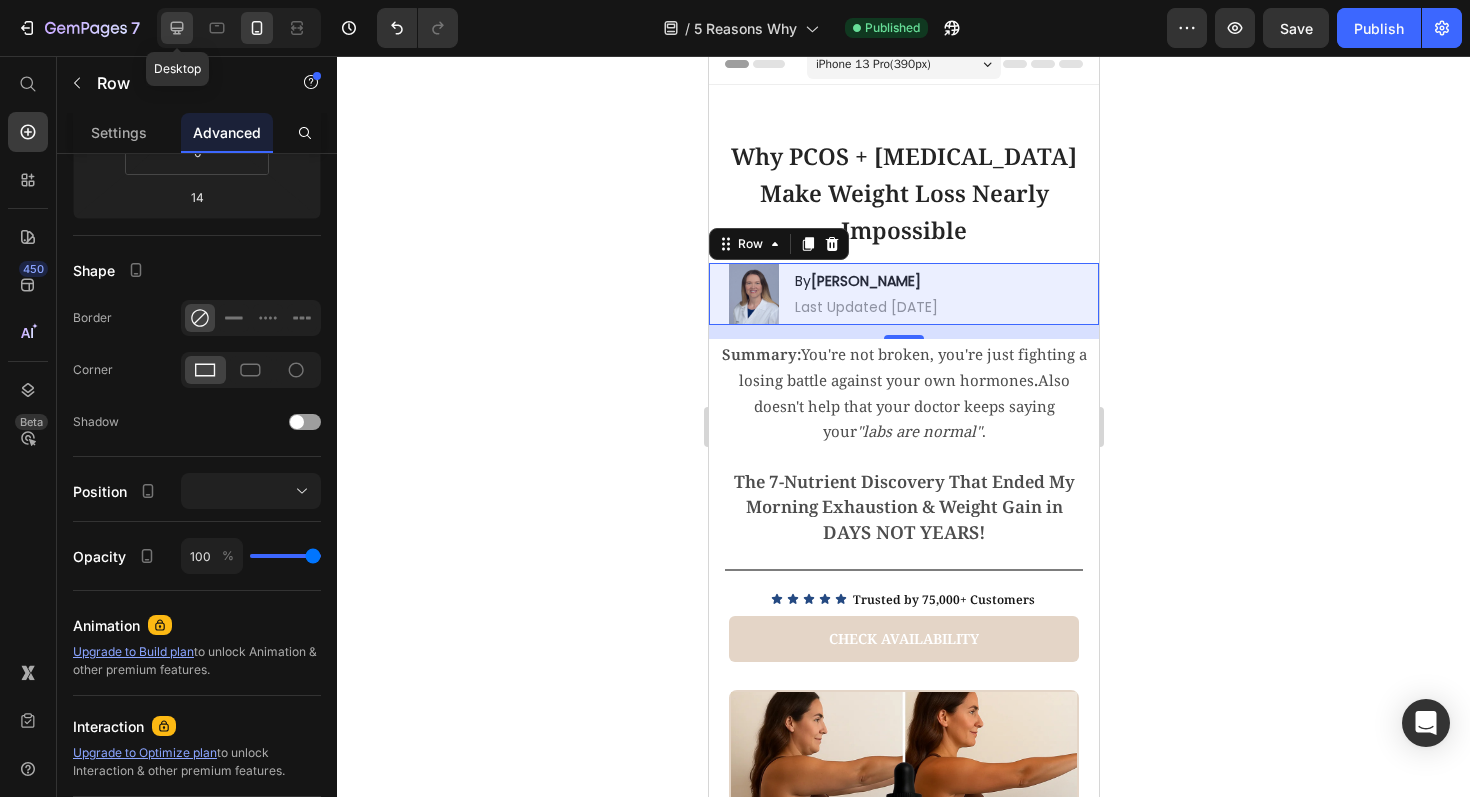 click 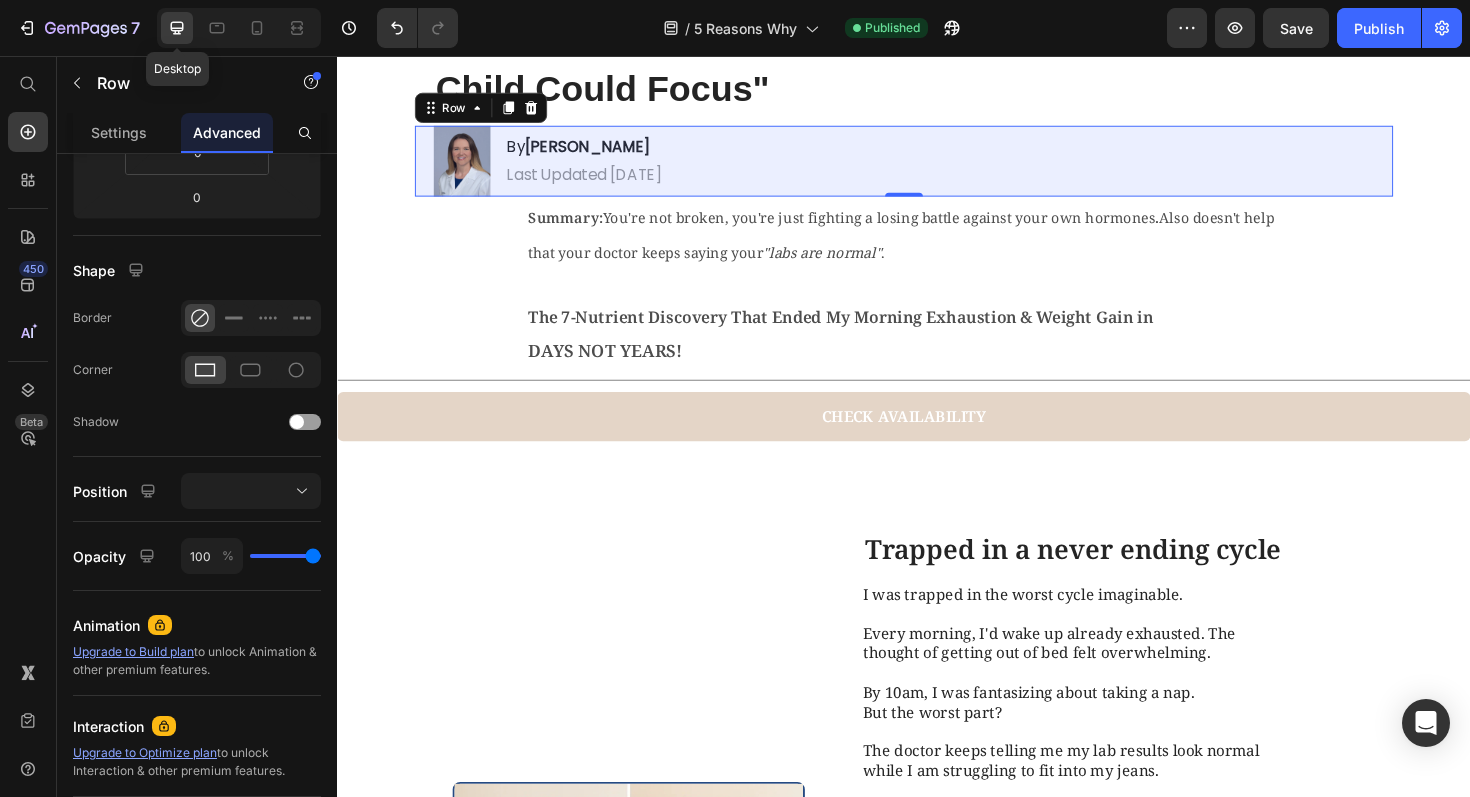 scroll, scrollTop: 279, scrollLeft: 0, axis: vertical 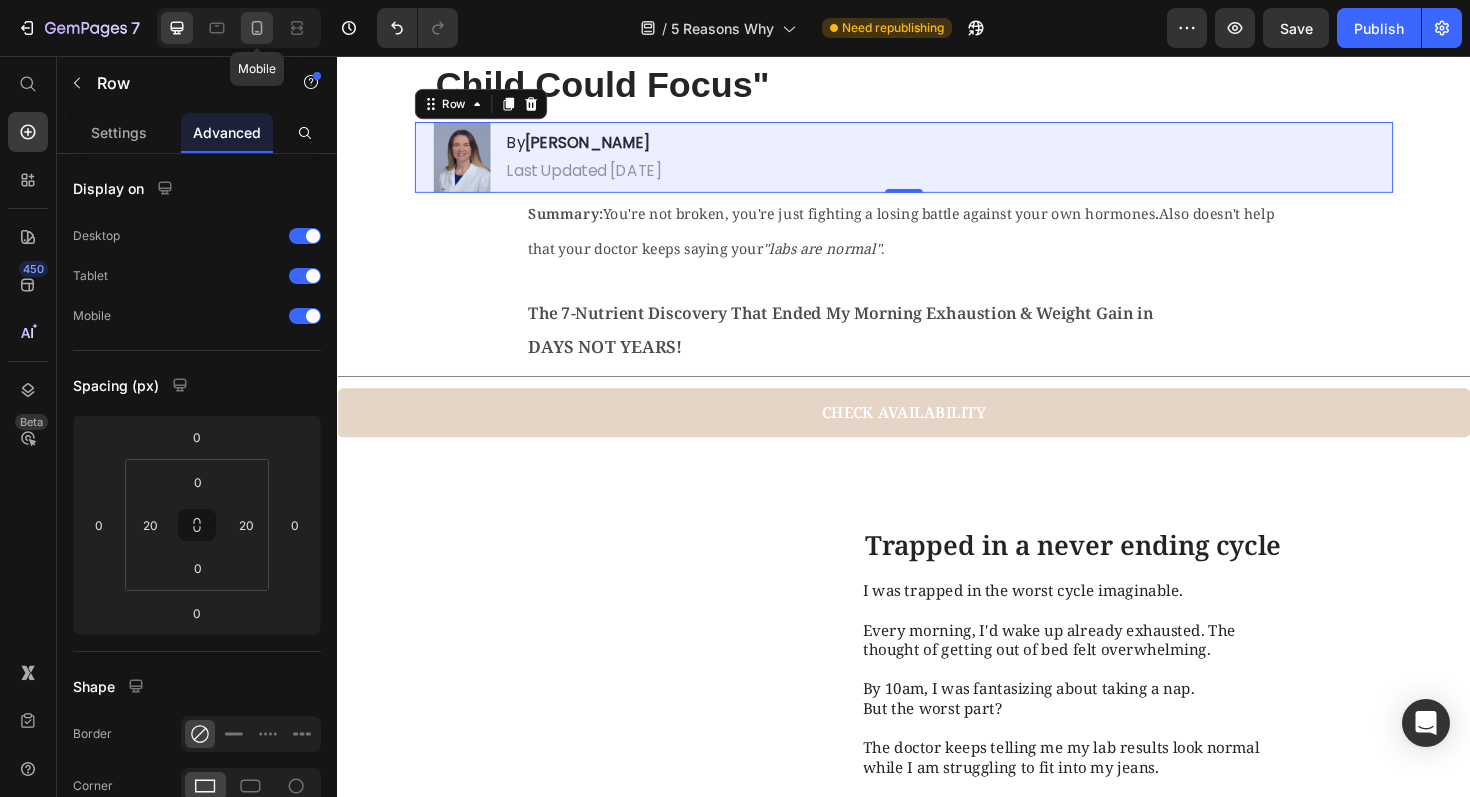 click 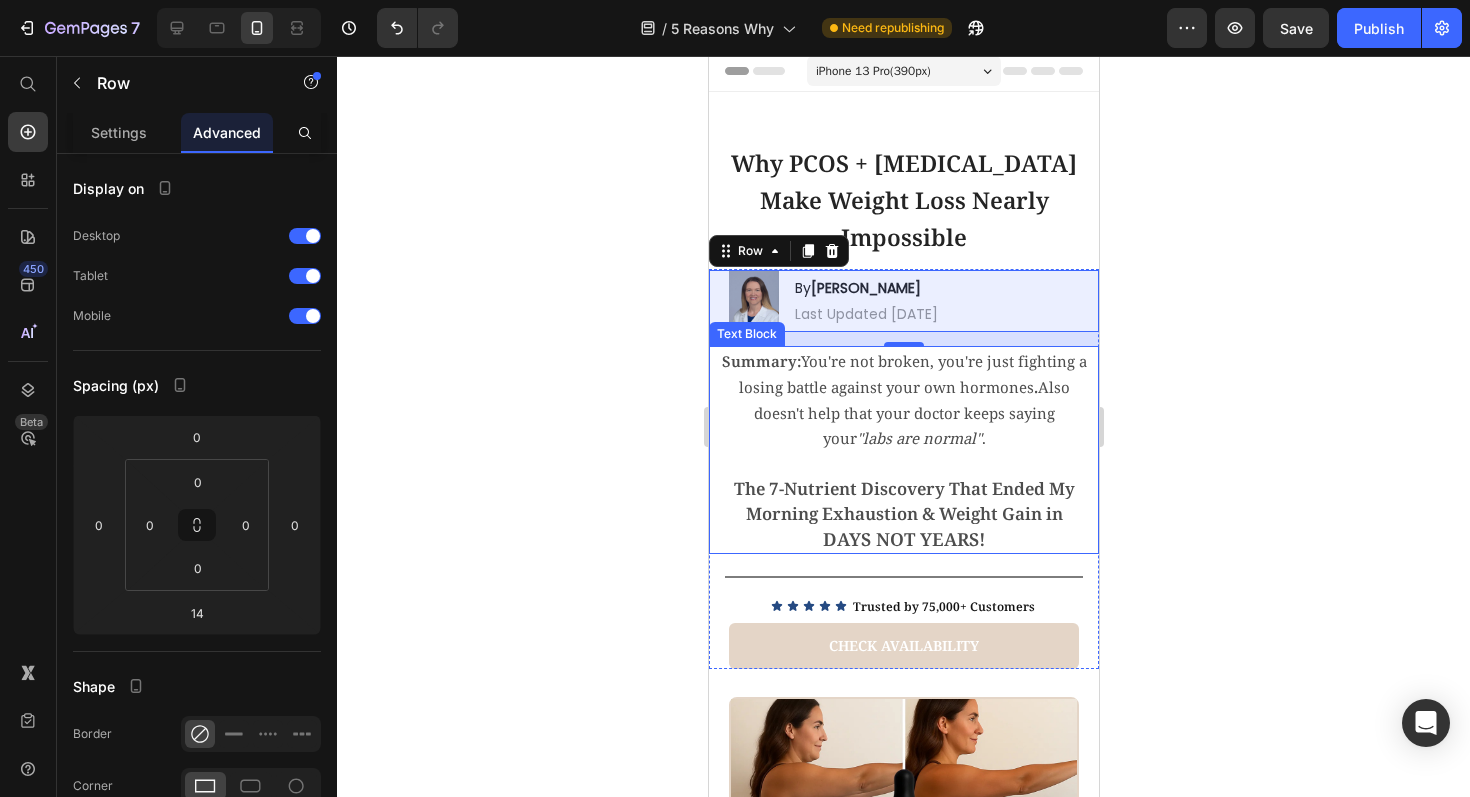 scroll, scrollTop: 0, scrollLeft: 0, axis: both 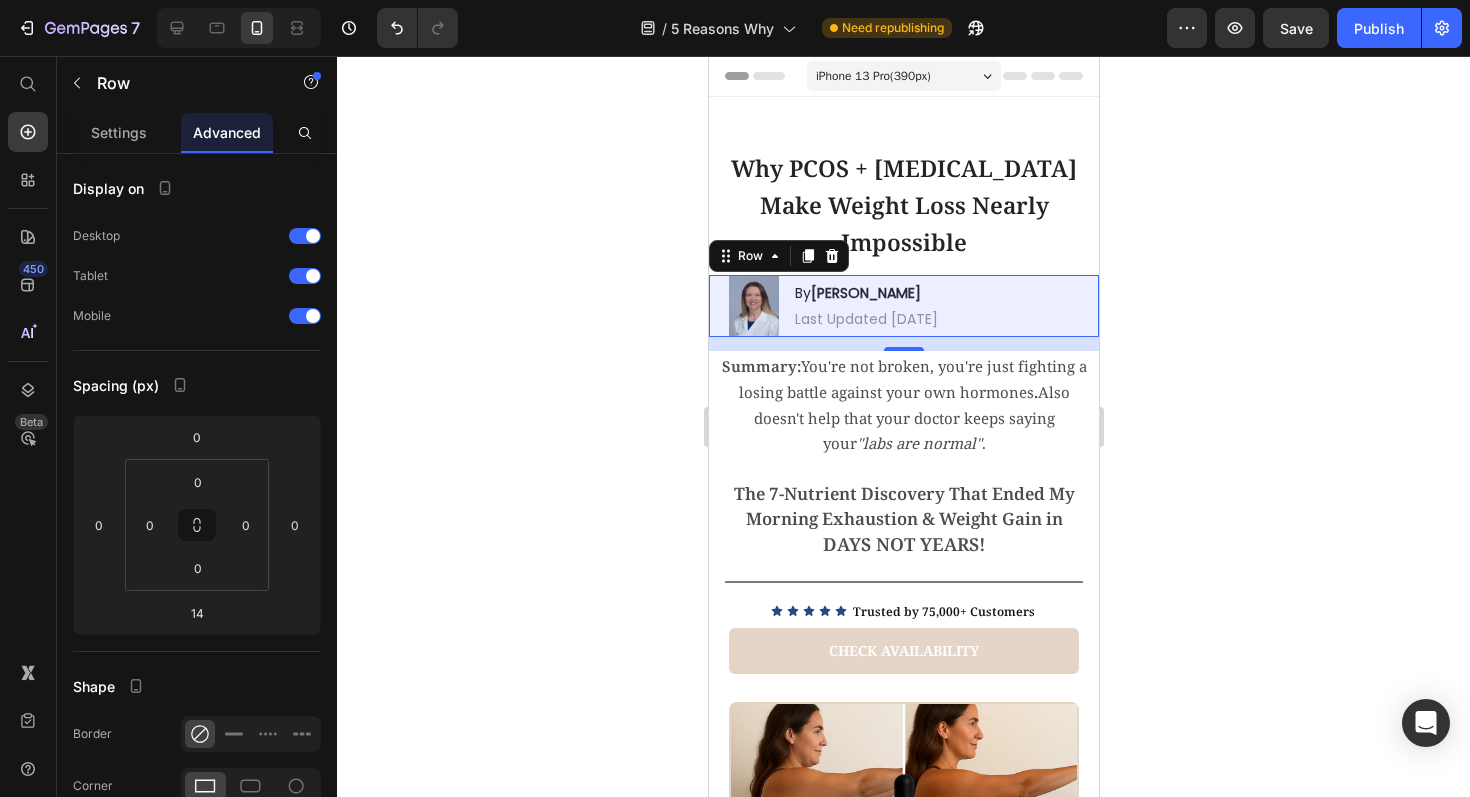 click 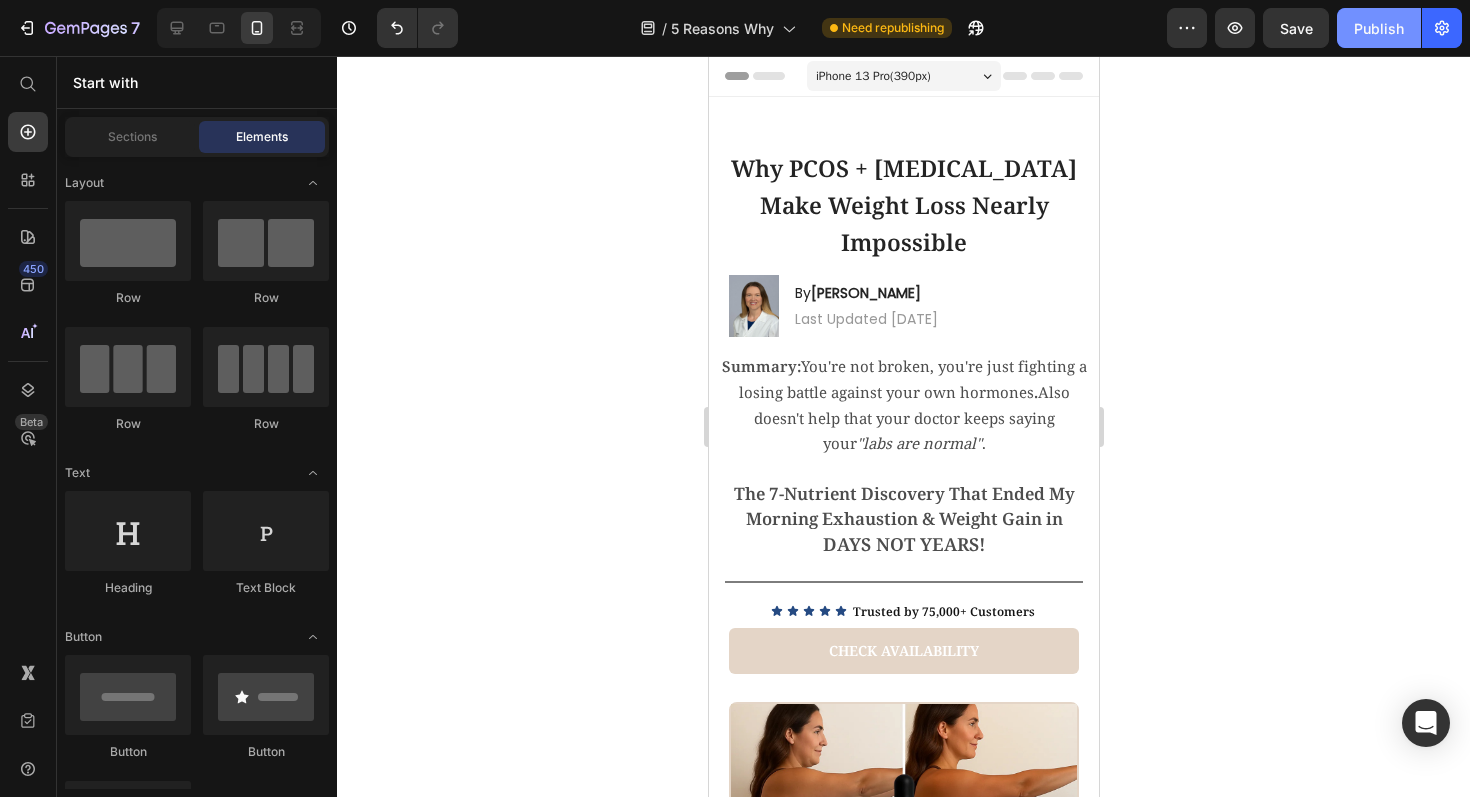 click on "Publish" 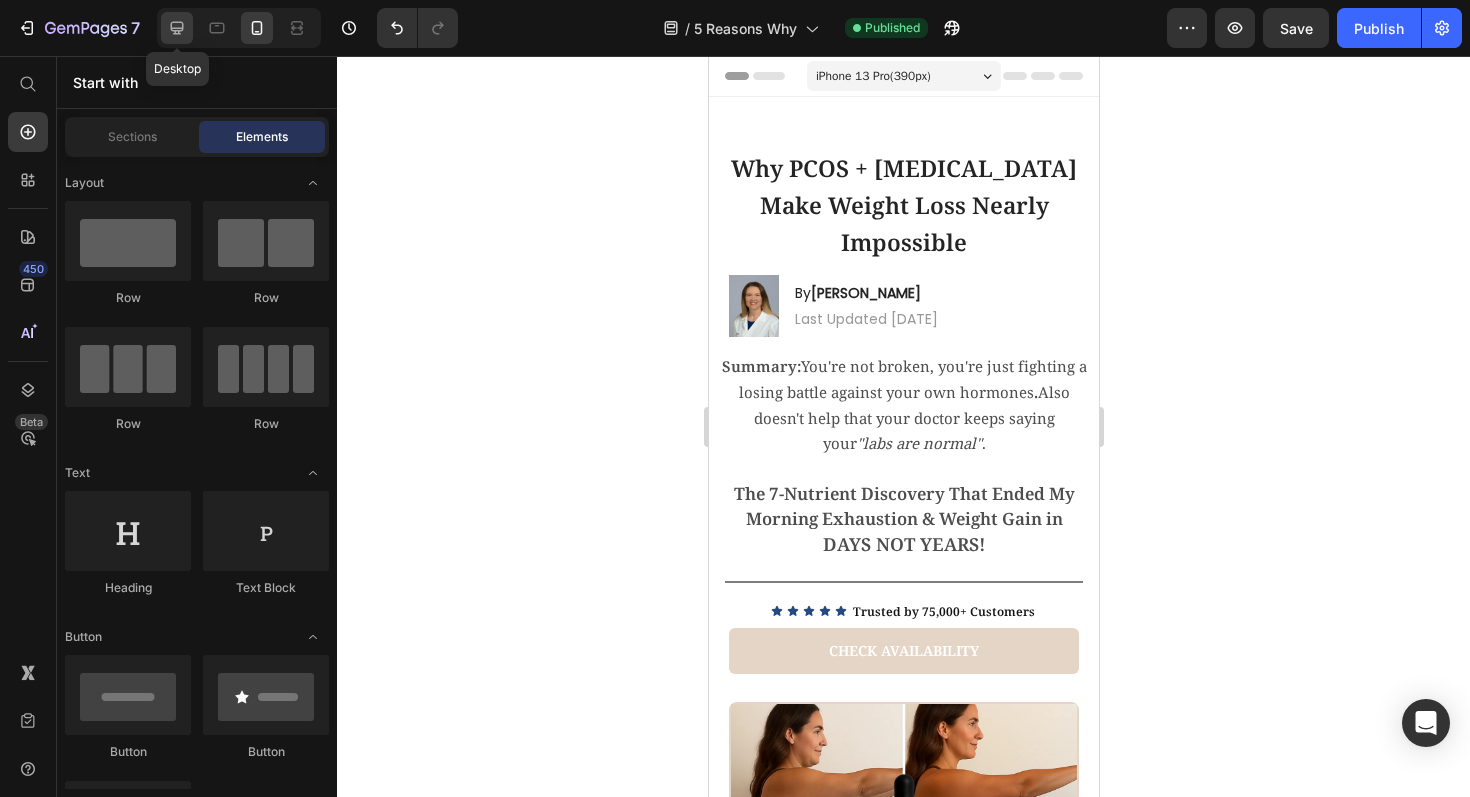 click 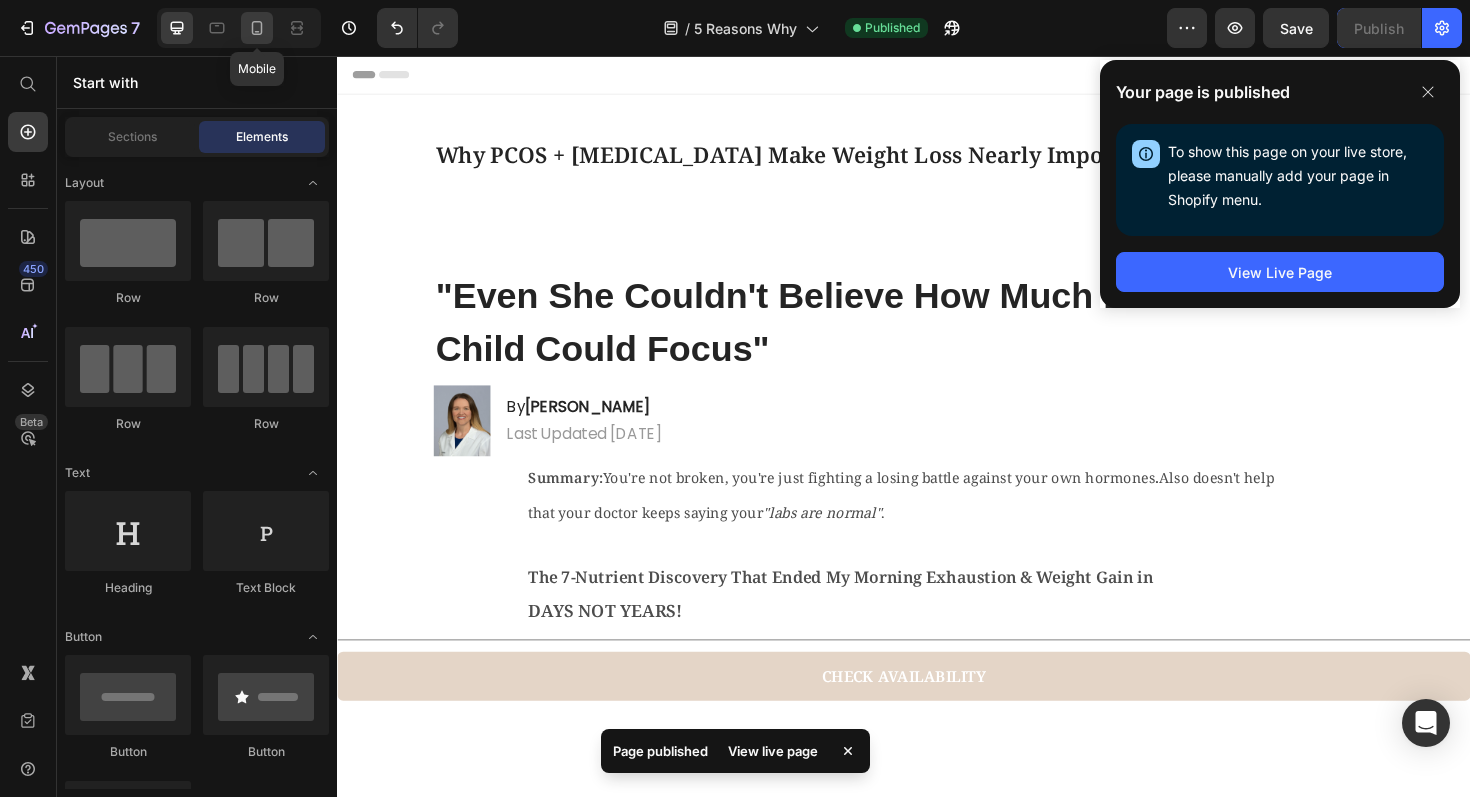 click 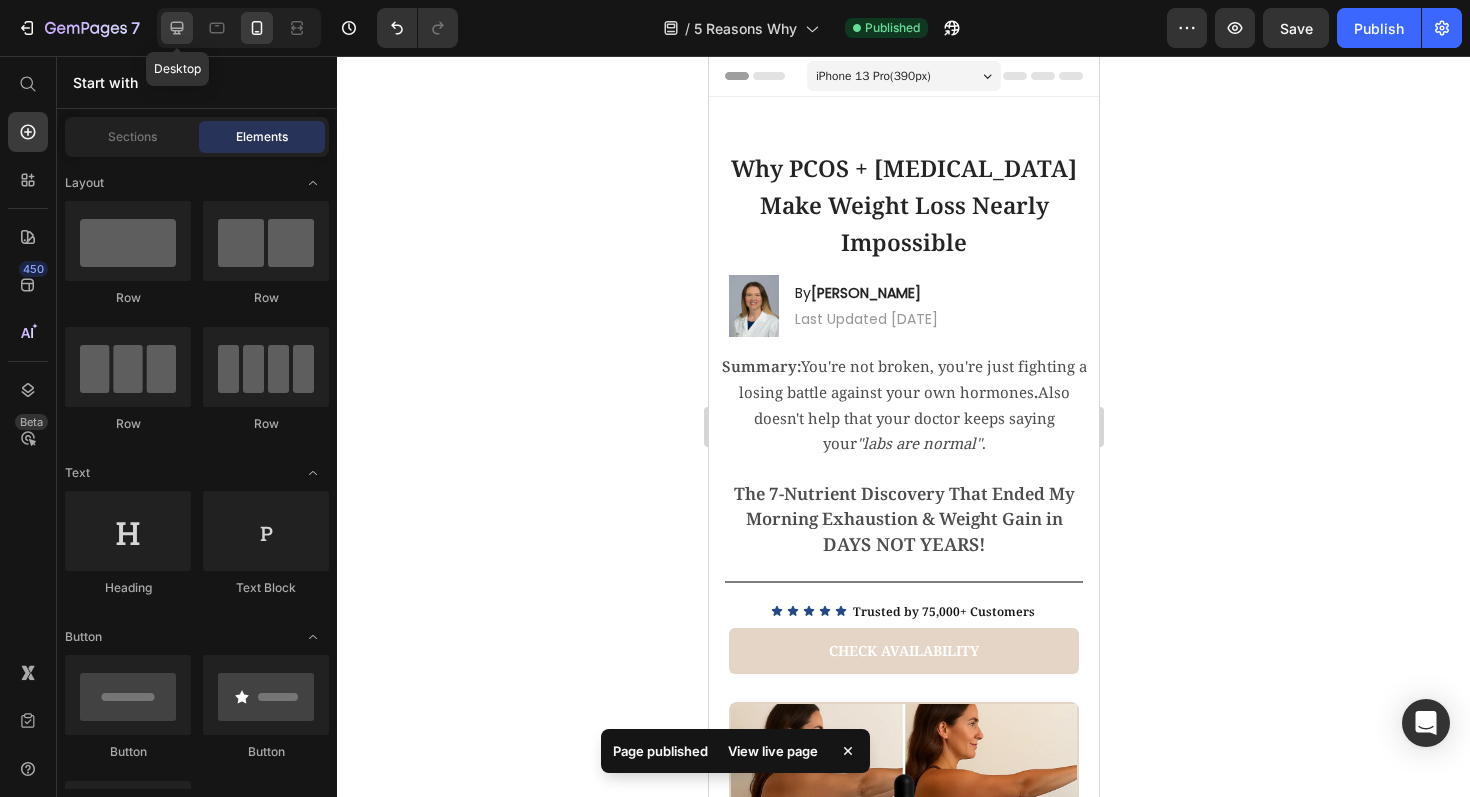 click 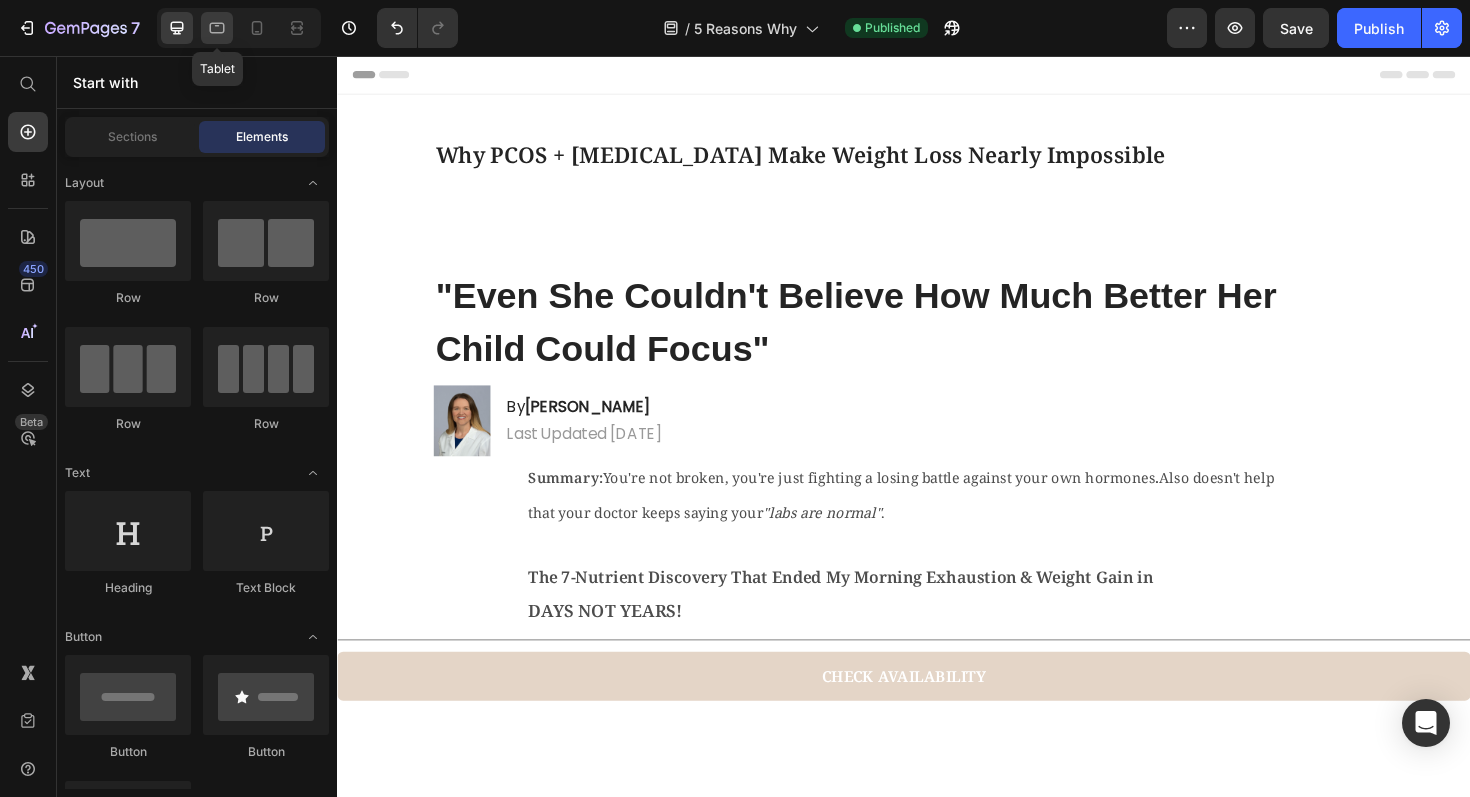 click 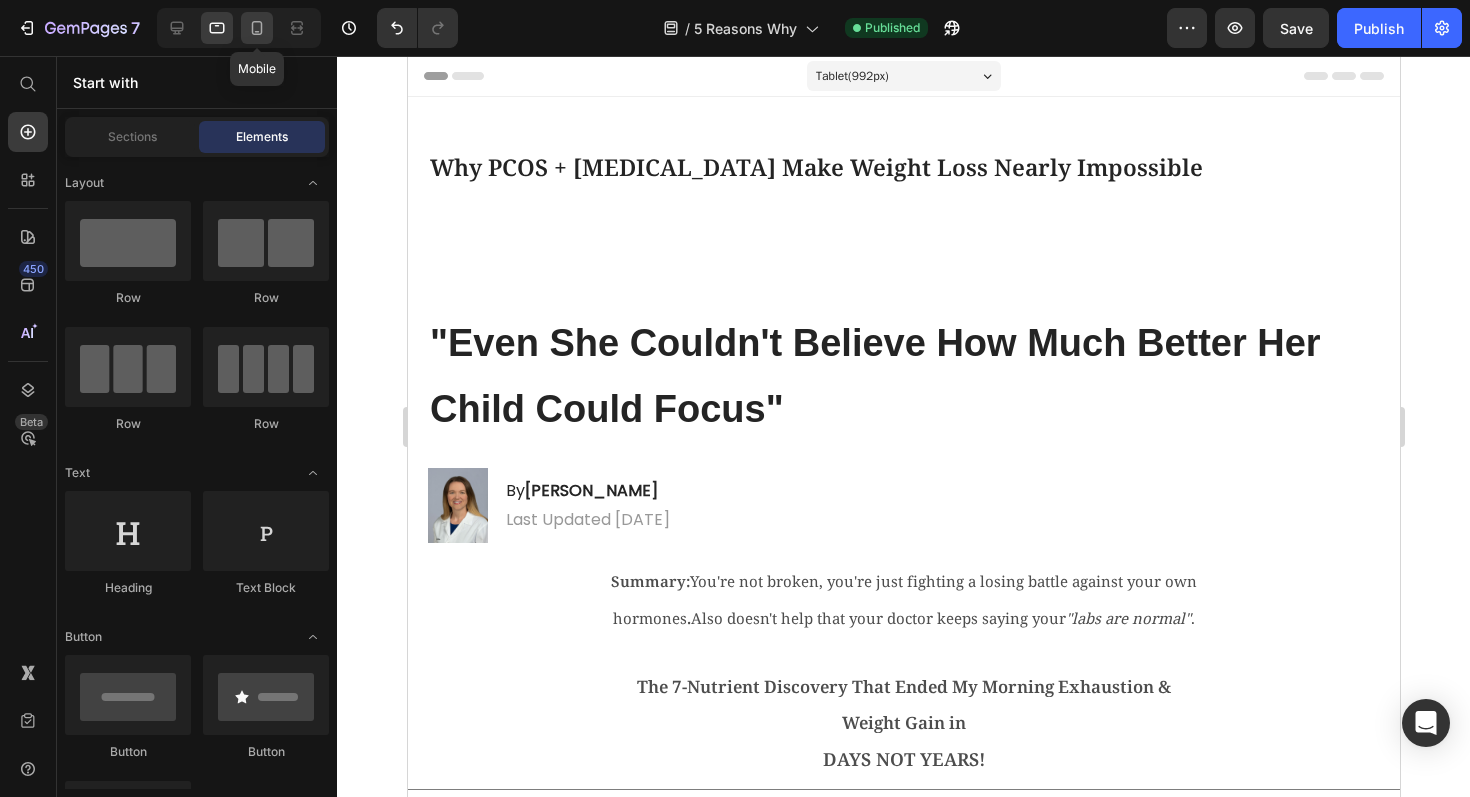 click 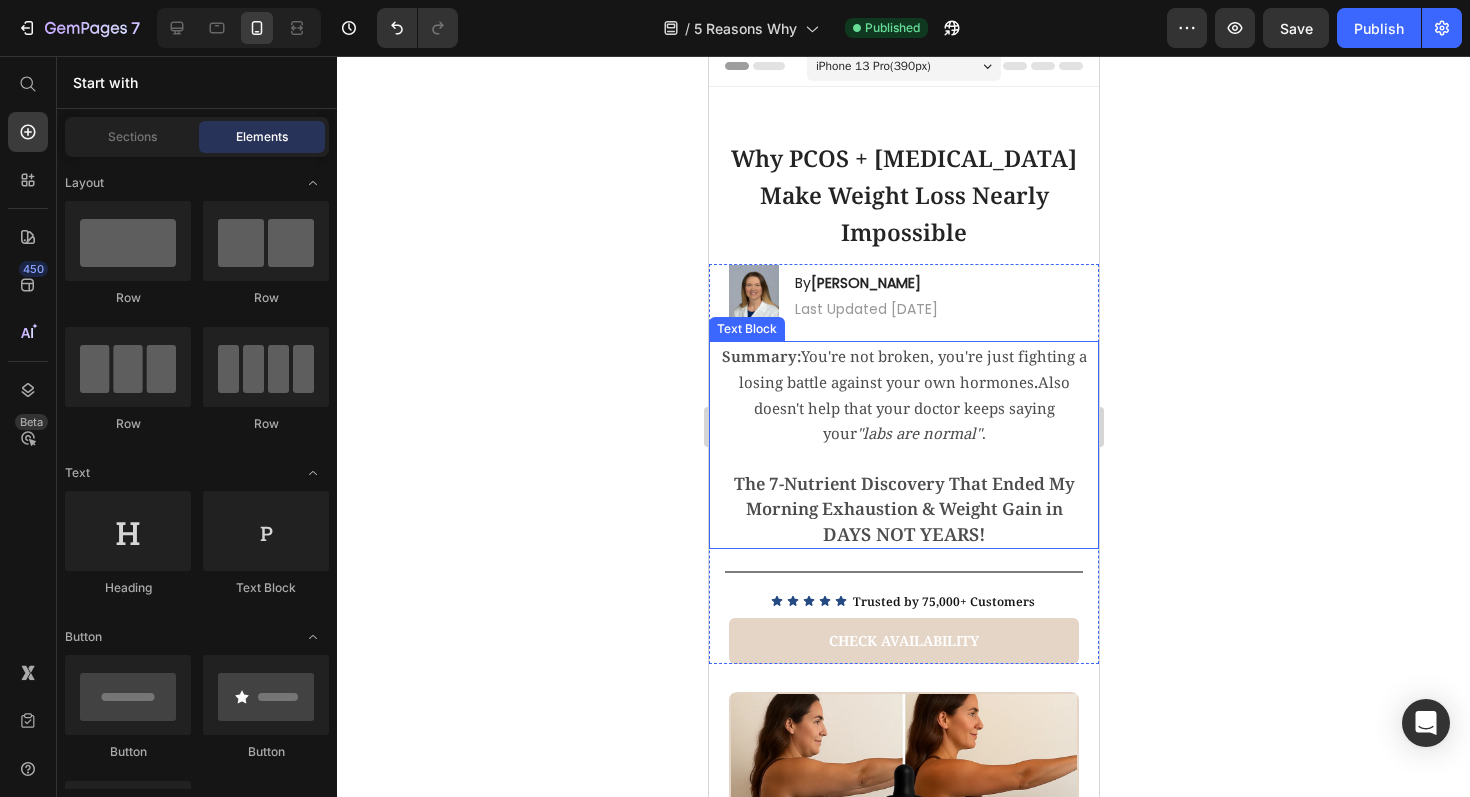 scroll, scrollTop: 30, scrollLeft: 0, axis: vertical 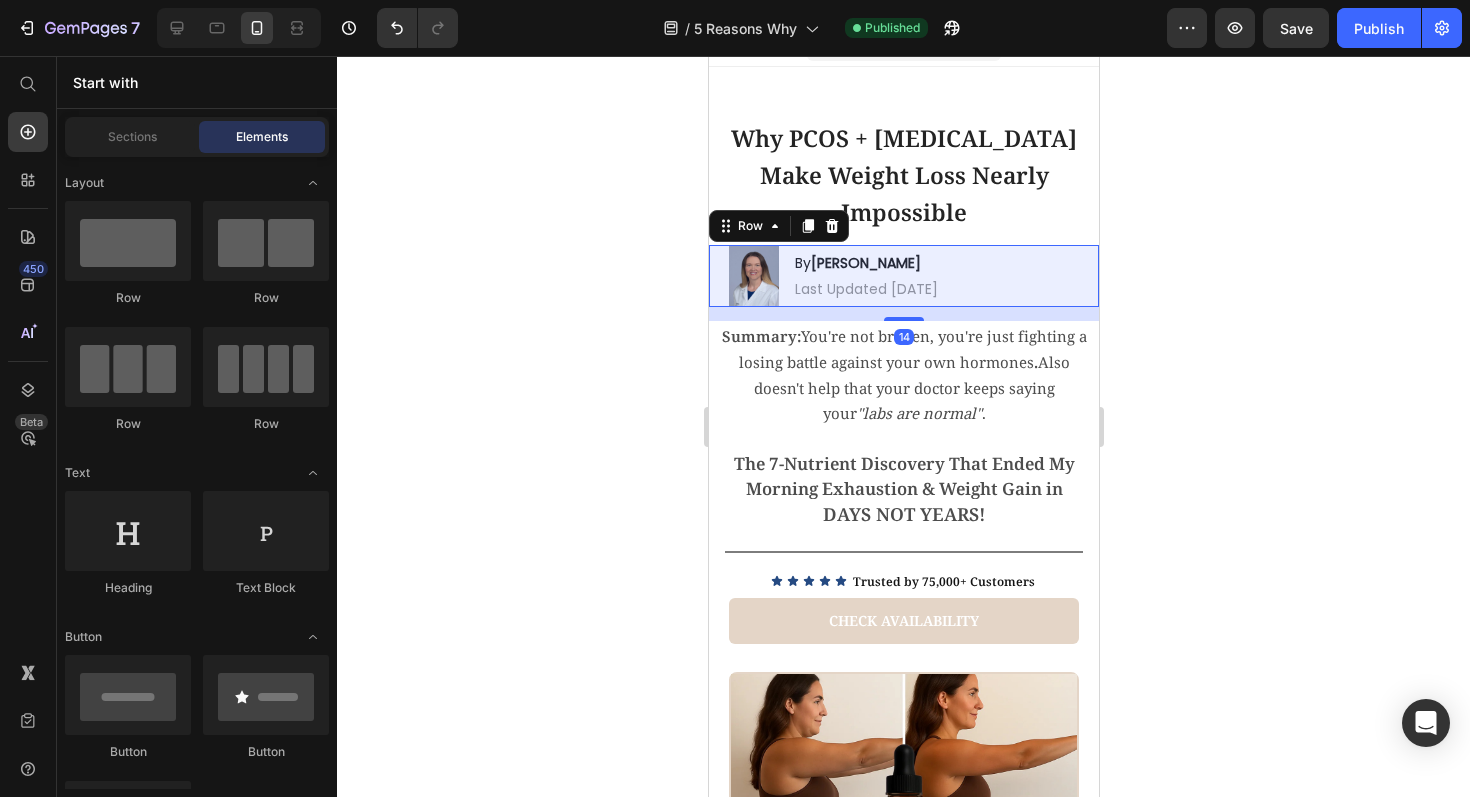 click on "Image By  [PERSON_NAME] Heading Last Updated [DATE] Text Block Row   14" at bounding box center [903, 276] 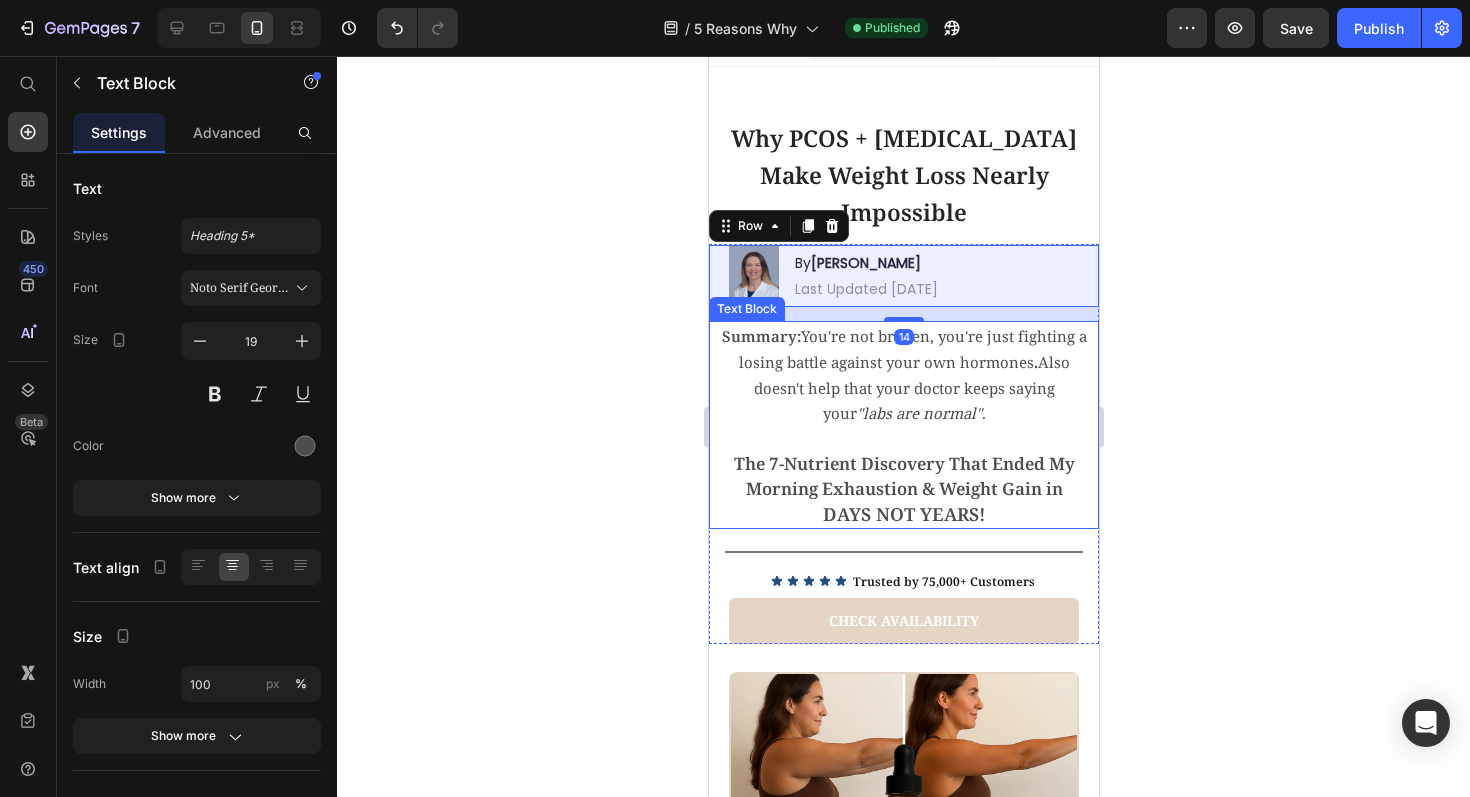 click on "Summary:  You're not broken, you're just fighting a losing battle against your own hormones .  Also doesn't help that your doctor keeps saying your  "labs are normal" ." at bounding box center (903, 374) 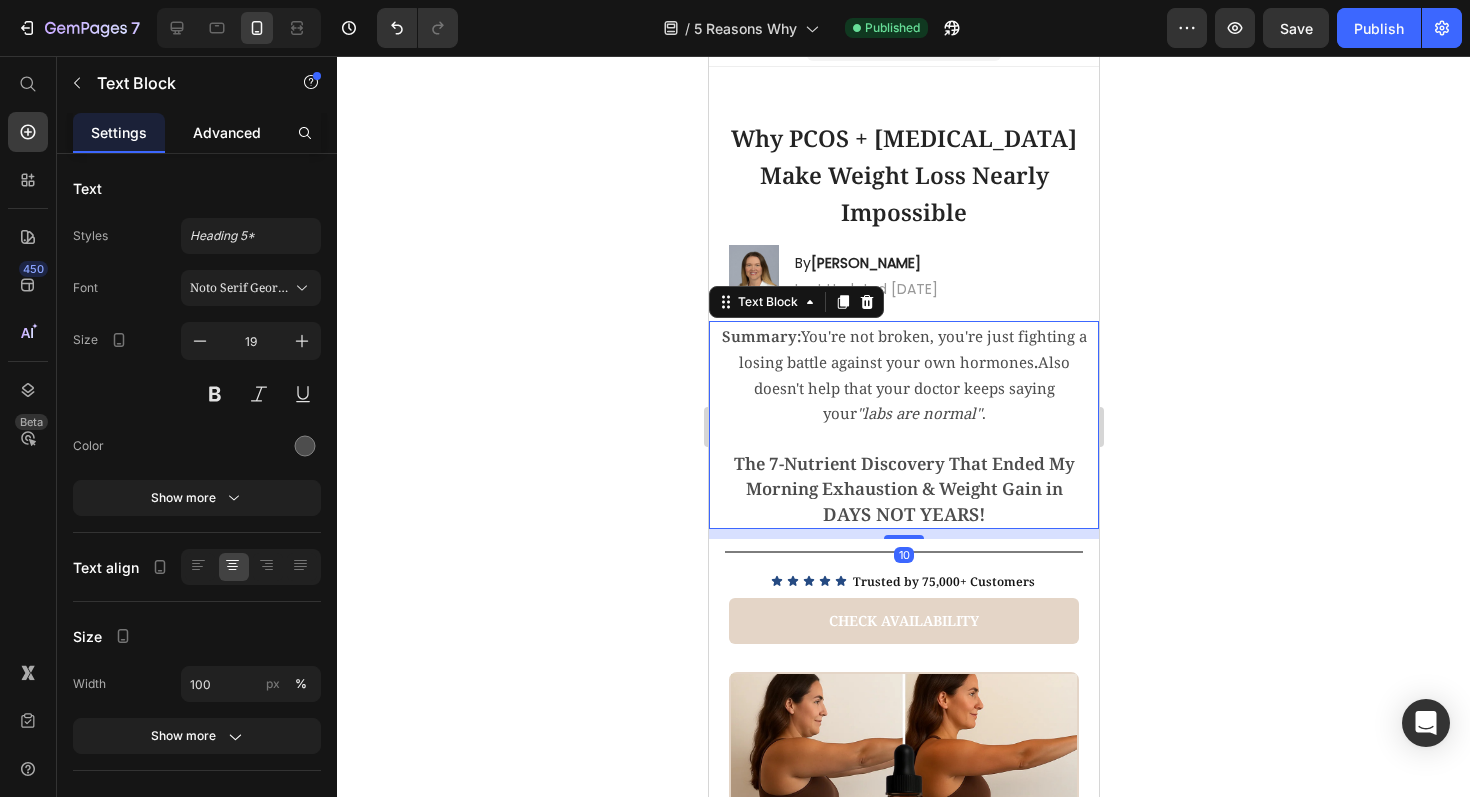 click on "Advanced" 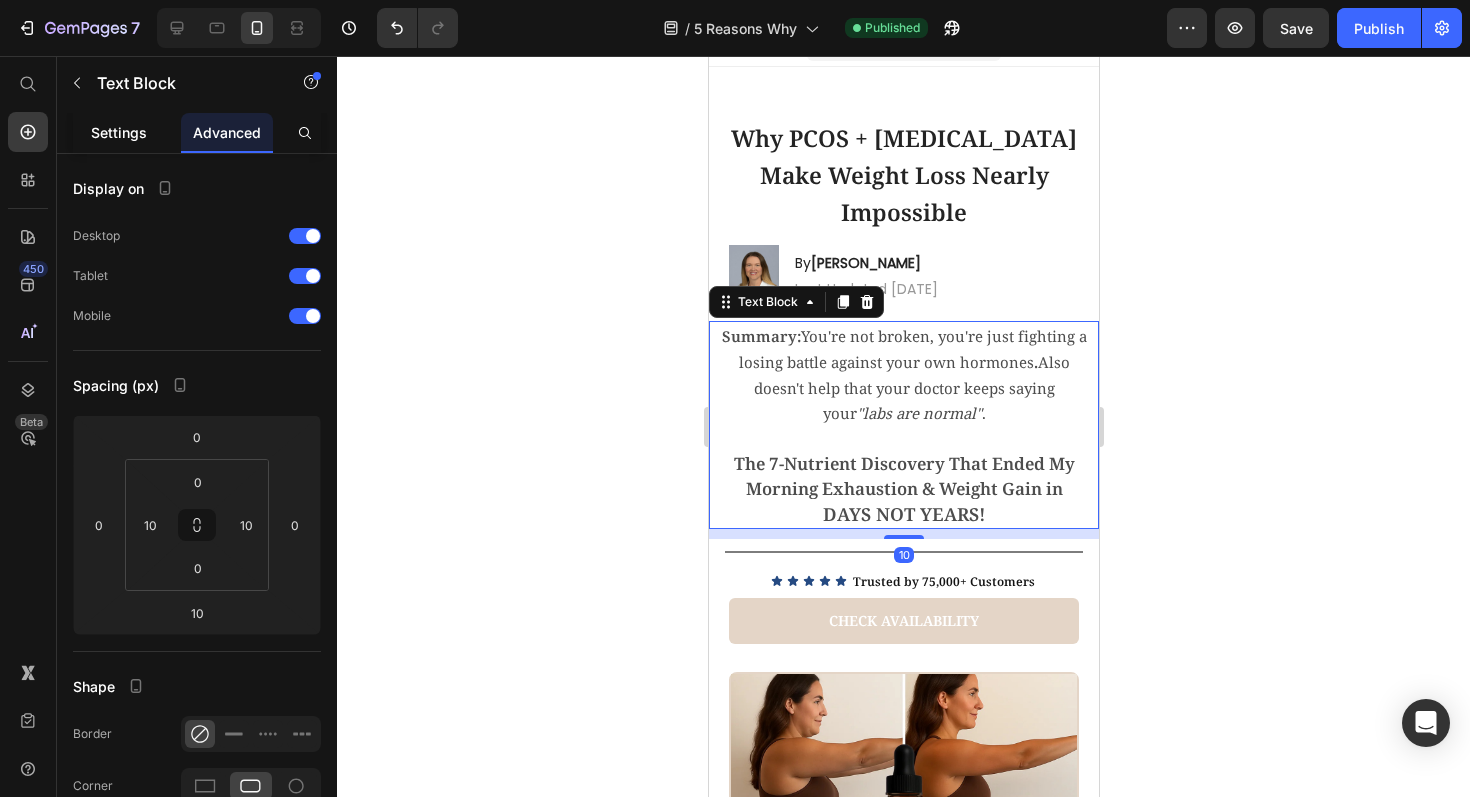 click on "Settings" 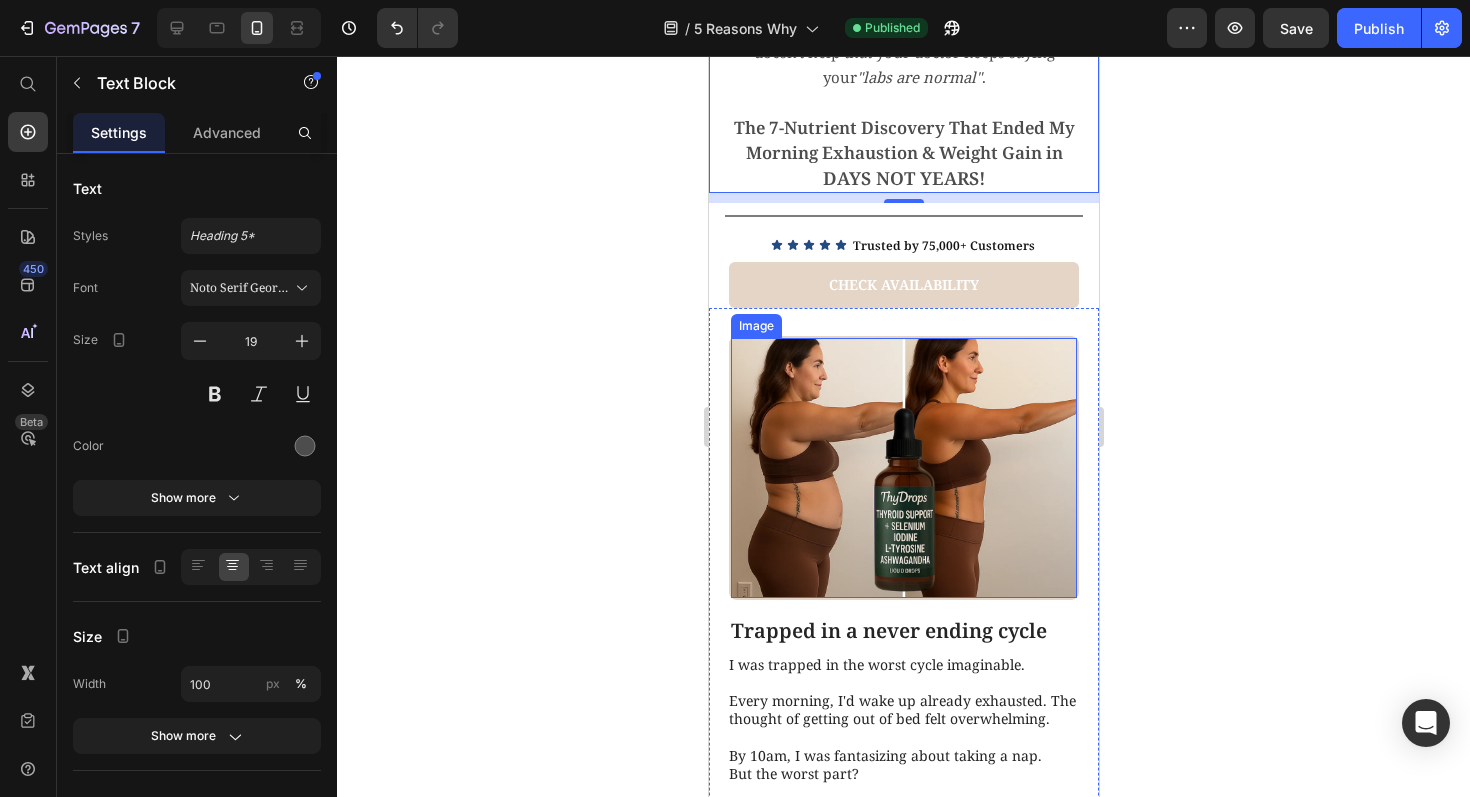 scroll, scrollTop: 405, scrollLeft: 0, axis: vertical 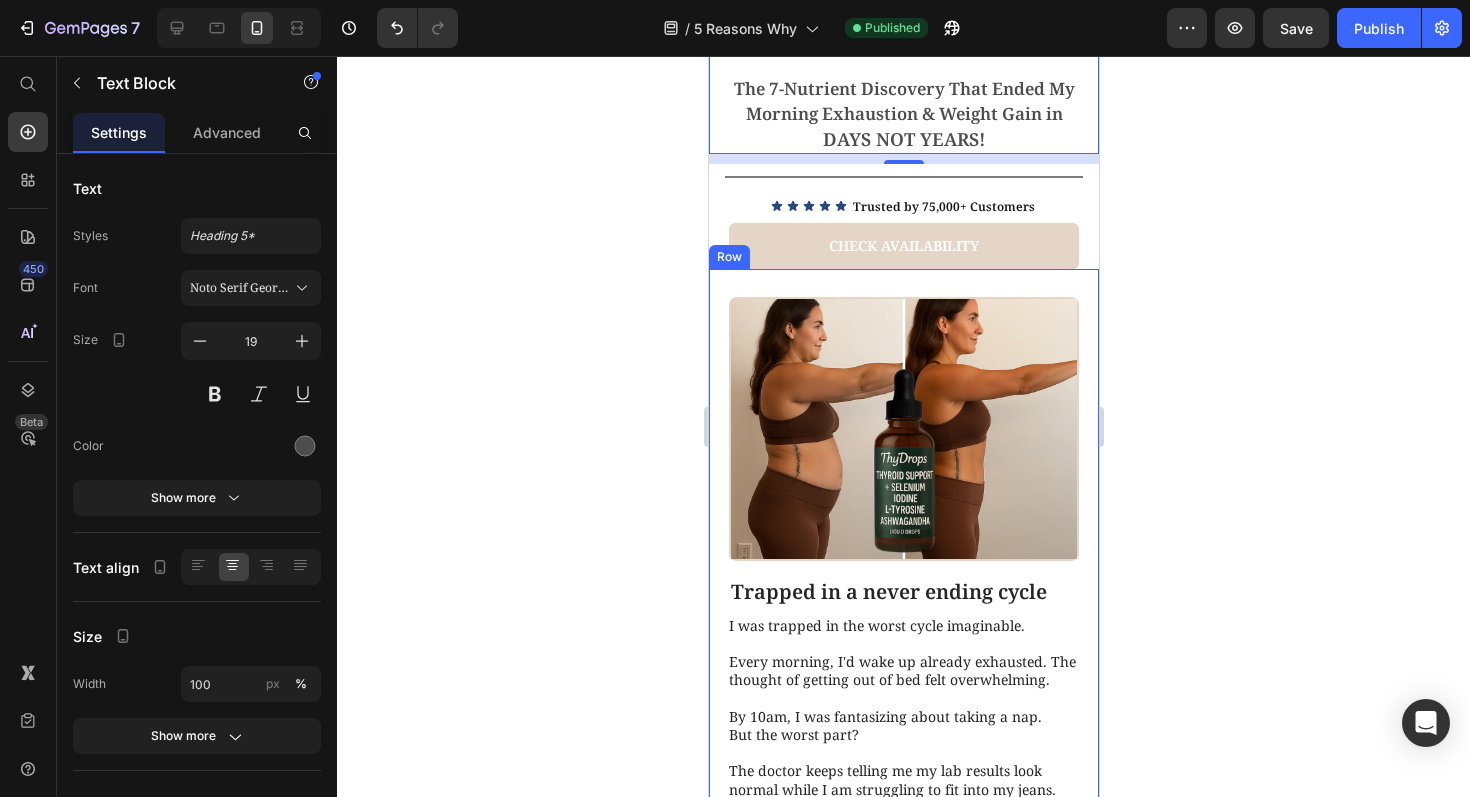 click on "Image Trapped in a never ending cycle  Heading I was trapped in the worst cycle imaginable.   Every morning, I'd wake up already exhausted. The thought of getting out of bed felt overwhelming.    By 10am, I was fantasizing about taking a nap. But the worst part?    The doctor keeps telling me my lab results look normal while I am struggling to fit into my jeans.    1 pound here. 2 pounds there. Week after week, month after month.   I was eating less than ever, but my body kept betraying me.   Sound familiar?   Maybe you've been there too:   Scenario 1:  Your doctor runs blood work and says everything is "perfectly normal" while you're gaining weight daily and can barely function.   Scenario 2:  You get diagnosed with  [MEDICAL_DATA] or [PERSON_NAME] , get put on medication, but still feel awful months later because "your levels look good on paper."   Scenario 3:  You've been managing [PERSON_NAME][MEDICAL_DATA] but still struggle with energy crashes and weight fluctuations that nobody talks about." at bounding box center (903, 855) 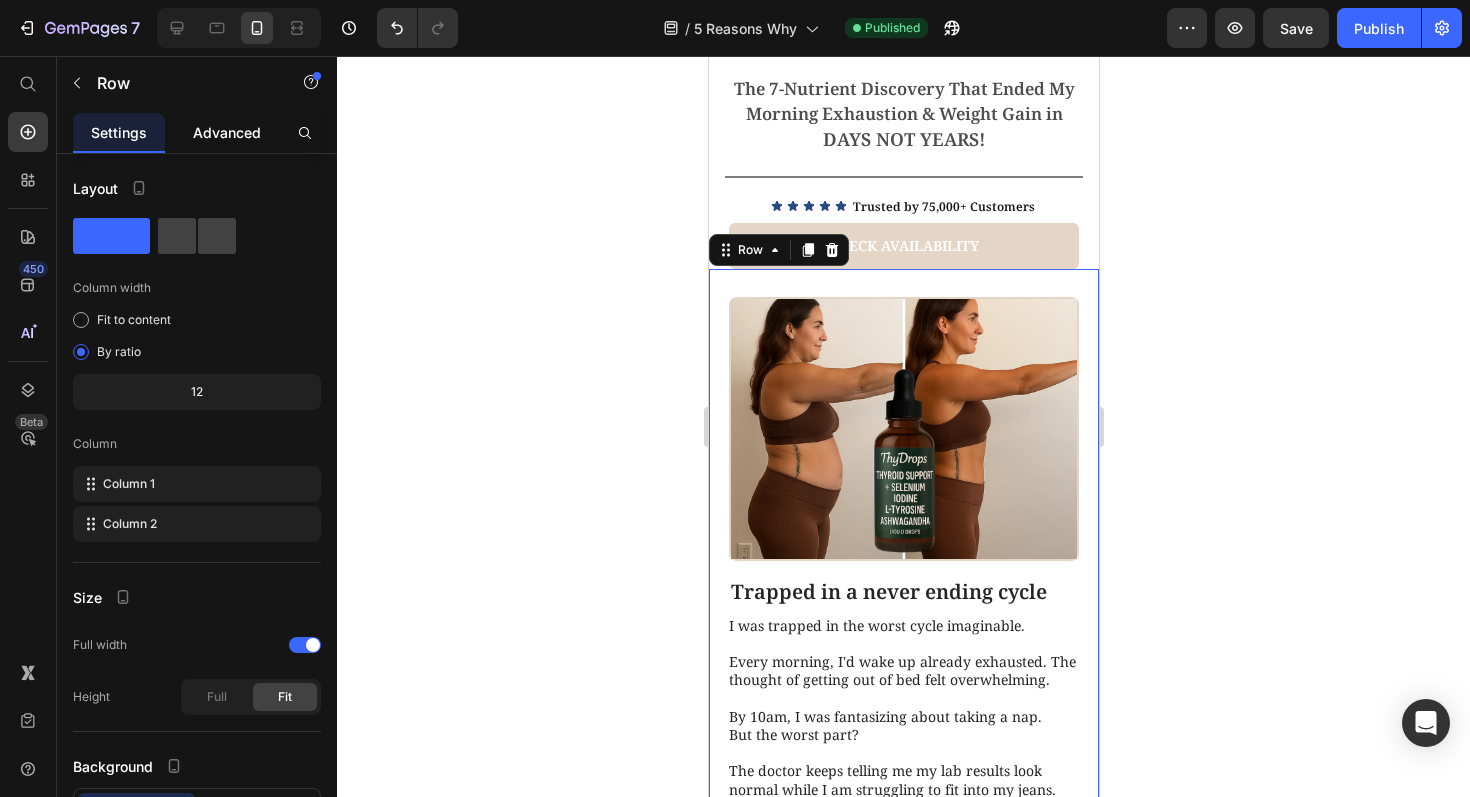 click on "Advanced" at bounding box center (227, 132) 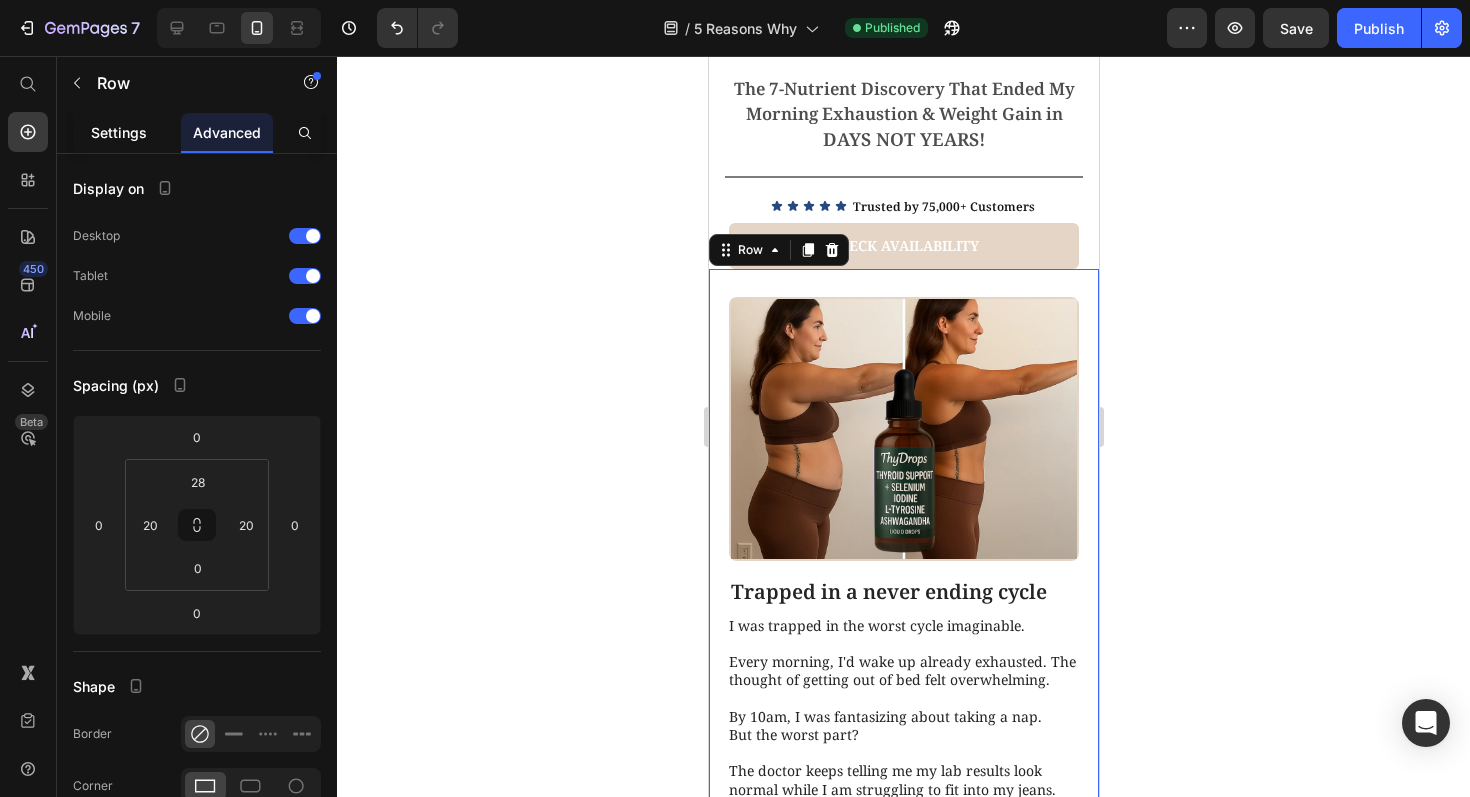 click on "Settings" 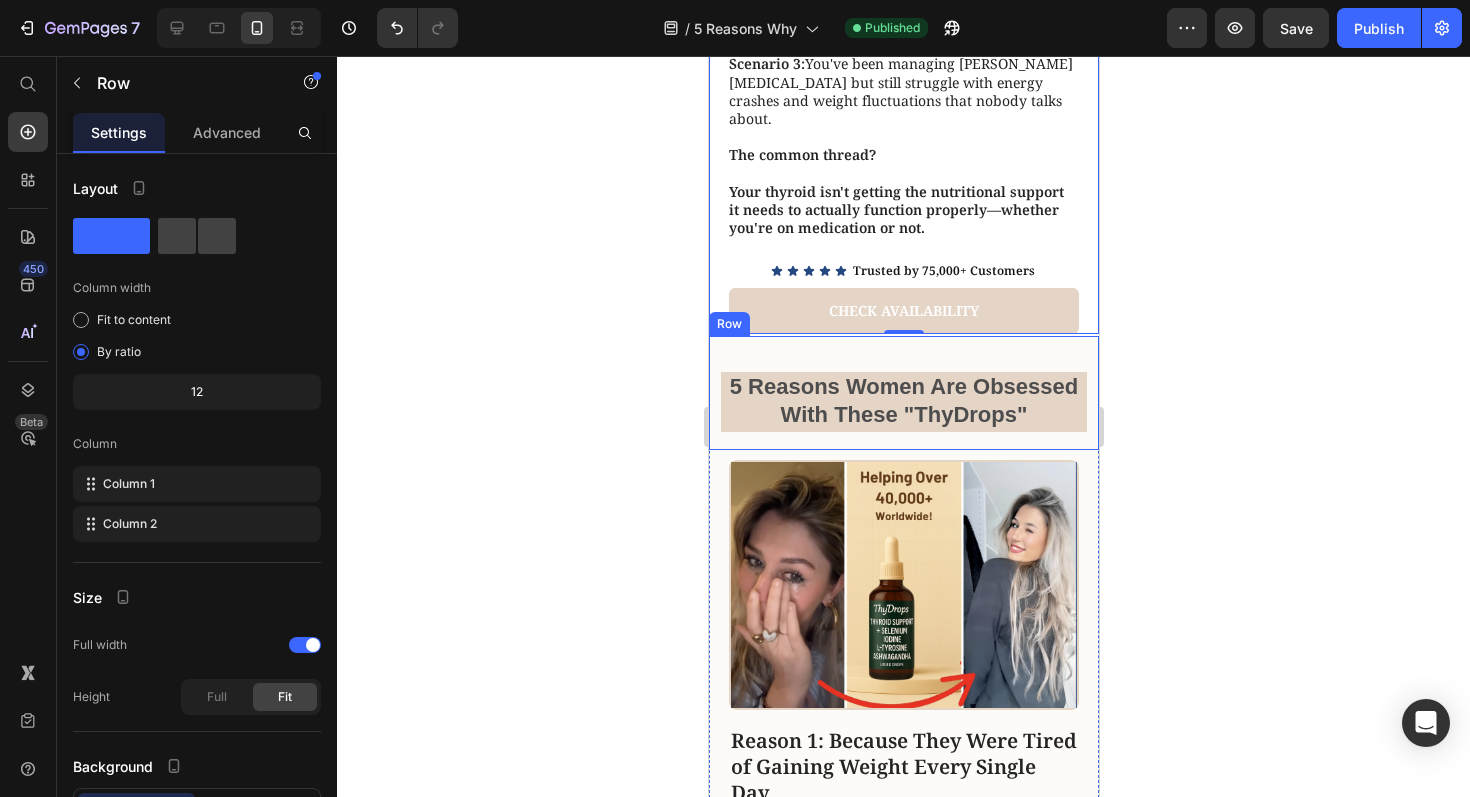 scroll, scrollTop: 1621, scrollLeft: 0, axis: vertical 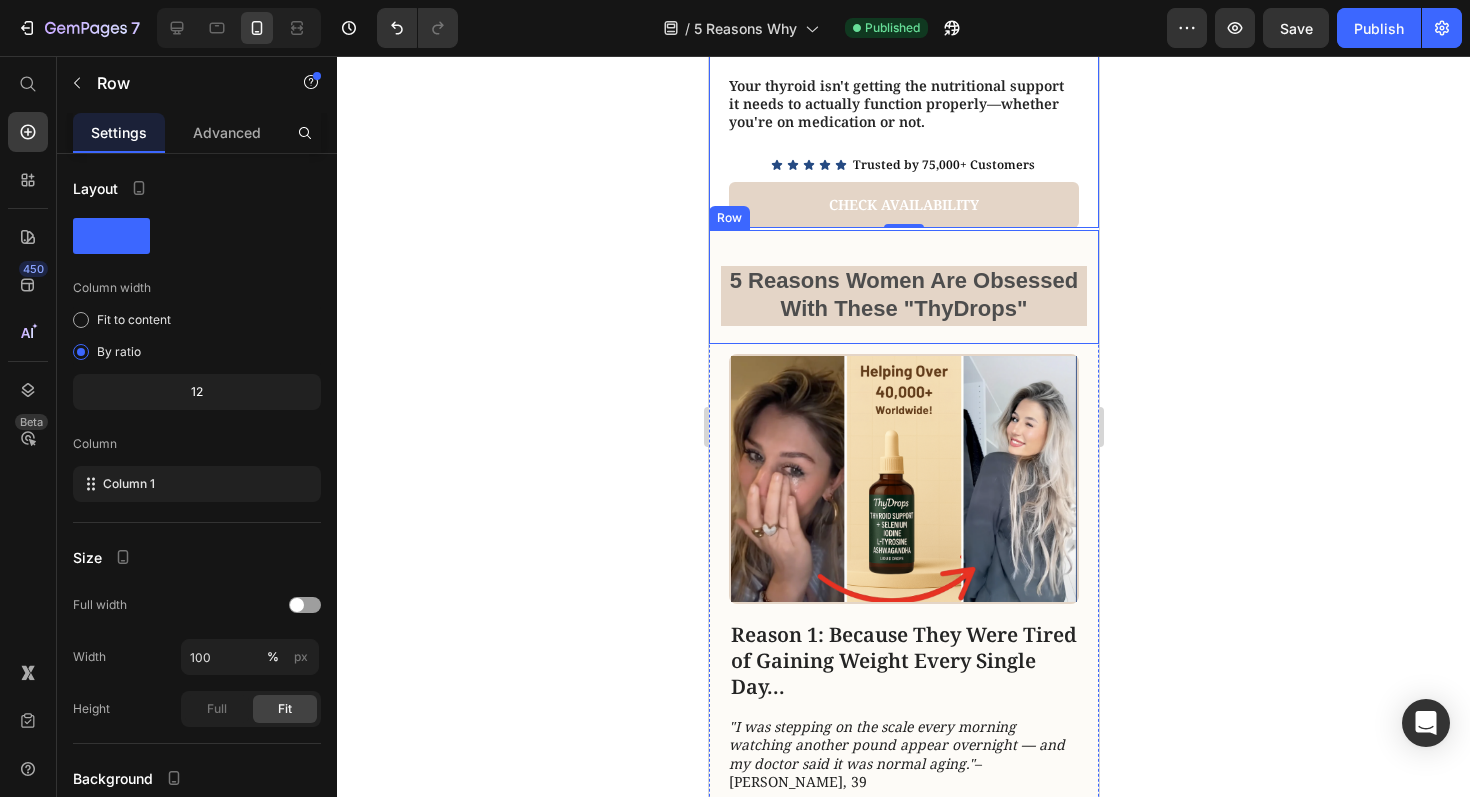 click on "5 Reasons Women Are Obsessed With These "ThyDrops" Text Block" at bounding box center [903, 287] 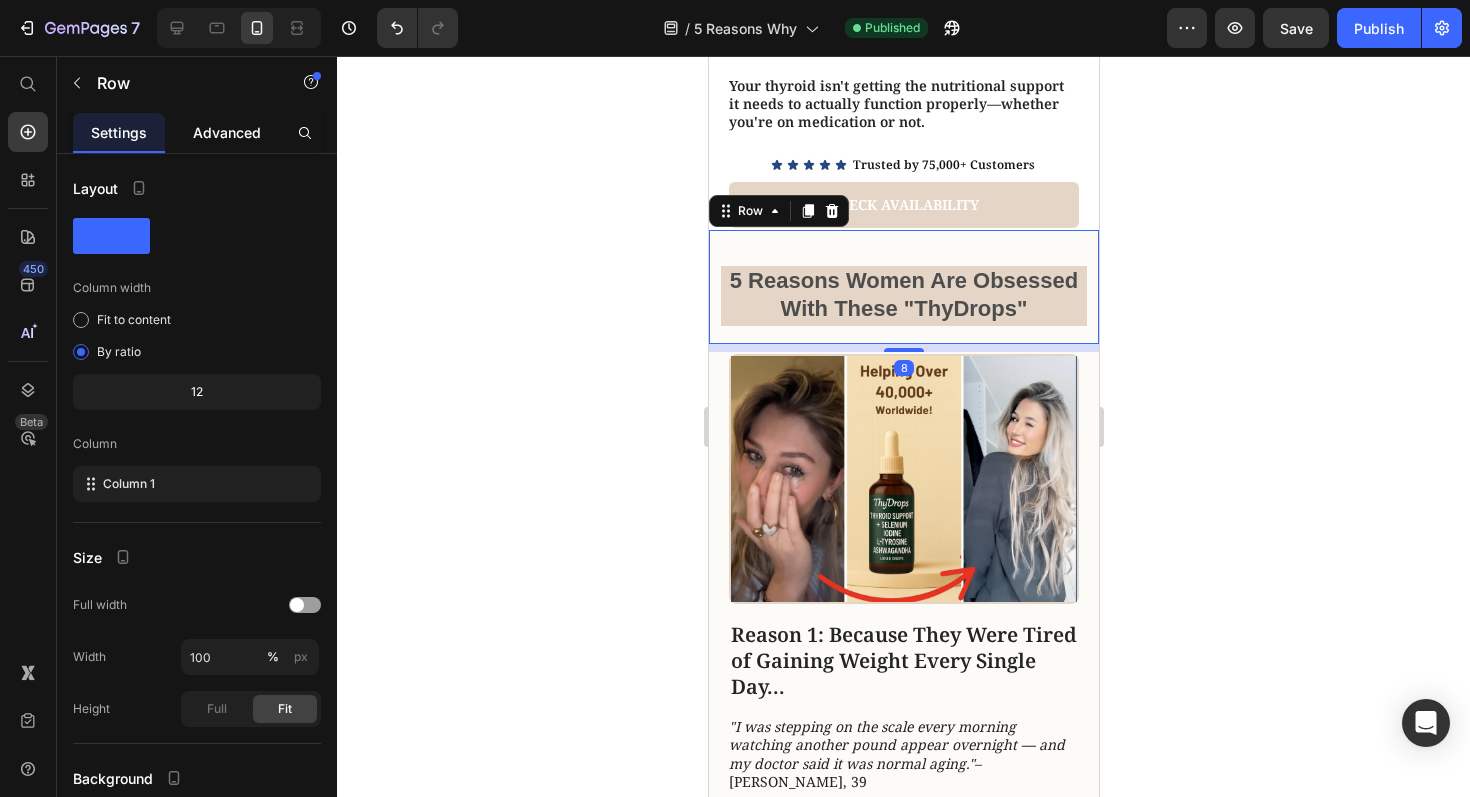 click on "Advanced" at bounding box center (227, 132) 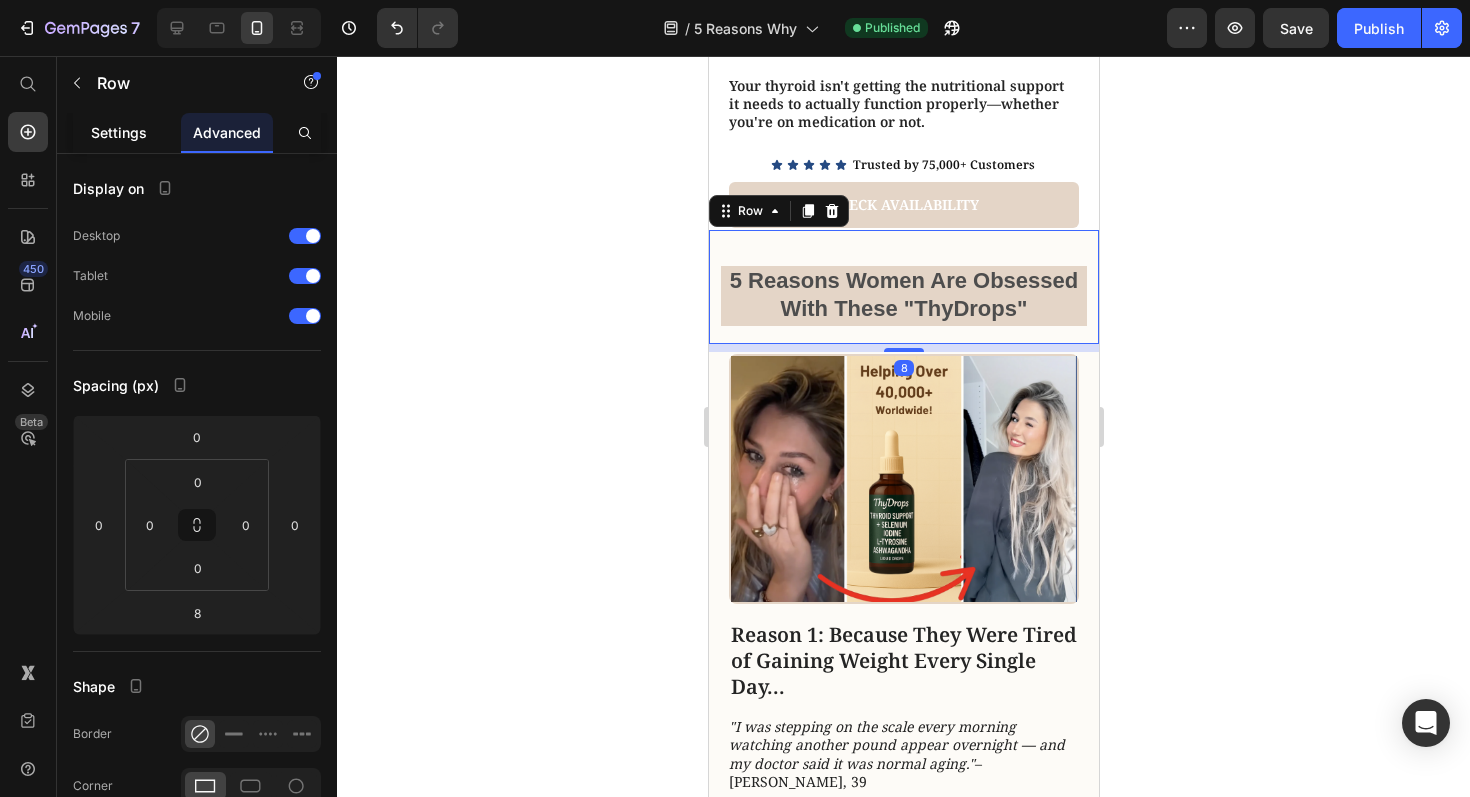 click on "Settings" 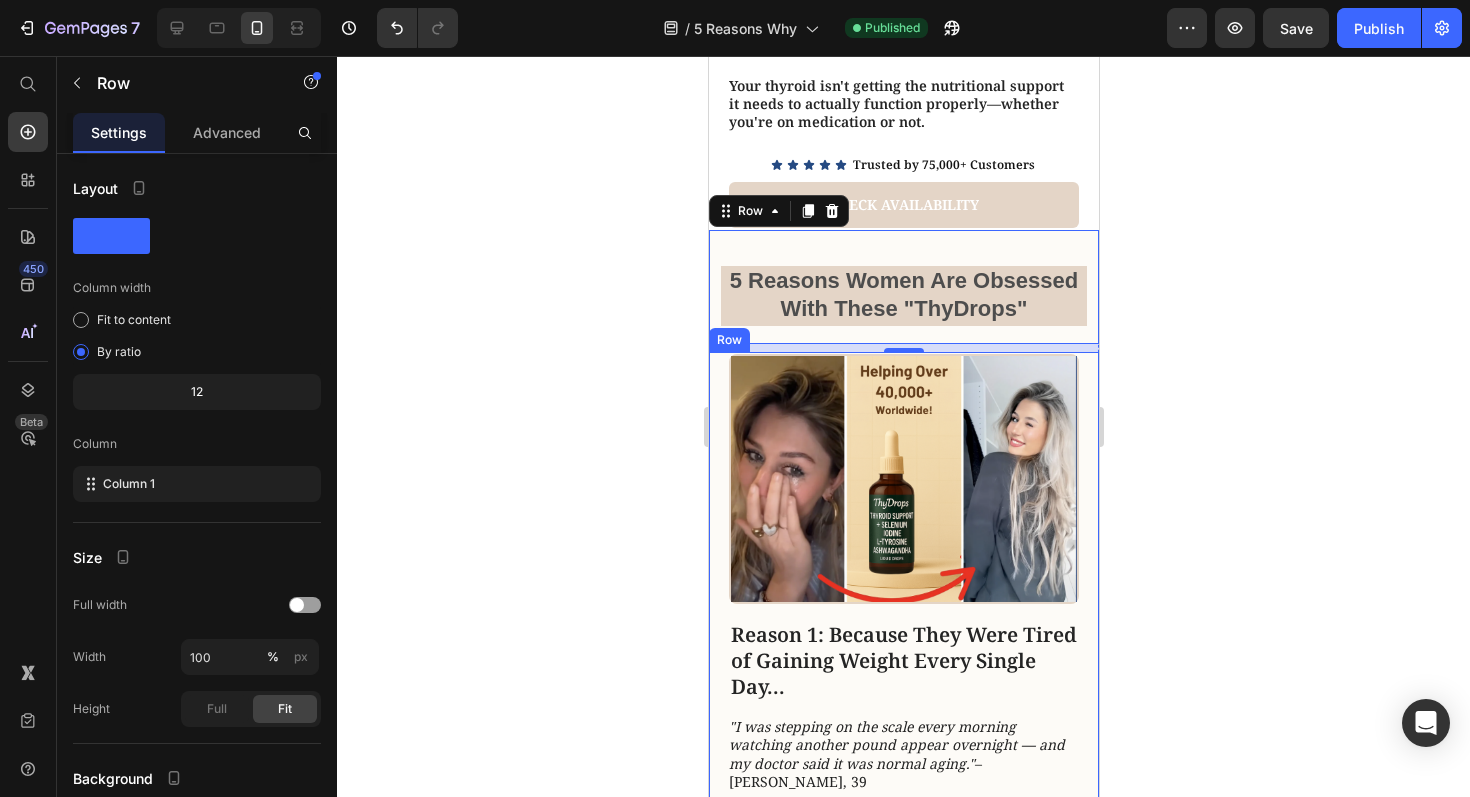 click on "Reason 1: Because They Were Tired of Gaining Weight Every Single Day... Heading "I was stepping on the scale every morning watching another pound appear overnight — and my doctor said it was normal aging."  – [PERSON_NAME], 39   ThyDrops™  provides the 7 essential nutrients your thyroid needs to regulate metabolism and energy without accepting daily weight gain as "normal."   No pills to choke down. No meal replacements. No extreme diets.   Just one liquid dropper a day to stop the daily weight creep and restore your motivation + energy naturally. Text Block Icon Icon Icon Icon Icon Icon List Trusted by 75,000+ Customers Heading Row CHECK AVAILABILITY Button Image Row" at bounding box center (903, 733) 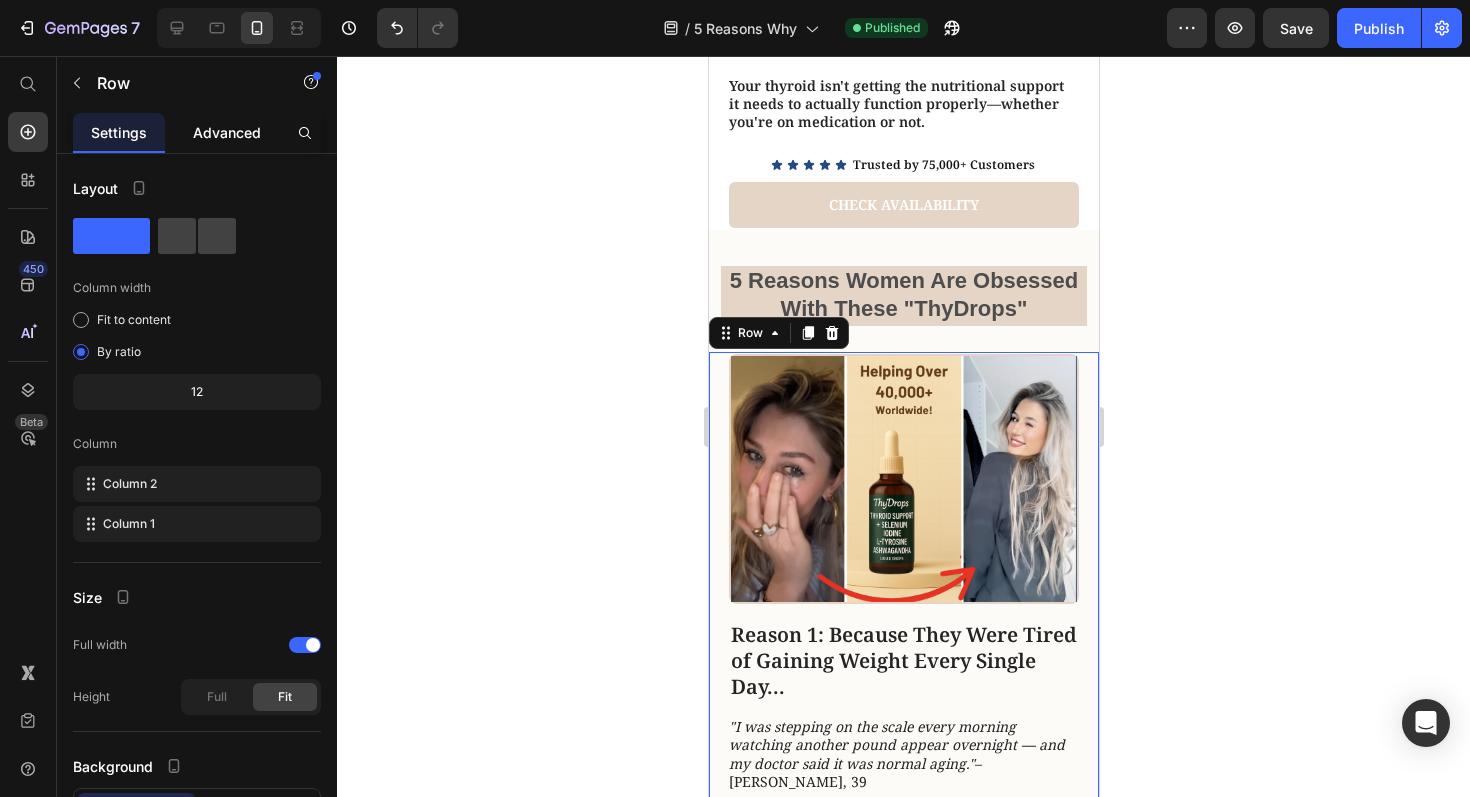 click on "Advanced" 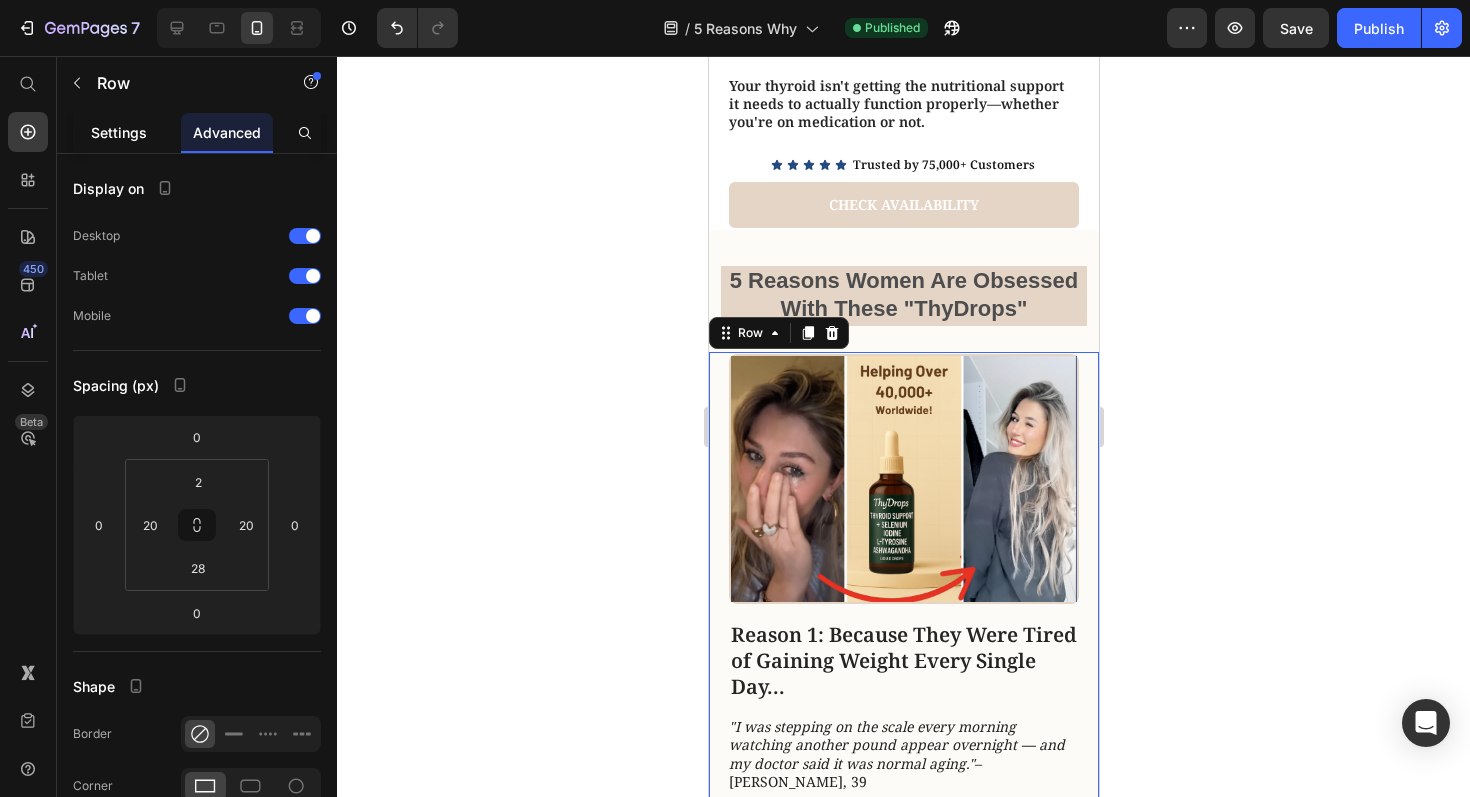 click on "Settings" at bounding box center [119, 132] 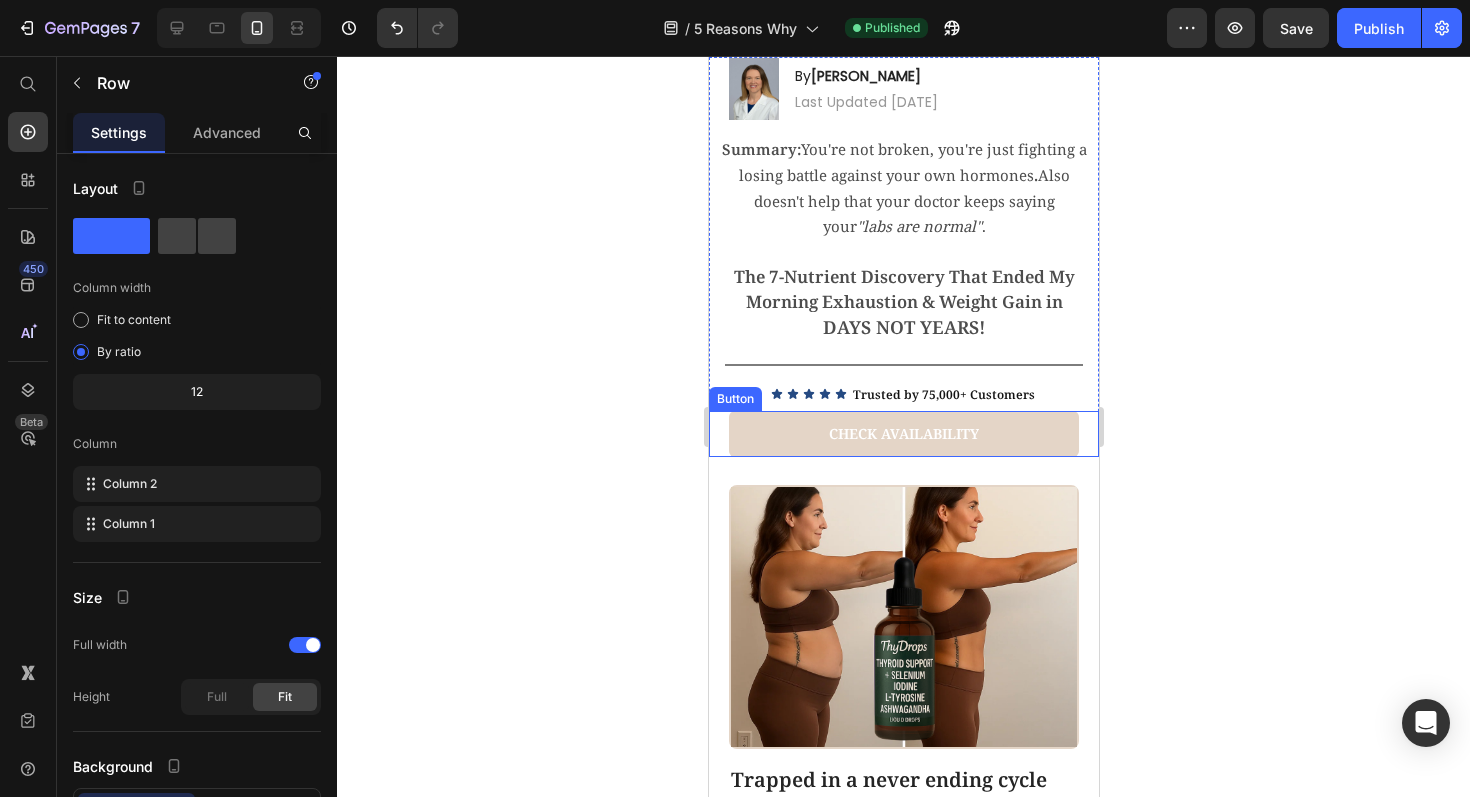 scroll, scrollTop: 0, scrollLeft: 0, axis: both 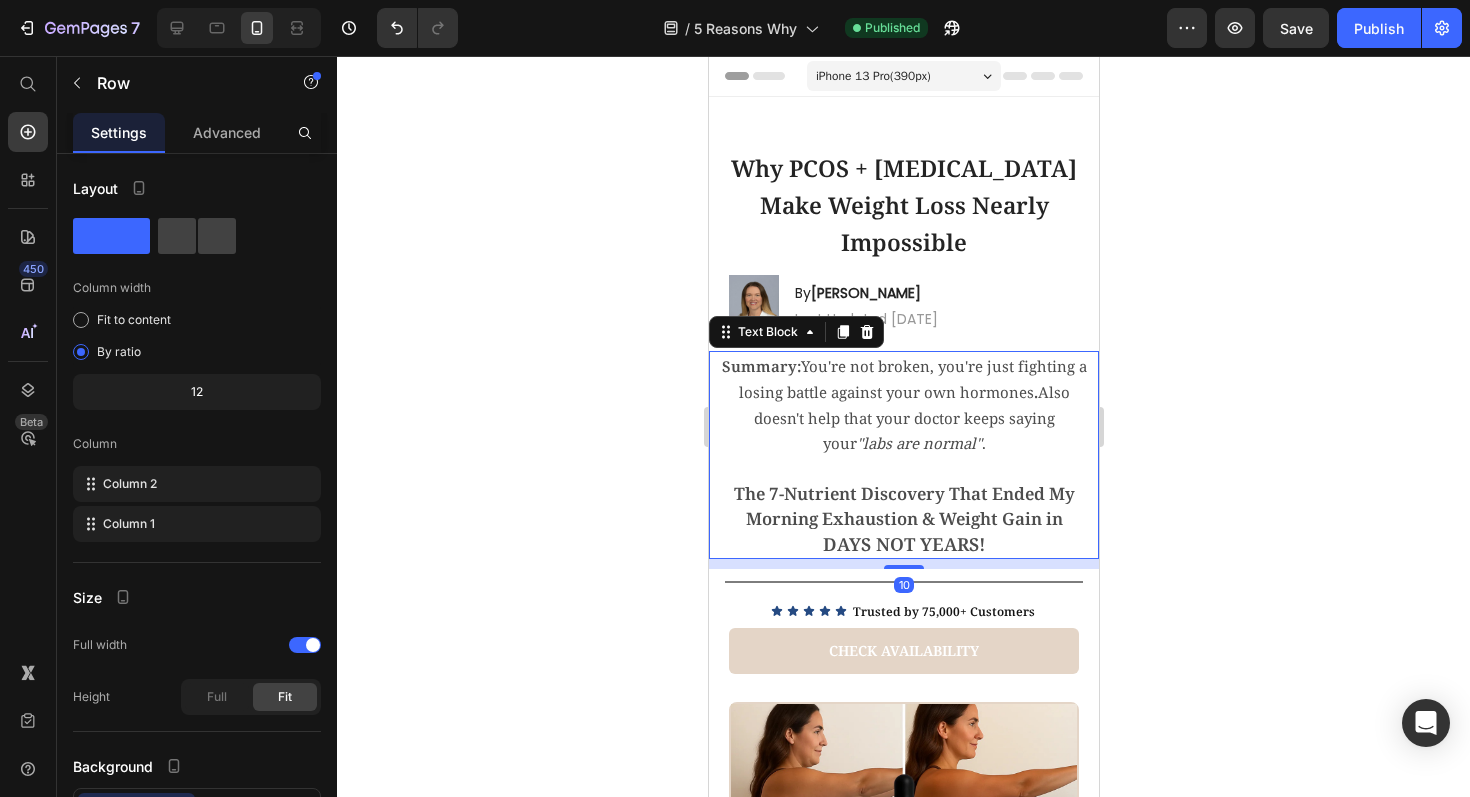click on "DAYS NOT YEARS!" at bounding box center (903, 544) 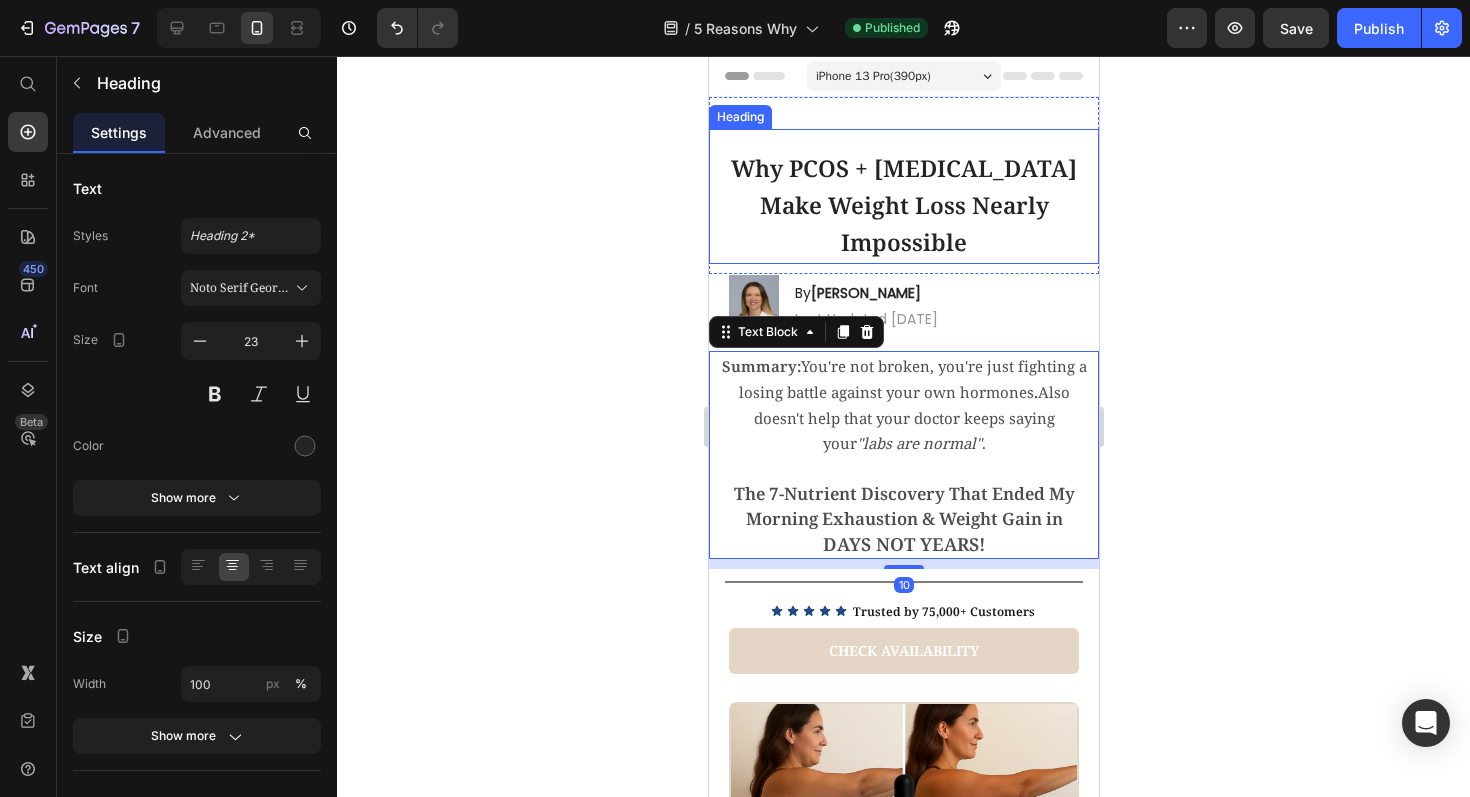click on "Why PCOS + [MEDICAL_DATA] Make Weight Loss Nearly Impossible" at bounding box center [903, 214] 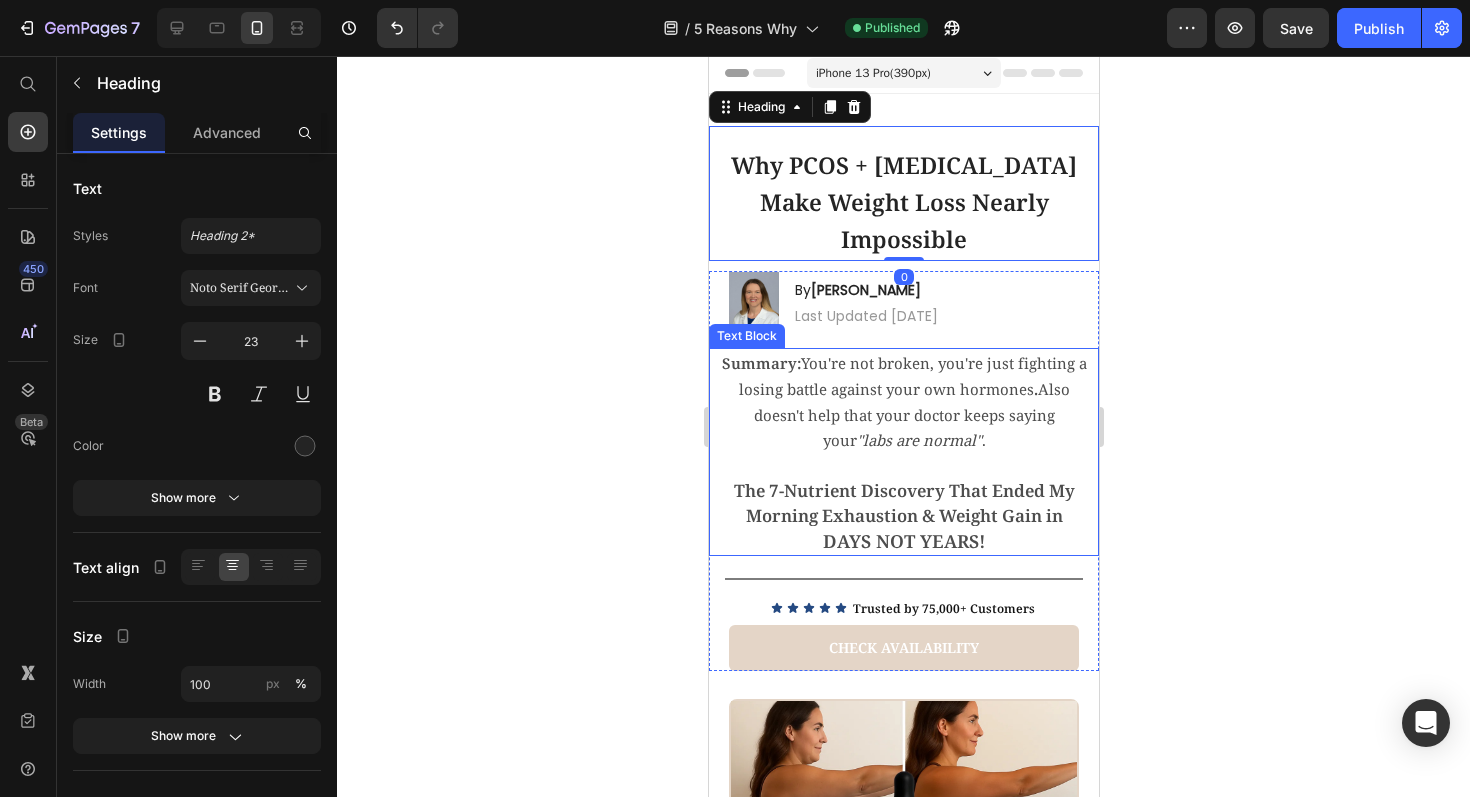 scroll, scrollTop: 4, scrollLeft: 0, axis: vertical 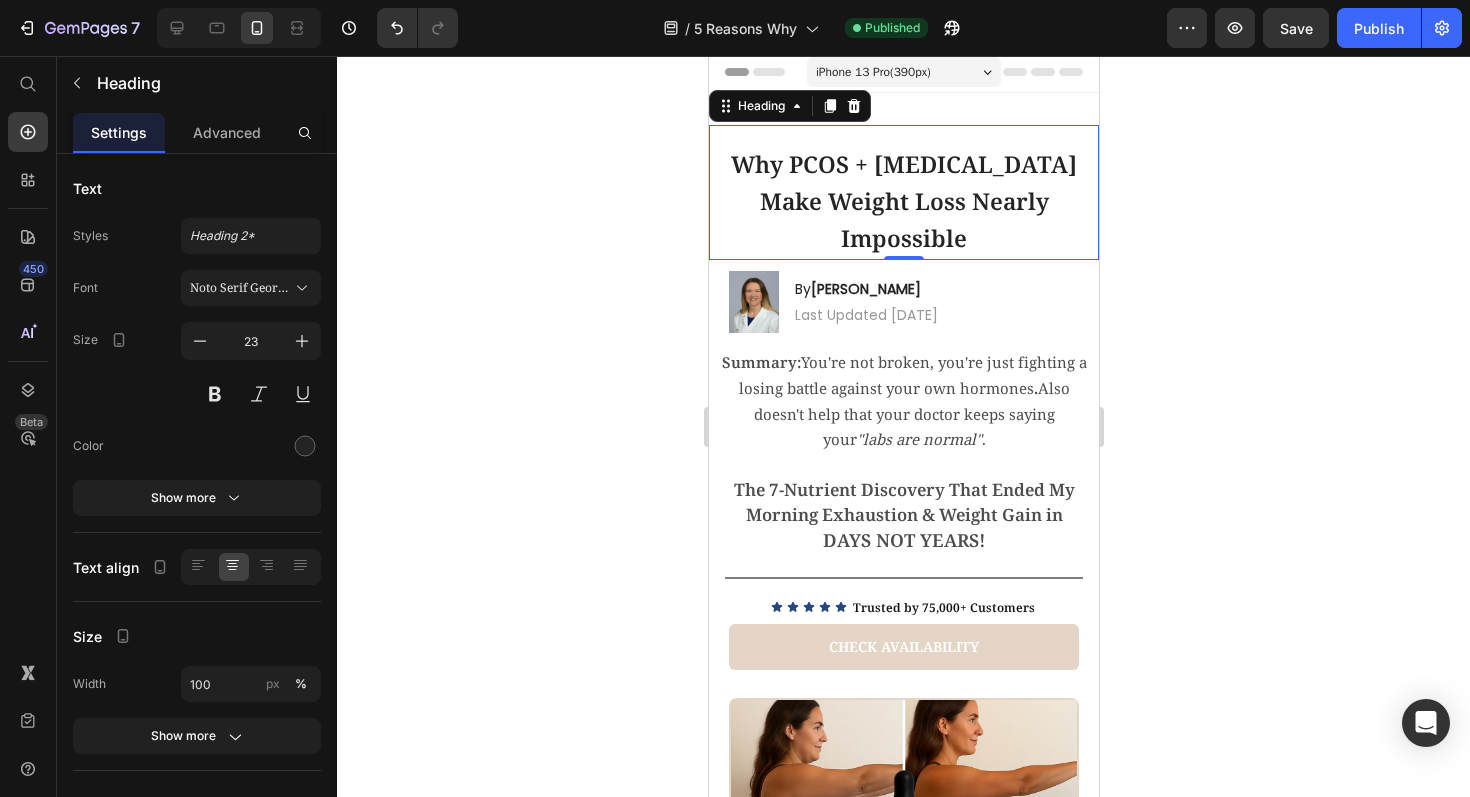 click on "Why PCOS + [MEDICAL_DATA] Make Weight Loss Nearly Impossible" at bounding box center [903, 202] 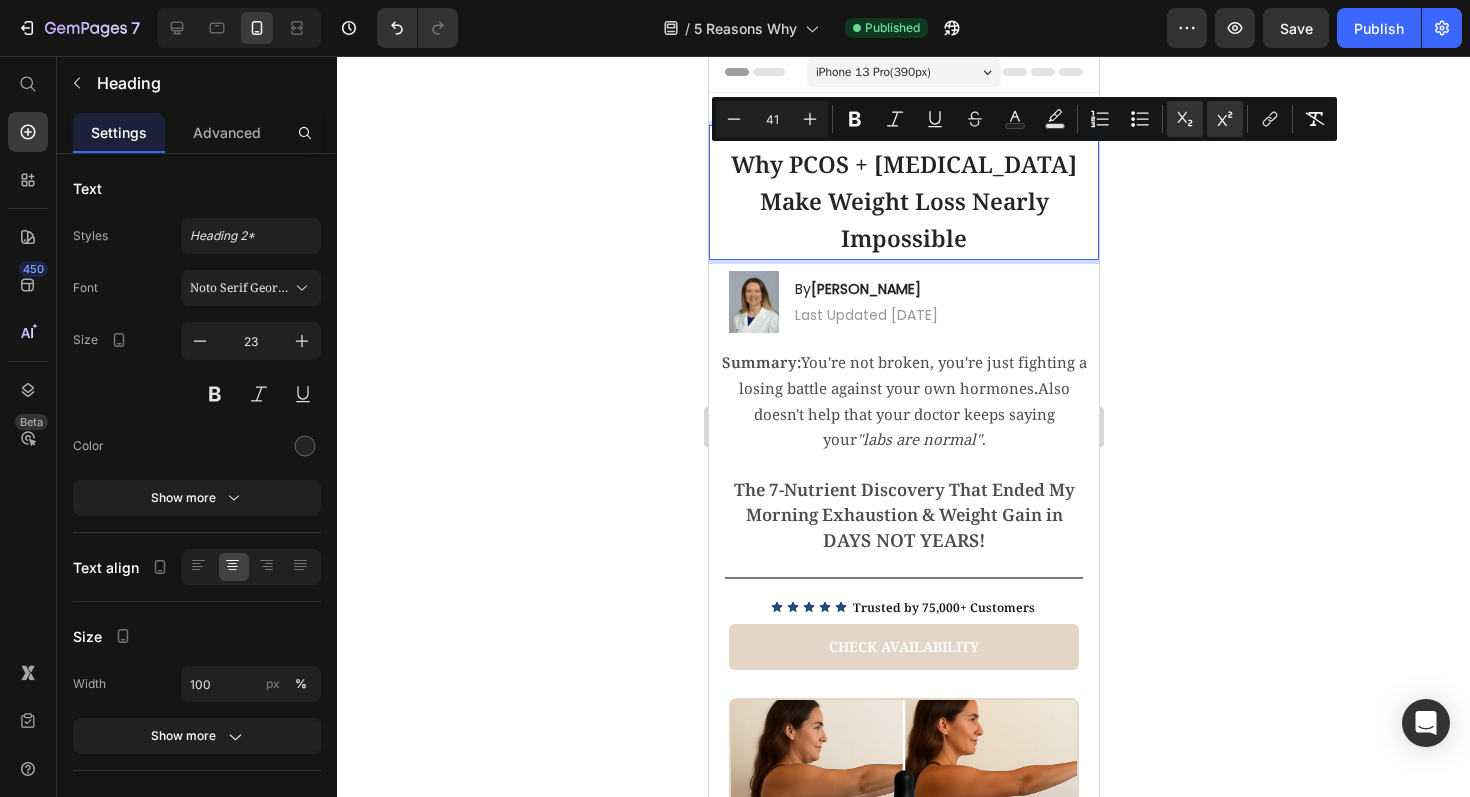 drag, startPoint x: 954, startPoint y: 235, endPoint x: 738, endPoint y: 158, distance: 229.3142 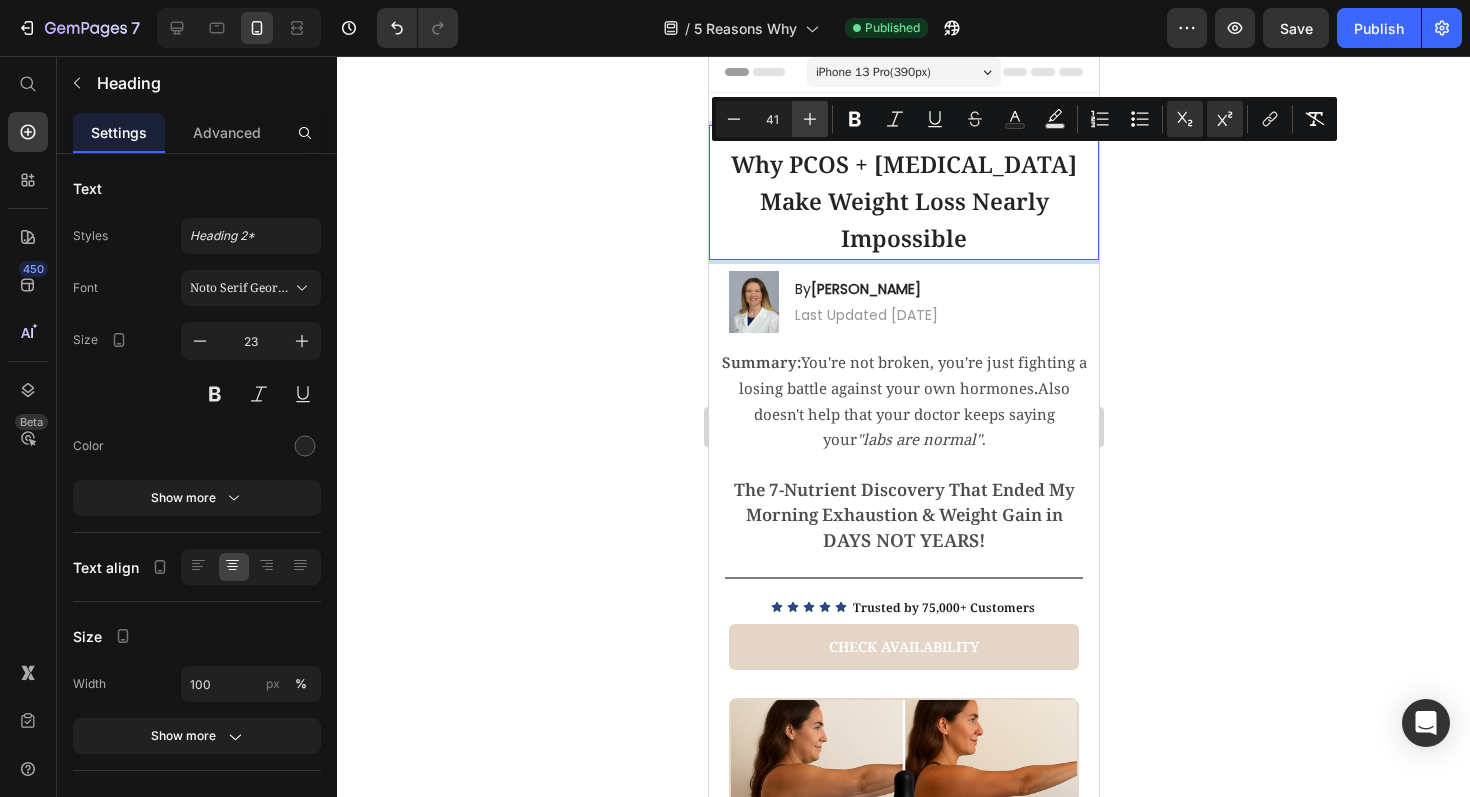 click 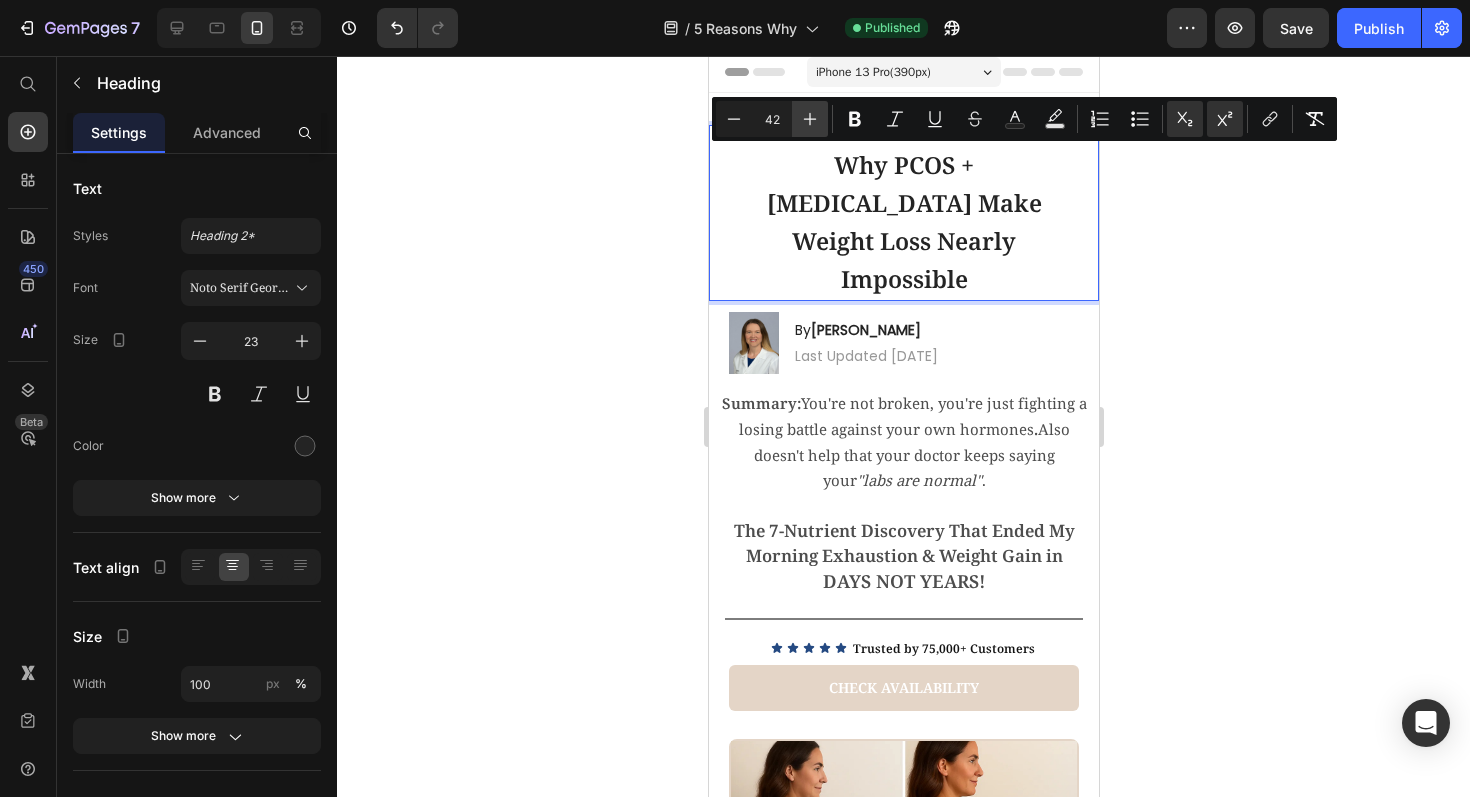 click 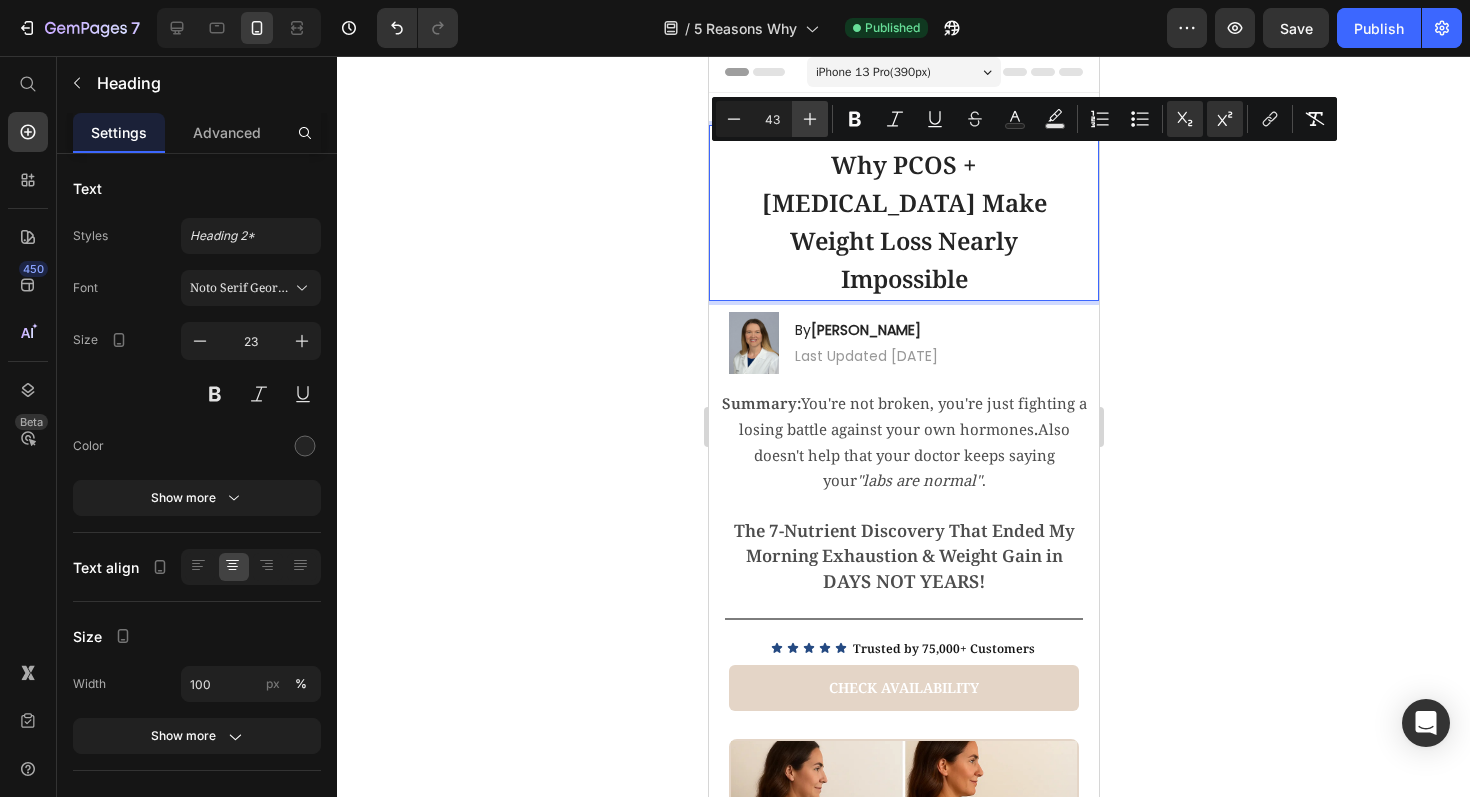 click 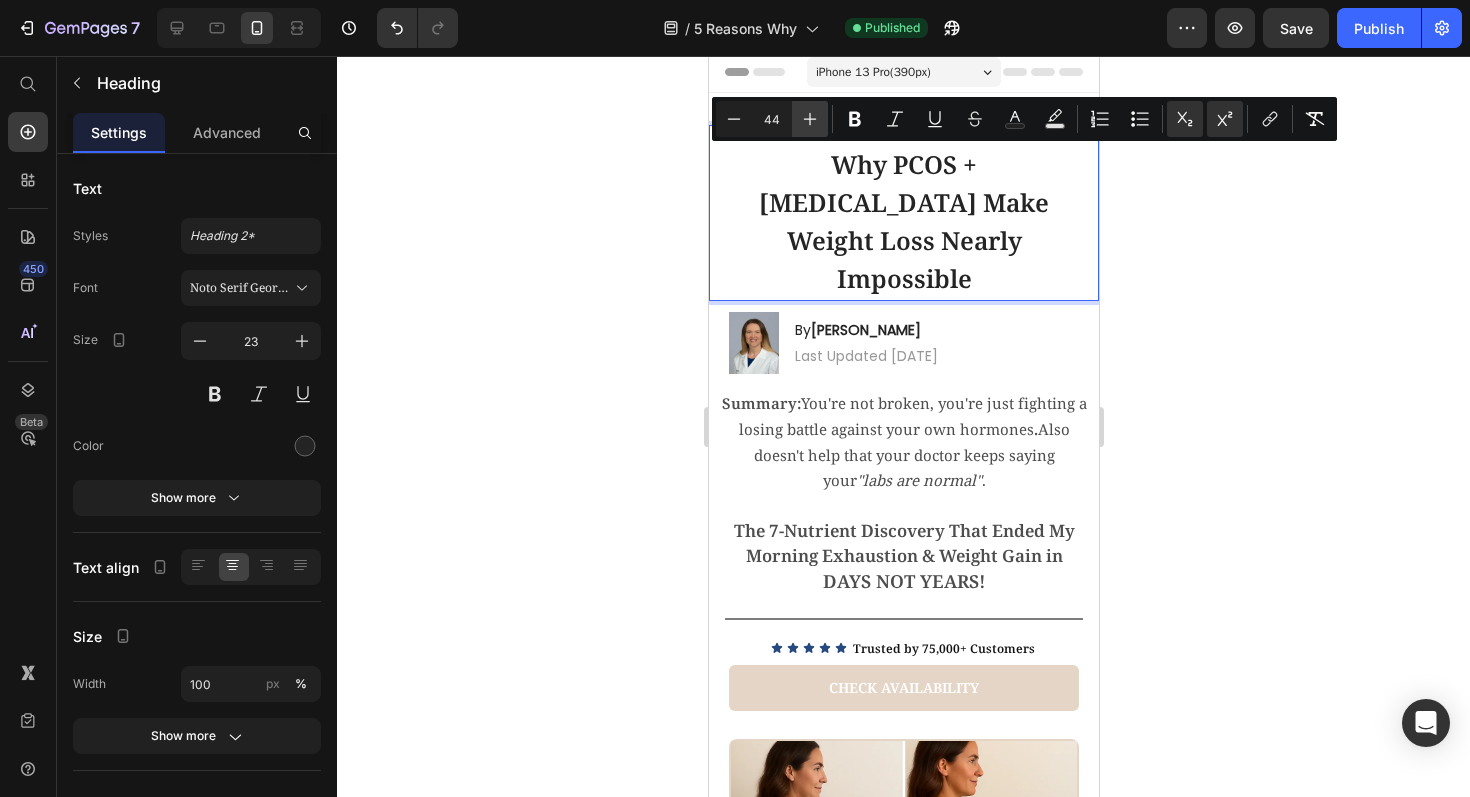 click 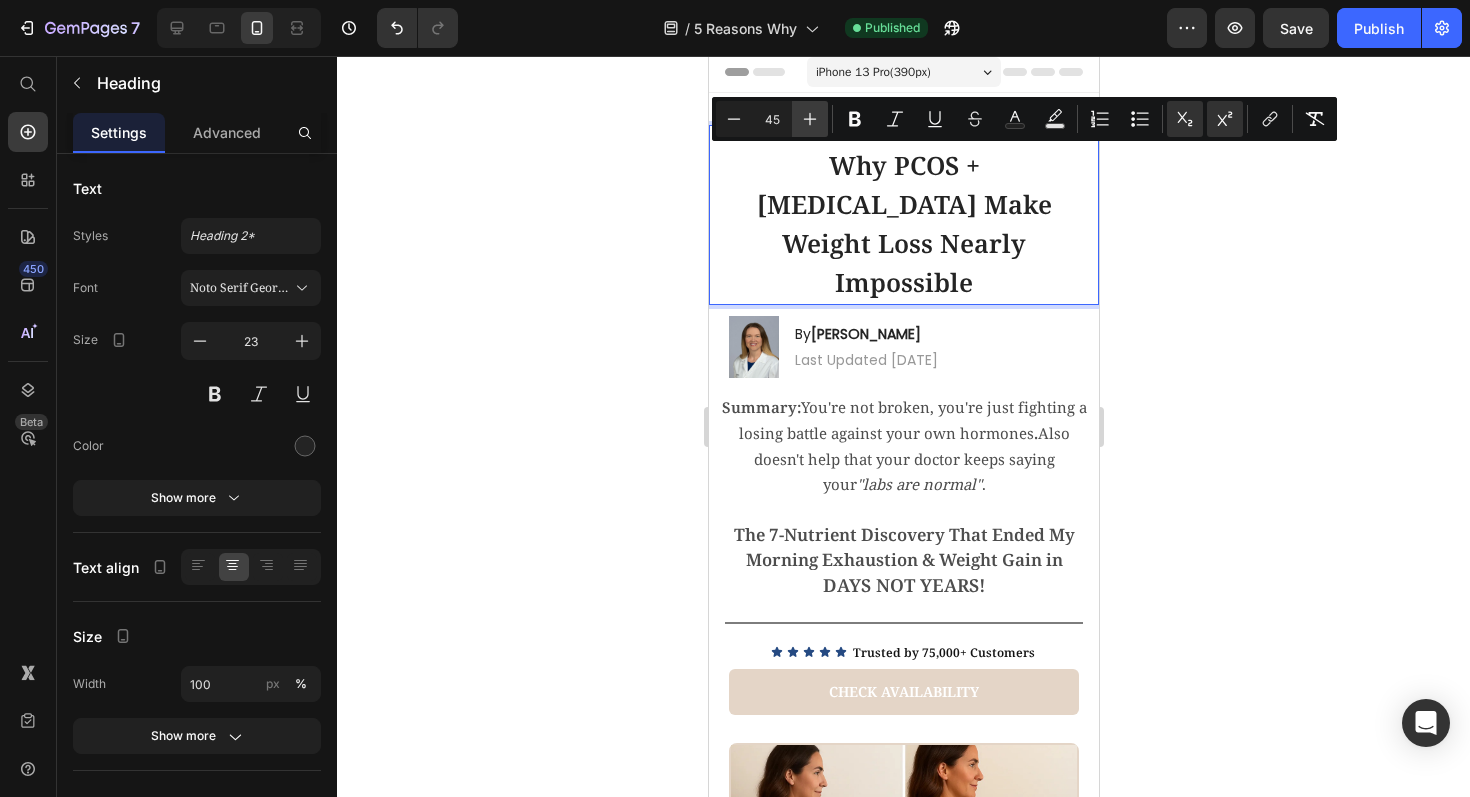click 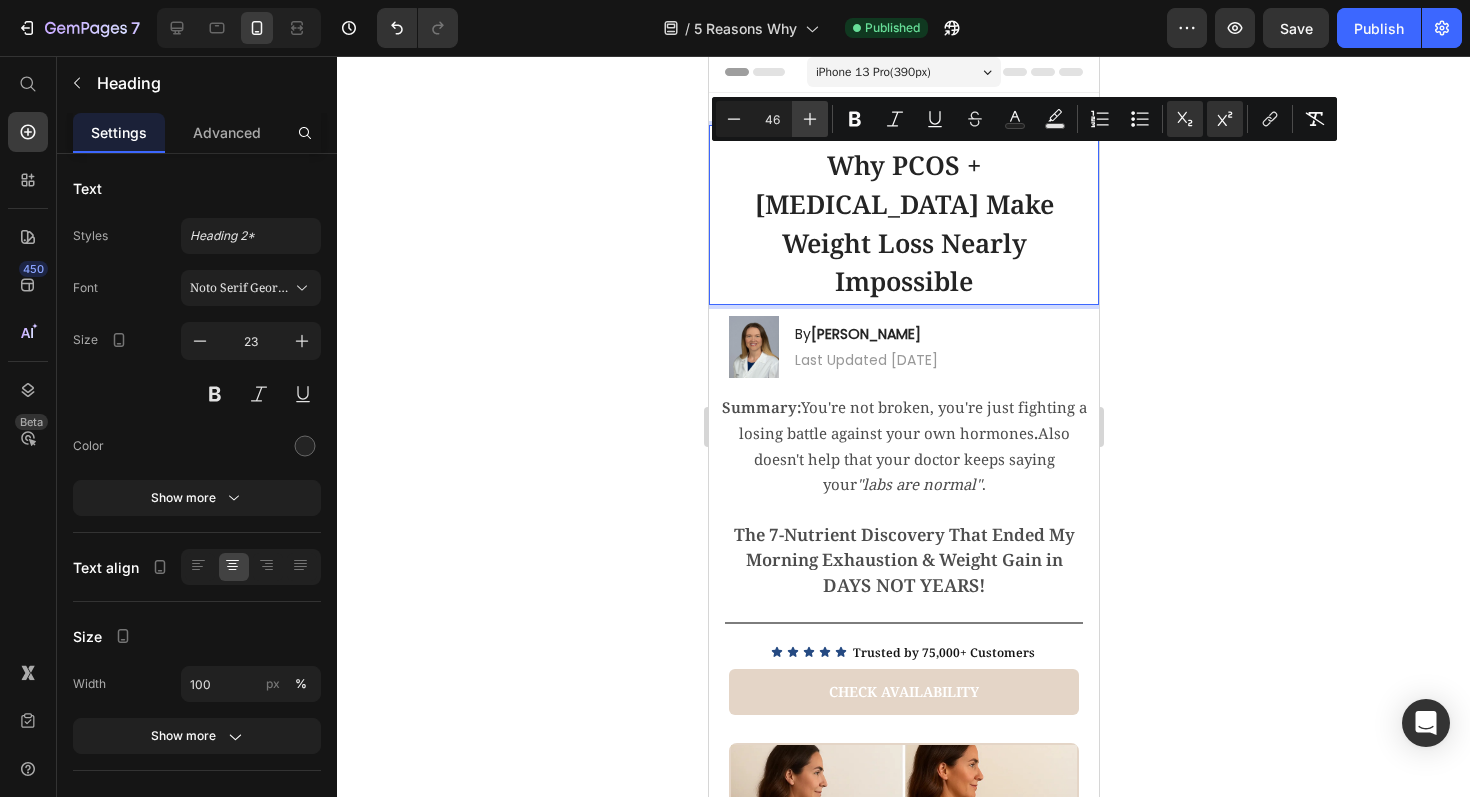 click 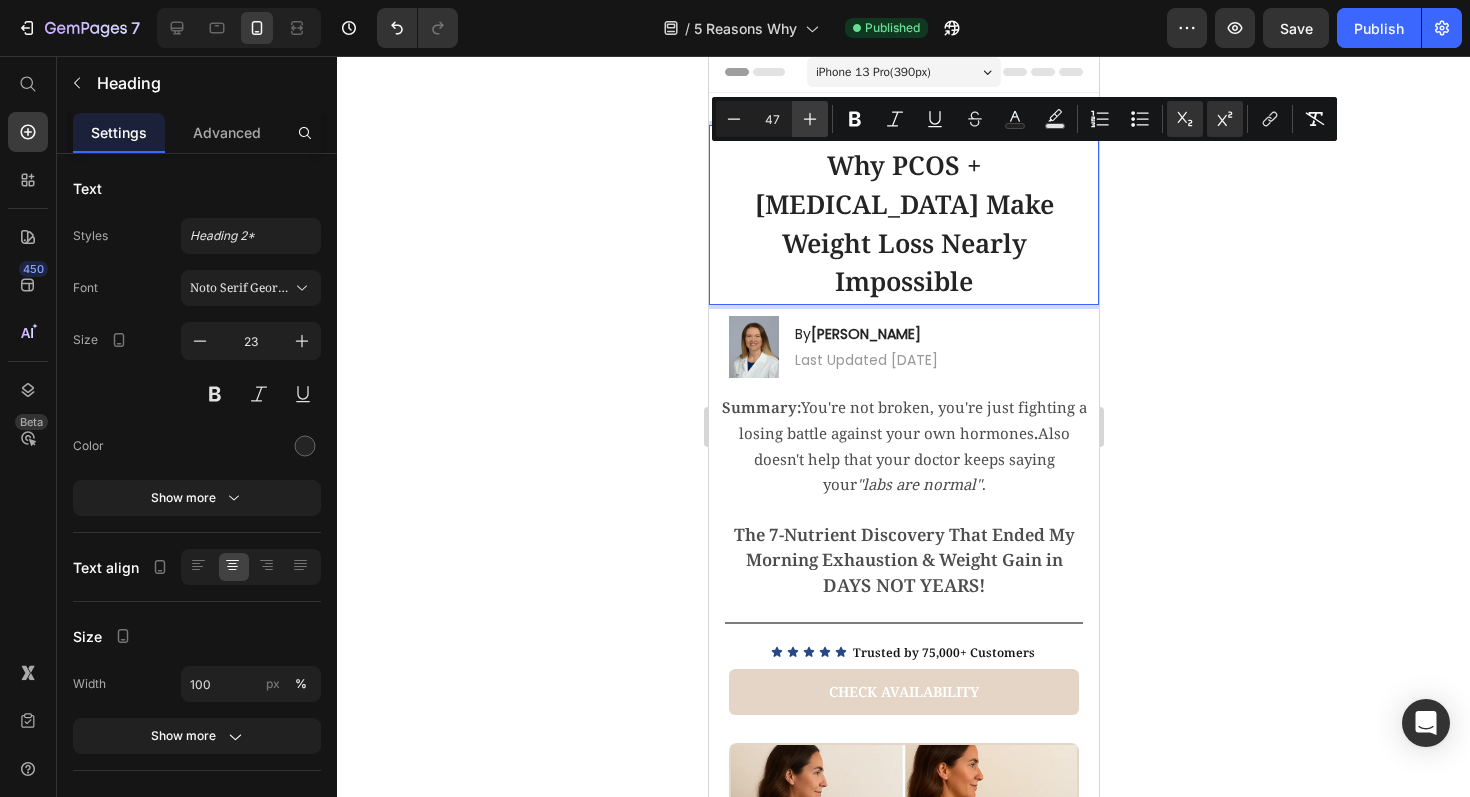 click 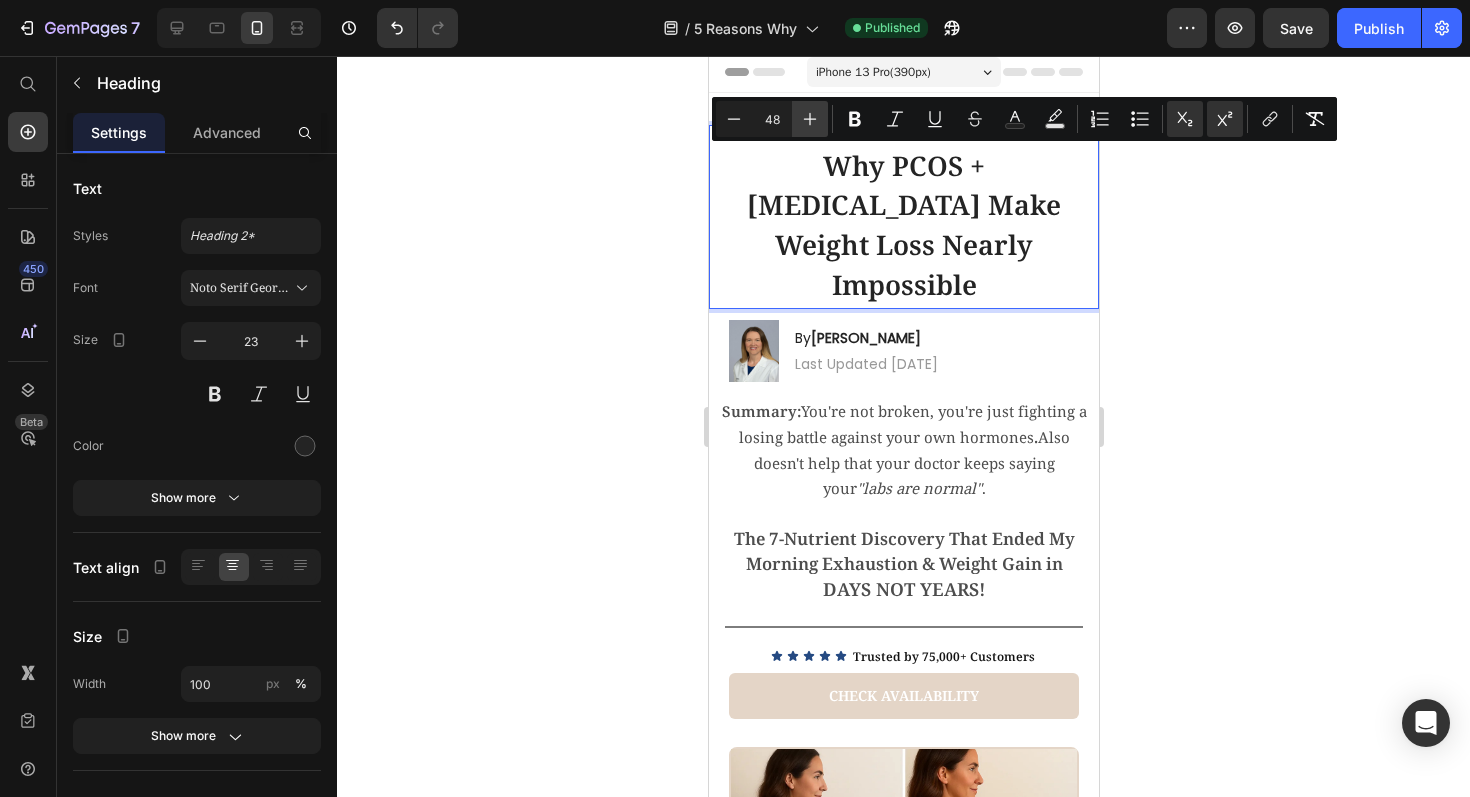 click 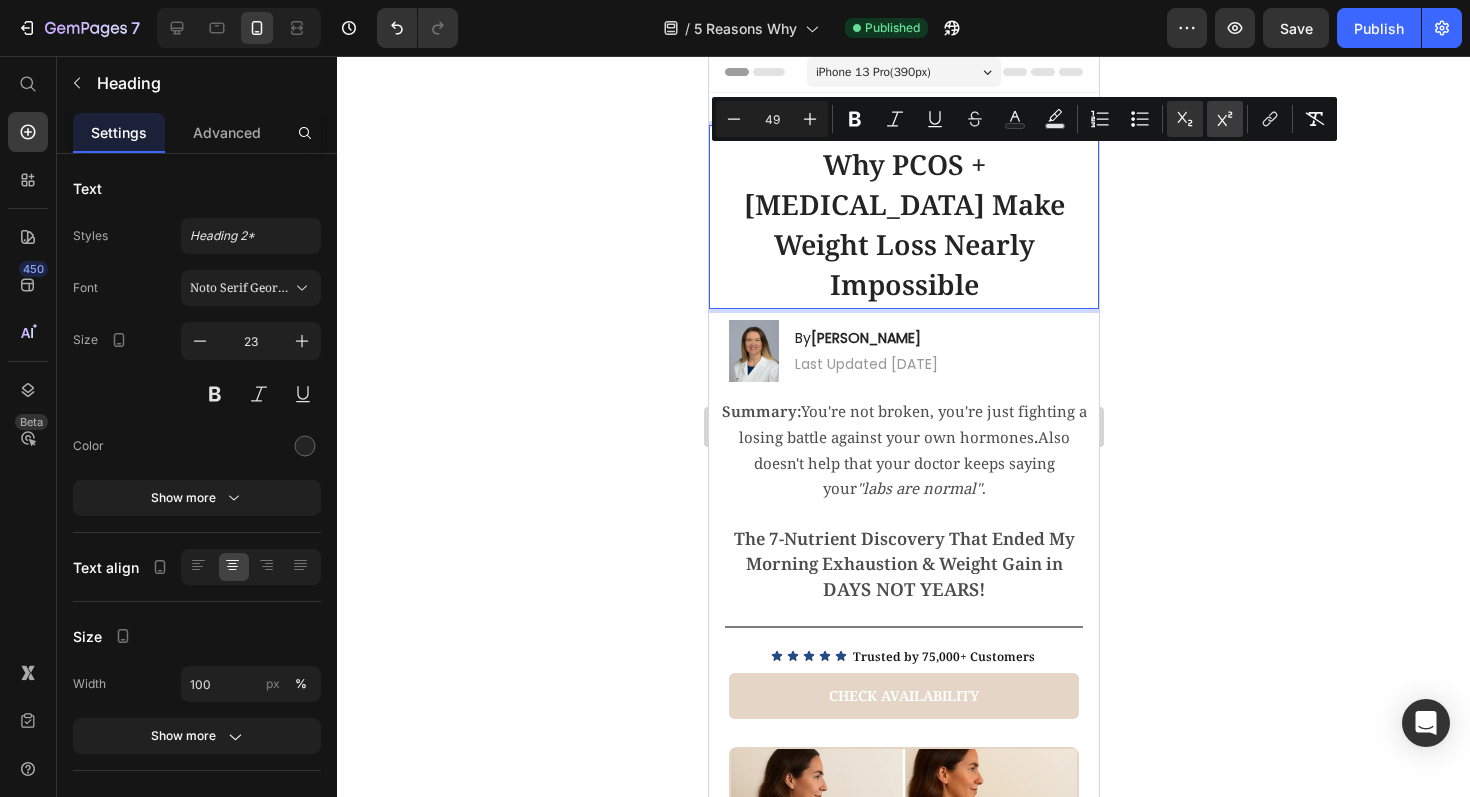 click 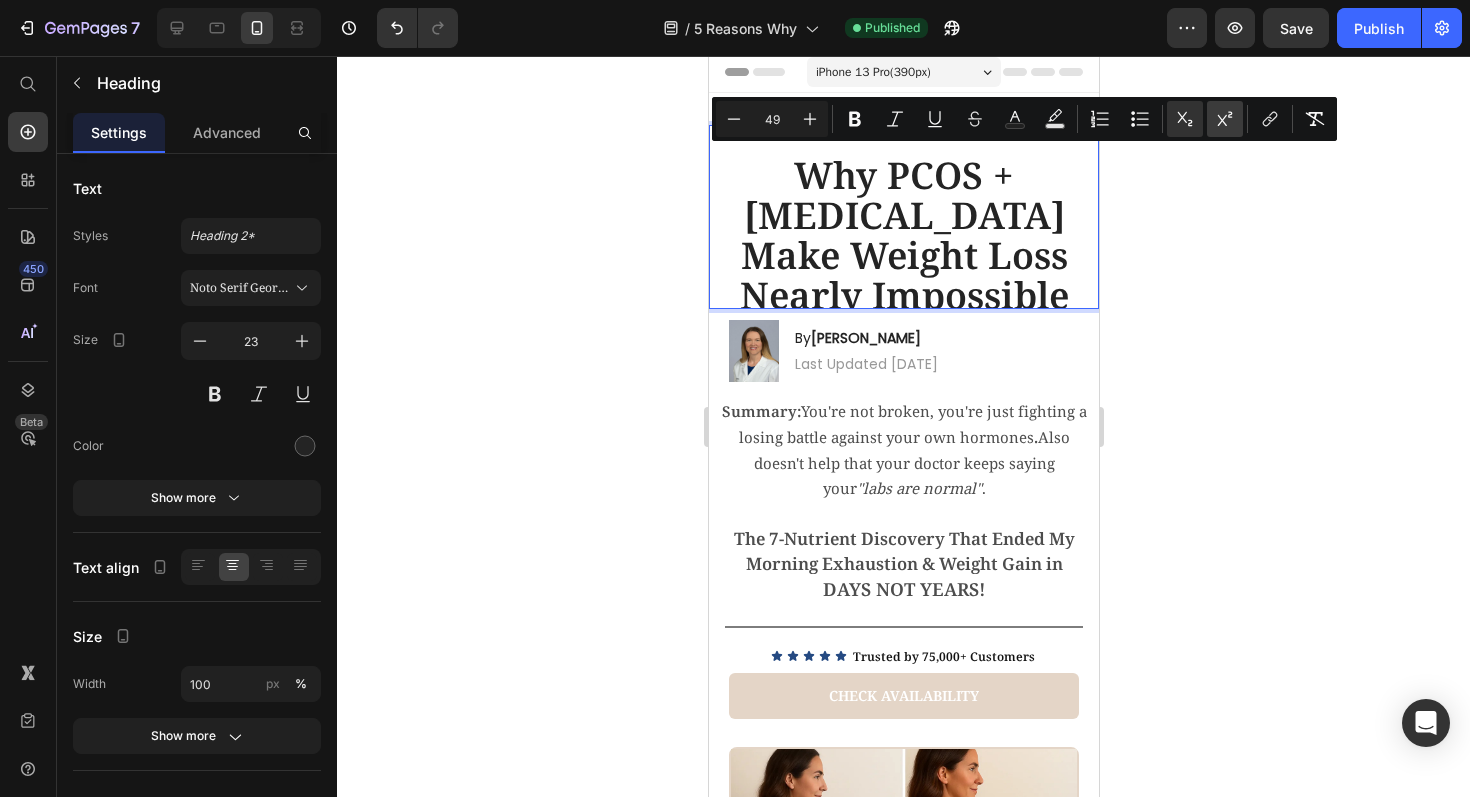 click 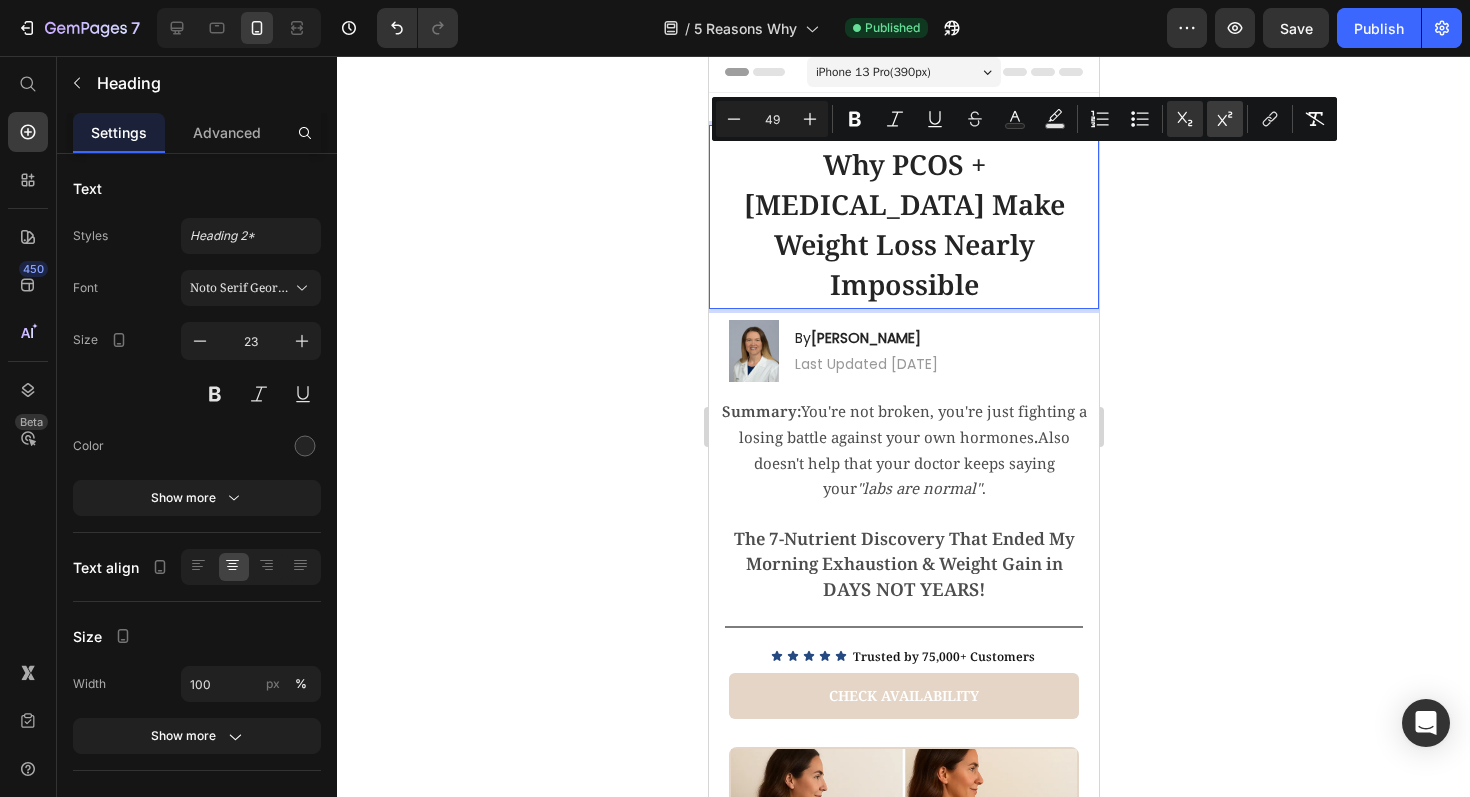click 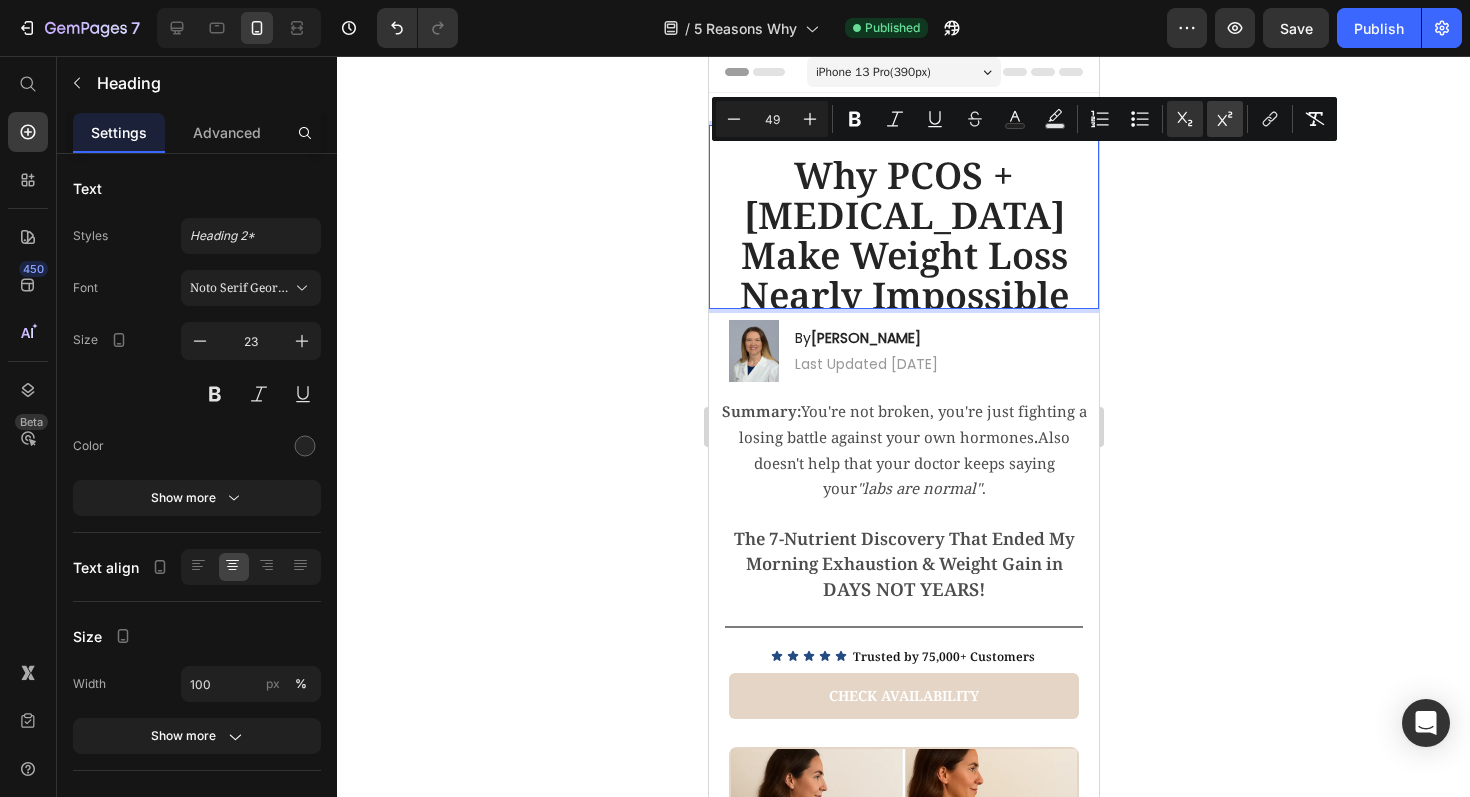 click 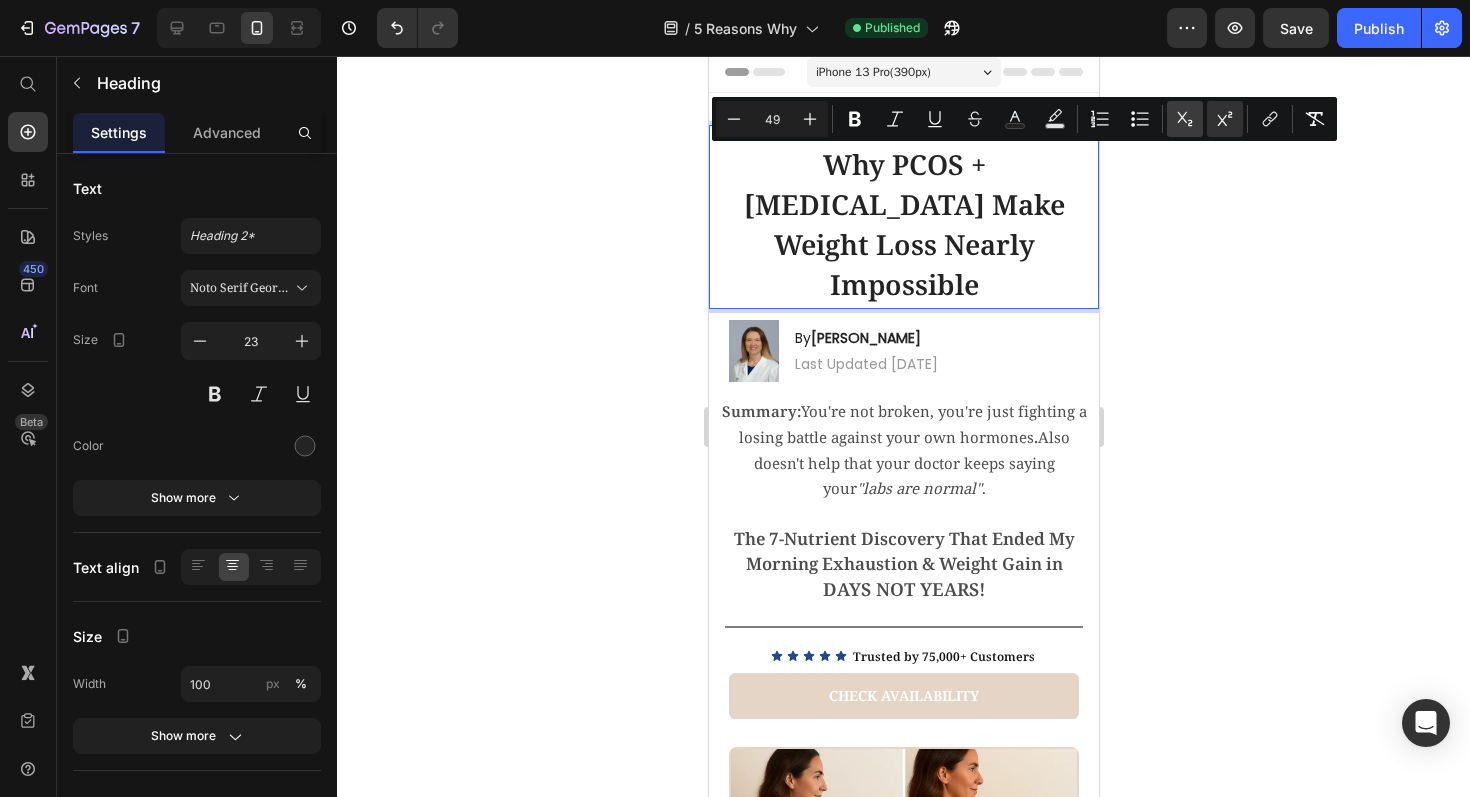click 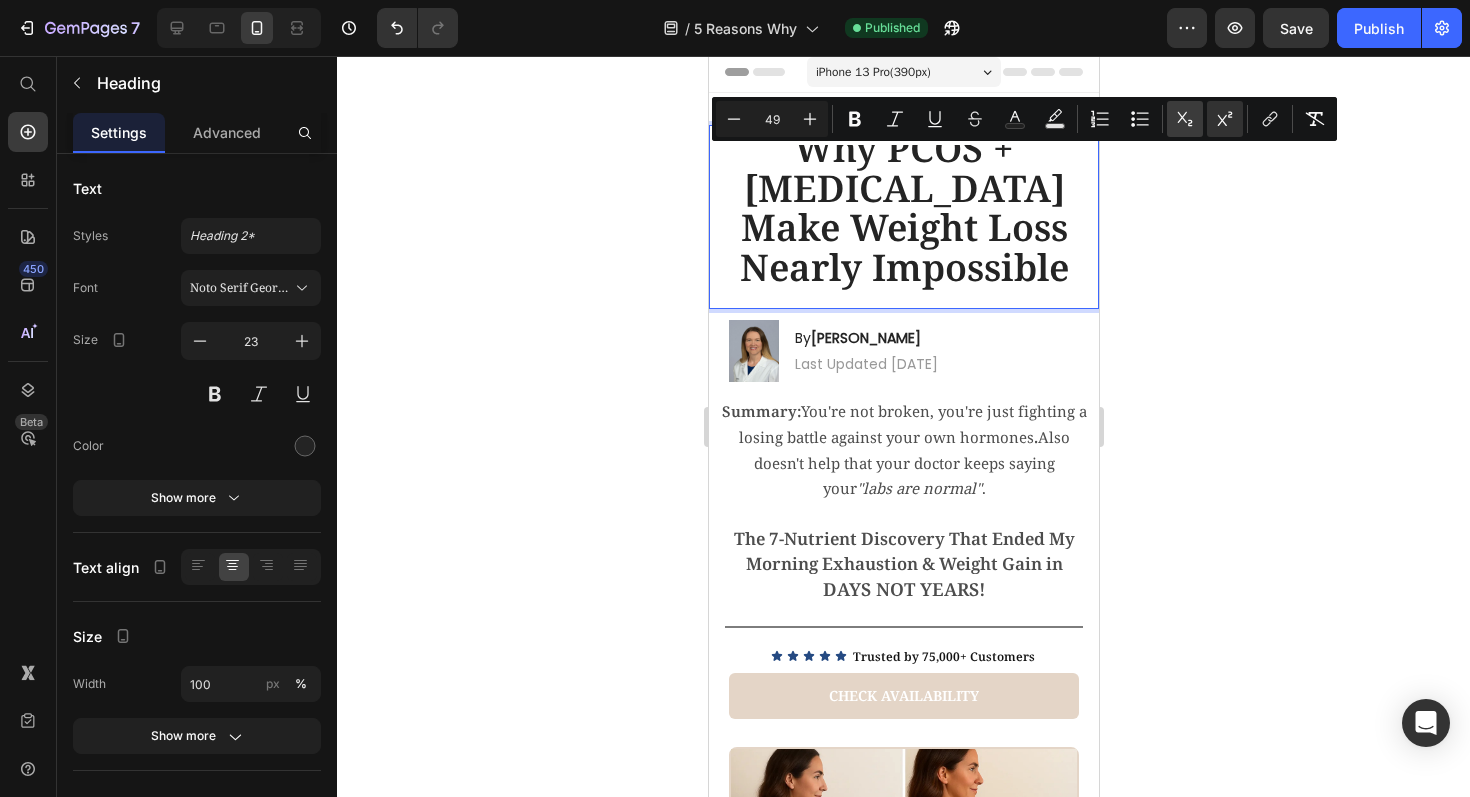 click 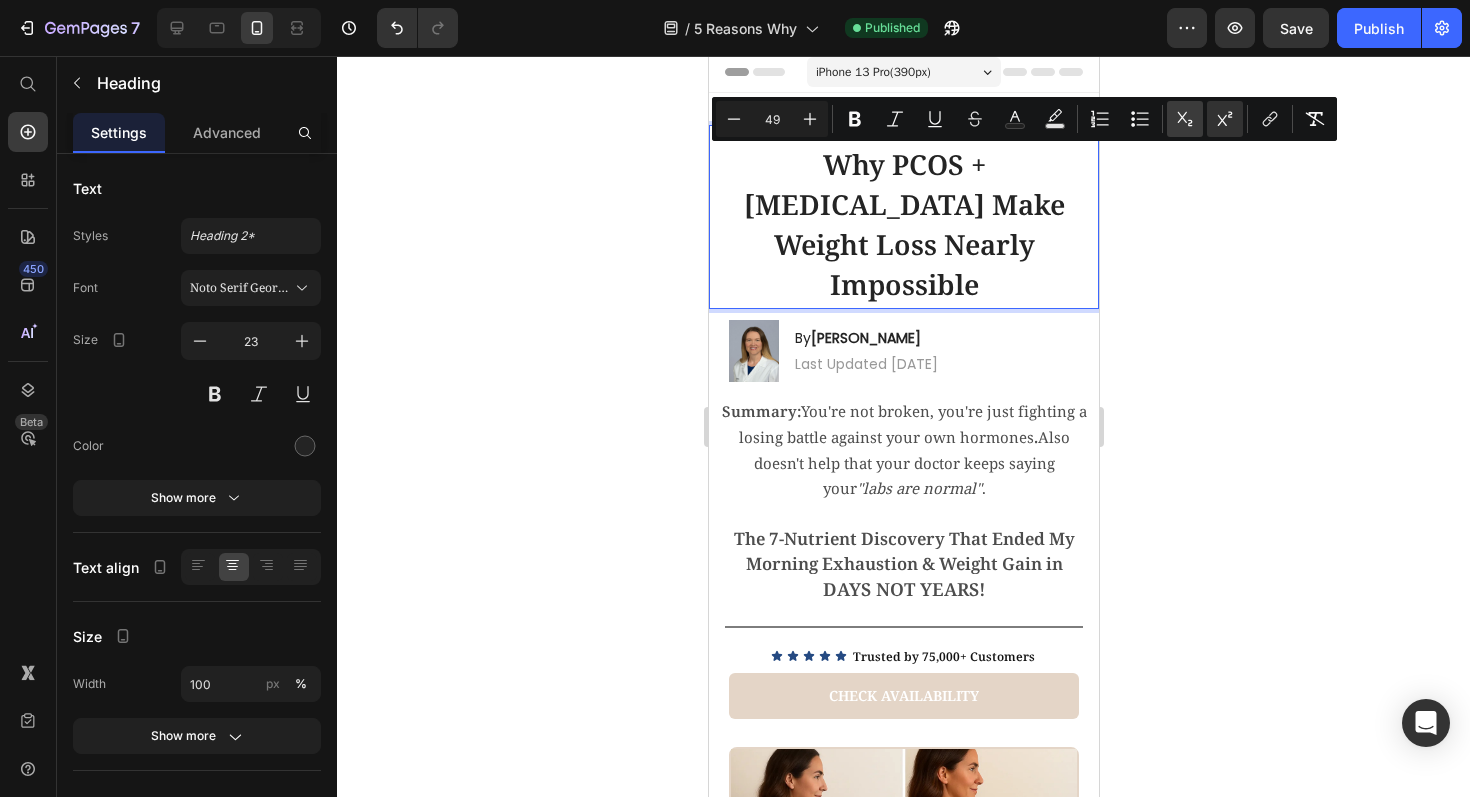 click 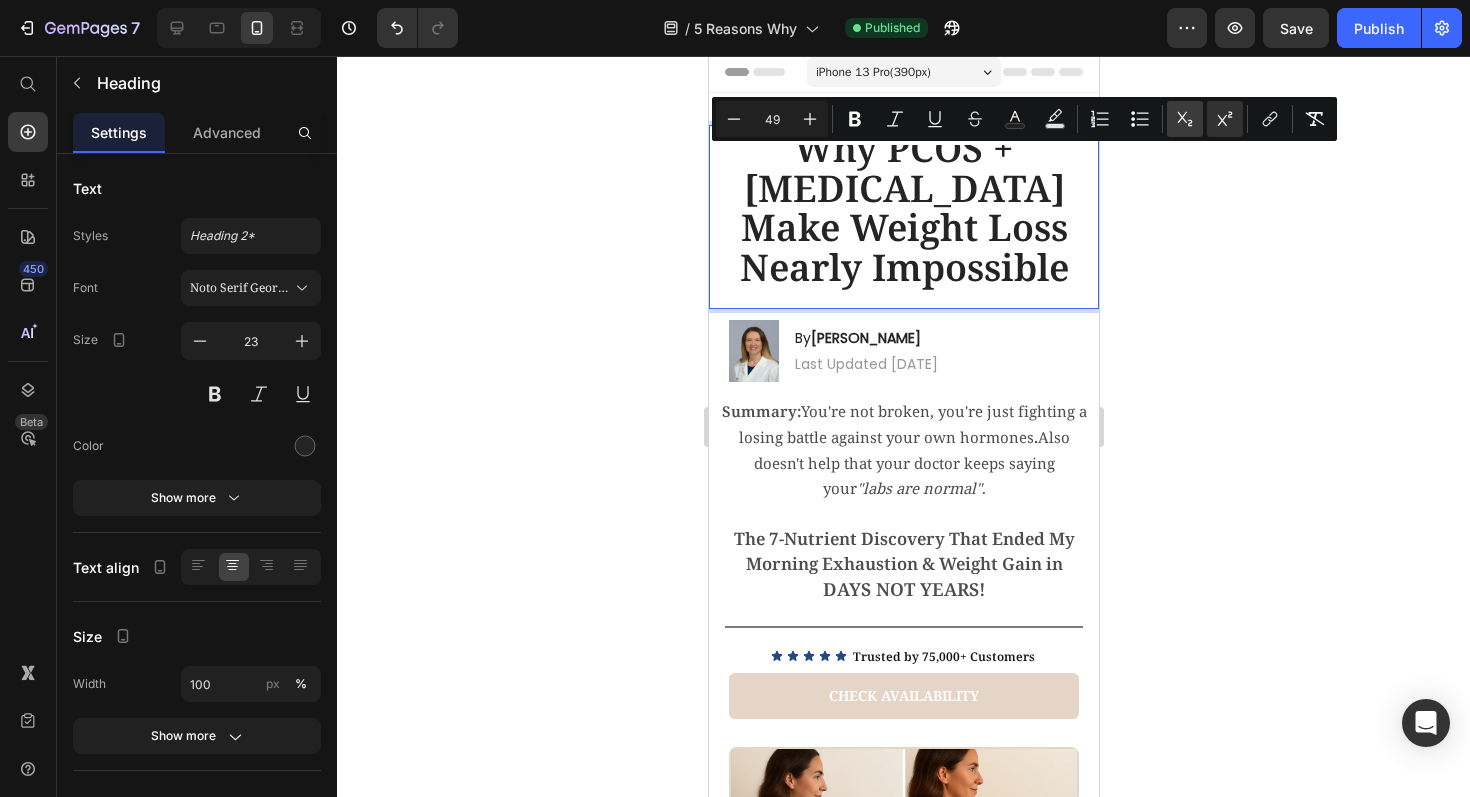 click 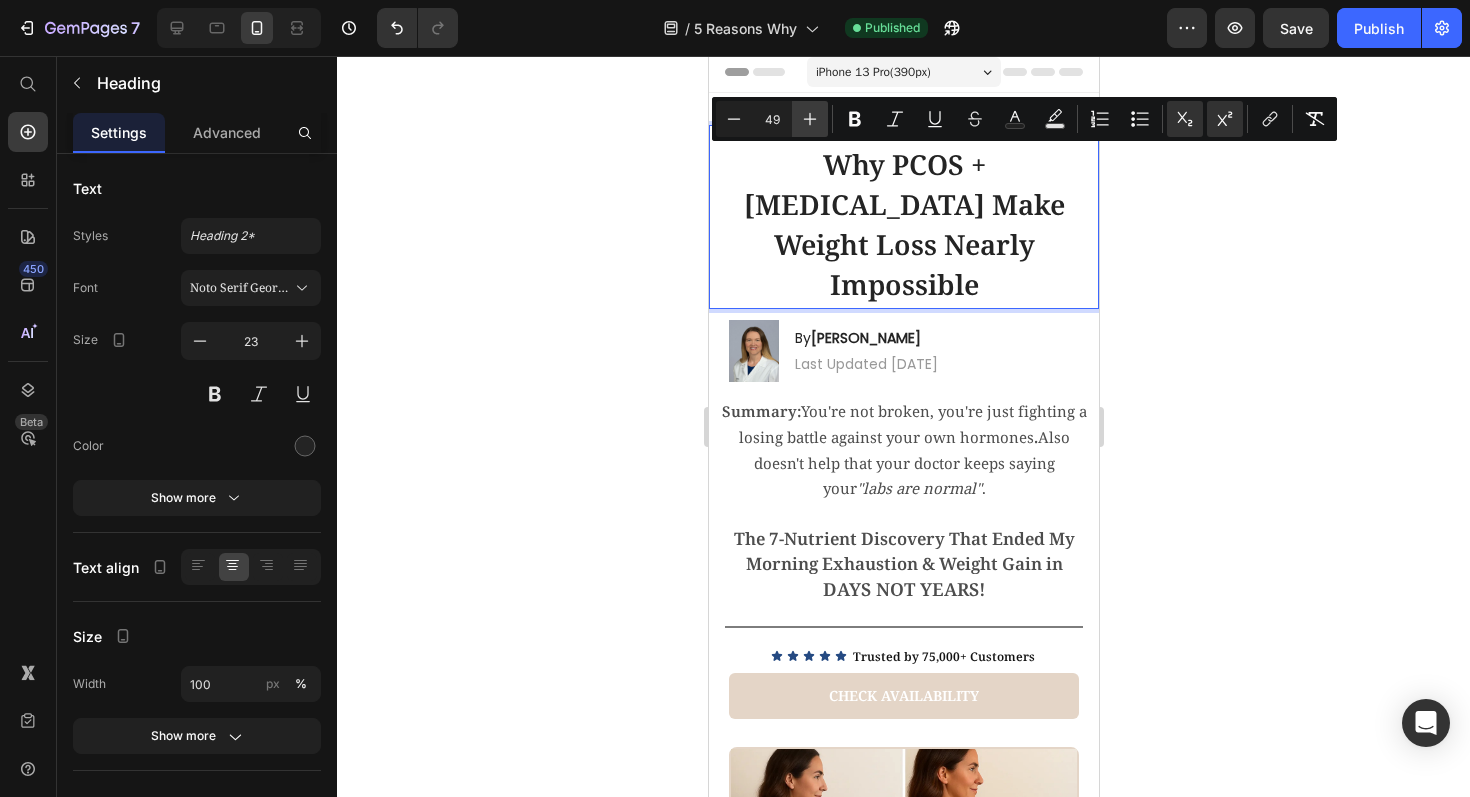 click 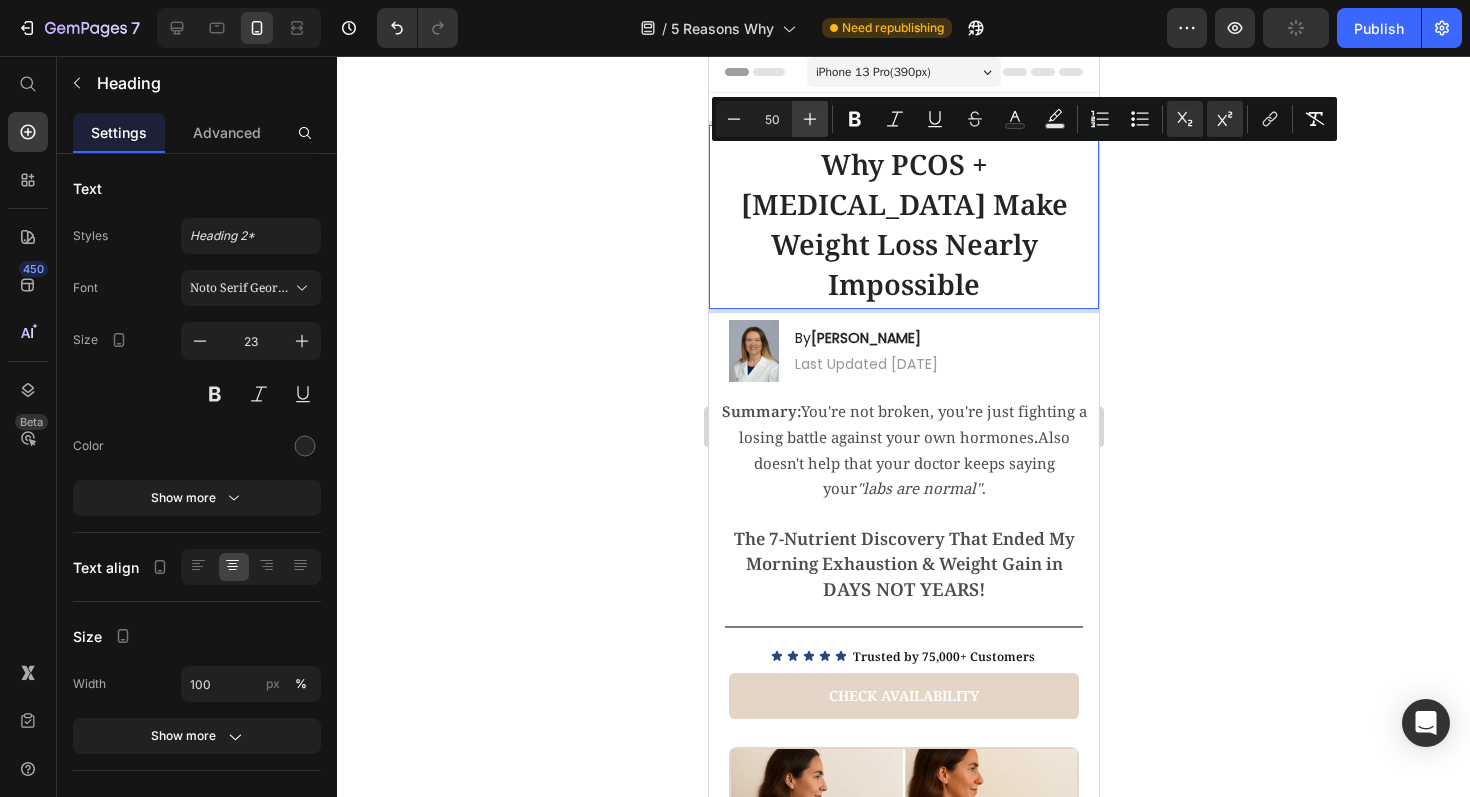 click 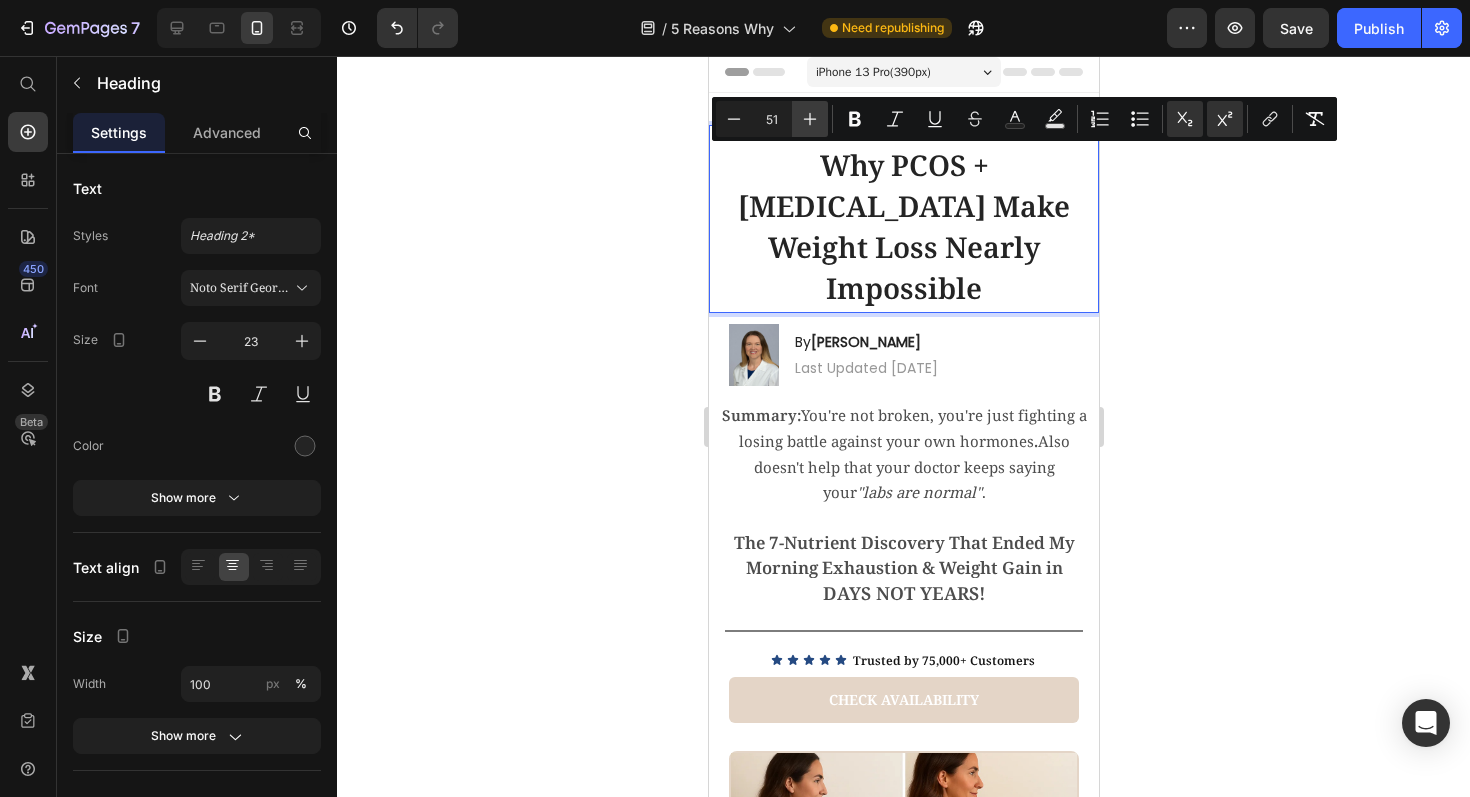 click 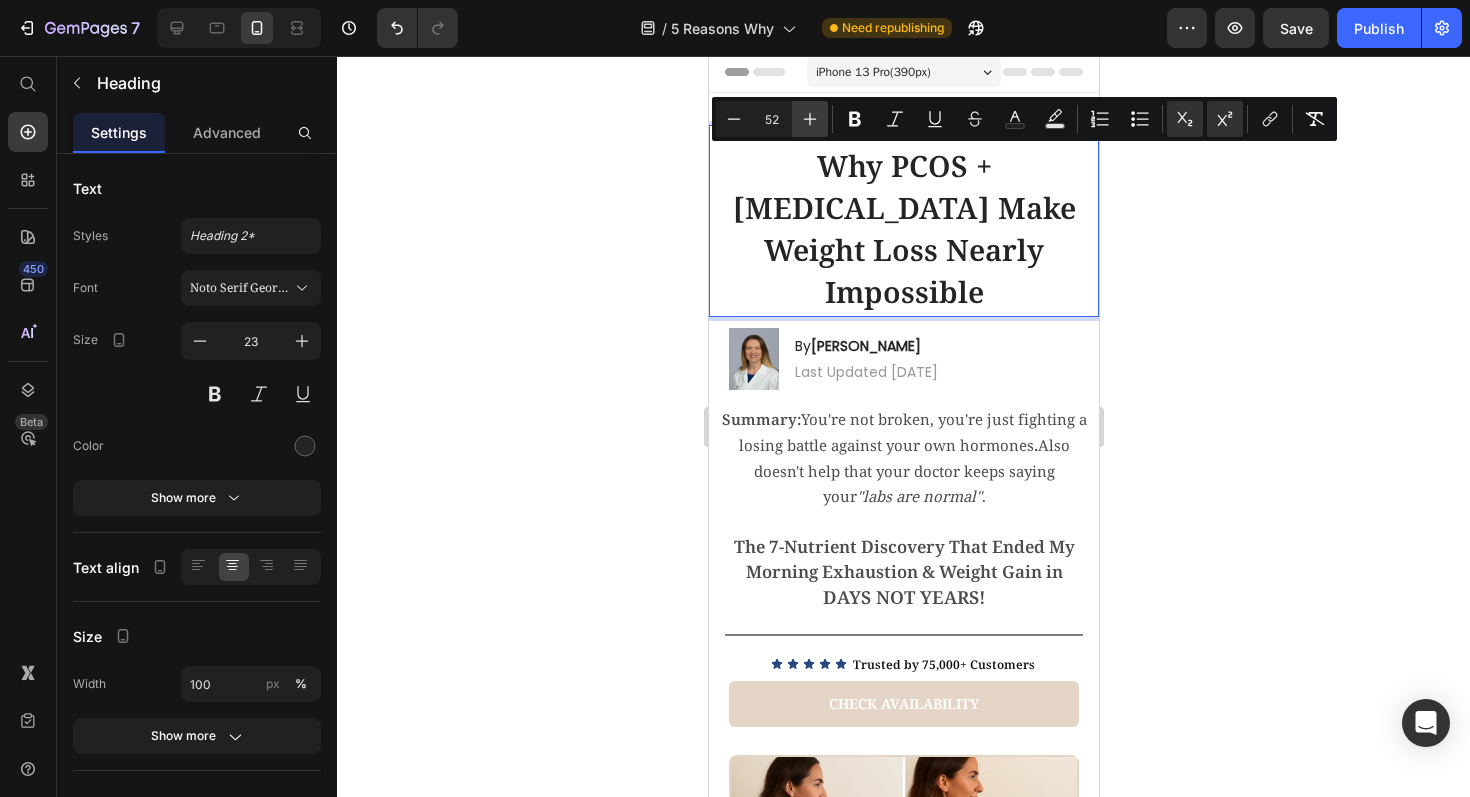 click 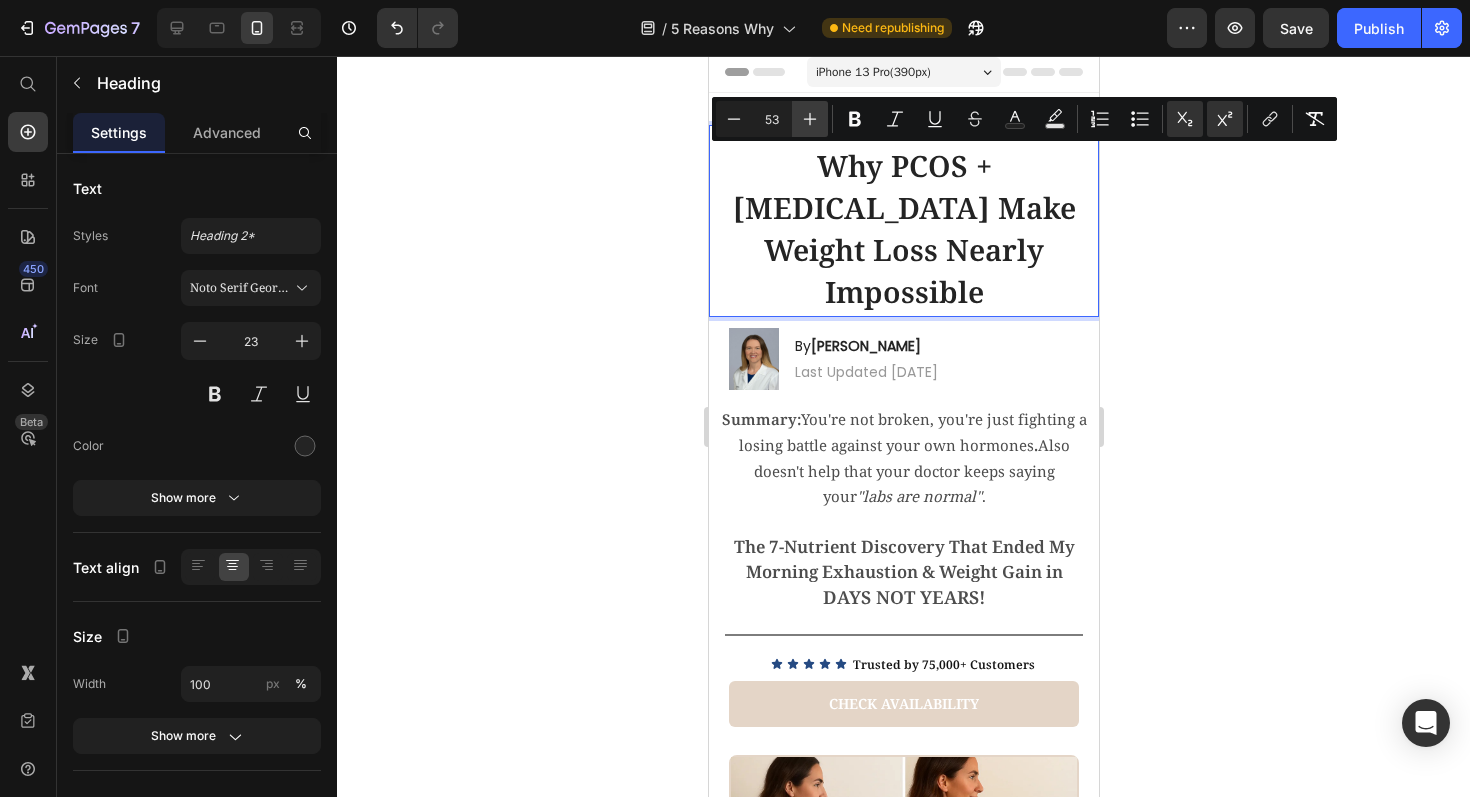 click 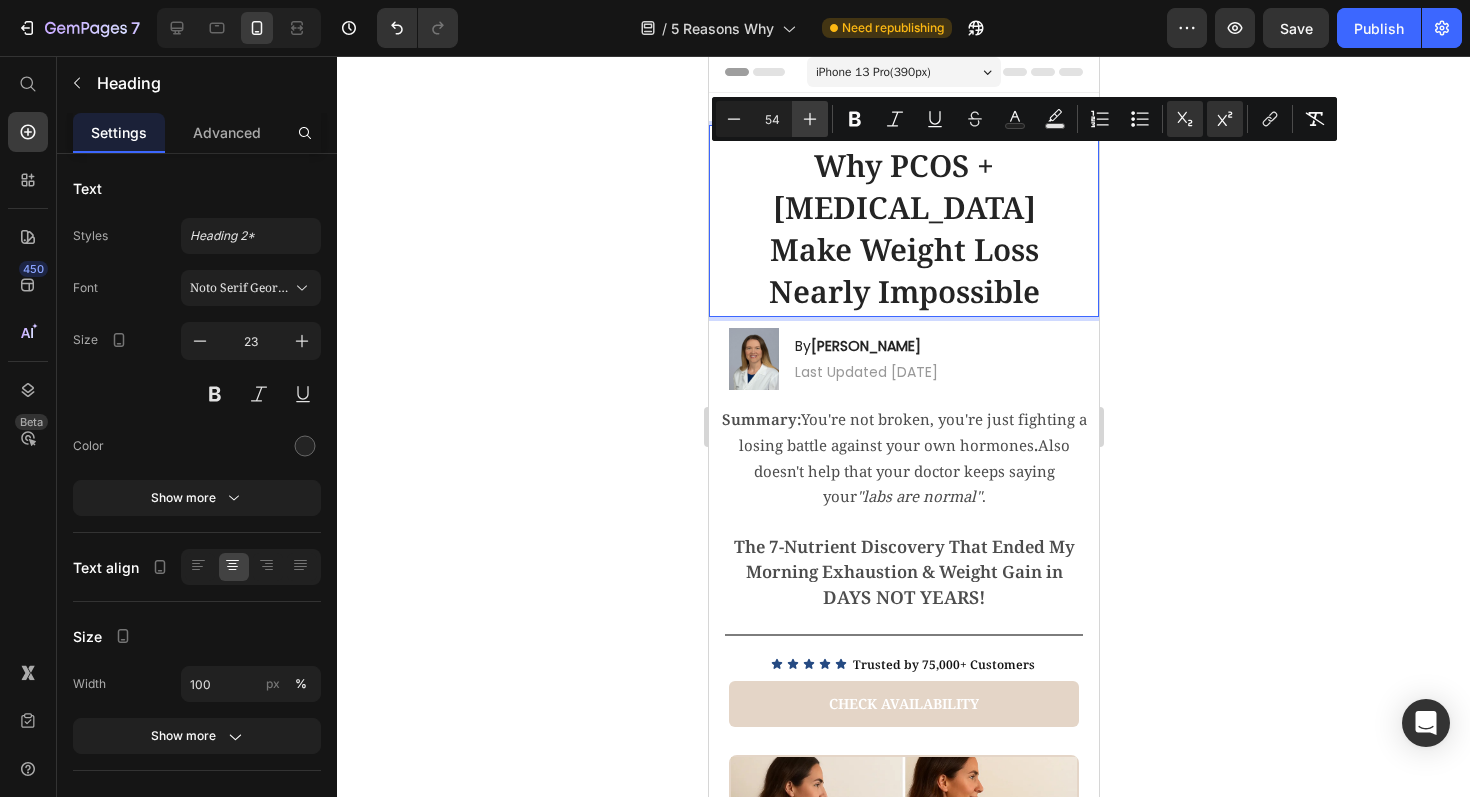 click 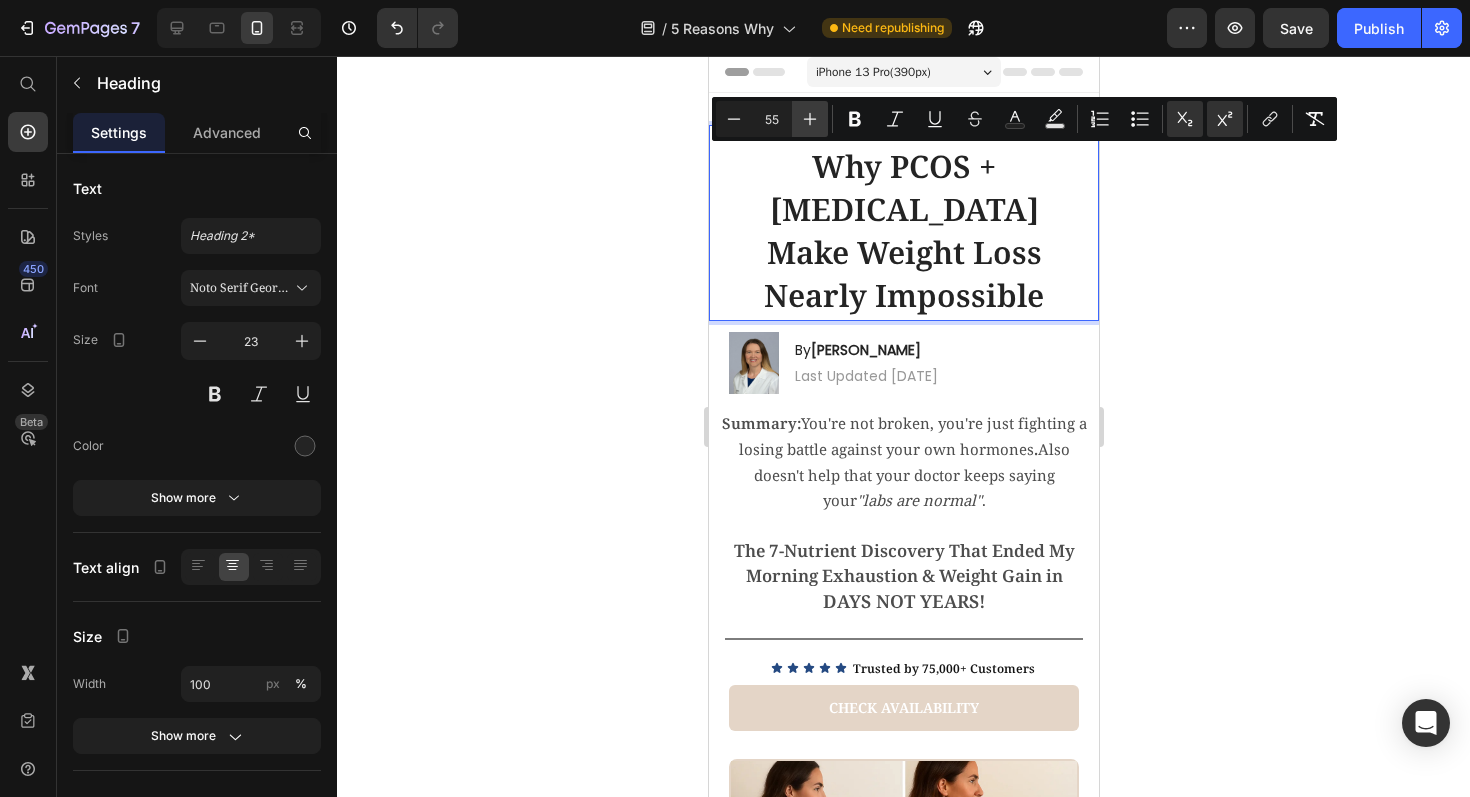 click 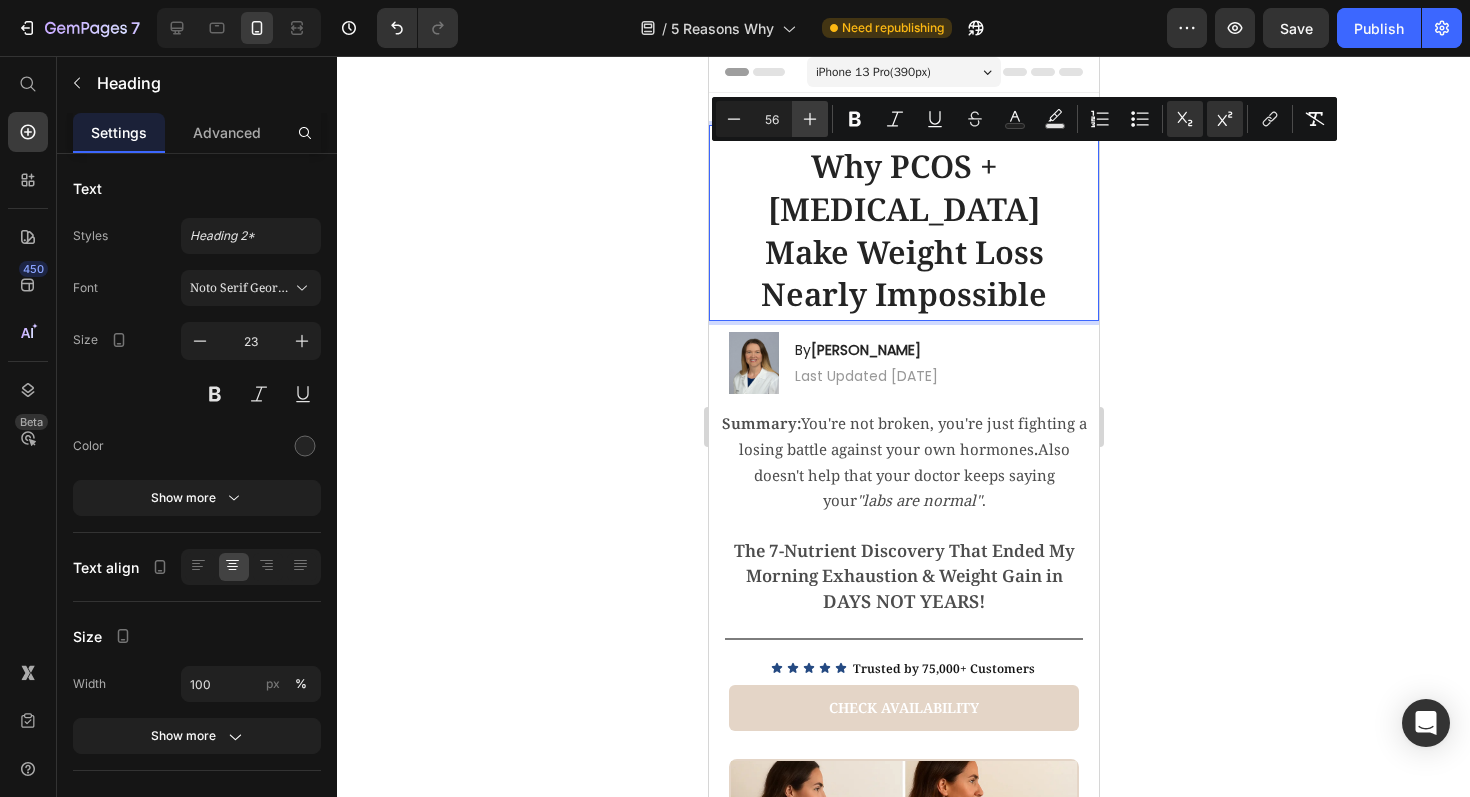 click 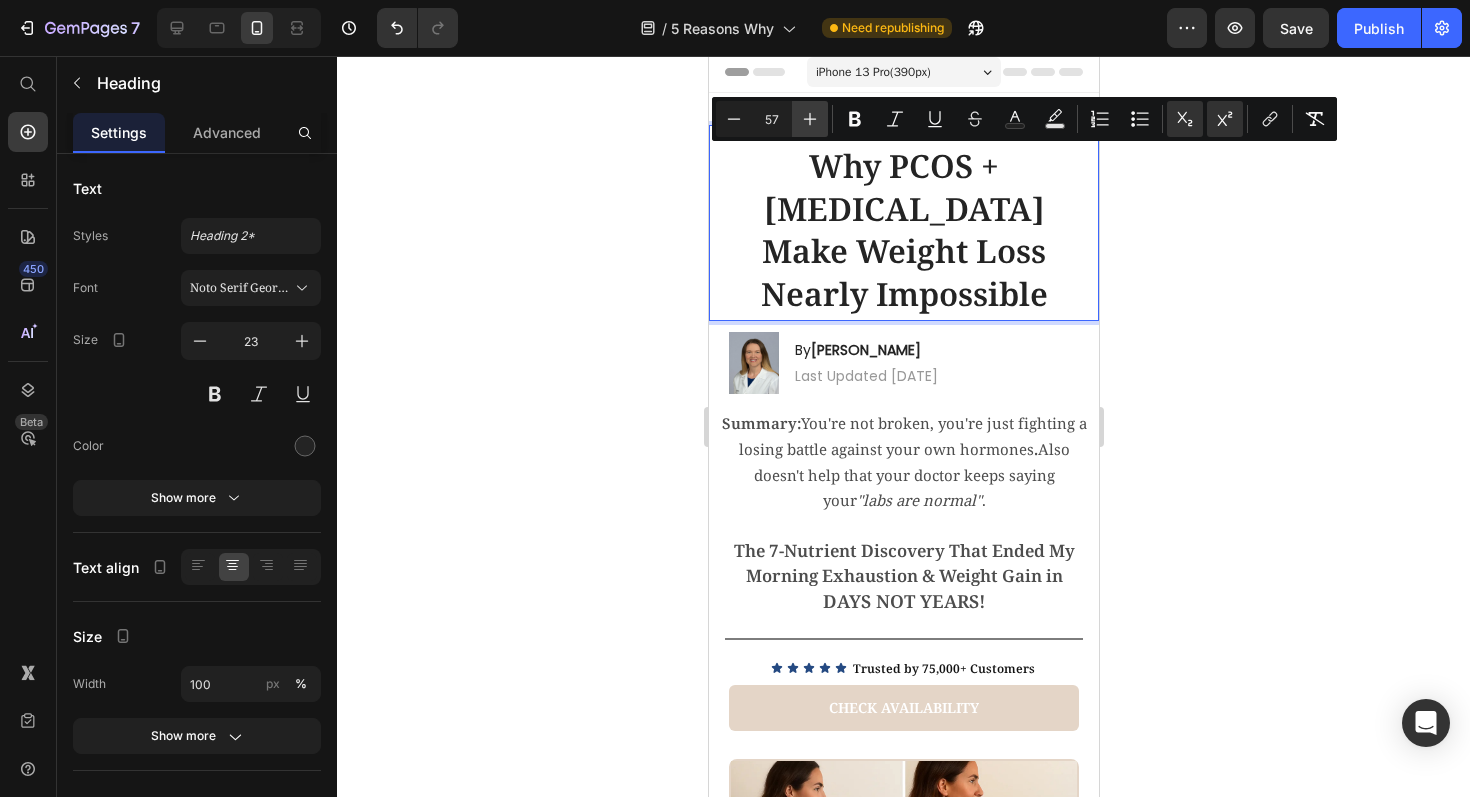 click 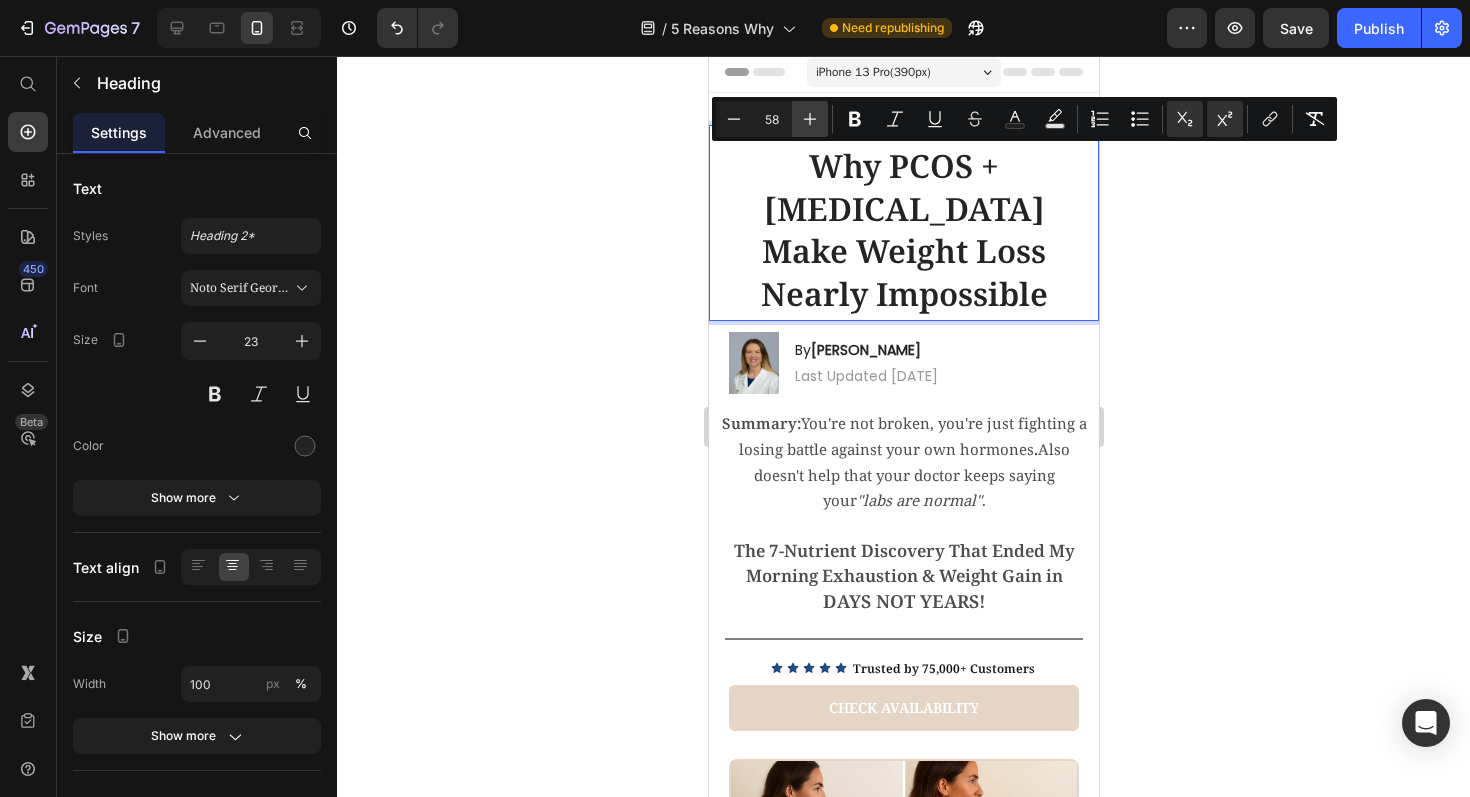 click 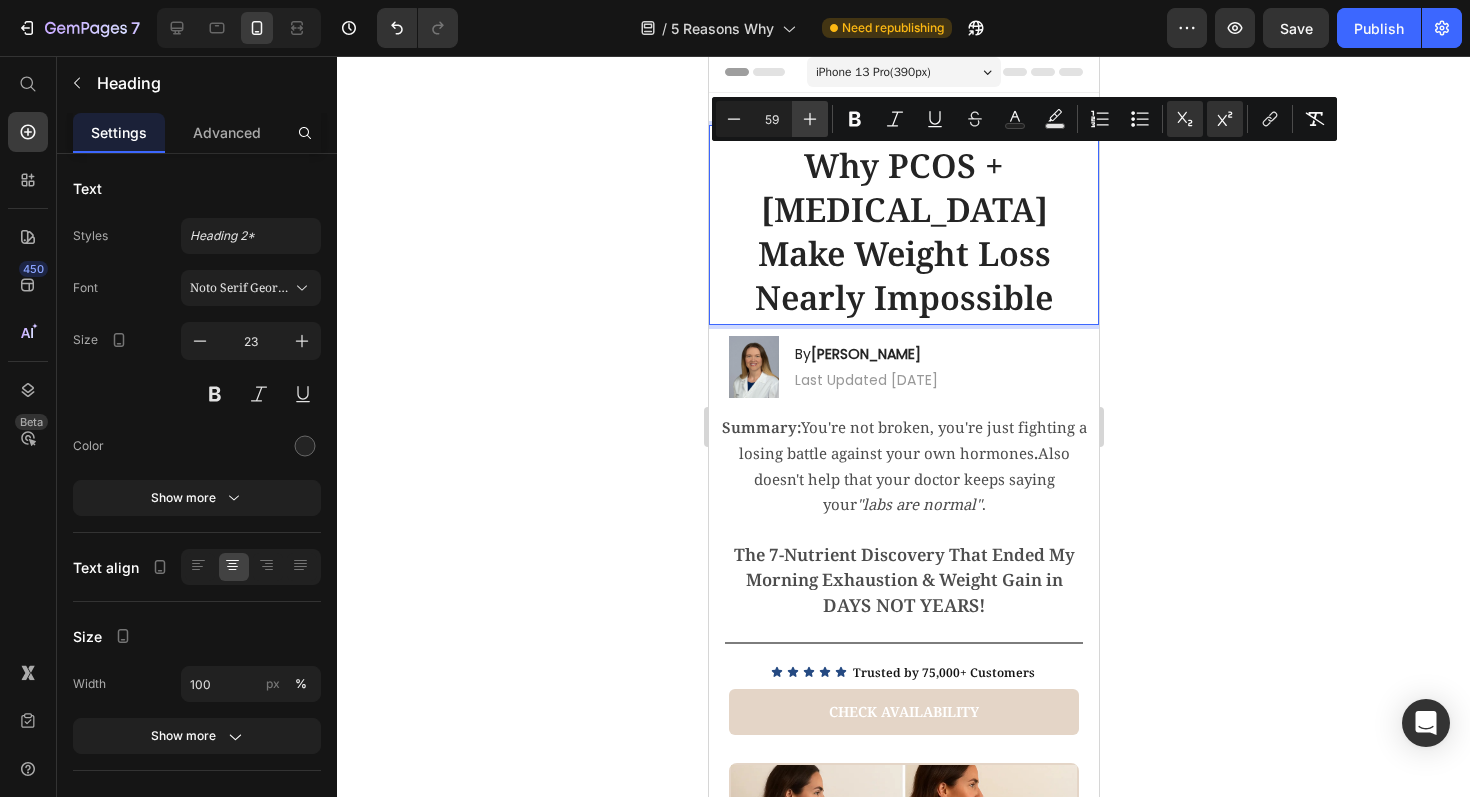 click 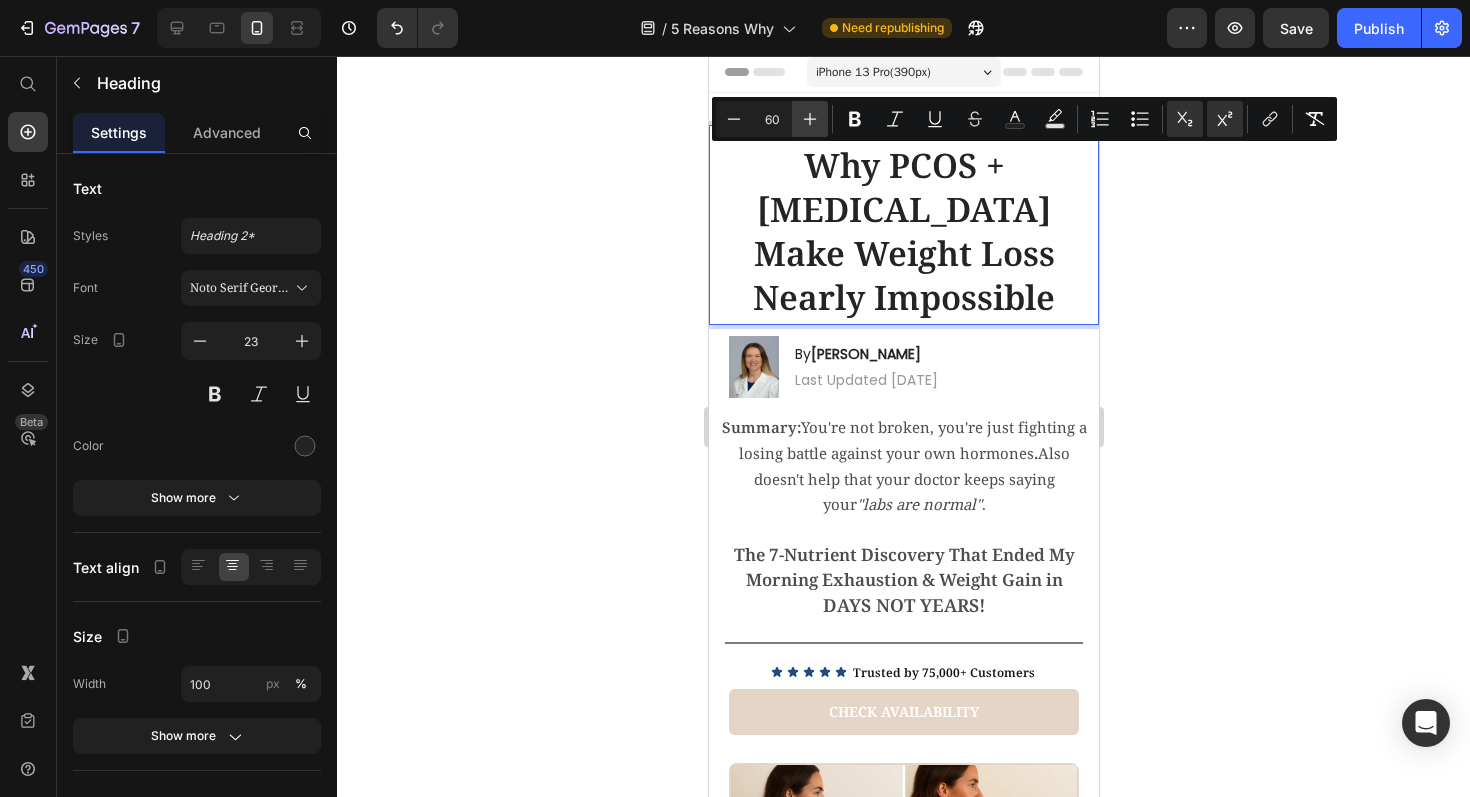 click 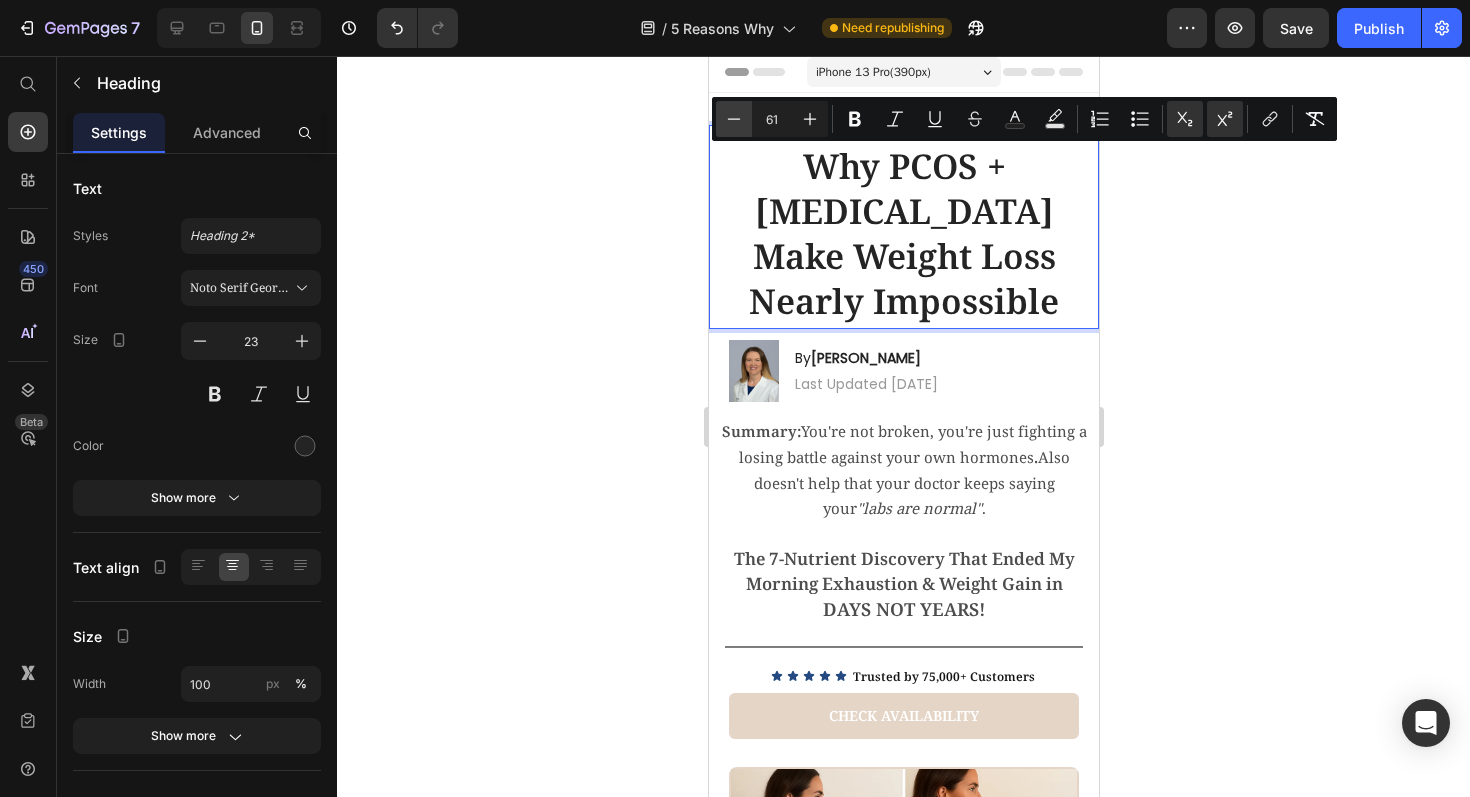 click 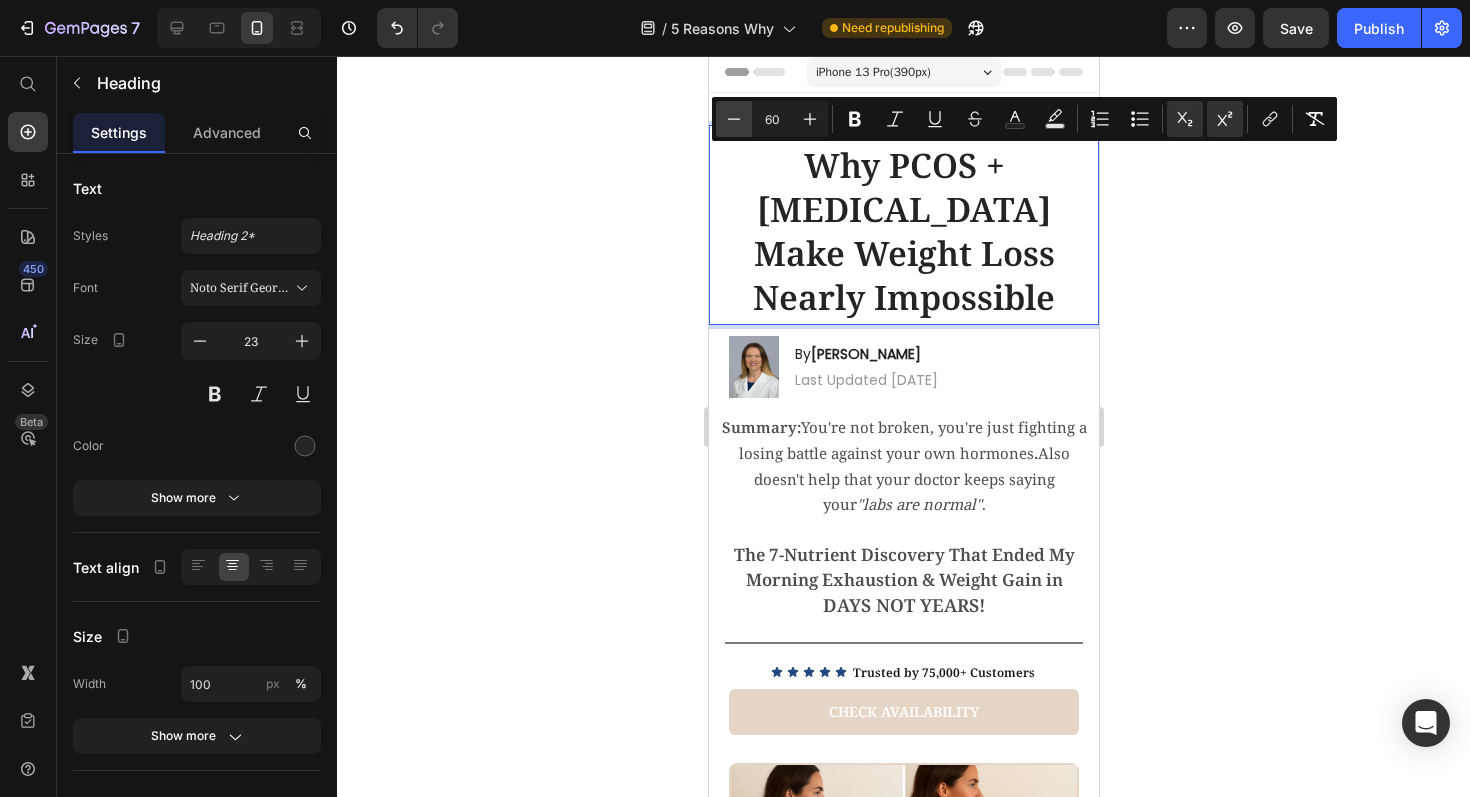 click 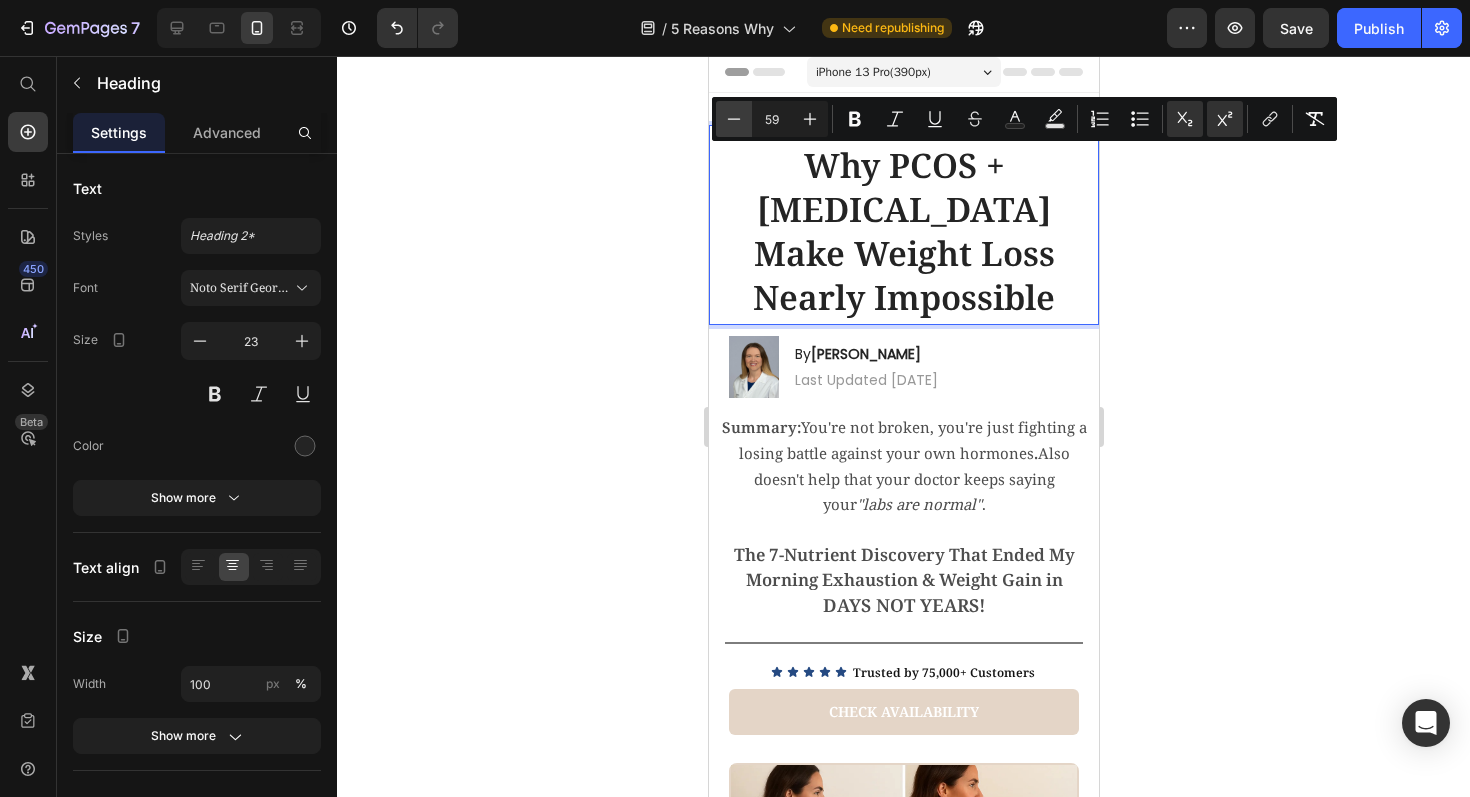 click 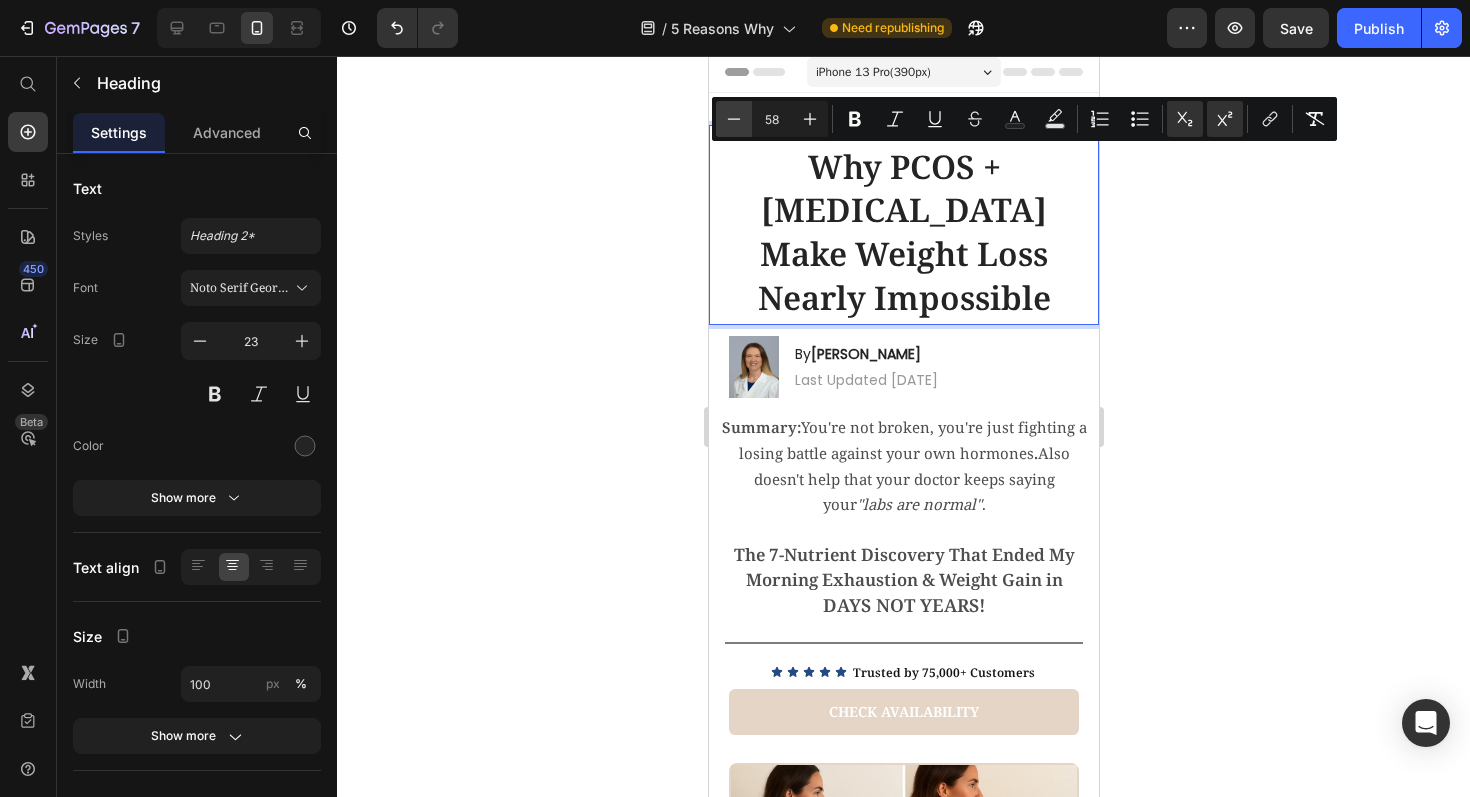click 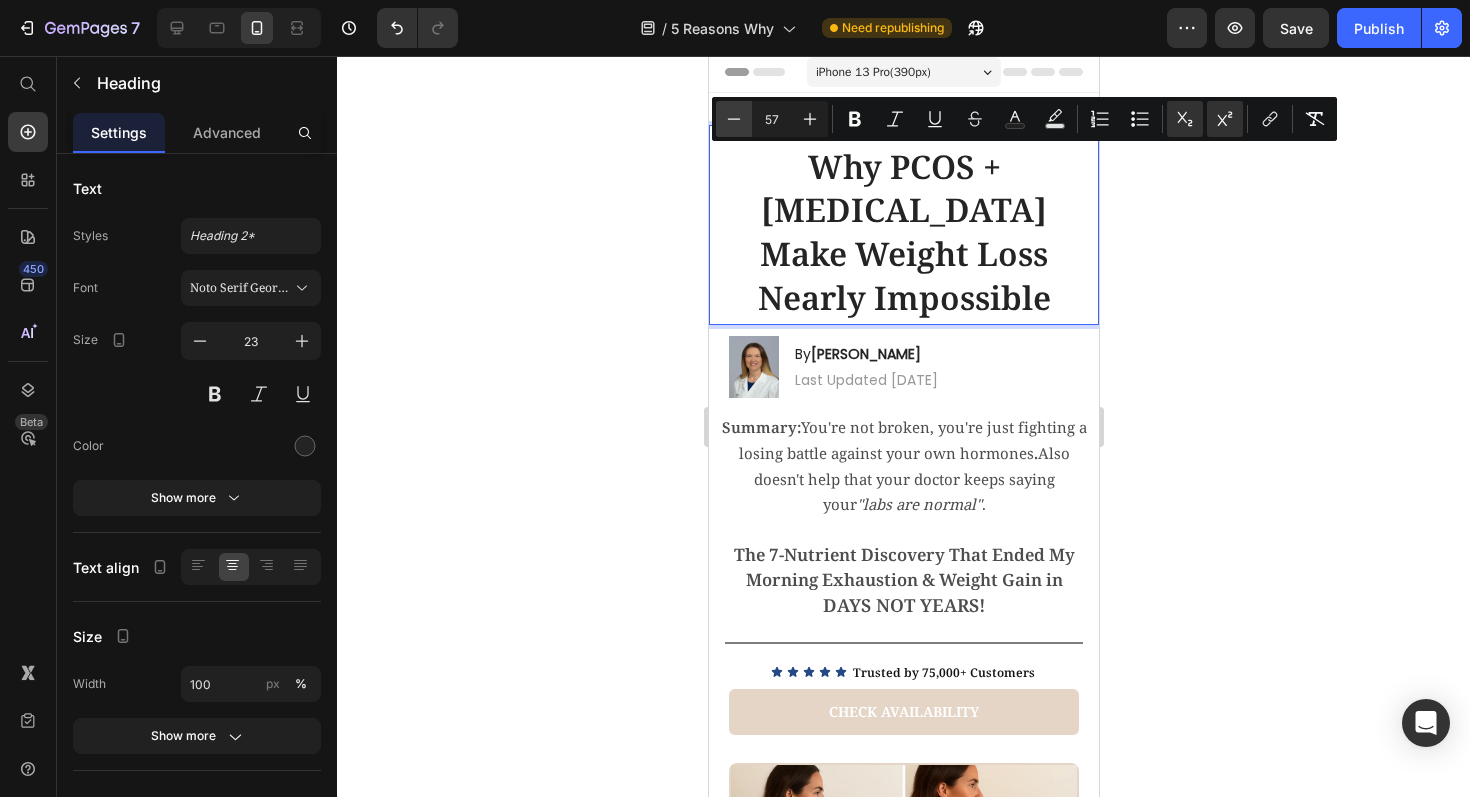 click 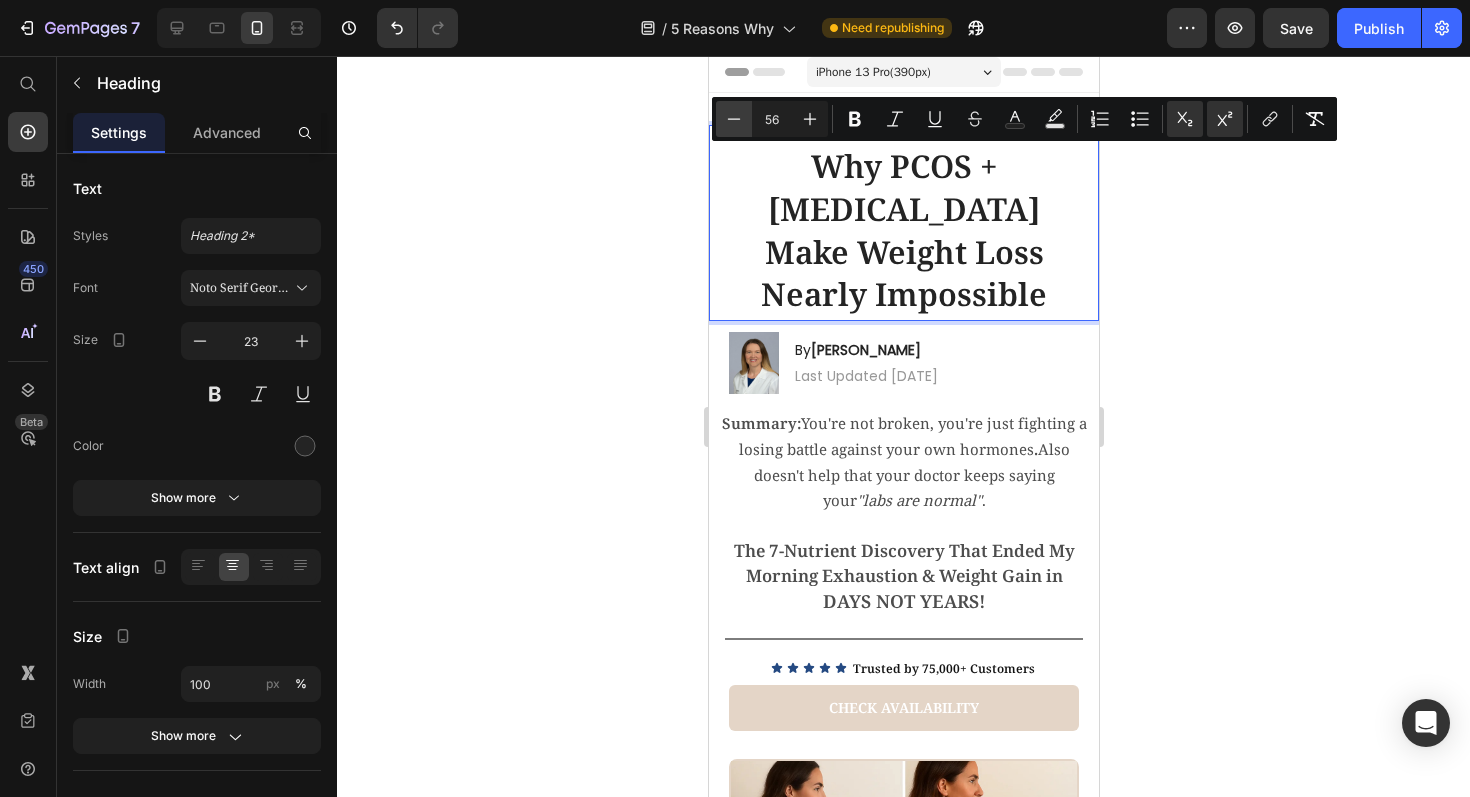 click 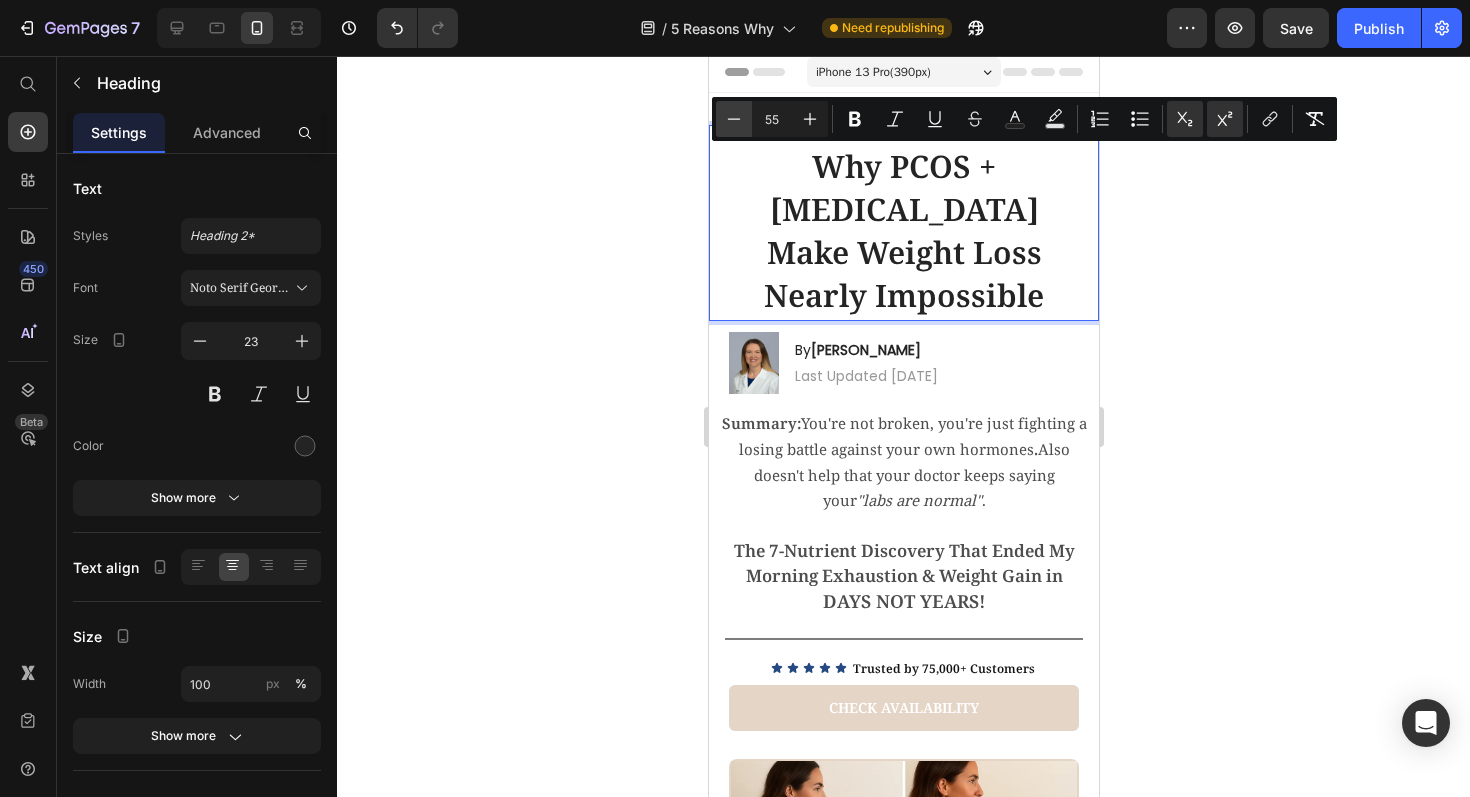 click on "Minus" at bounding box center (734, 119) 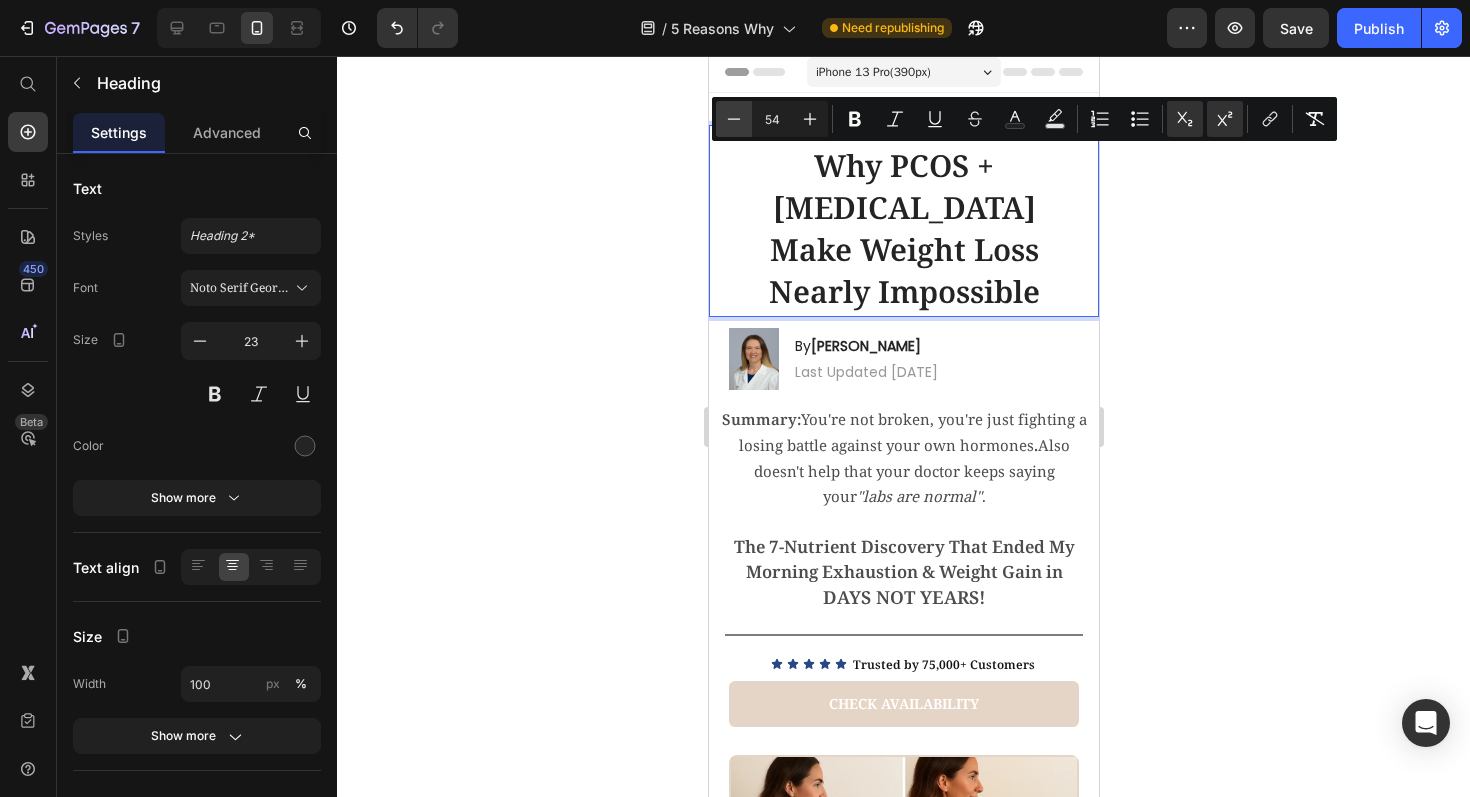 click on "Minus" at bounding box center [734, 119] 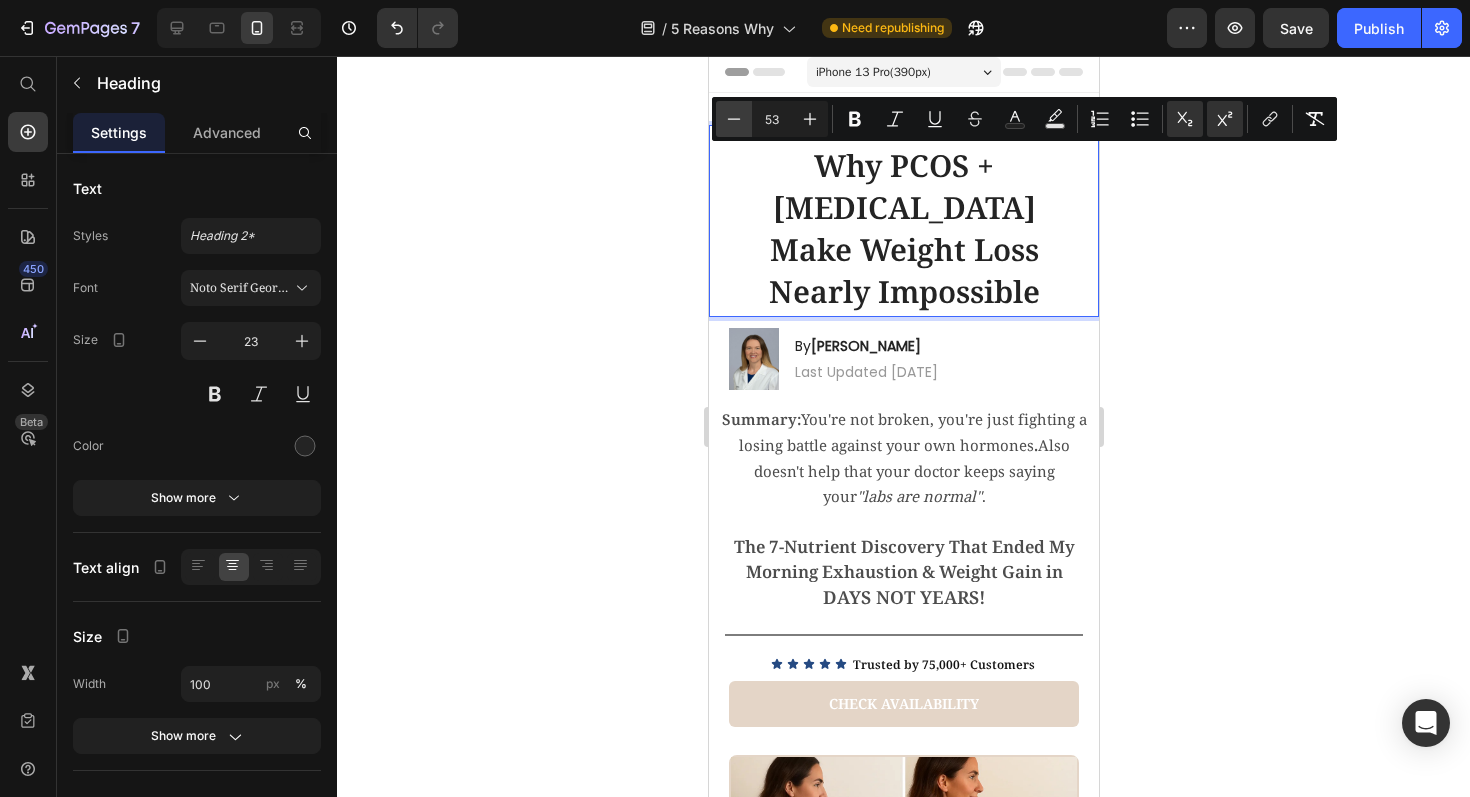 click 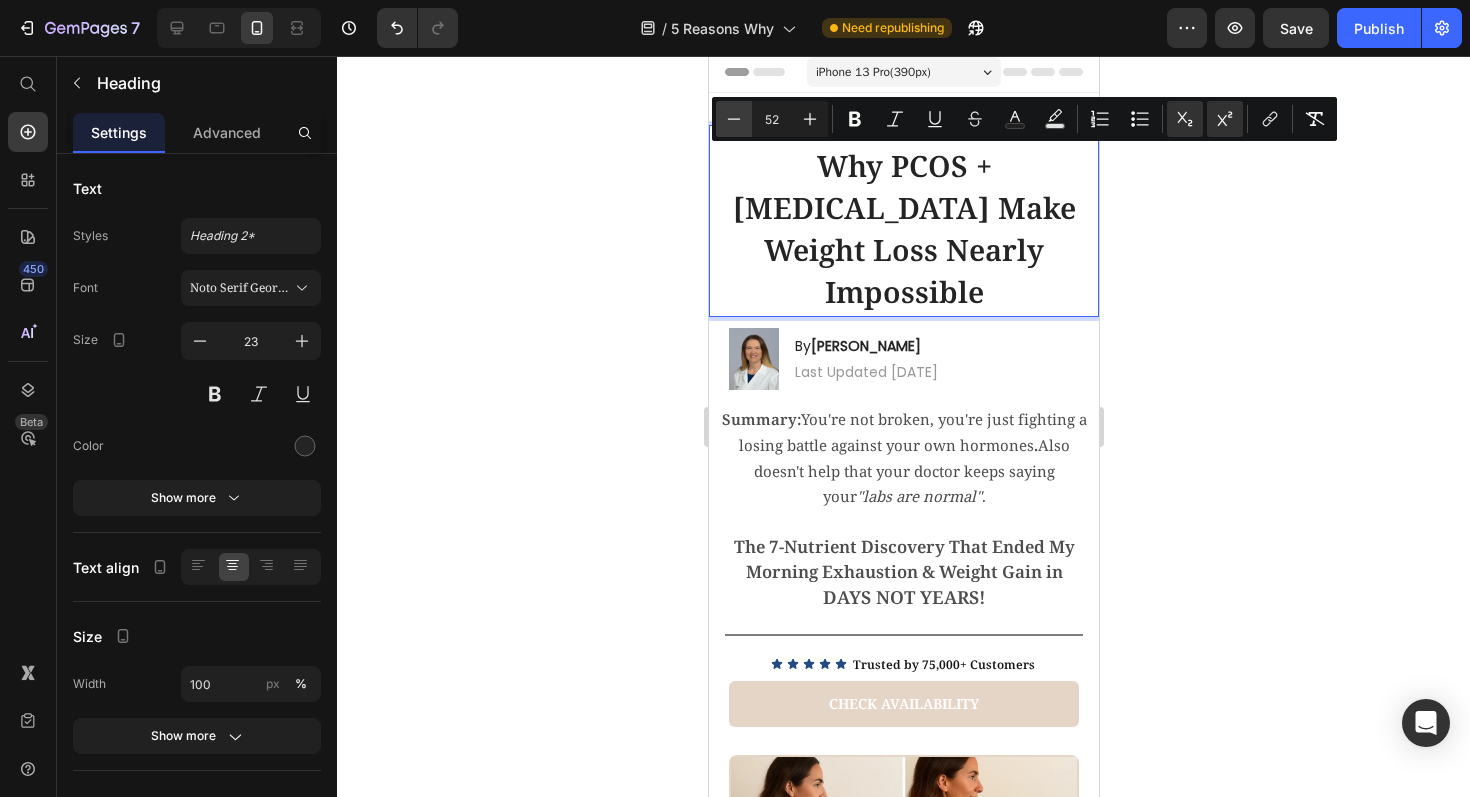 click 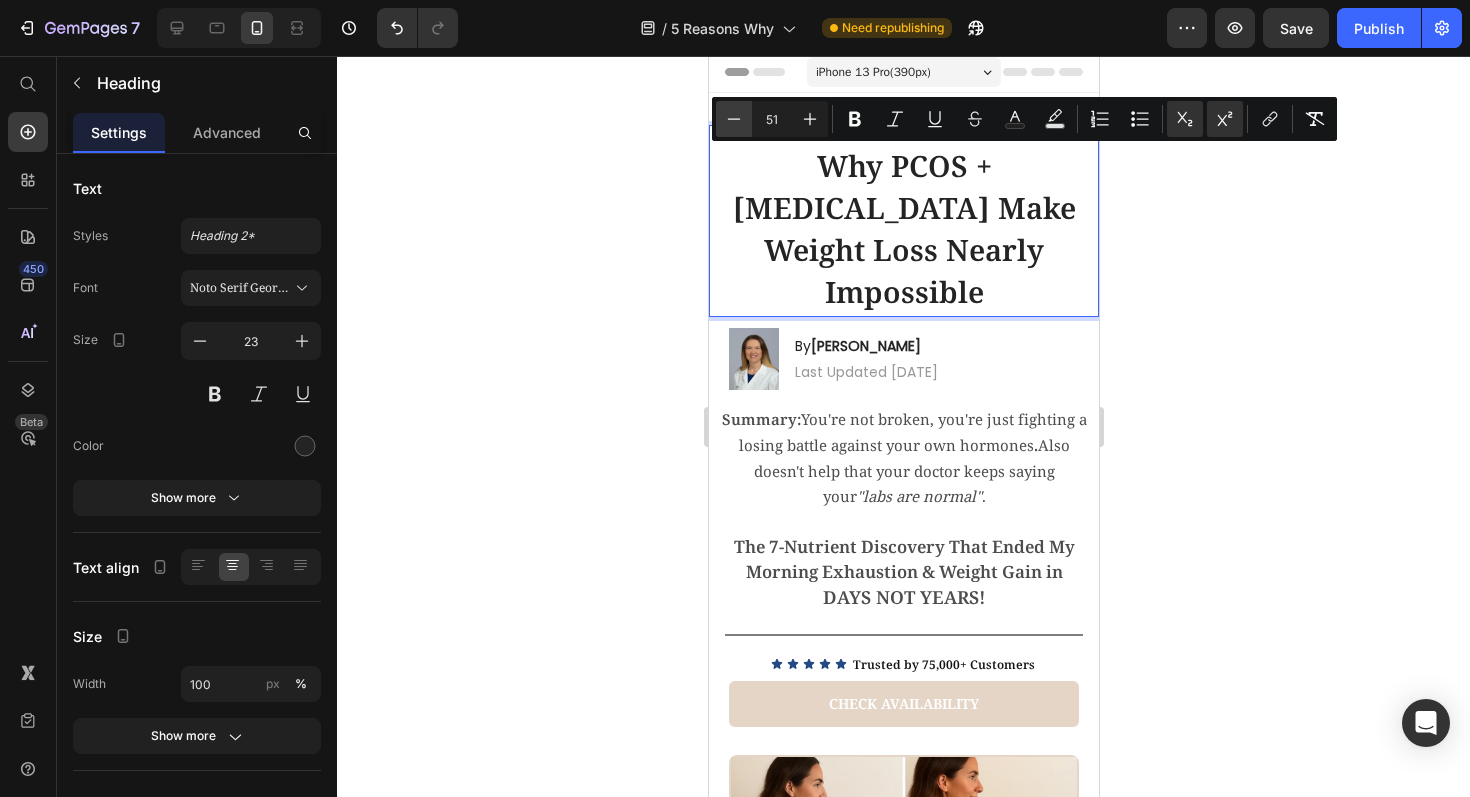 click 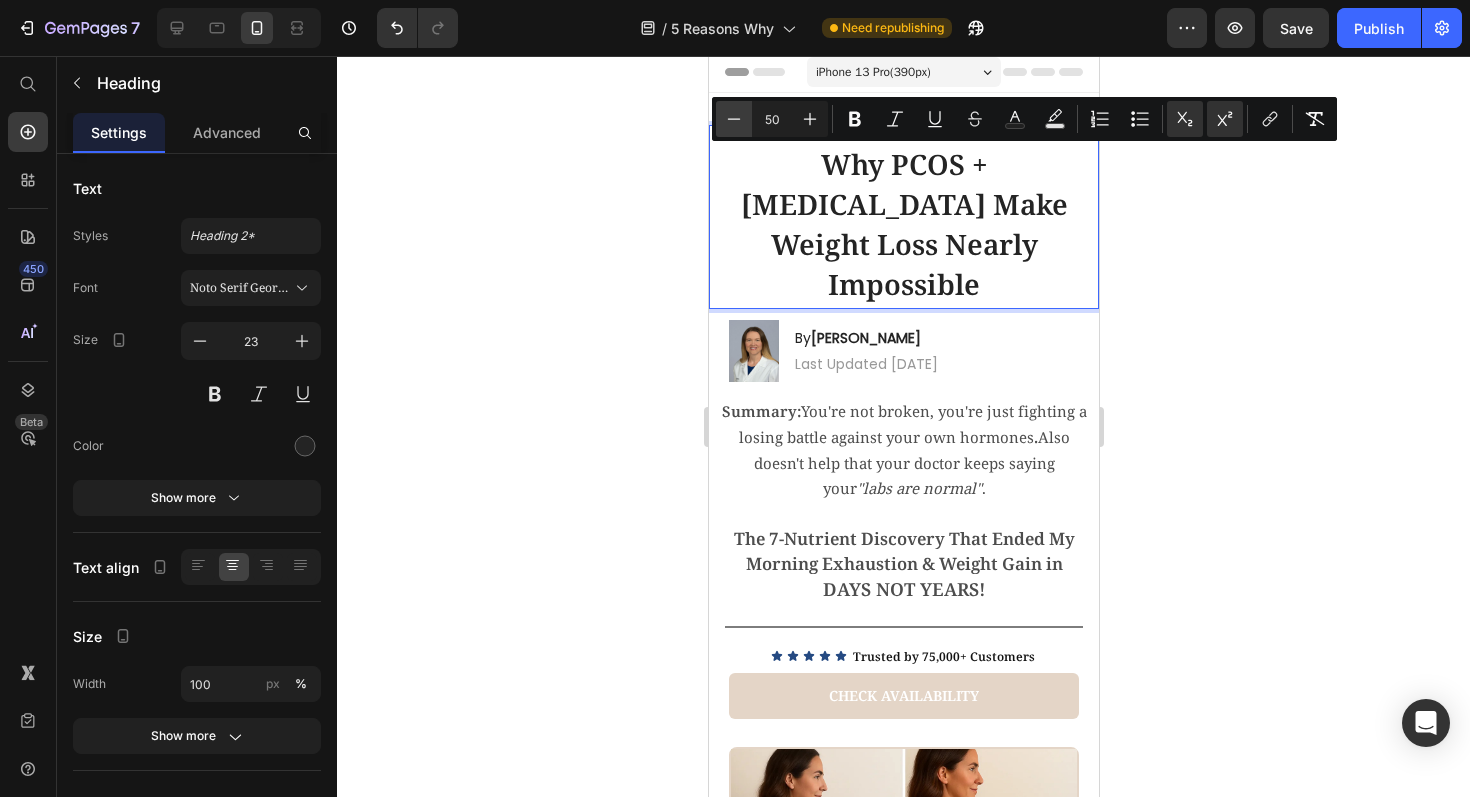 click 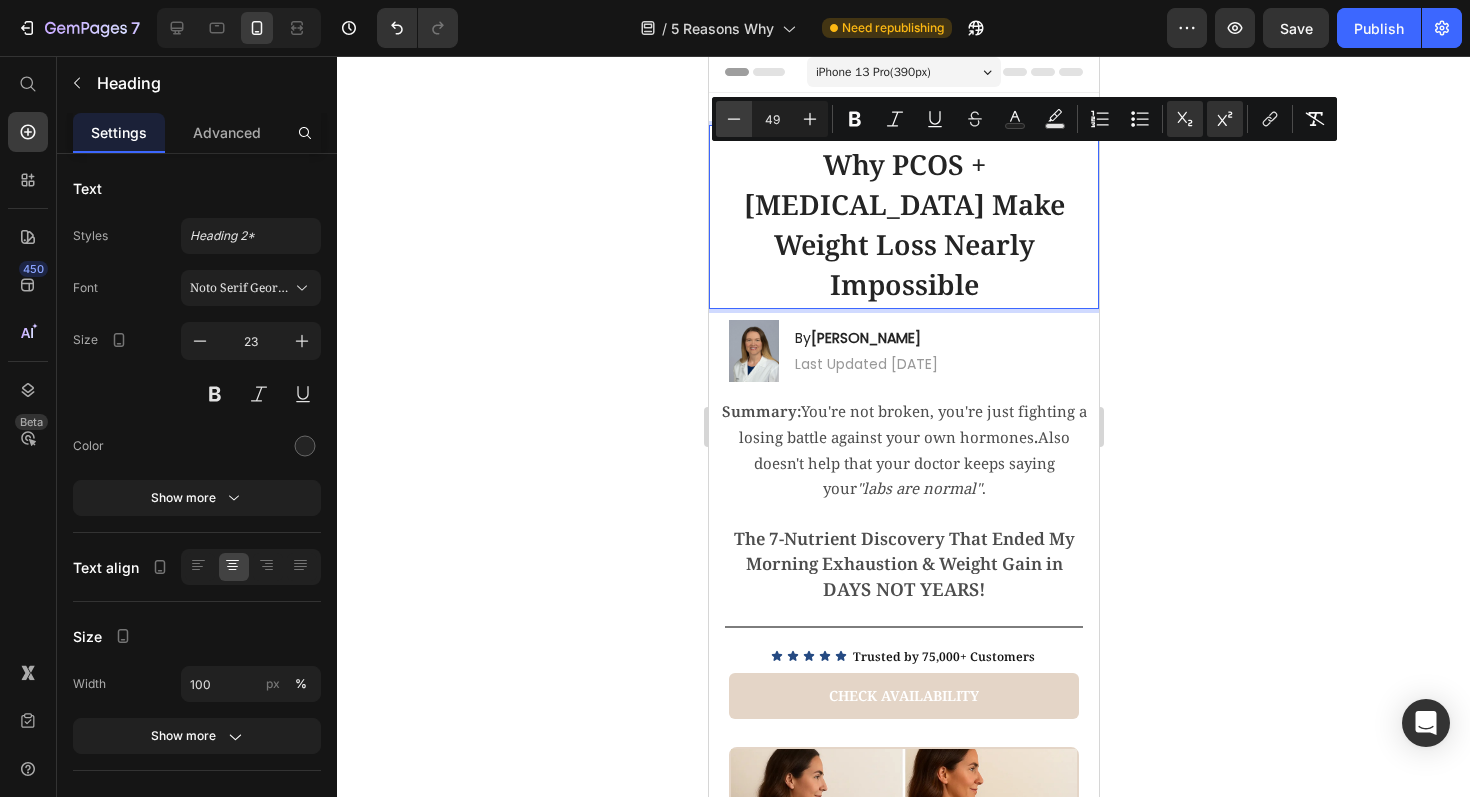 click 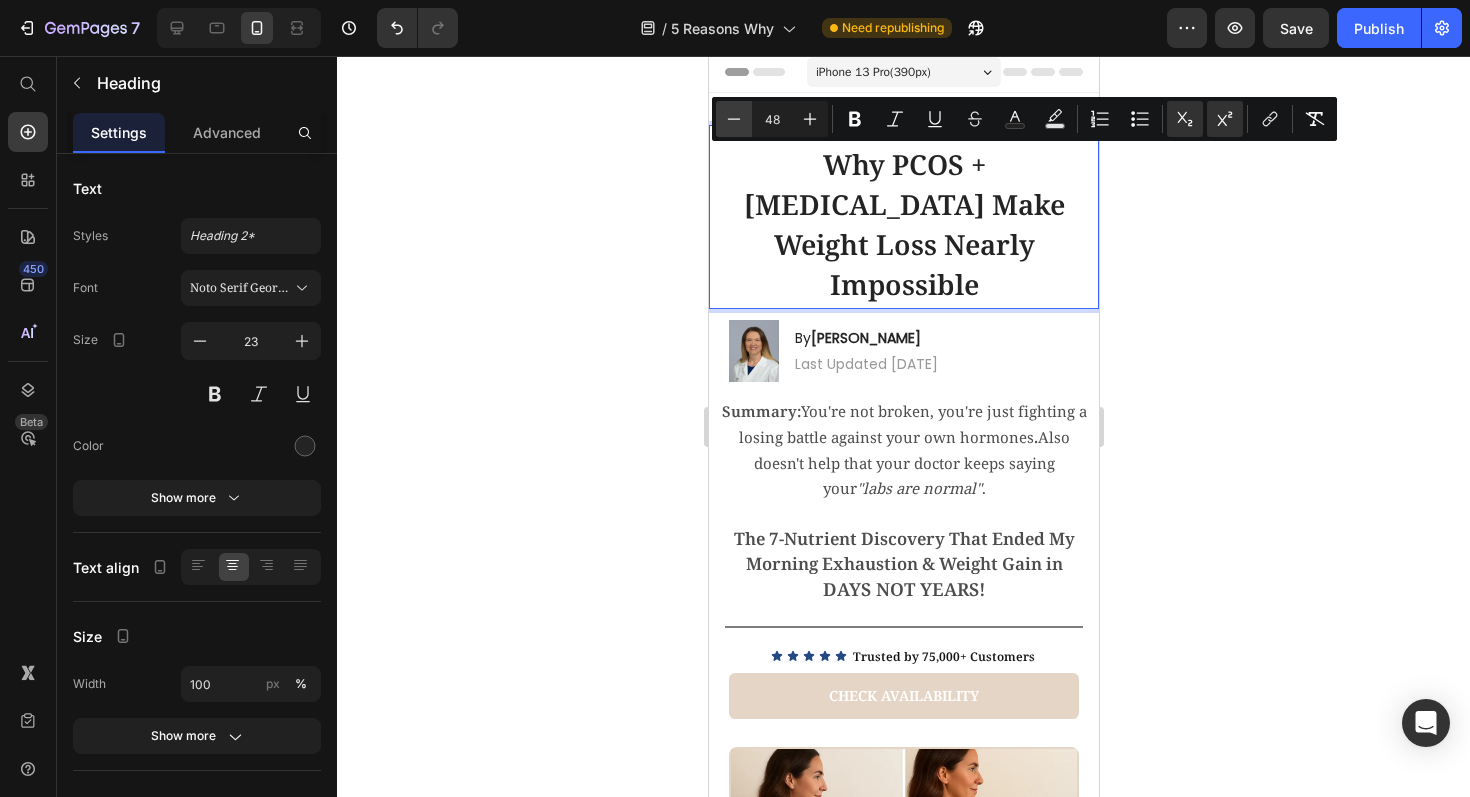 click 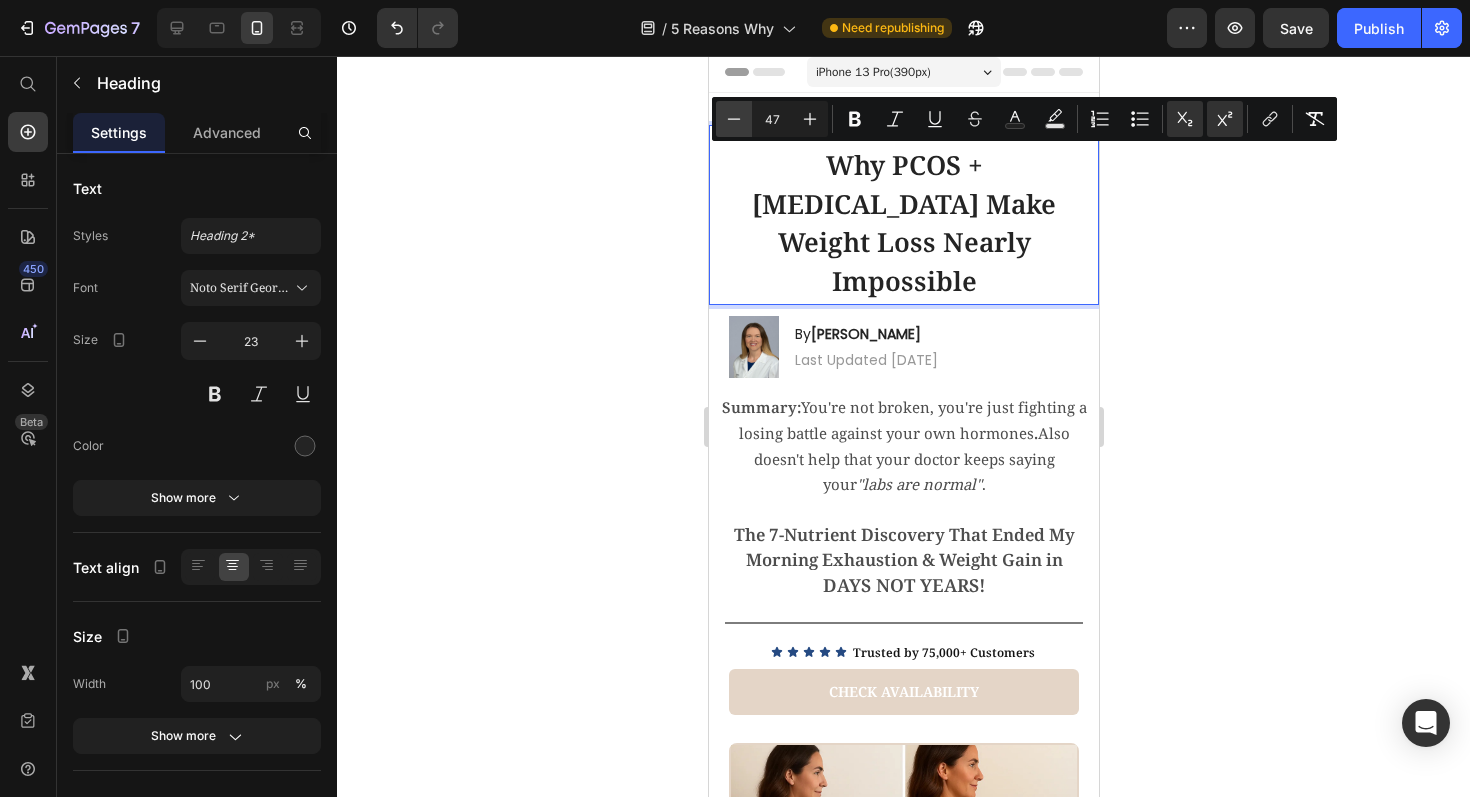 click 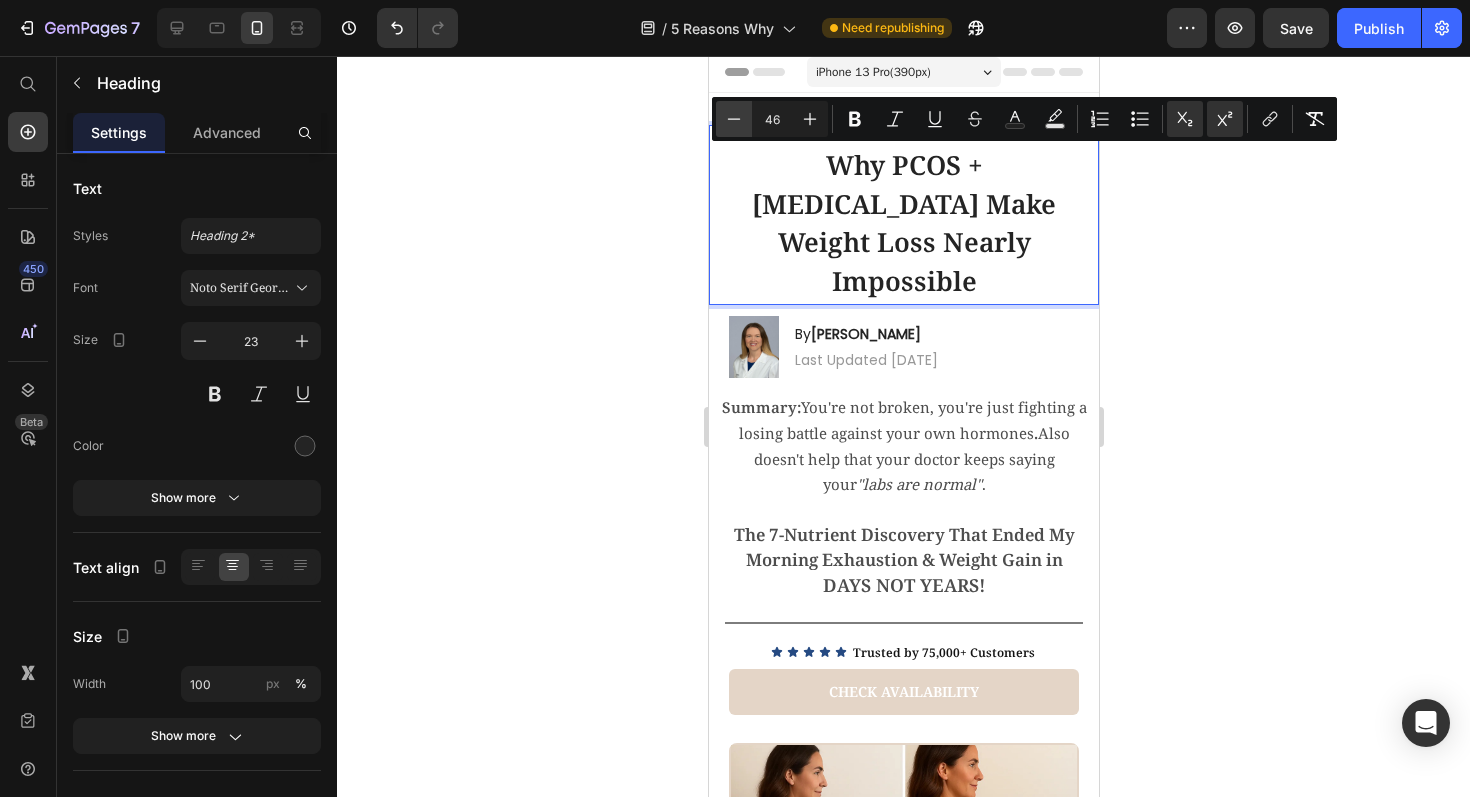 click 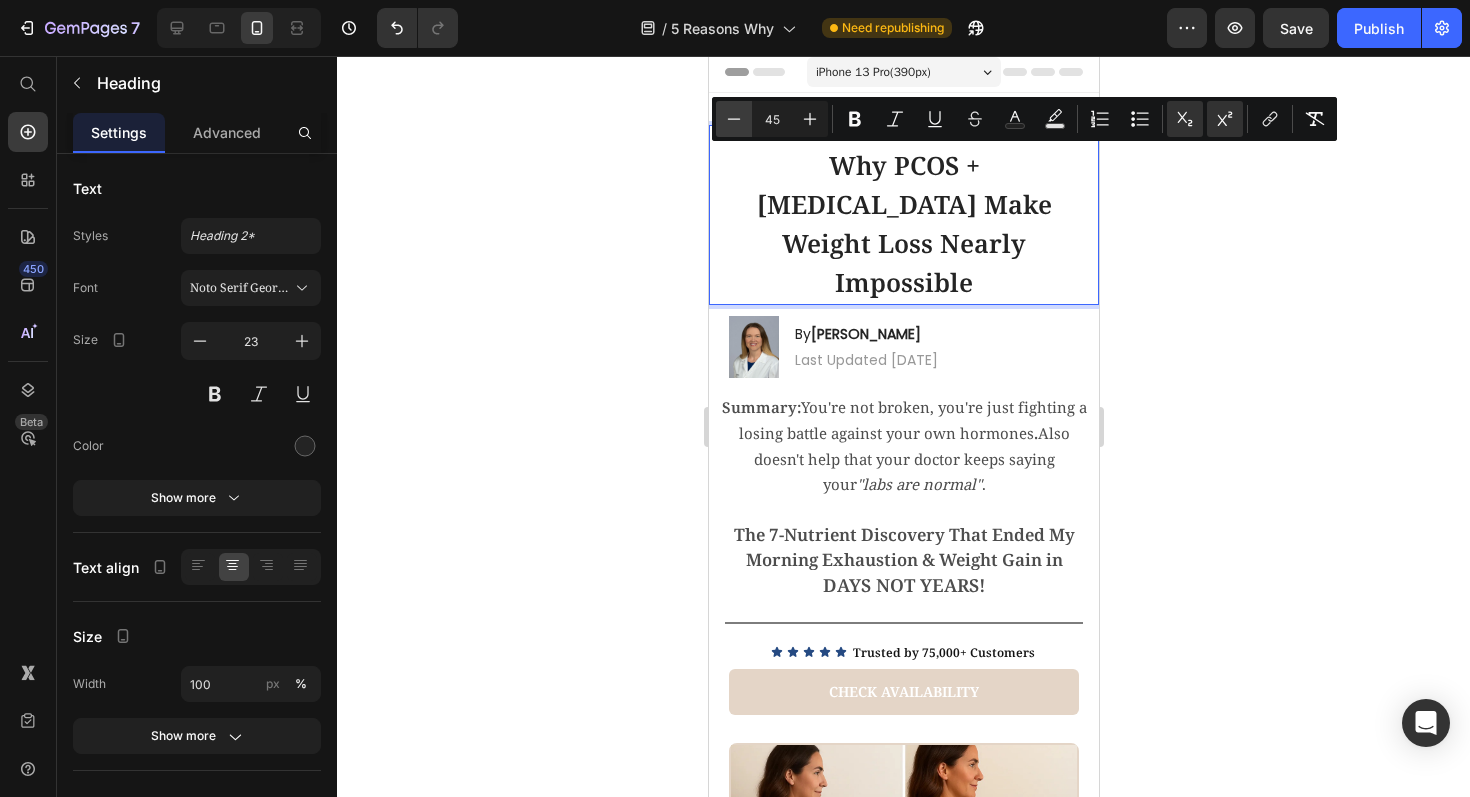 click 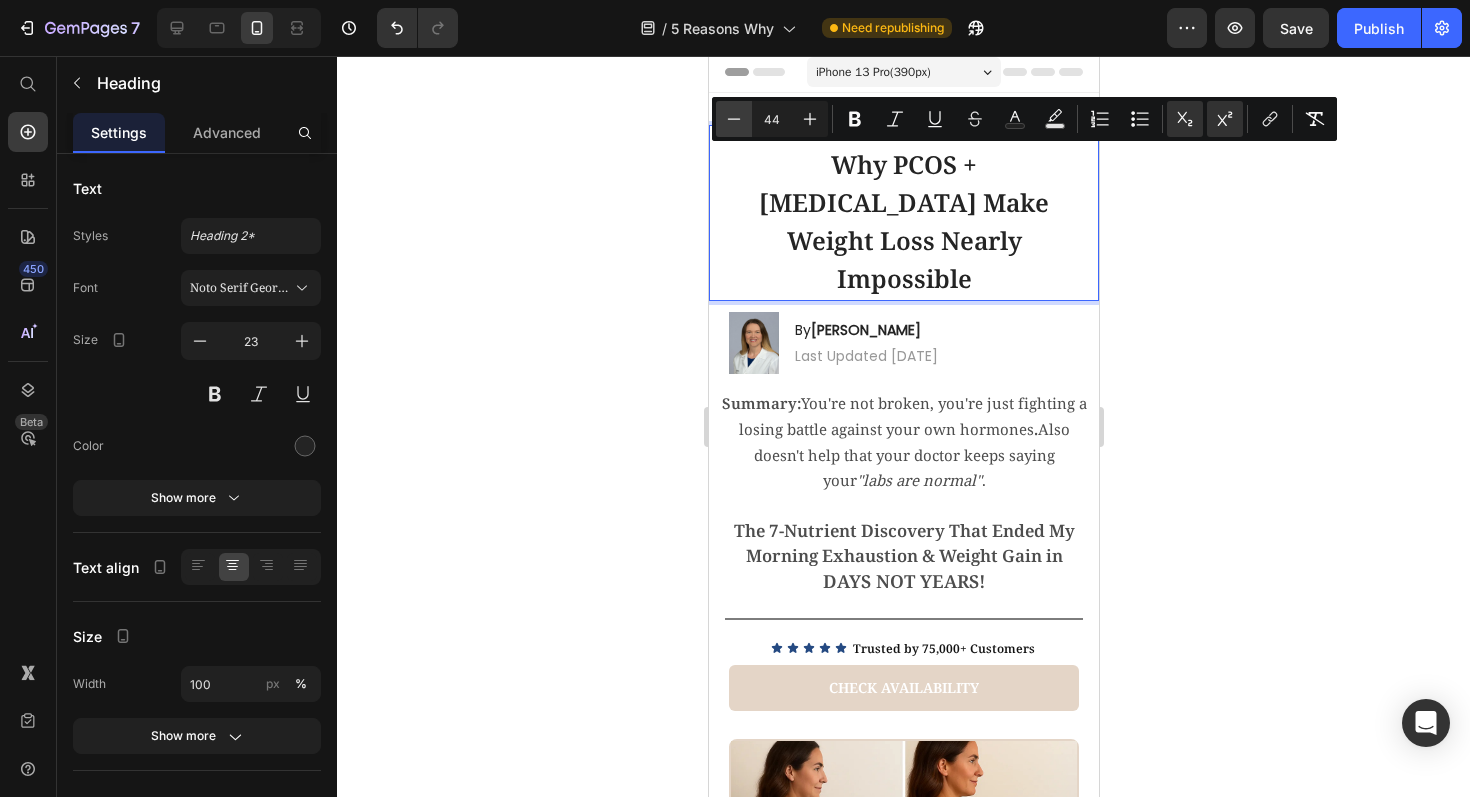 click 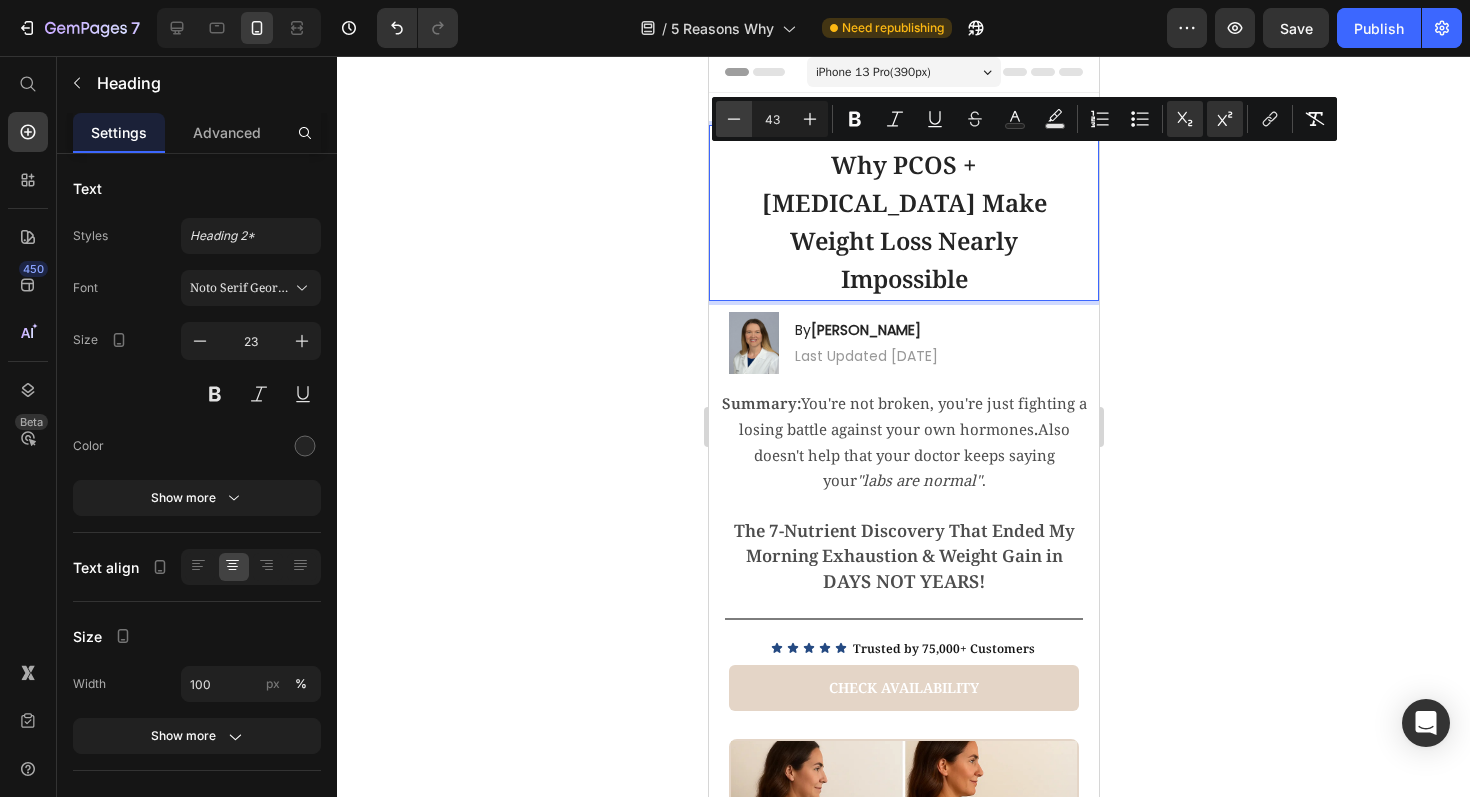 click 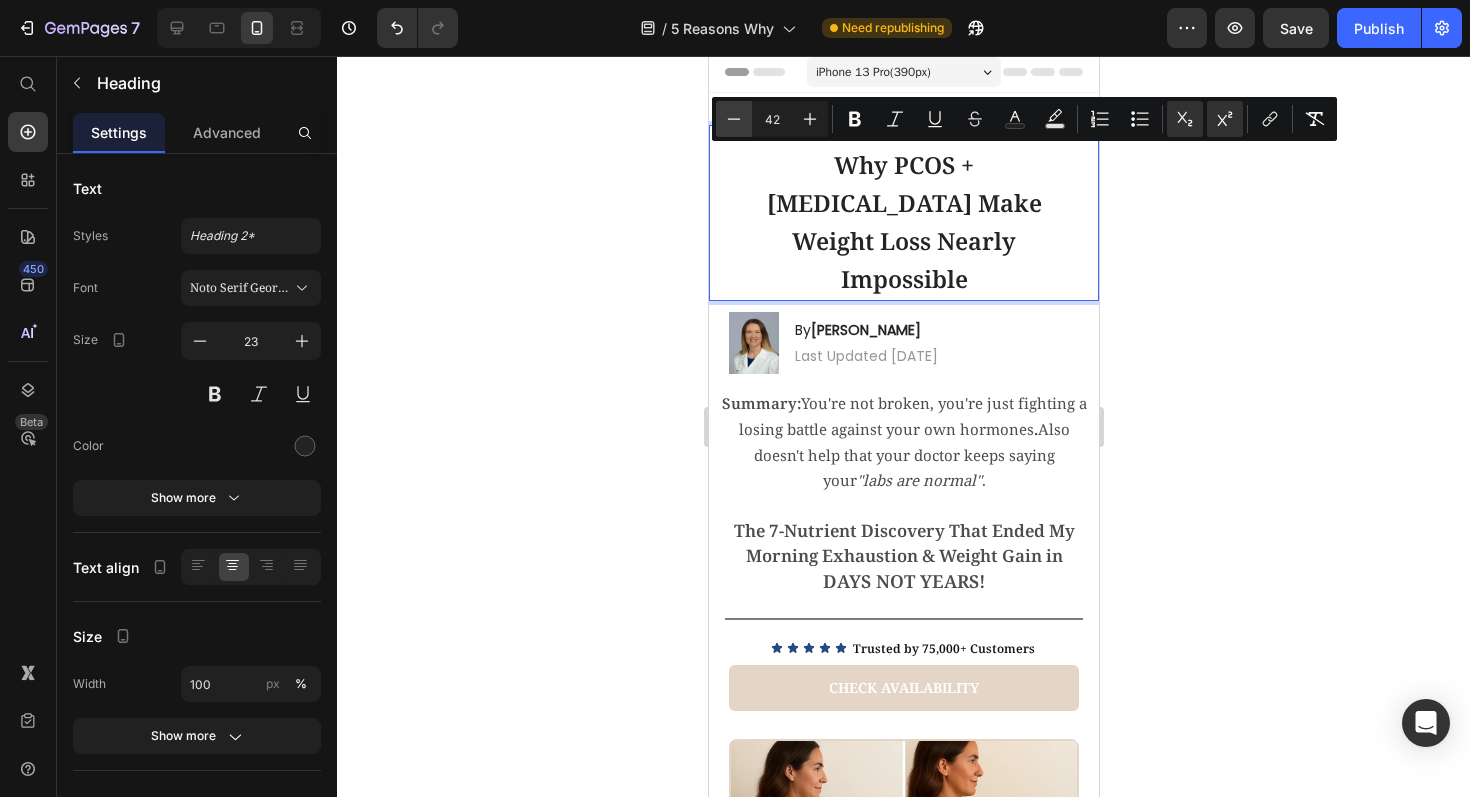 click on "Minus" at bounding box center (734, 119) 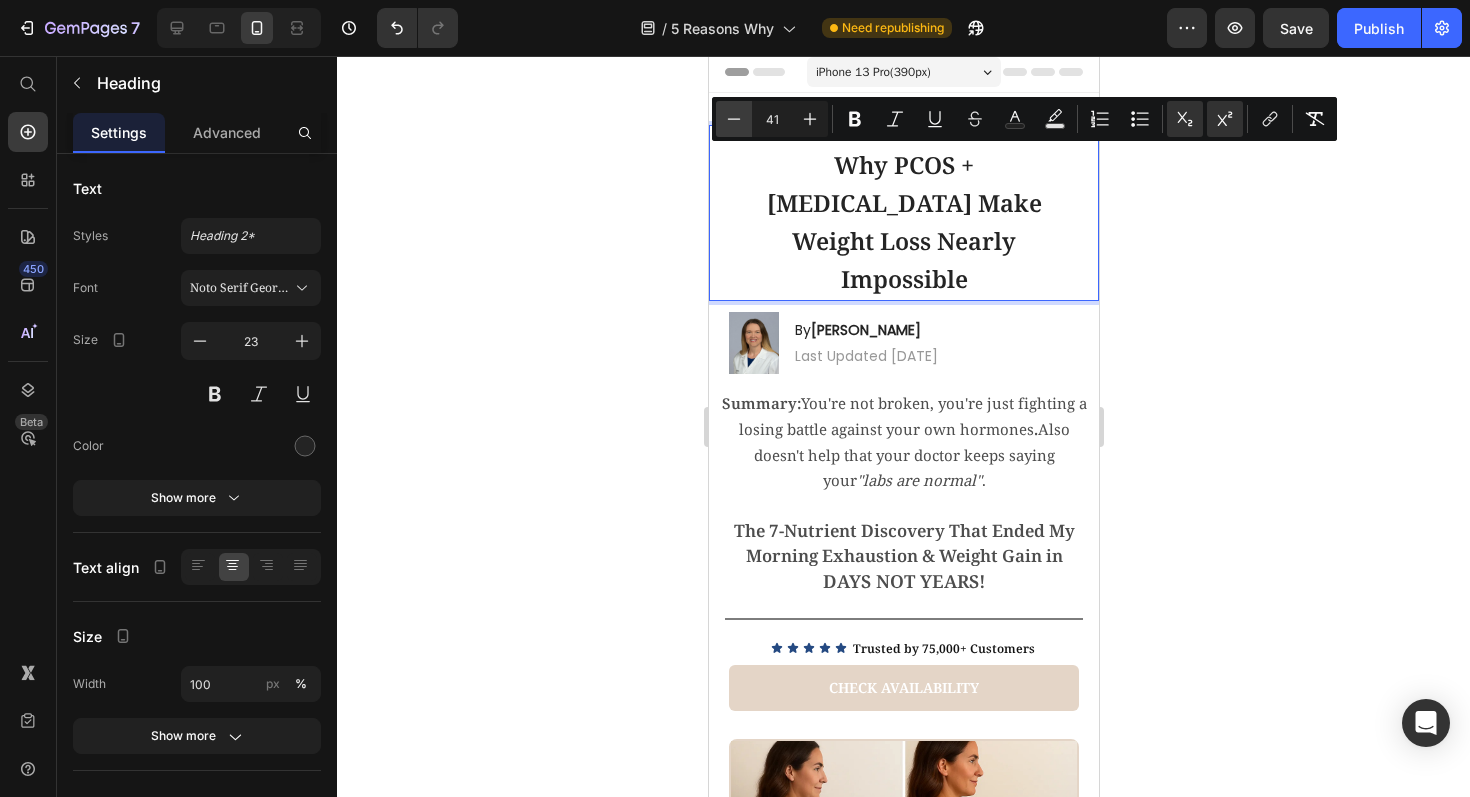 click on "Minus" at bounding box center (734, 119) 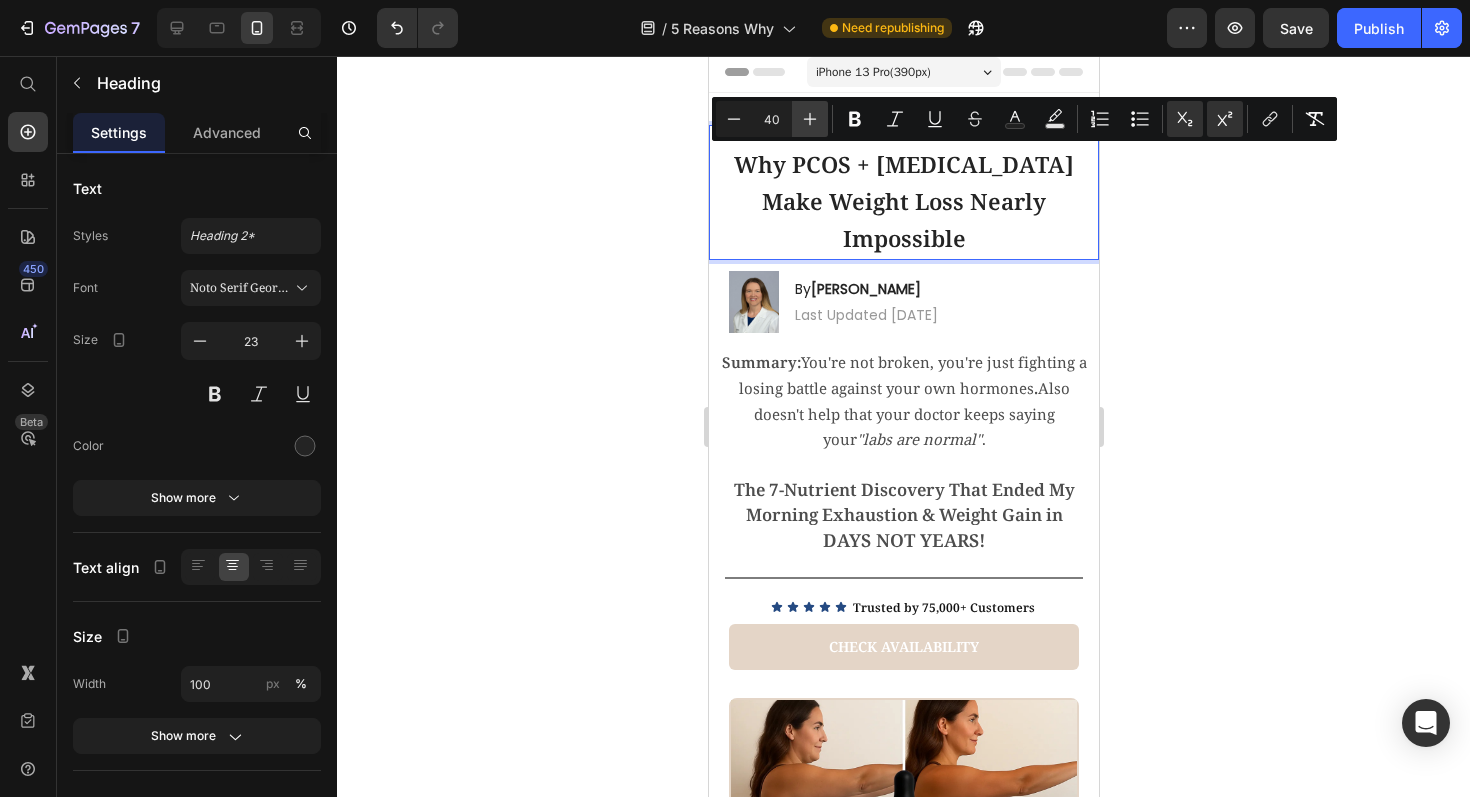 click 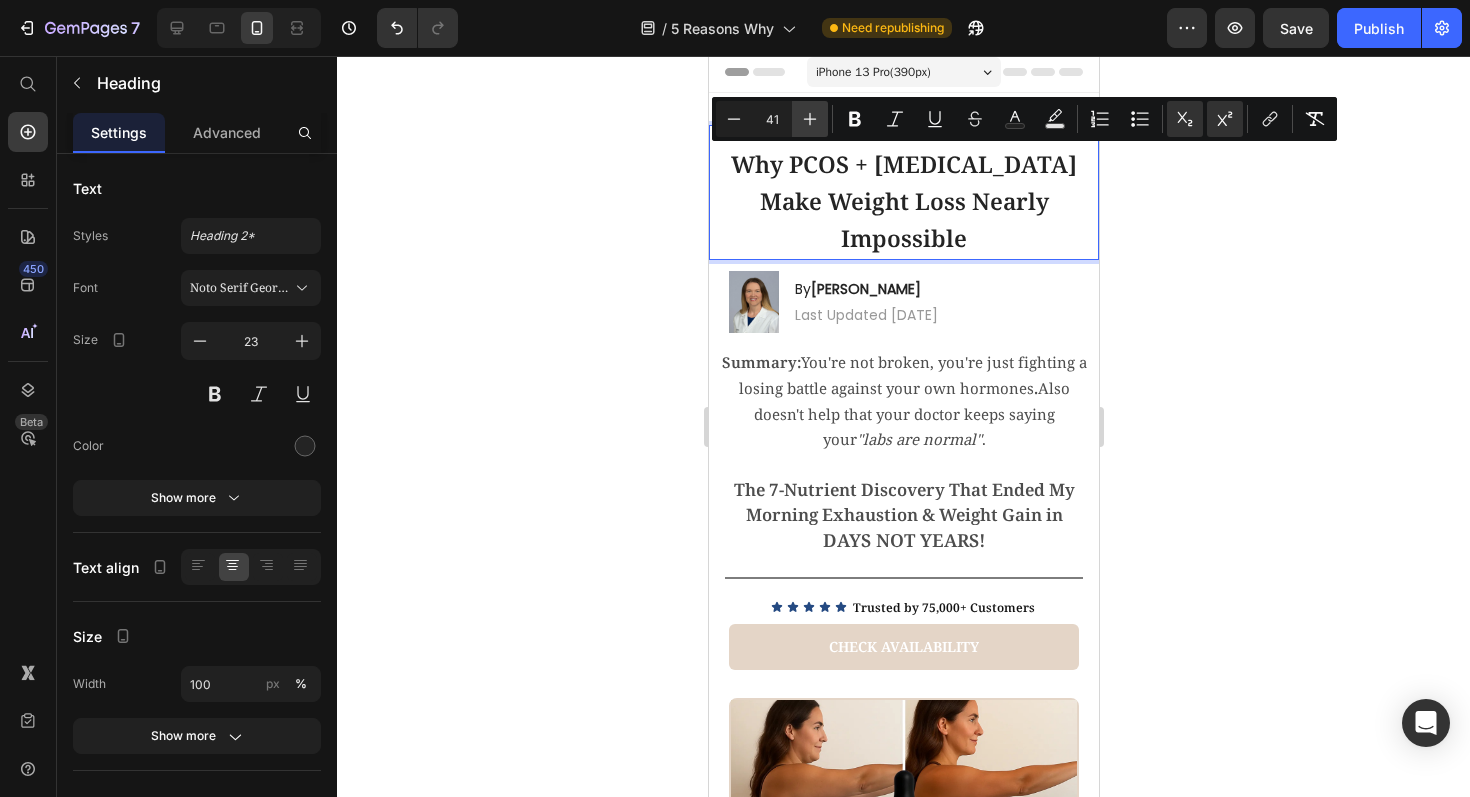 click 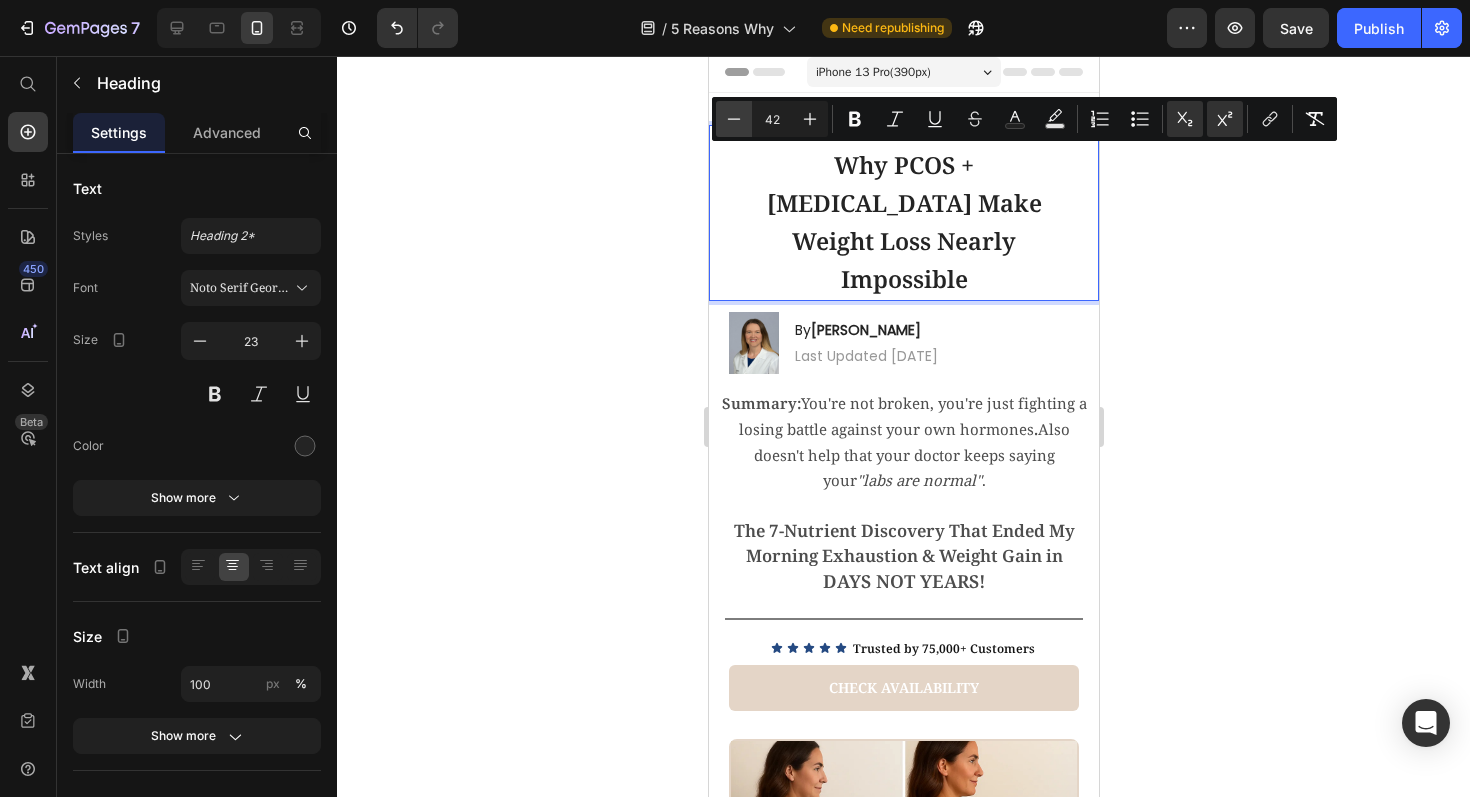 click 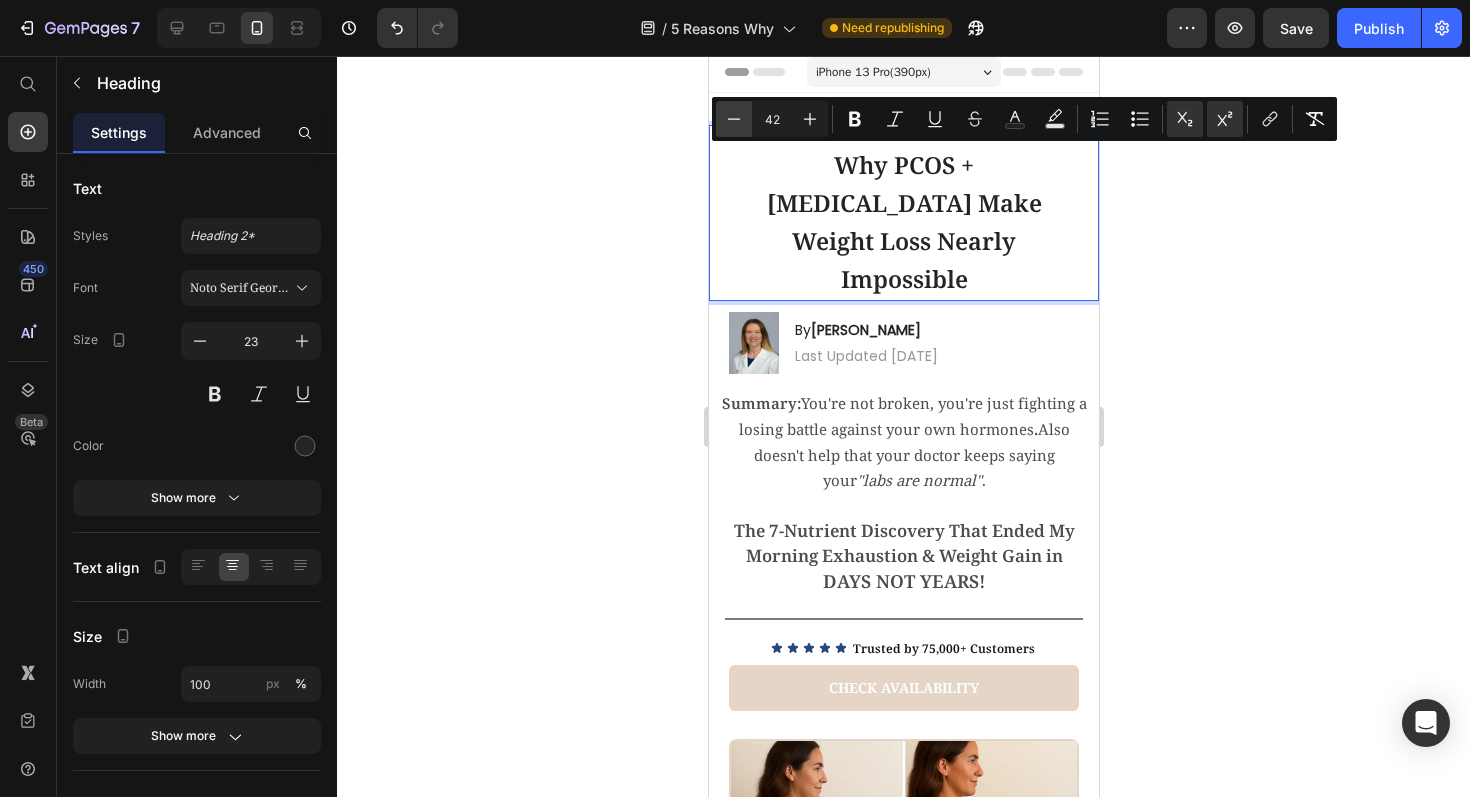 type on "41" 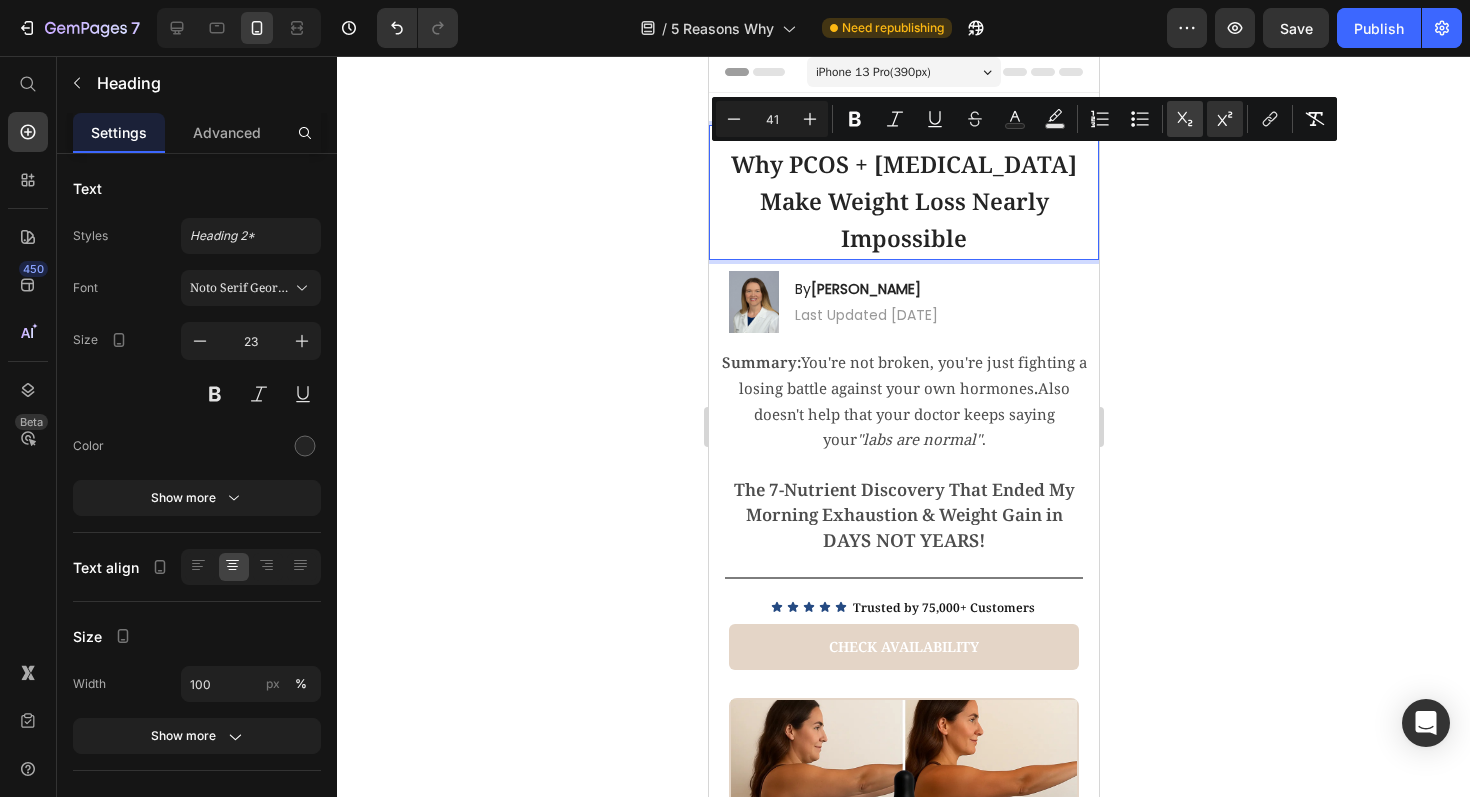 click 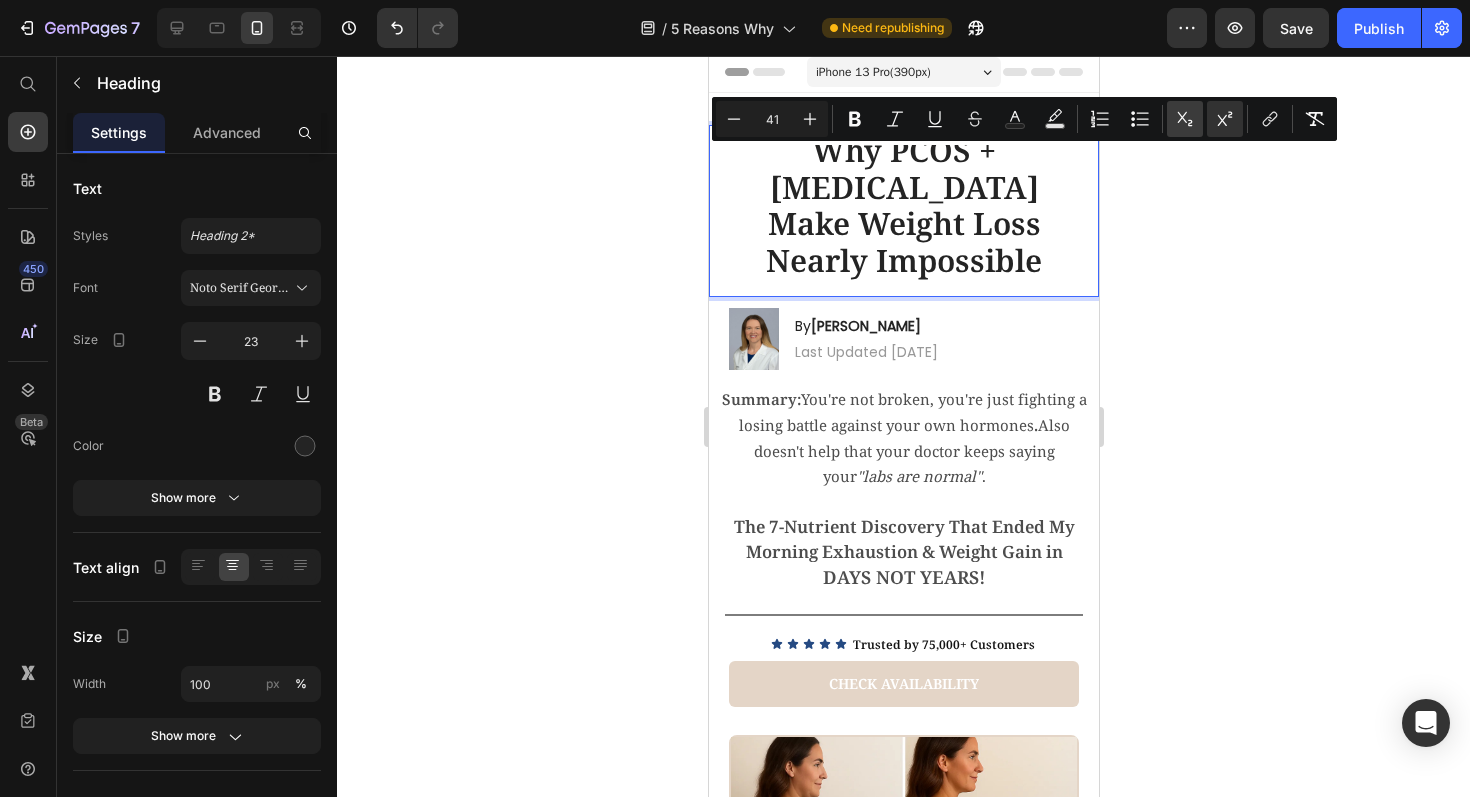 click 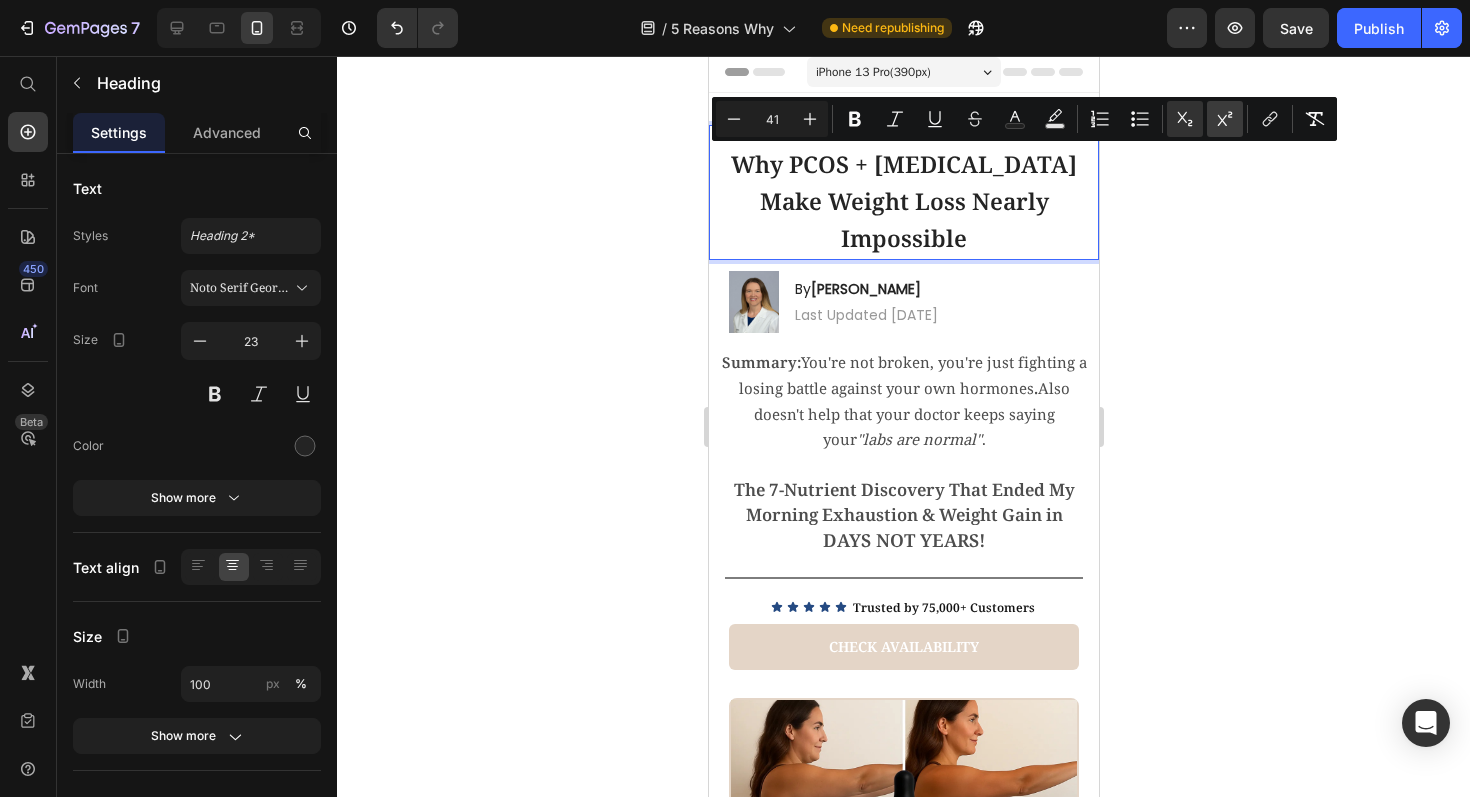 click 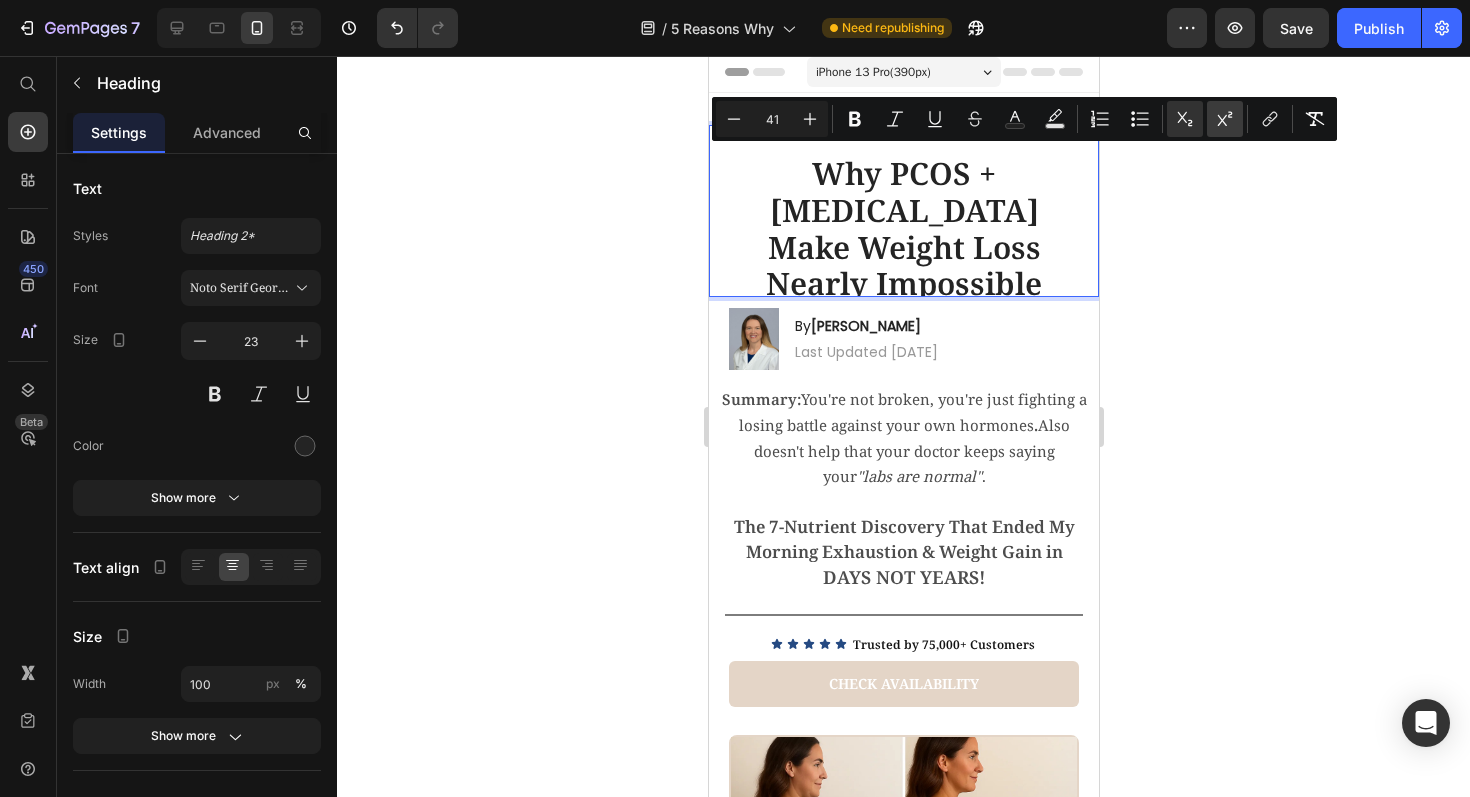 click 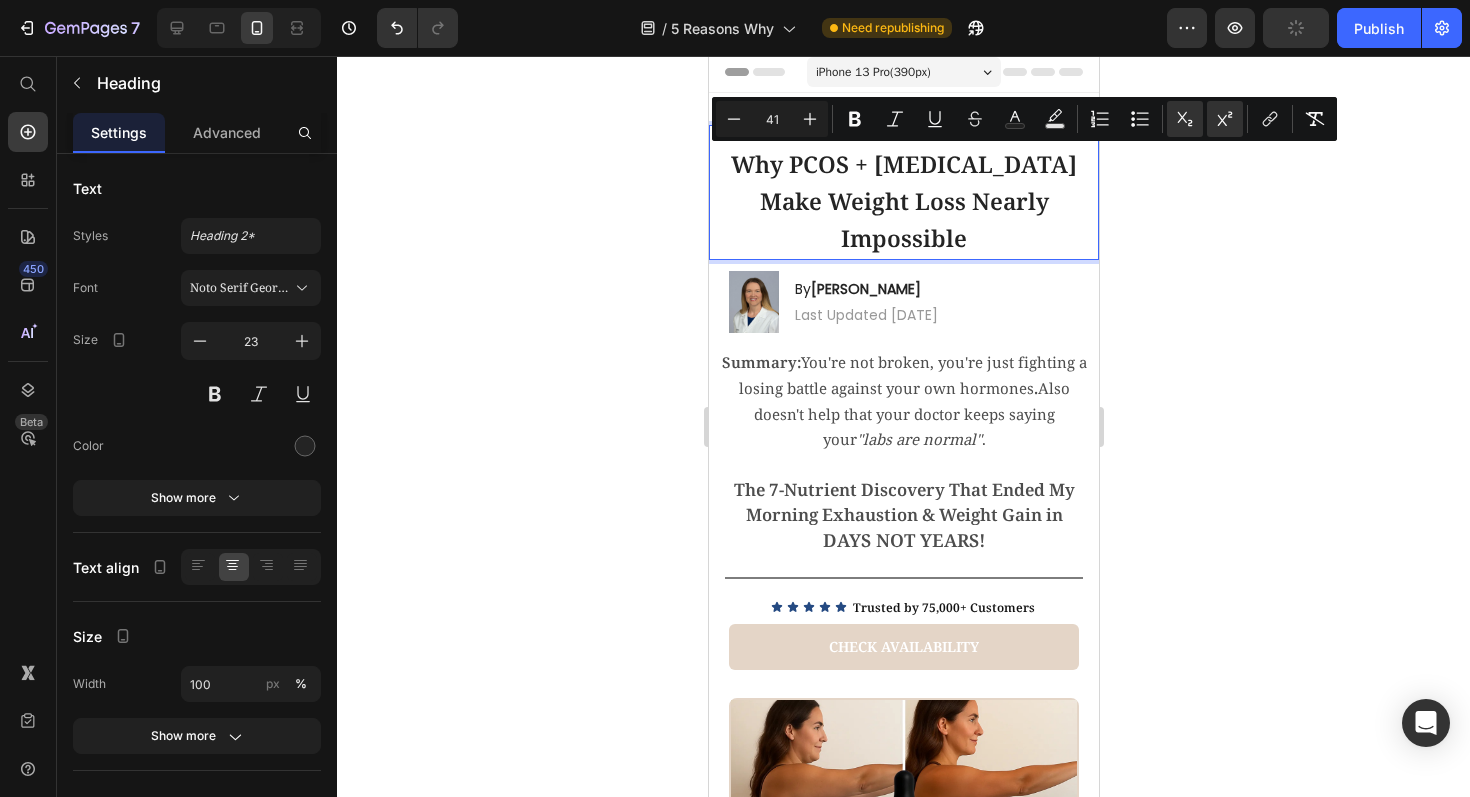 click 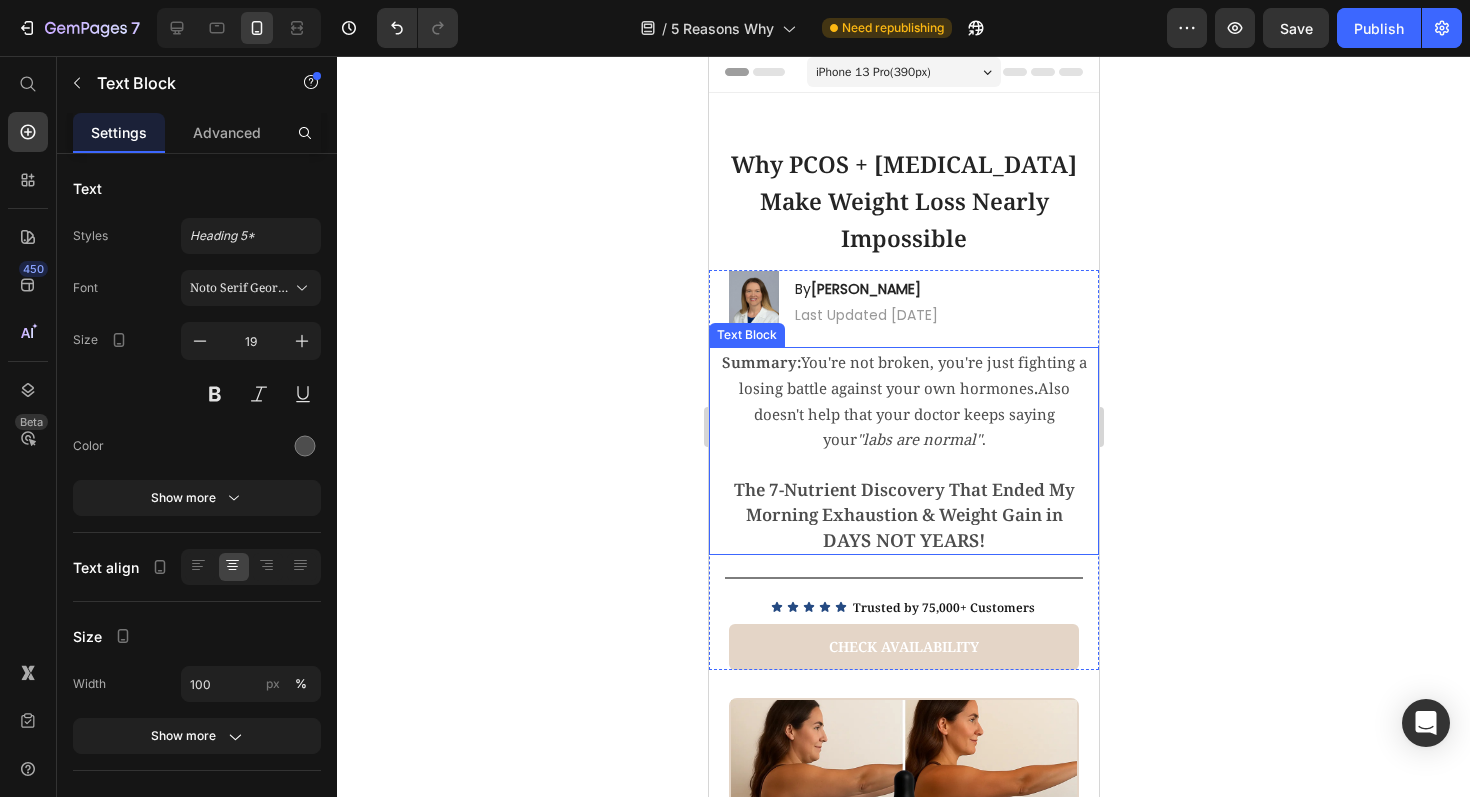 click on "Summary:  You're not broken, you're just fighting a losing battle against your own hormones .  Also doesn't help that your doctor keeps saying your  "labs are normal" ." at bounding box center (903, 400) 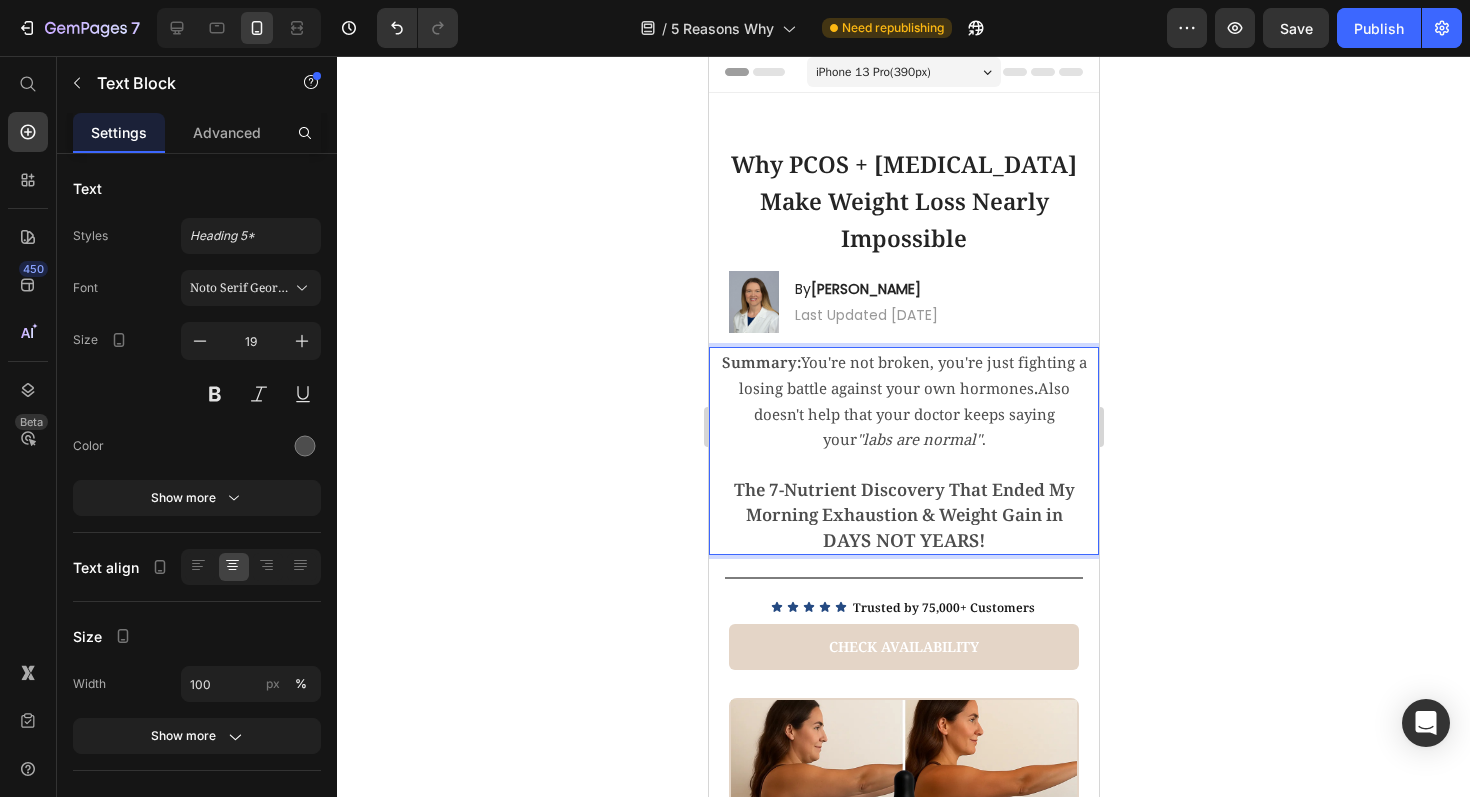click on "Summary:  You're not broken, you're just fighting a losing battle against your own hormones .  Also doesn't help that your doctor keeps saying your  "labs are normal" ." at bounding box center [903, 400] 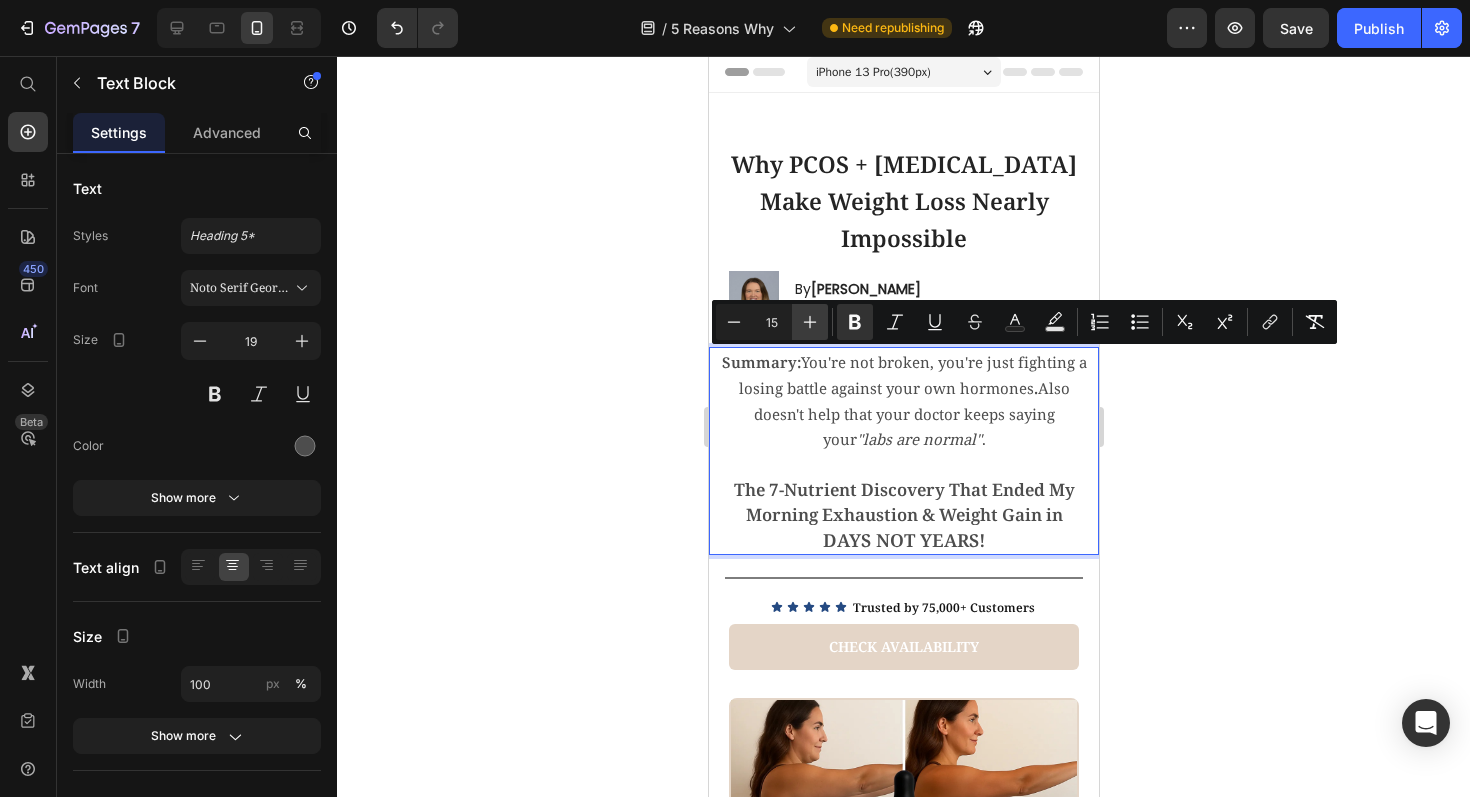 click on "Plus" at bounding box center (810, 322) 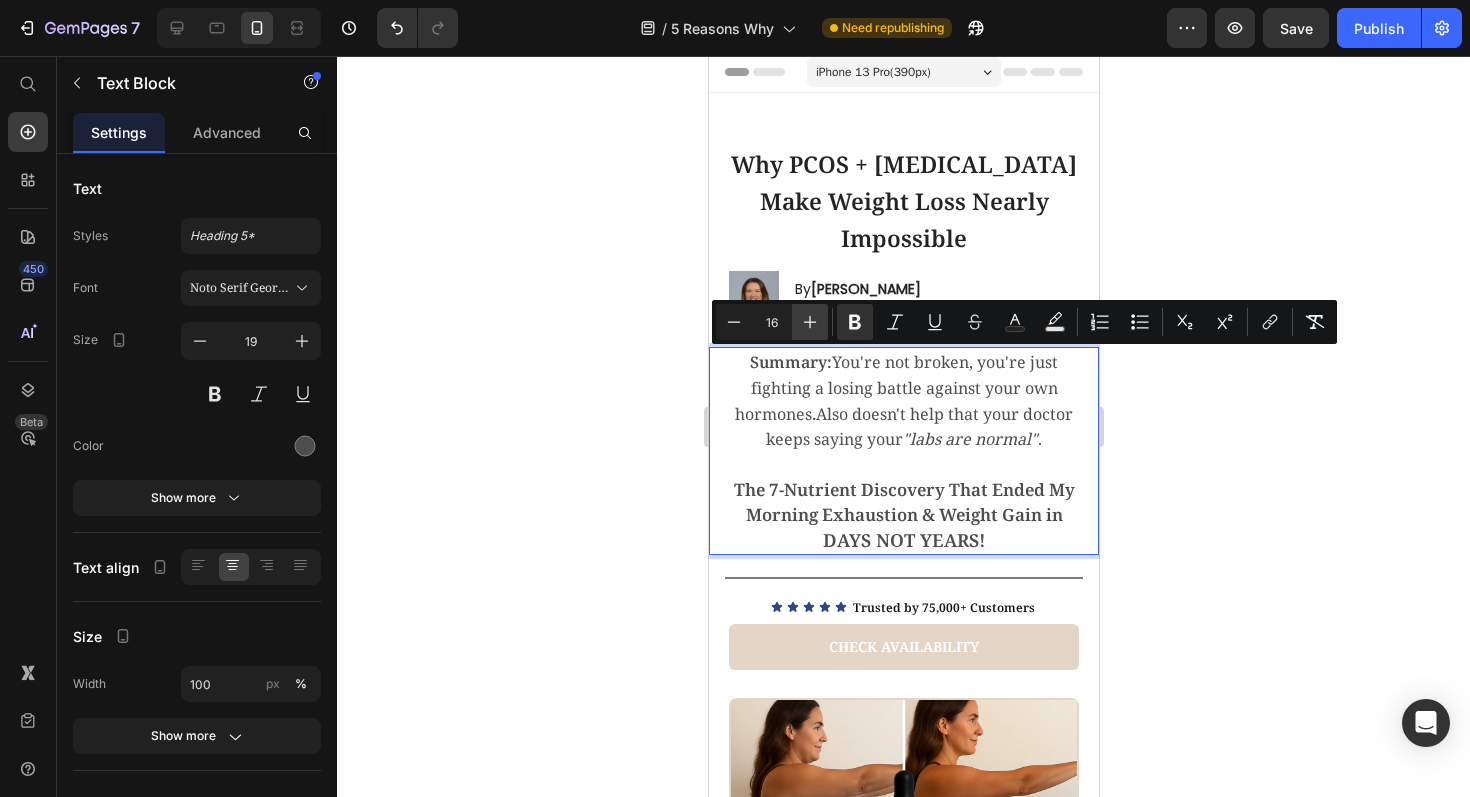 click 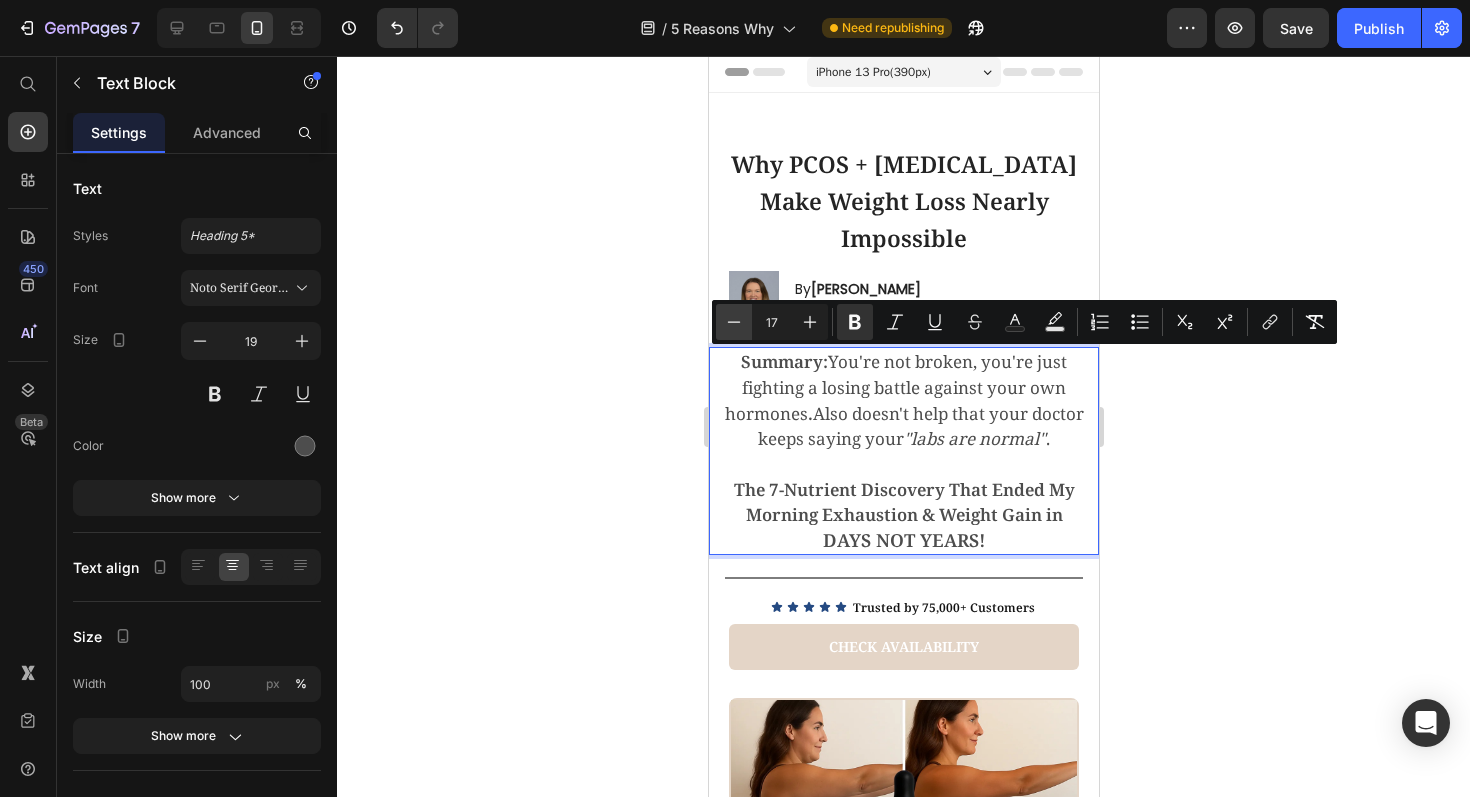 click 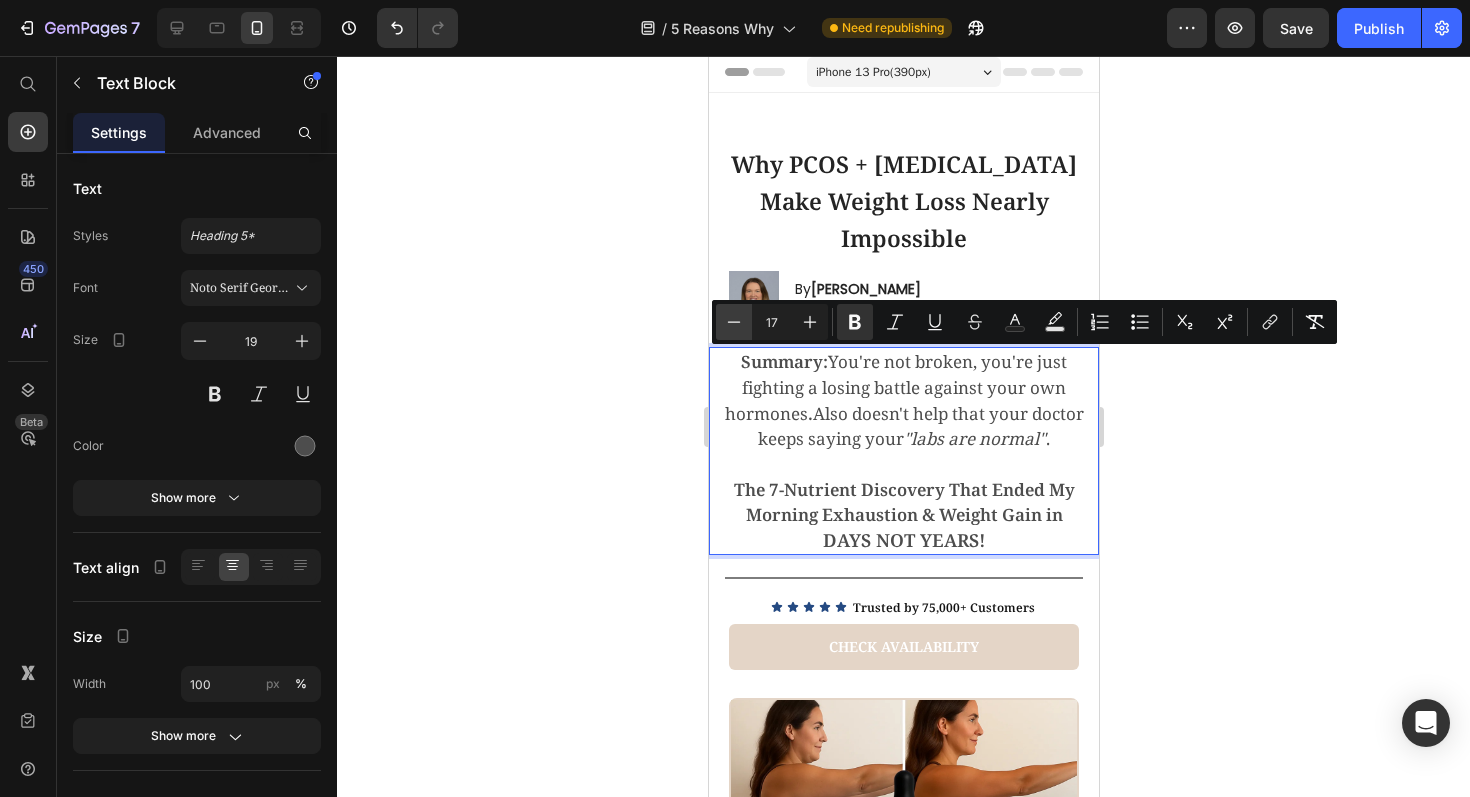 type on "16" 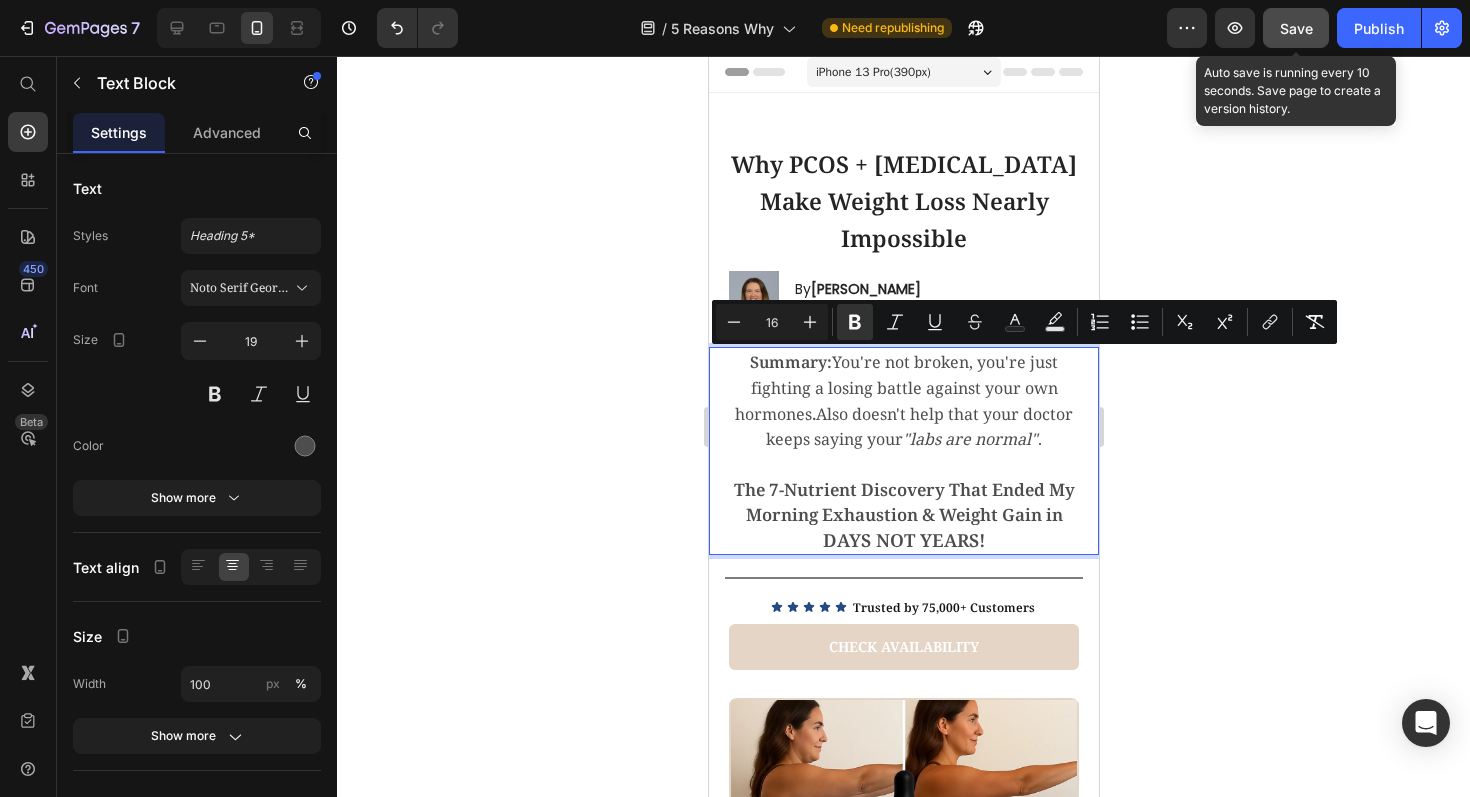 click on "Save" 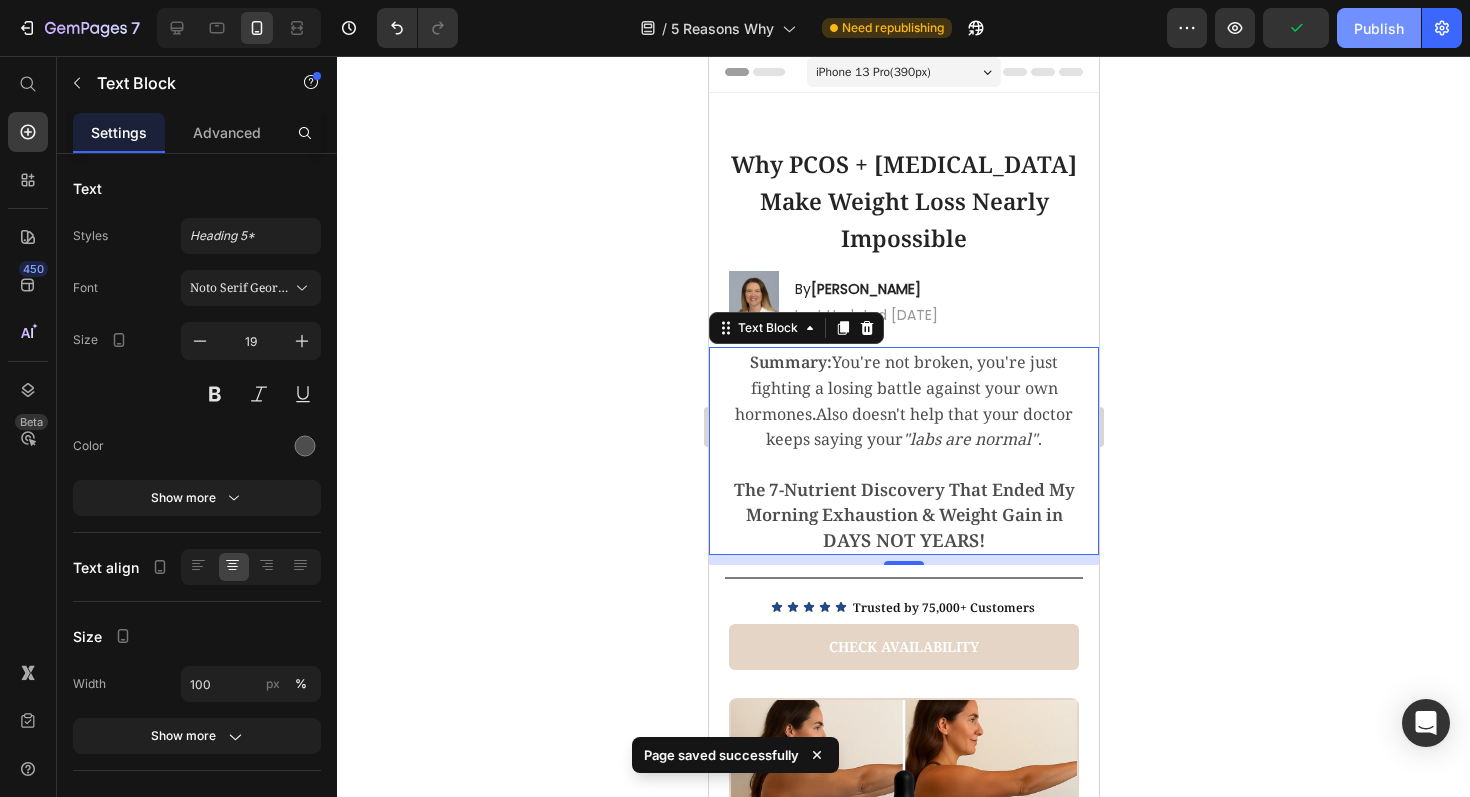 click on "Publish" at bounding box center [1379, 28] 